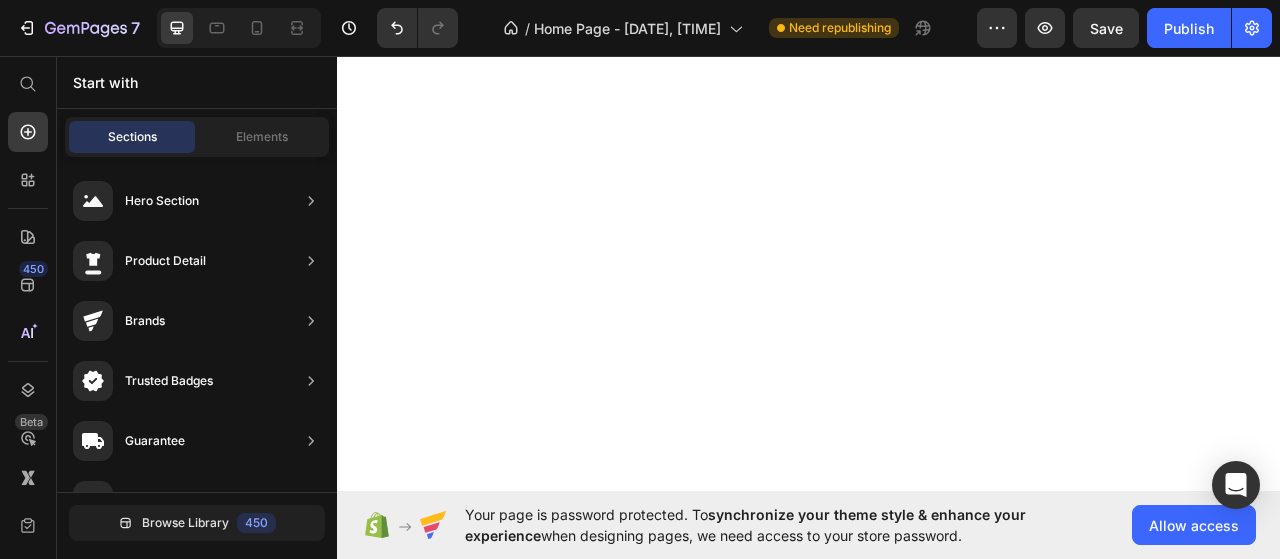 scroll, scrollTop: 0, scrollLeft: 0, axis: both 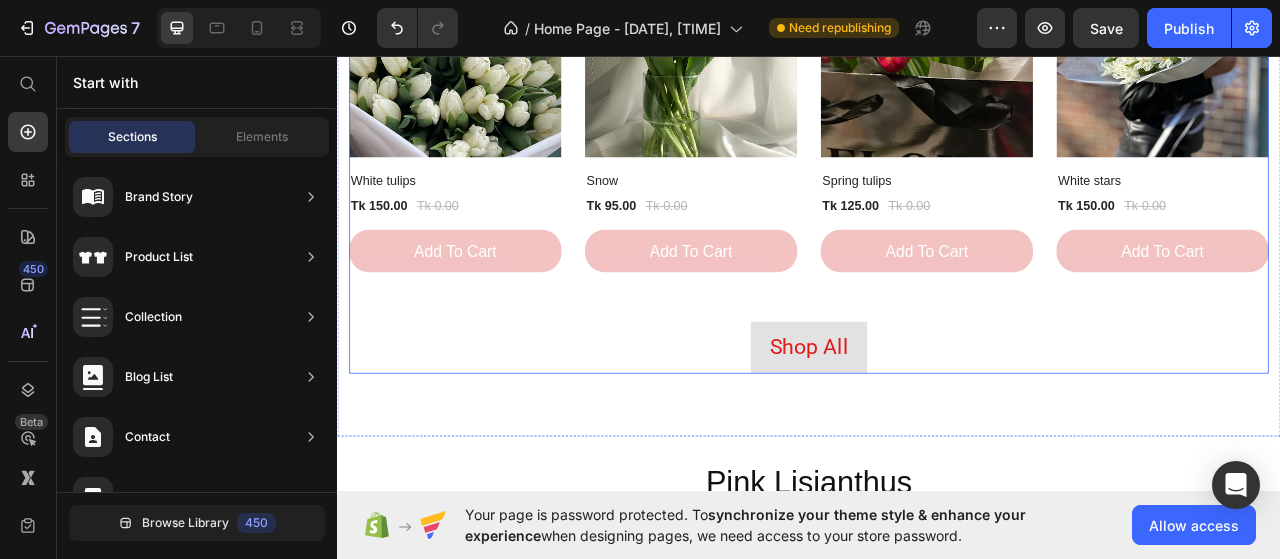 click on "(P) Images 0% off Product Badge Row White tulips (P) Title Tk 150.00 (P) Price Tk 0.00 (P) Price Row add to cart (P) Cart Button Row (P) Images 0% off Product Badge Row Snow (P) Title Tk 95.00 (P) Price Tk 0.00 (P) Price Row add to cart (P) Cart Button Row (P) Images 0% off Product Badge Row Spring tulips (P) Title Tk 125.00 (P) Price Tk 0.00 (P) Price Row add to cart (P) Cart Button Row (P) Images 0% off Product Badge Row White stars (P) Title Tk 150.00 (P) Price Tk 0.00 (P) Price Row add to cart (P) Cart Button Row Product List Shop All Button" at bounding box center (937, 189) 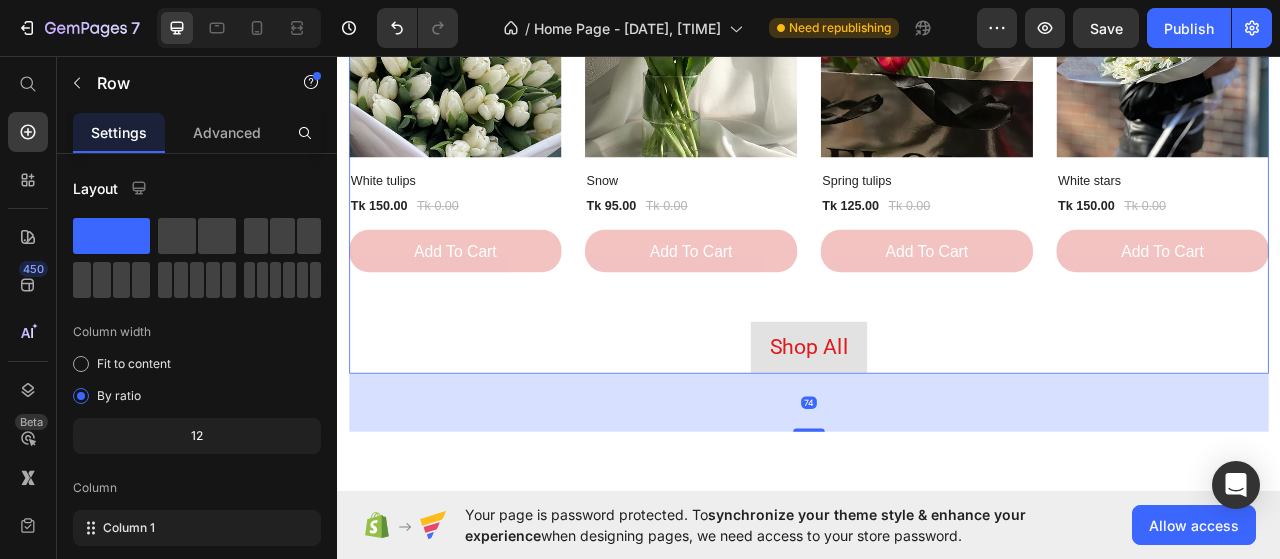 drag, startPoint x: 927, startPoint y: 453, endPoint x: 933, endPoint y: 527, distance: 74.24284 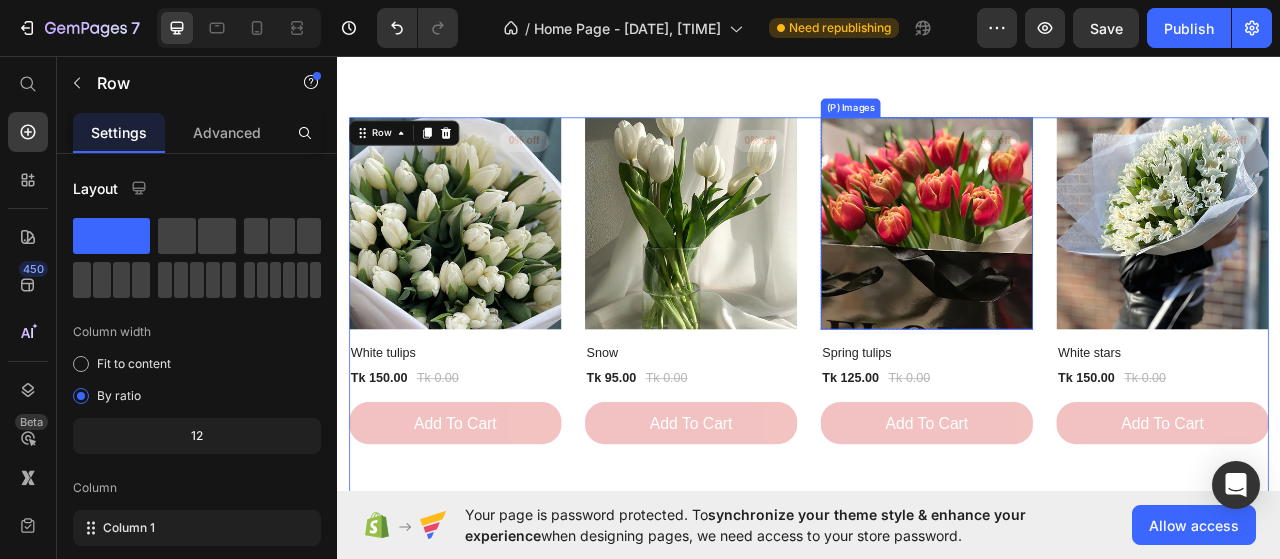 scroll, scrollTop: 1502, scrollLeft: 0, axis: vertical 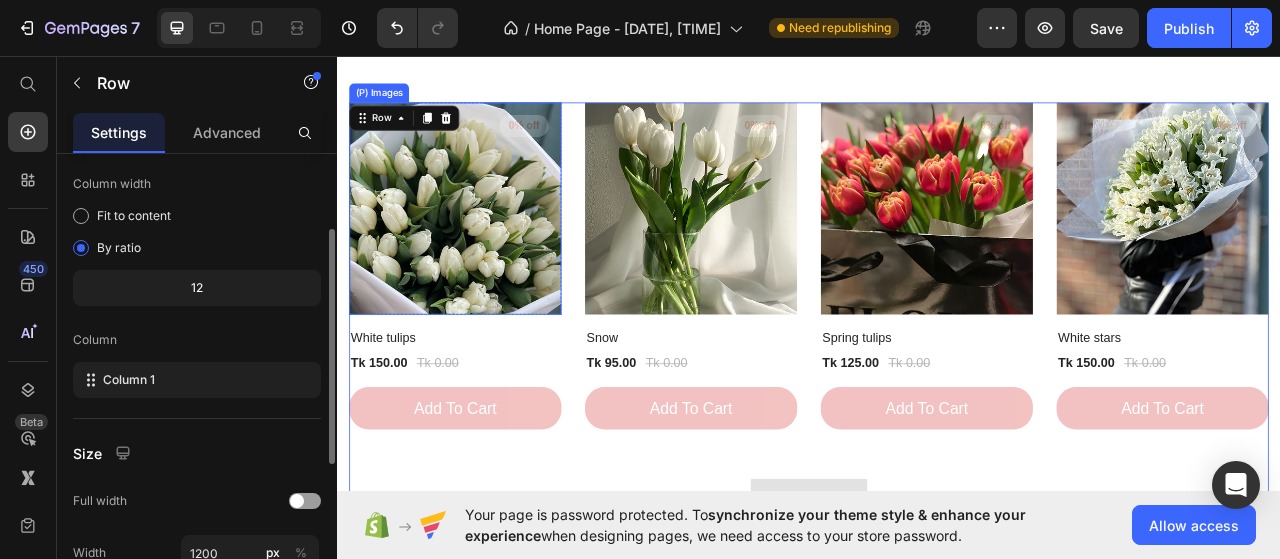 click at bounding box center [487, 252] 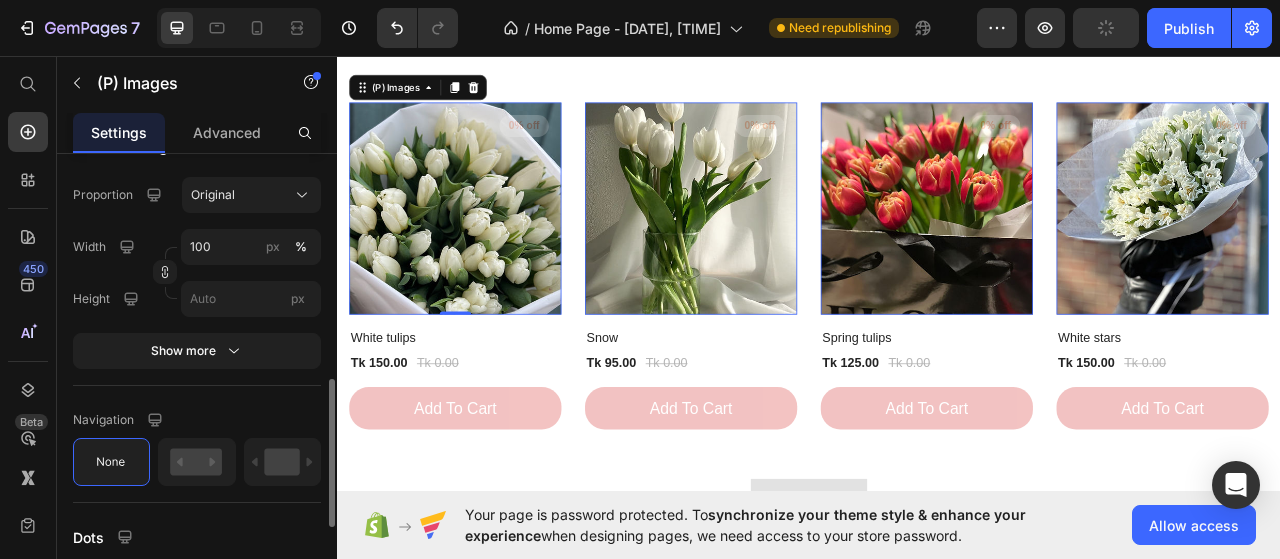 scroll, scrollTop: 900, scrollLeft: 0, axis: vertical 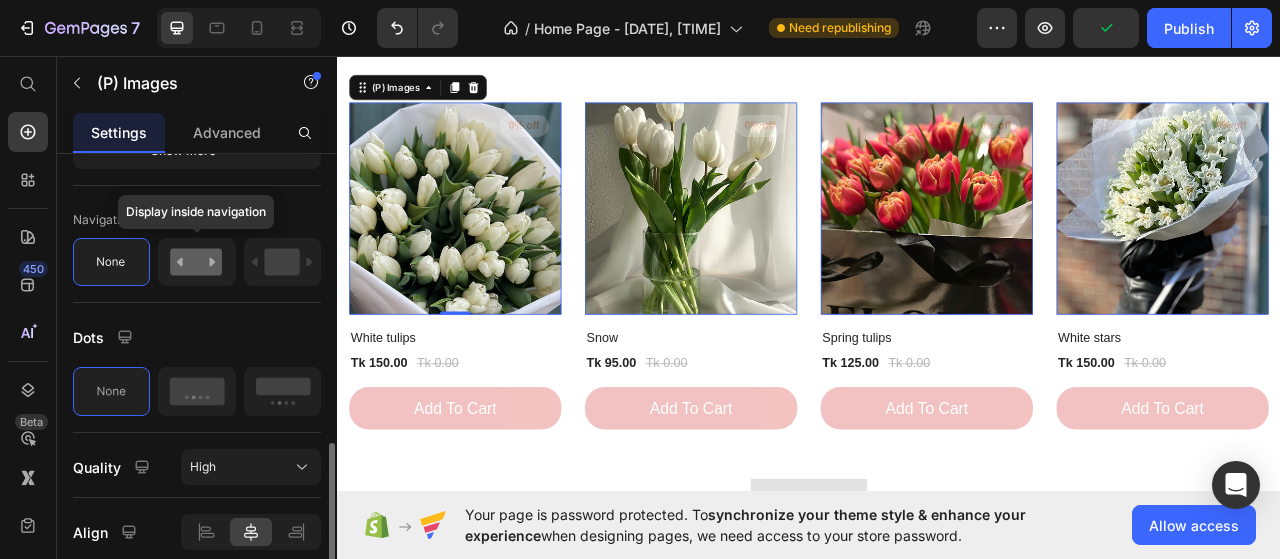 click 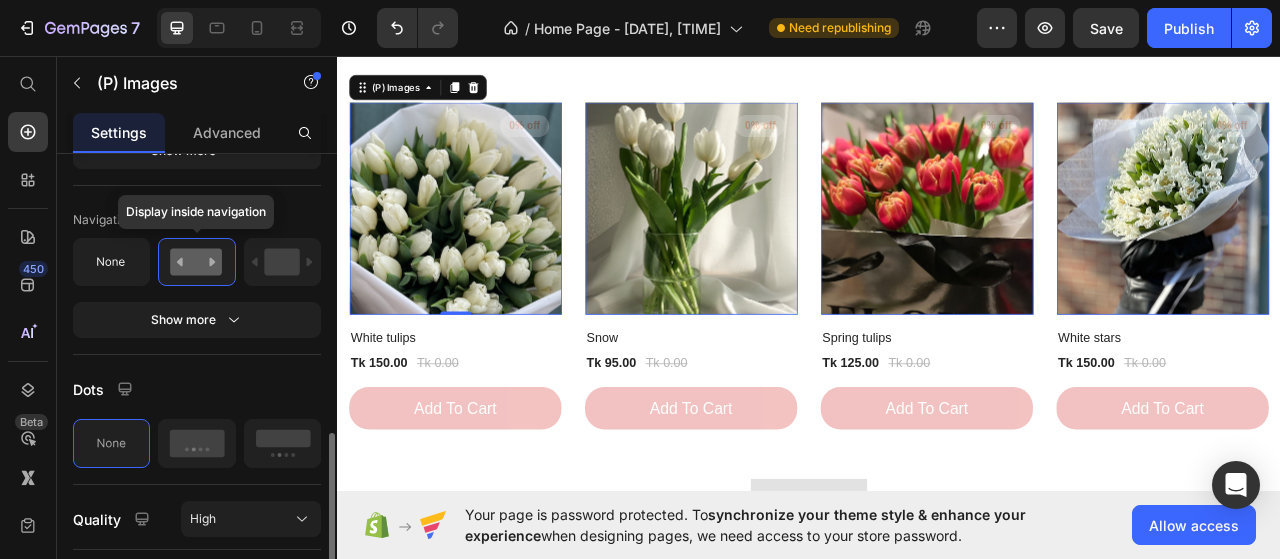 click 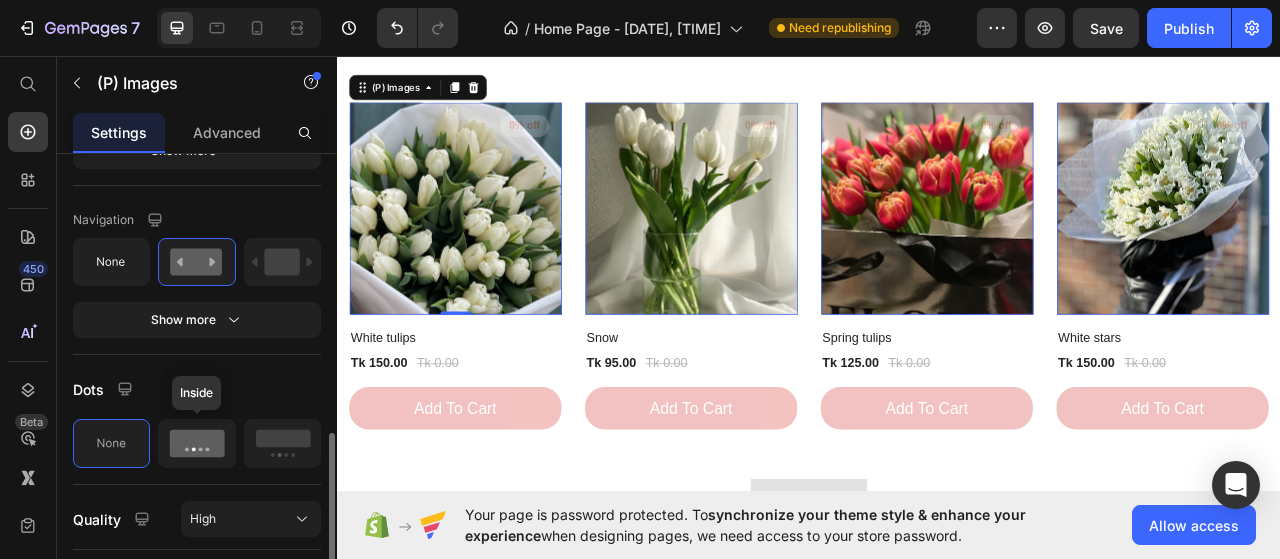click 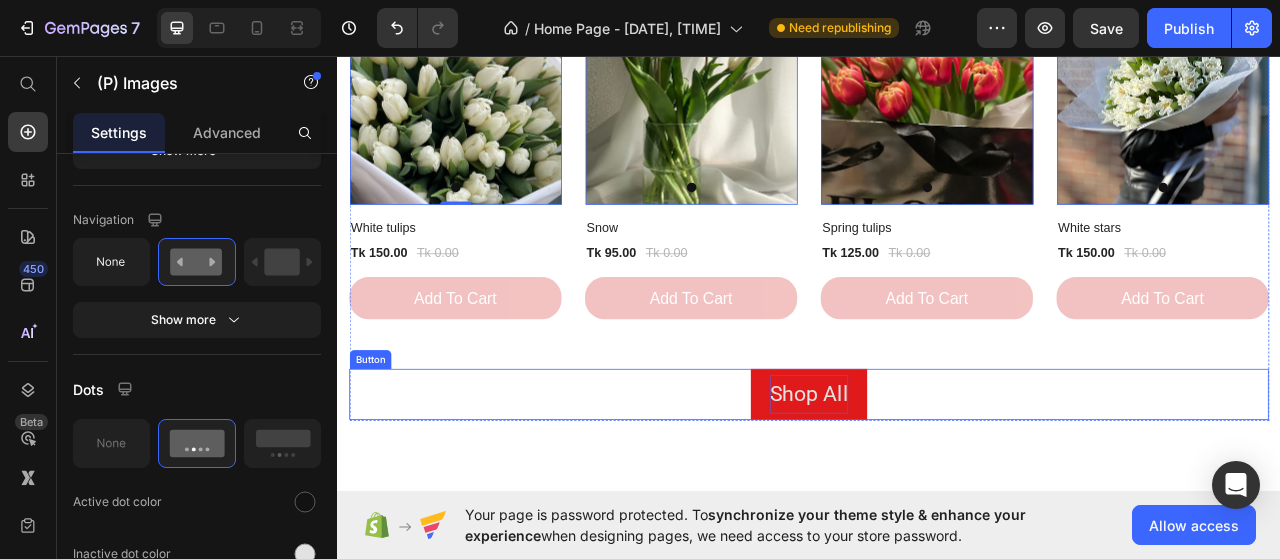 scroll, scrollTop: 1602, scrollLeft: 0, axis: vertical 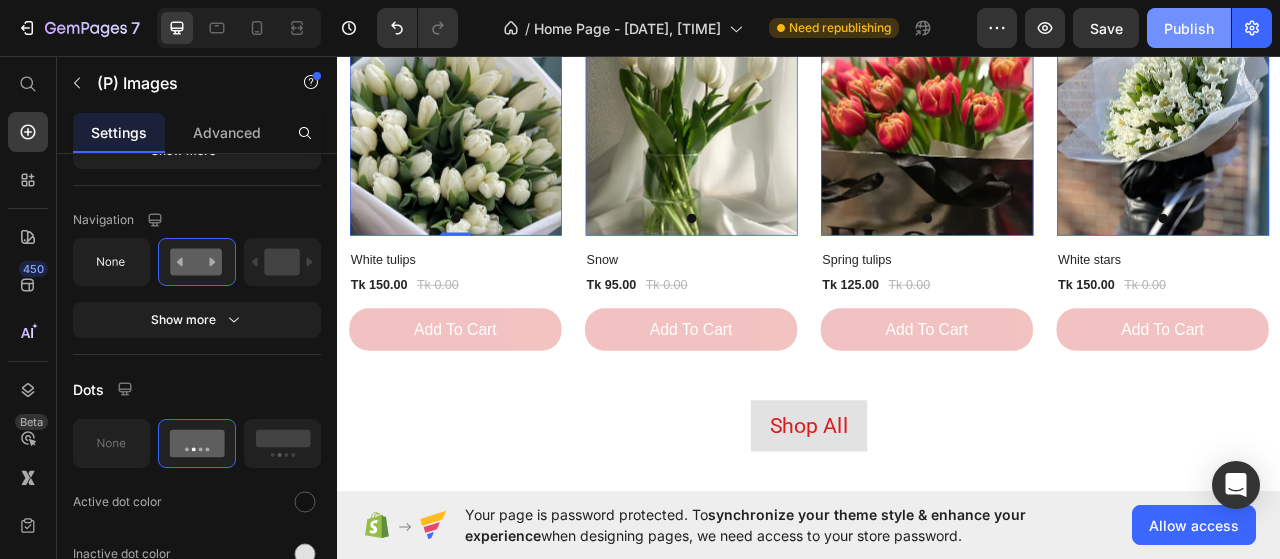 click on "Publish" 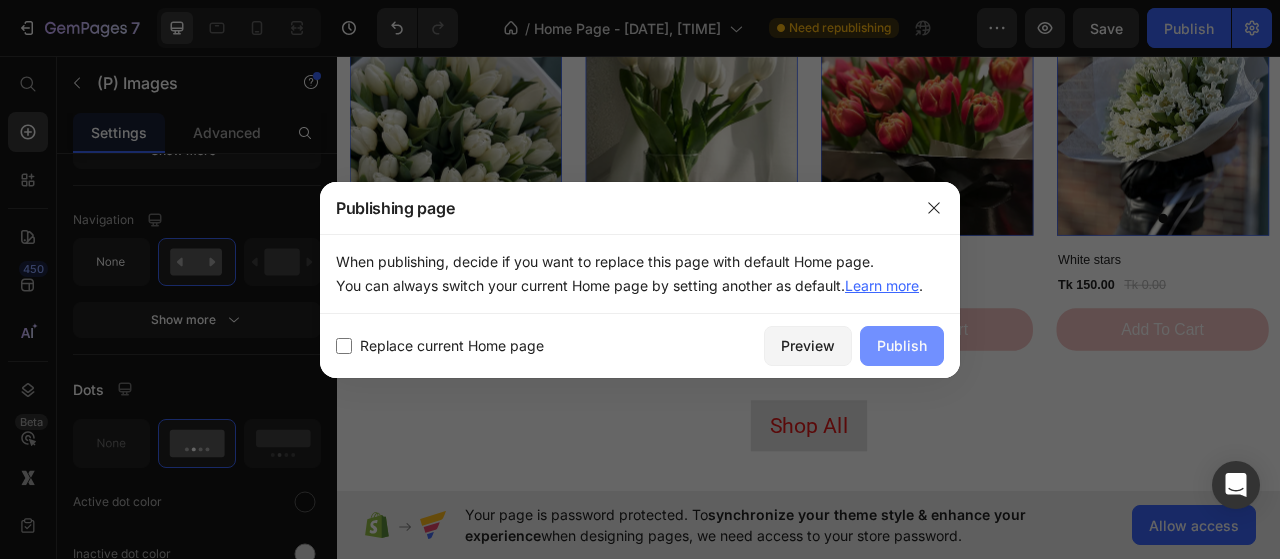 click on "Publish" at bounding box center [902, 346] 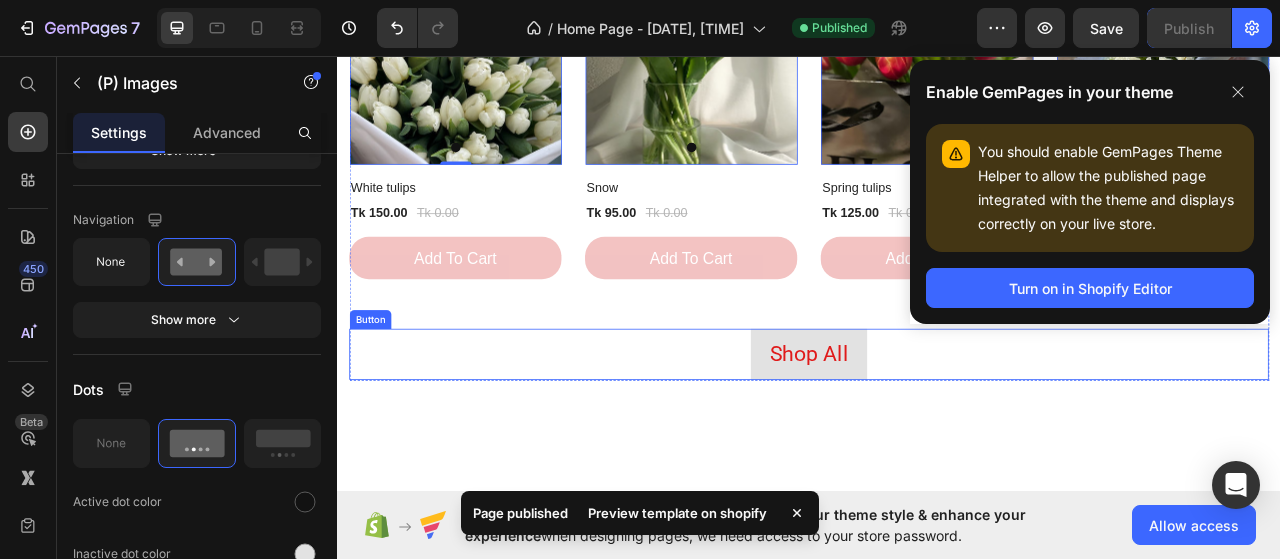 scroll, scrollTop: 1702, scrollLeft: 0, axis: vertical 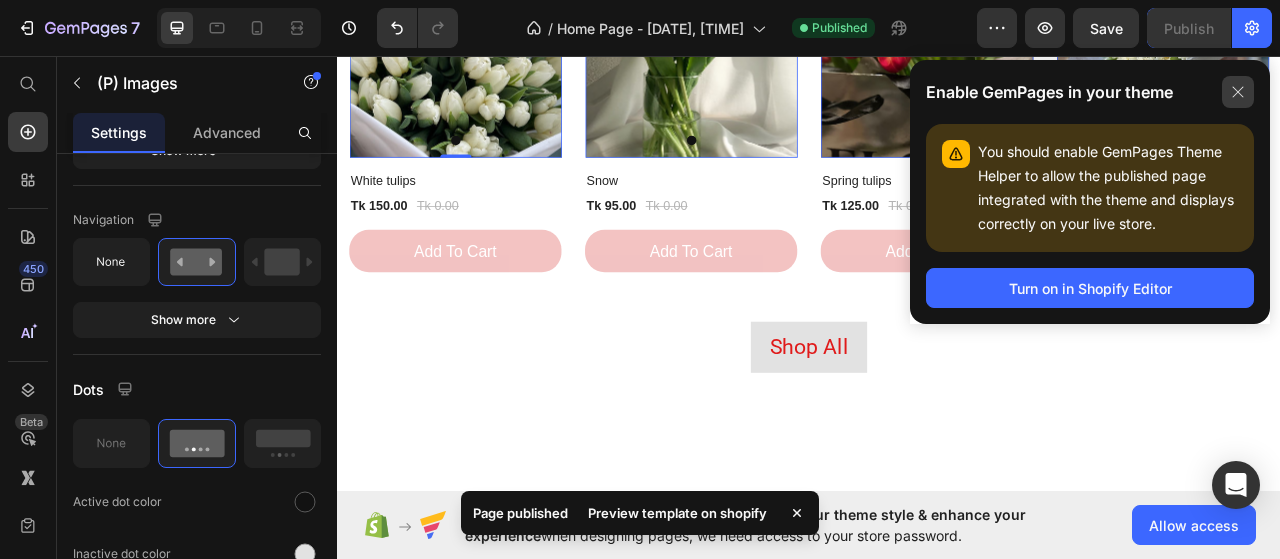 click 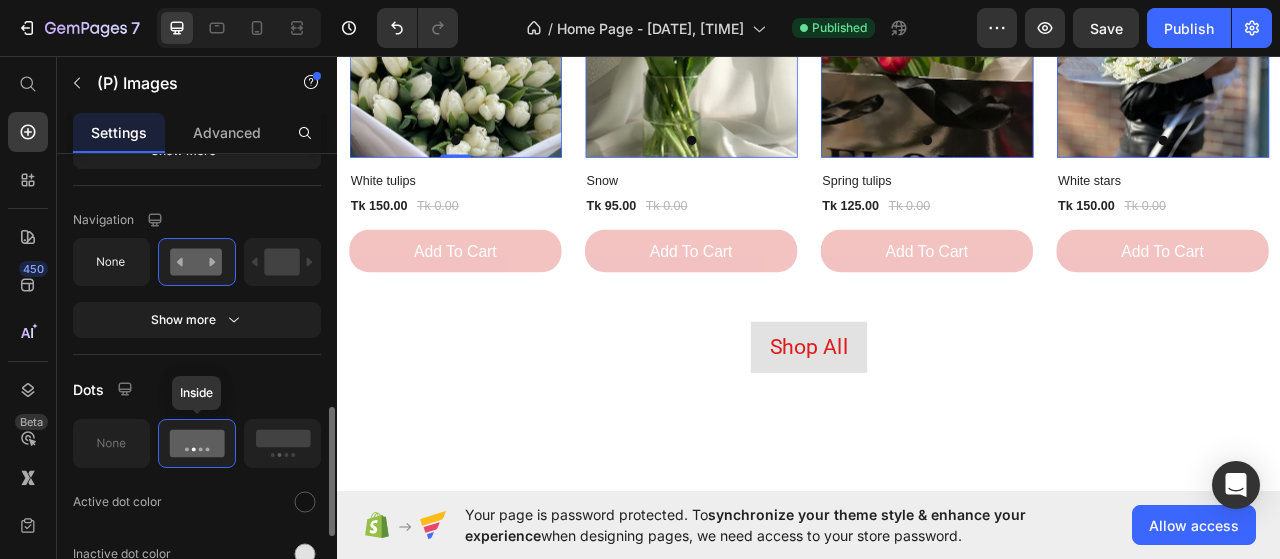click 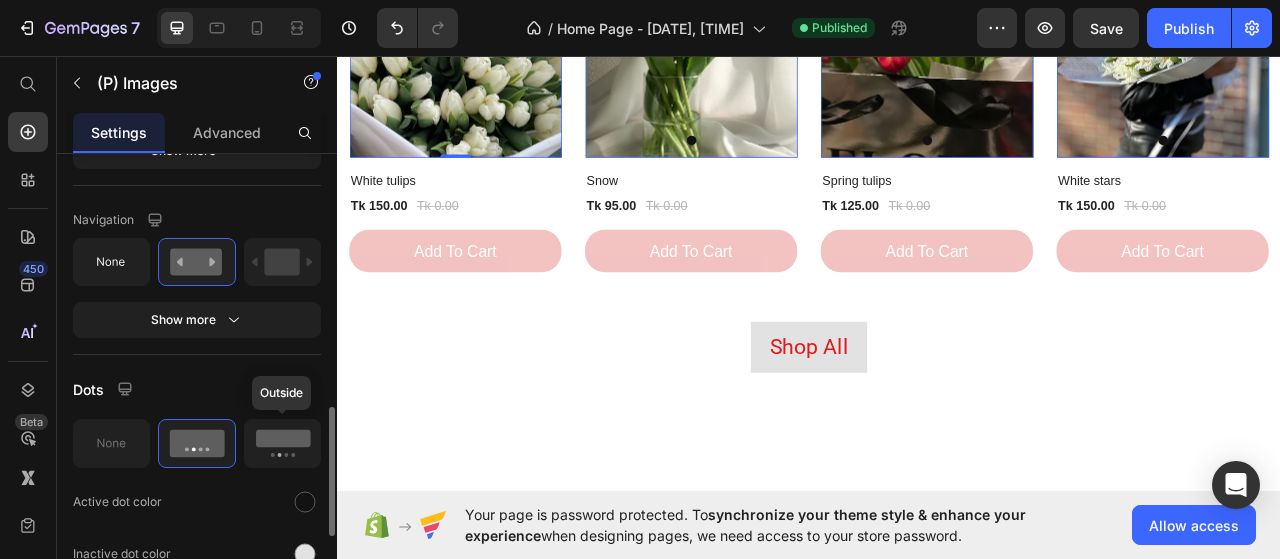 click 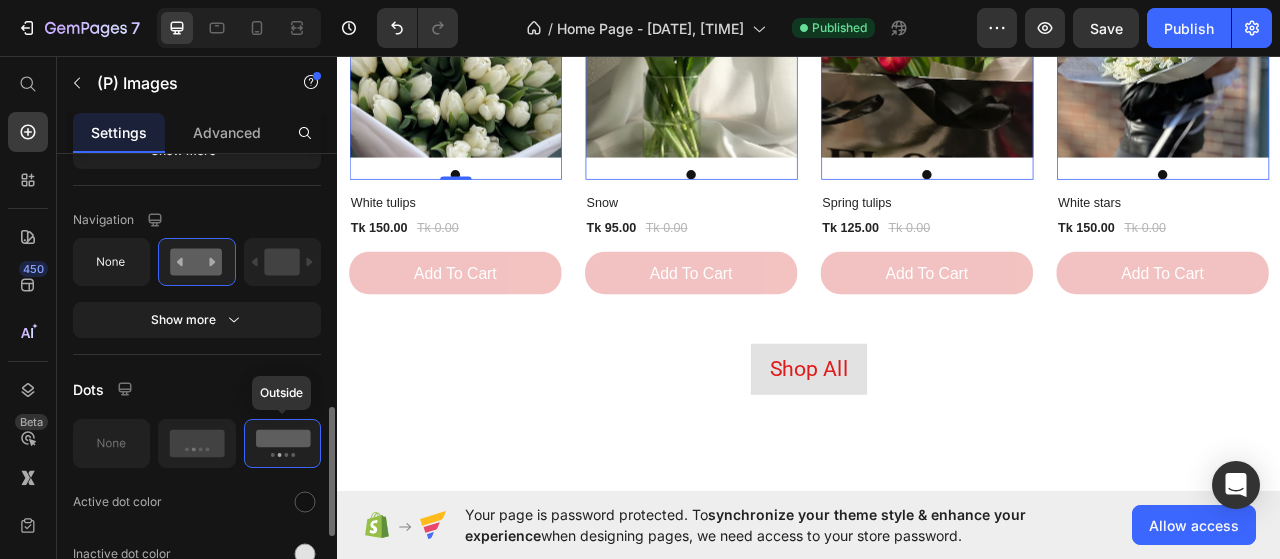 click 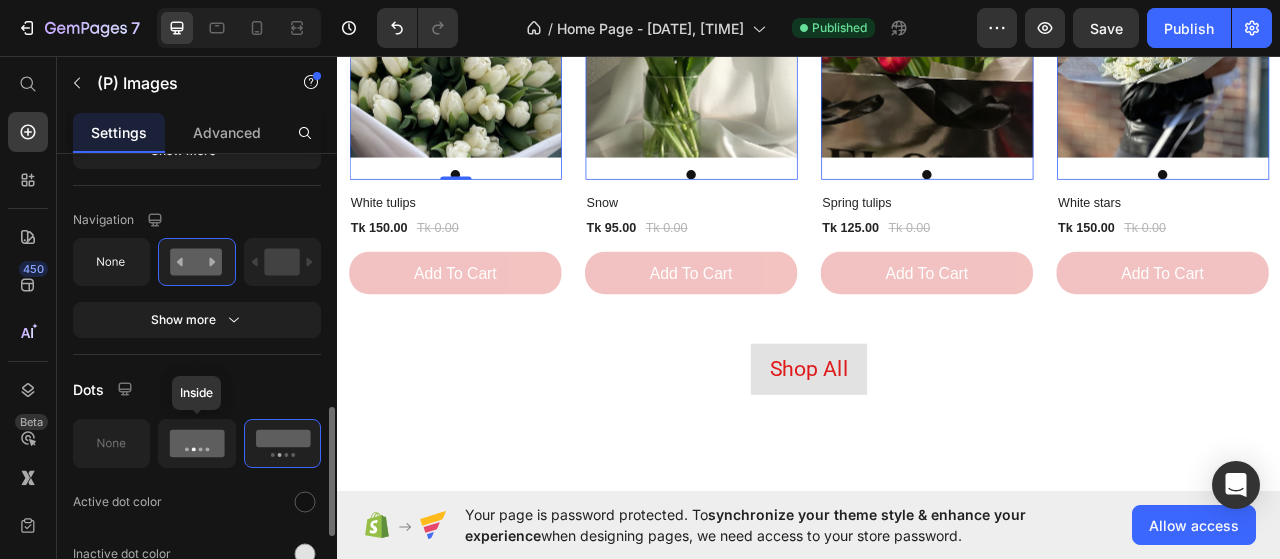 click 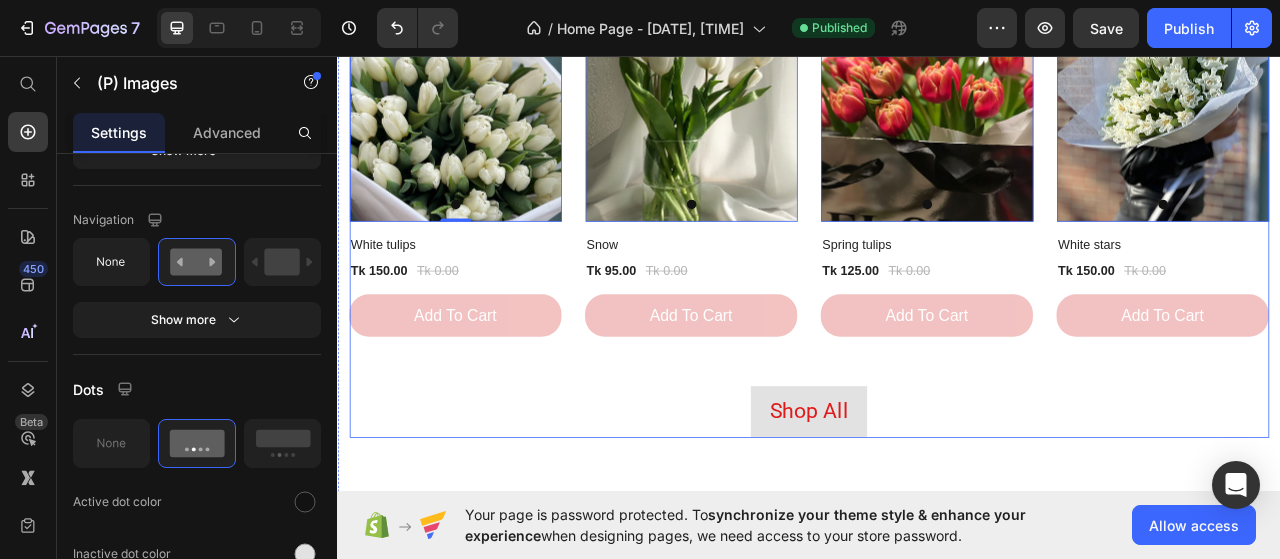 scroll, scrollTop: 1602, scrollLeft: 0, axis: vertical 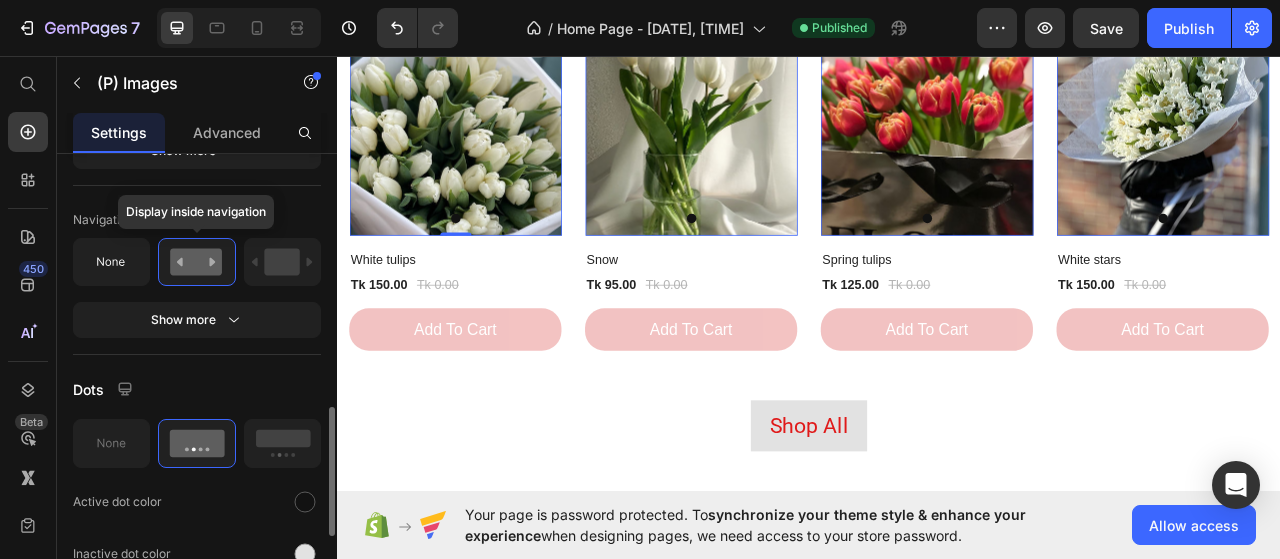 click 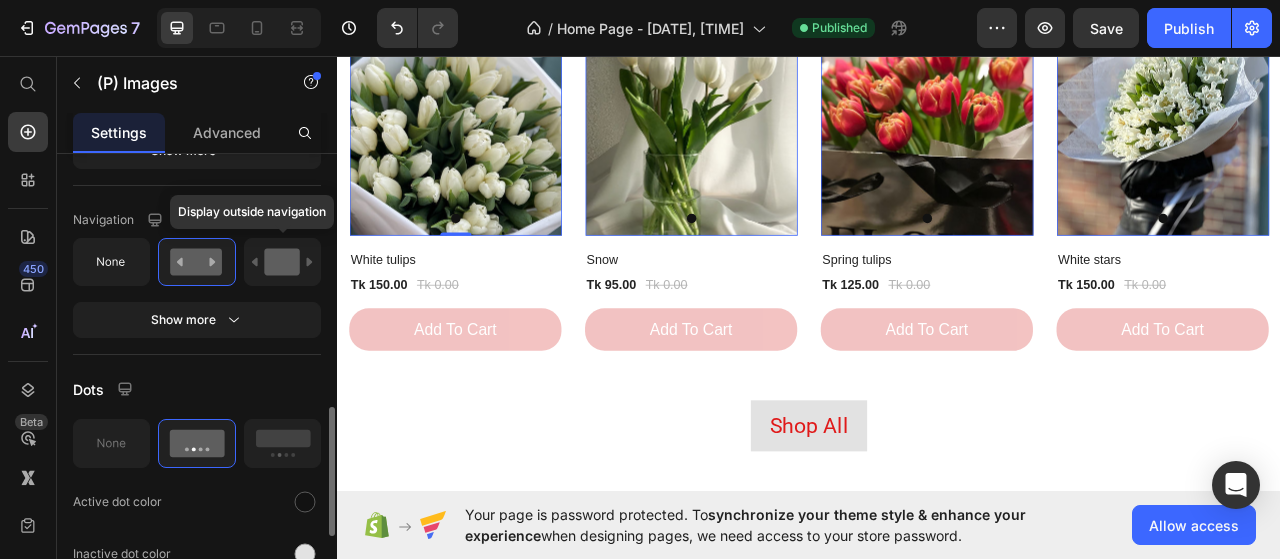 click 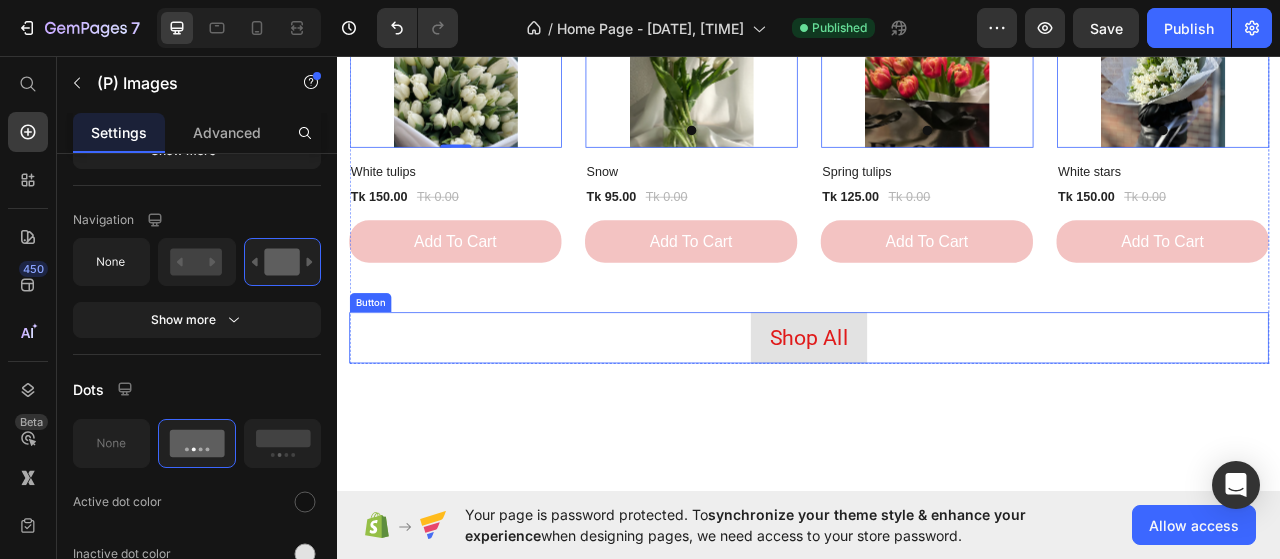 scroll, scrollTop: 1402, scrollLeft: 0, axis: vertical 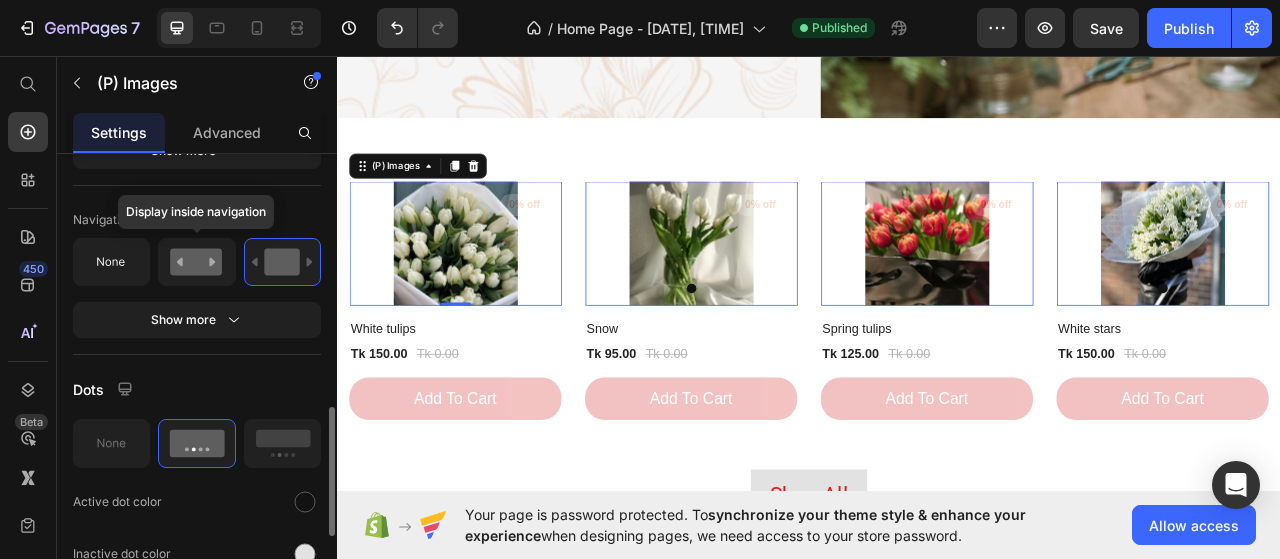 click 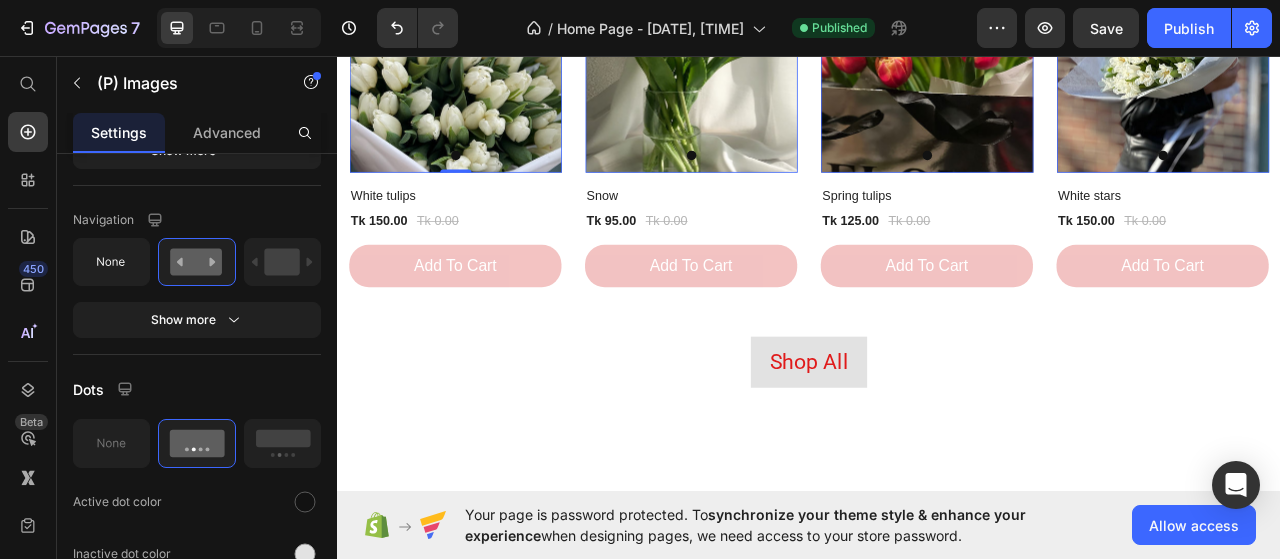 scroll, scrollTop: 1702, scrollLeft: 0, axis: vertical 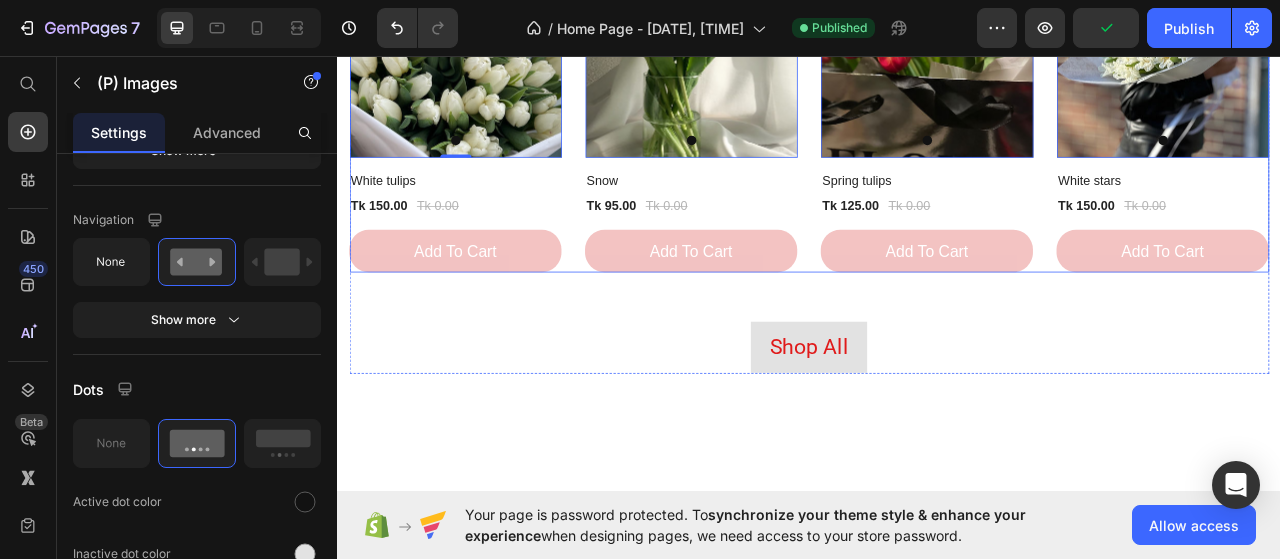 click on "(P) Images   0 0% off Product Badge Row White tulips (P) Title Tk 150.00 (P) Price Tk 0.00 (P) Price Row add to cart (P) Cart Button Row
(P) Images   0 0% off Product Badge Row Snow (P) Title Tk 95.00 (P) Price Tk 0.00 (P) Price Row add to cart (P) Cart Button Row
(P) Images   0 0% off Product Badge Row Spring tulips (P) Title Tk 125.00 (P) Price Tk 0.00 (P) Price Row add to cart (P) Cart Button Row
(P) Images   0 0% off Product Badge Row White stars (P) Title Tk 150.00 (P) Price Tk 0.00 (P) Price Row add to cart (P) Cart Button Row" at bounding box center (937, 125) 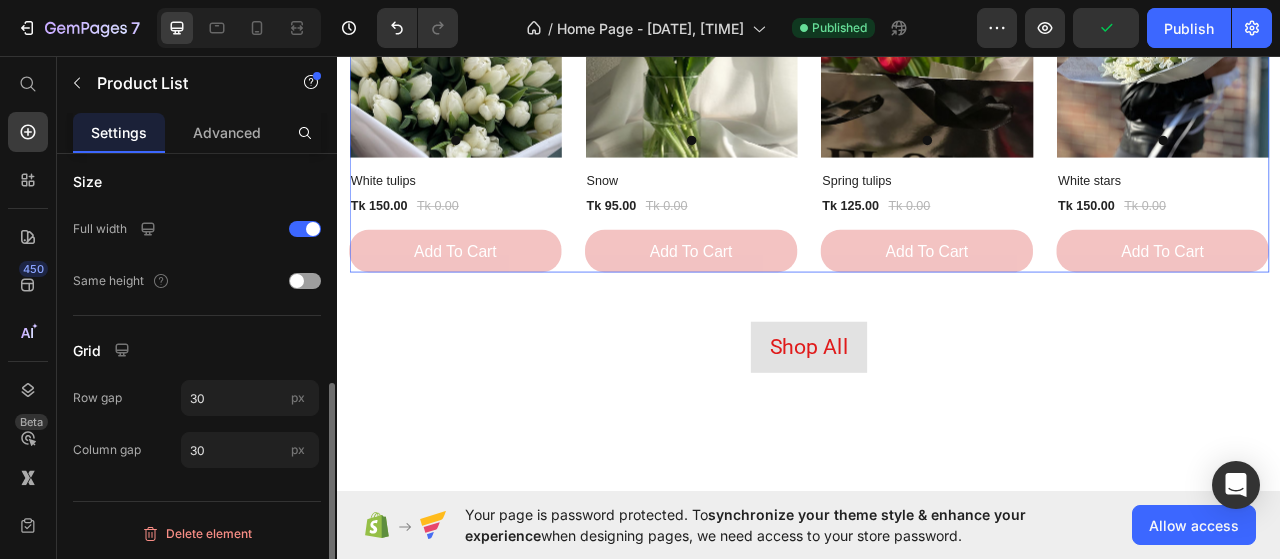 scroll, scrollTop: 0, scrollLeft: 0, axis: both 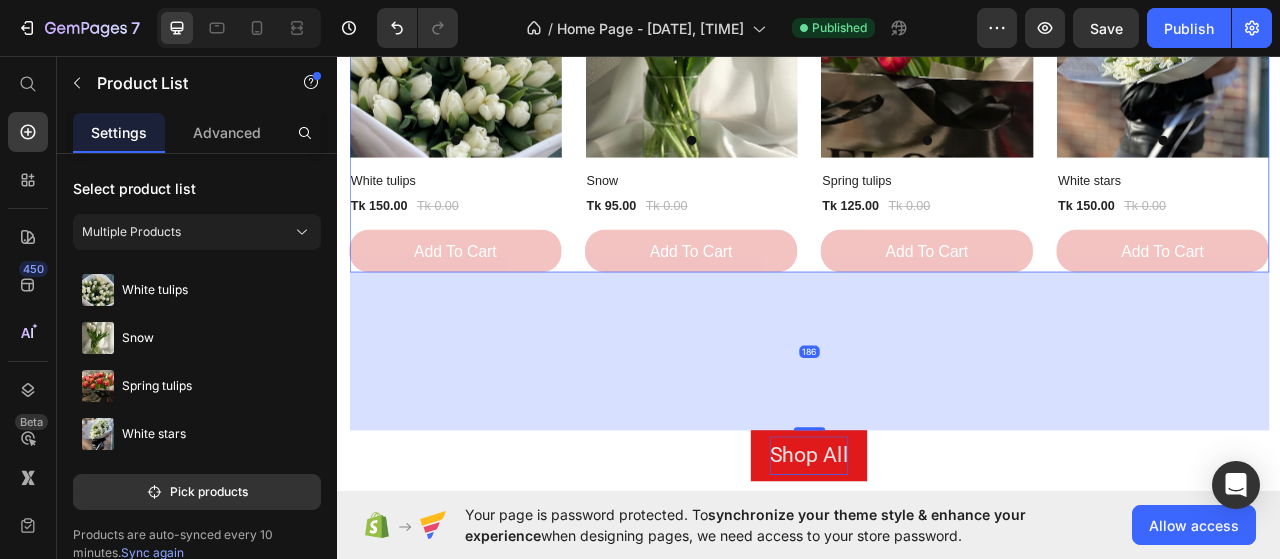drag, startPoint x: 931, startPoint y: 387, endPoint x: 916, endPoint y: 525, distance: 138.81282 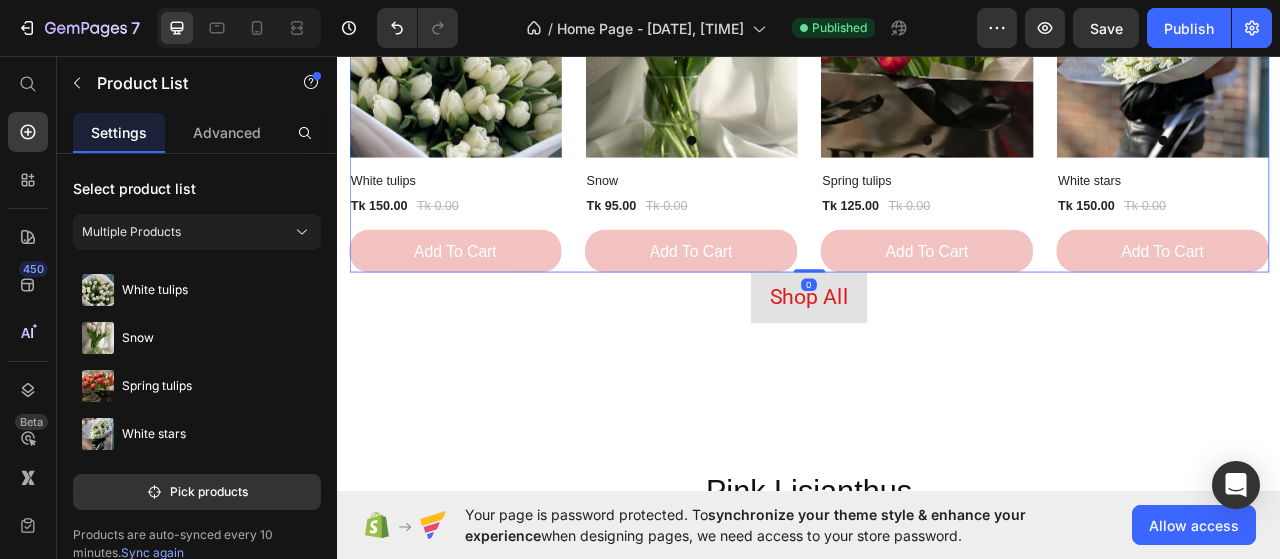 drag, startPoint x: 927, startPoint y: 526, endPoint x: 922, endPoint y: 292, distance: 234.0534 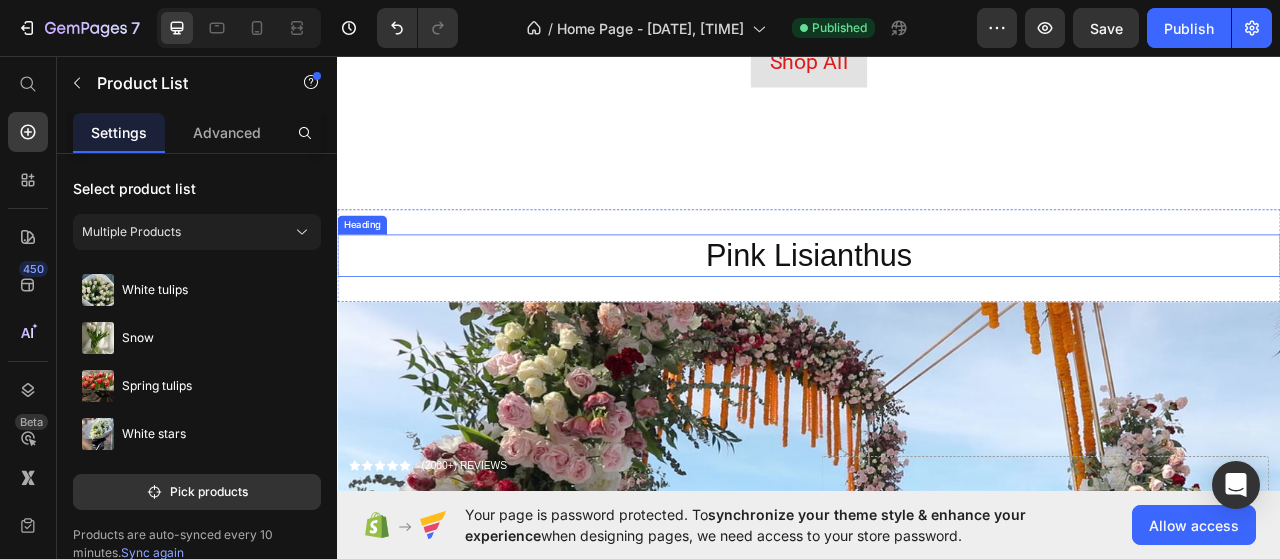 scroll, scrollTop: 1902, scrollLeft: 0, axis: vertical 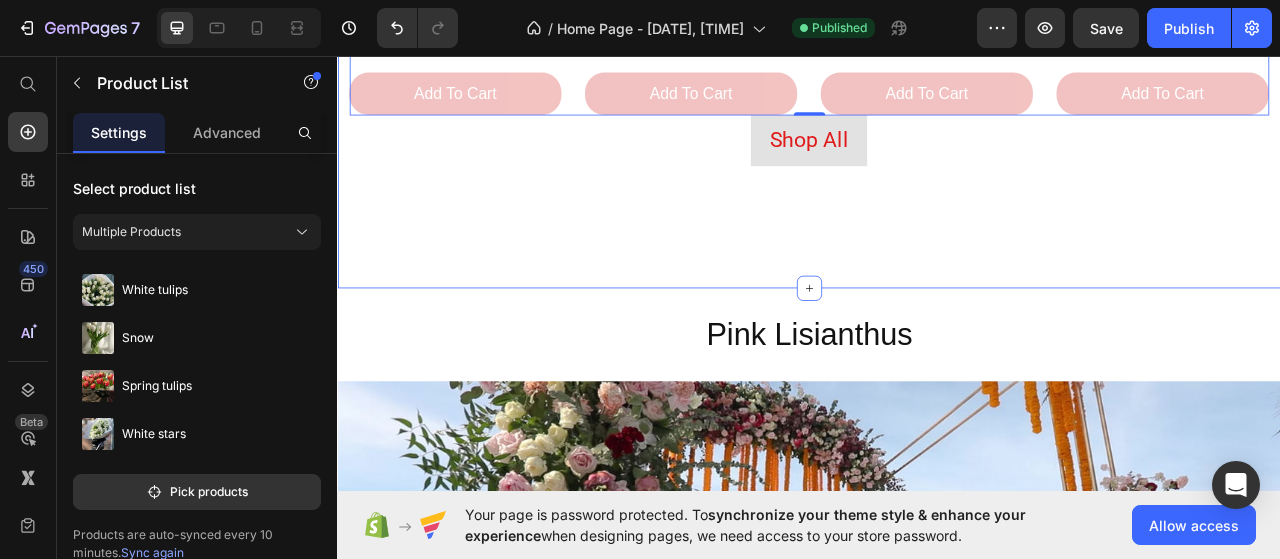 click on "1C7E5E" at bounding box center (937, -5) 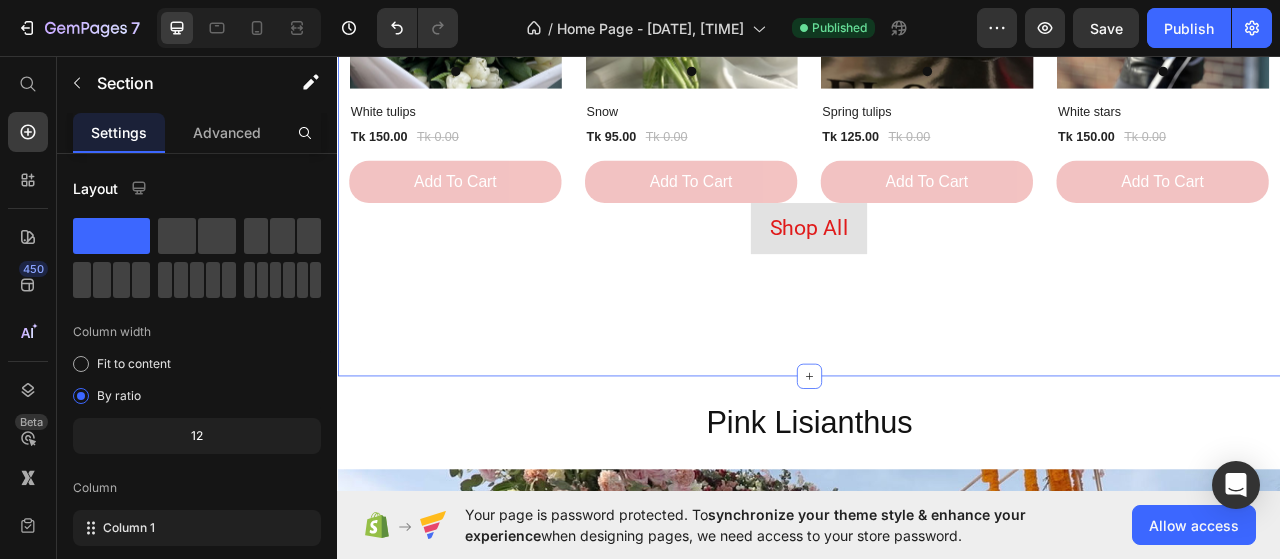 scroll, scrollTop: 1702, scrollLeft: 0, axis: vertical 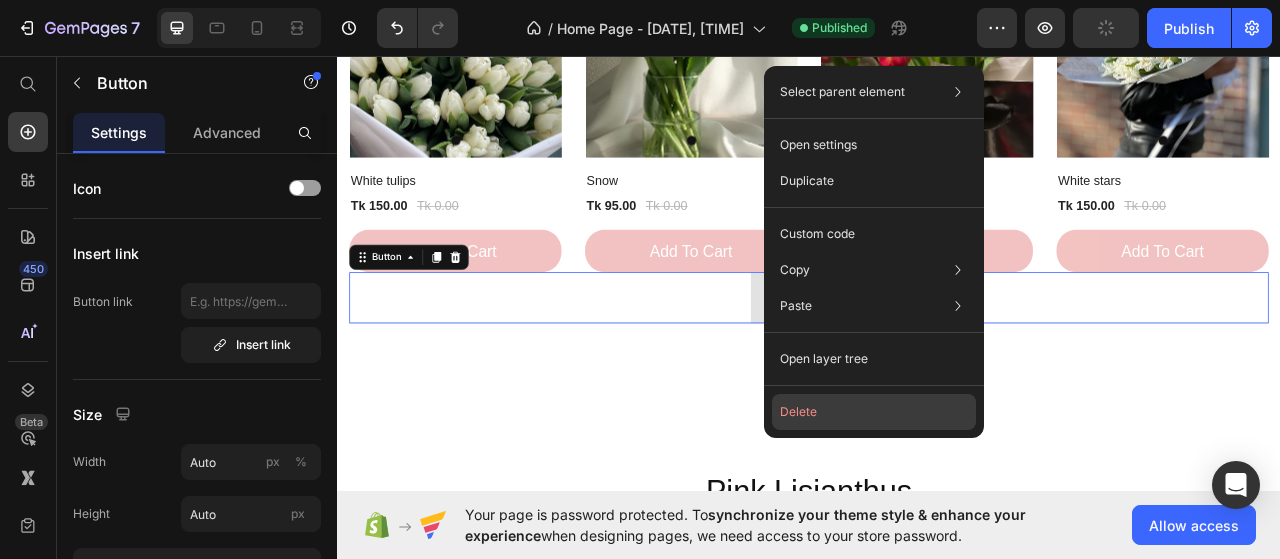 click on "Delete" 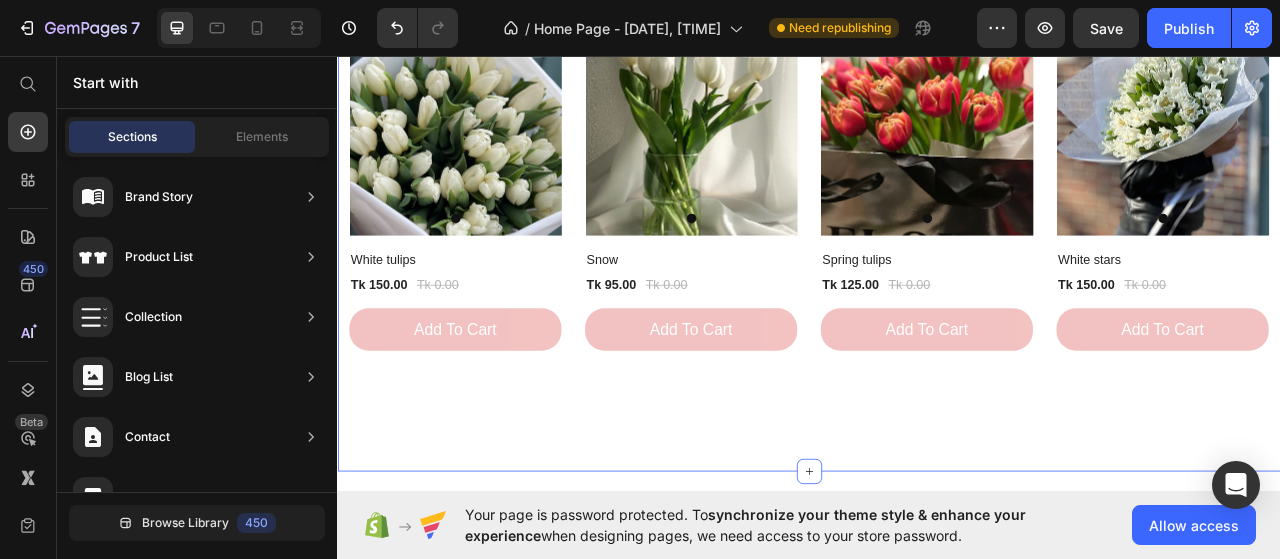 scroll, scrollTop: 1702, scrollLeft: 0, axis: vertical 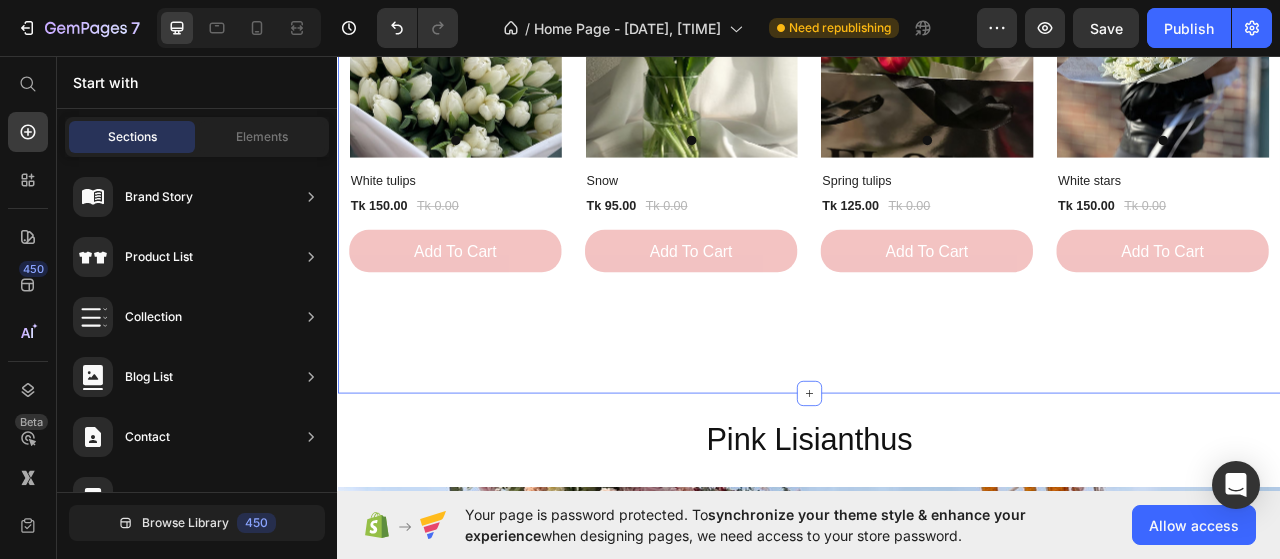click on "(P) Images 0% off Product Badge Row White tulips (P) Title Tk 150.00 (P) Price Tk 0.00 (P) Price Row add to cart (P) Cart Button Row
(P) Images 0% off Product Badge Row Snow (P) Title Tk 95.00 (P) Price Tk 0.00 (P) Price Row add to cart (P) Cart Button Row
(P) Images 0% off Product Badge Row Spring tulips (P) Title Tk 125.00 (P) Price Tk 0.00 (P) Price Row add to cart (P) Cart Button Row
(P) Images 0% off Product Badge Row White stars (P) Title Tk 150.00 (P) Price Tk 0.00 (P) Price Row add to cart (P) Cart Button Row Product List Row Section 3" at bounding box center [937, 162] 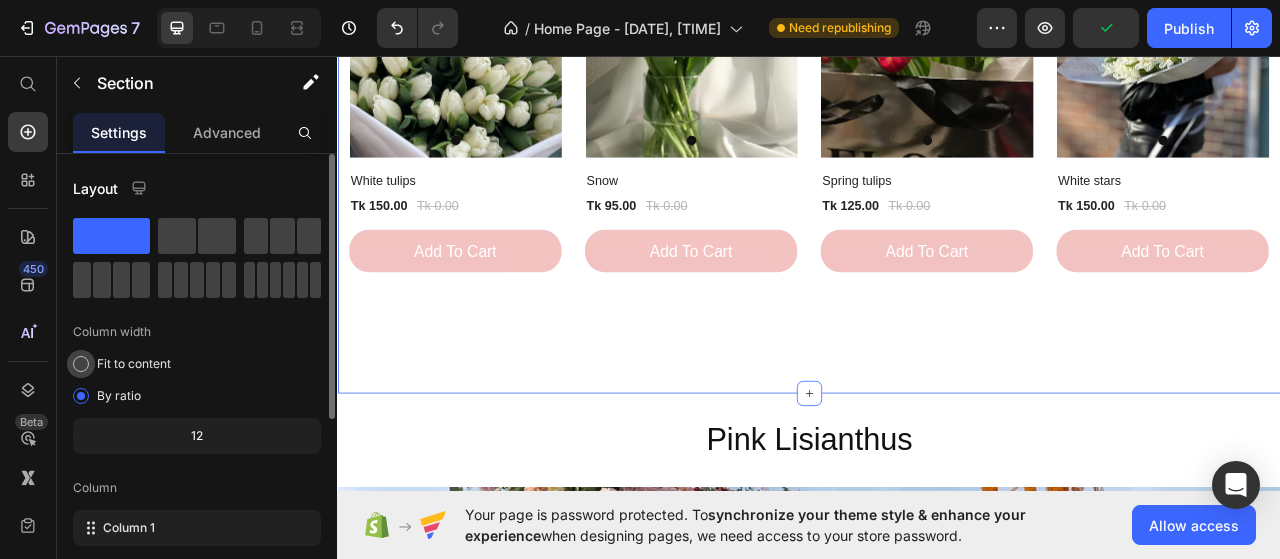 click on "Fit to content" at bounding box center [134, 364] 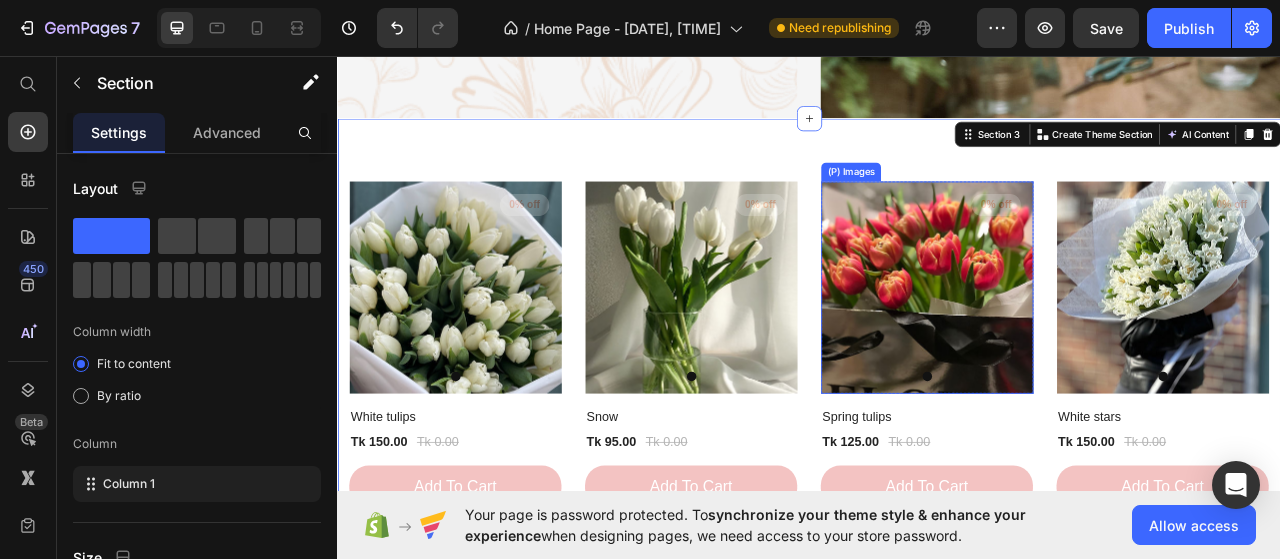 scroll, scrollTop: 1502, scrollLeft: 0, axis: vertical 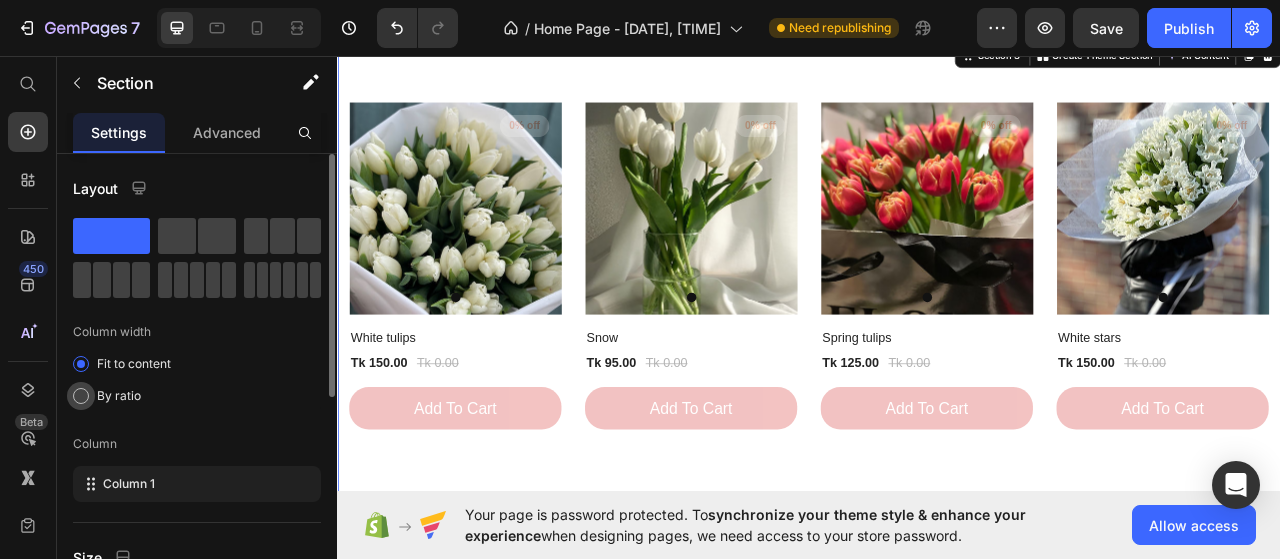 click on "By ratio" 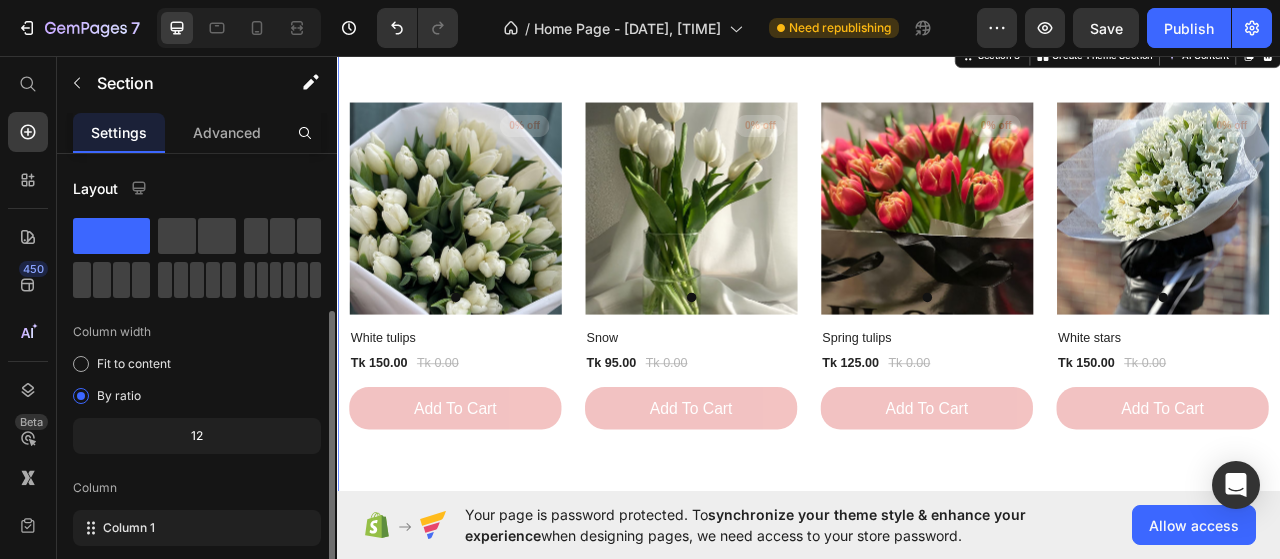 scroll, scrollTop: 100, scrollLeft: 0, axis: vertical 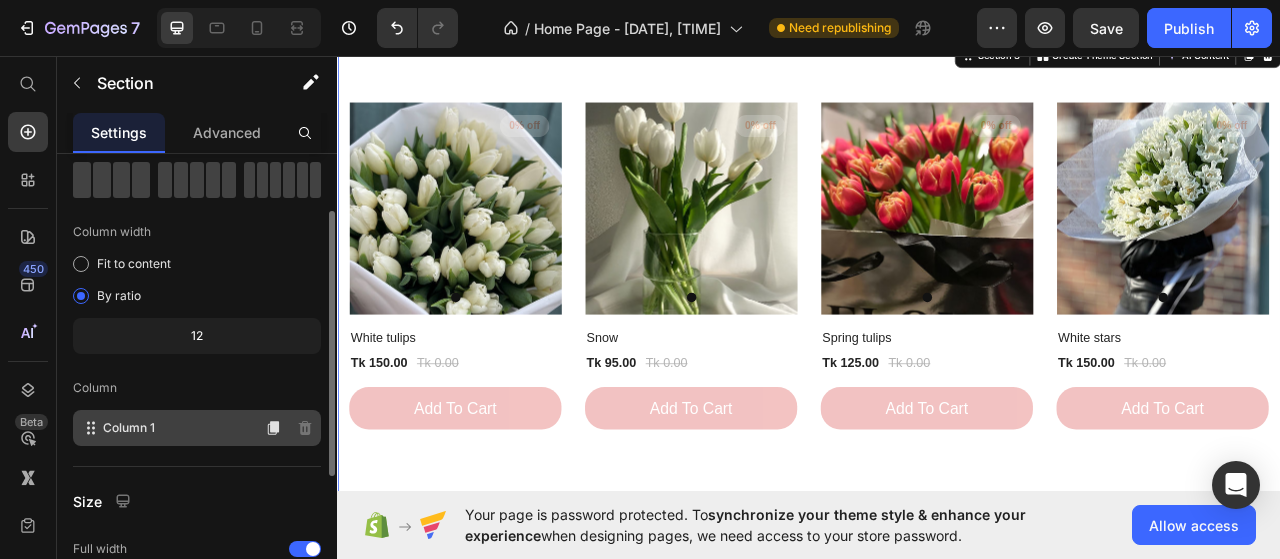 click on "Column 1" 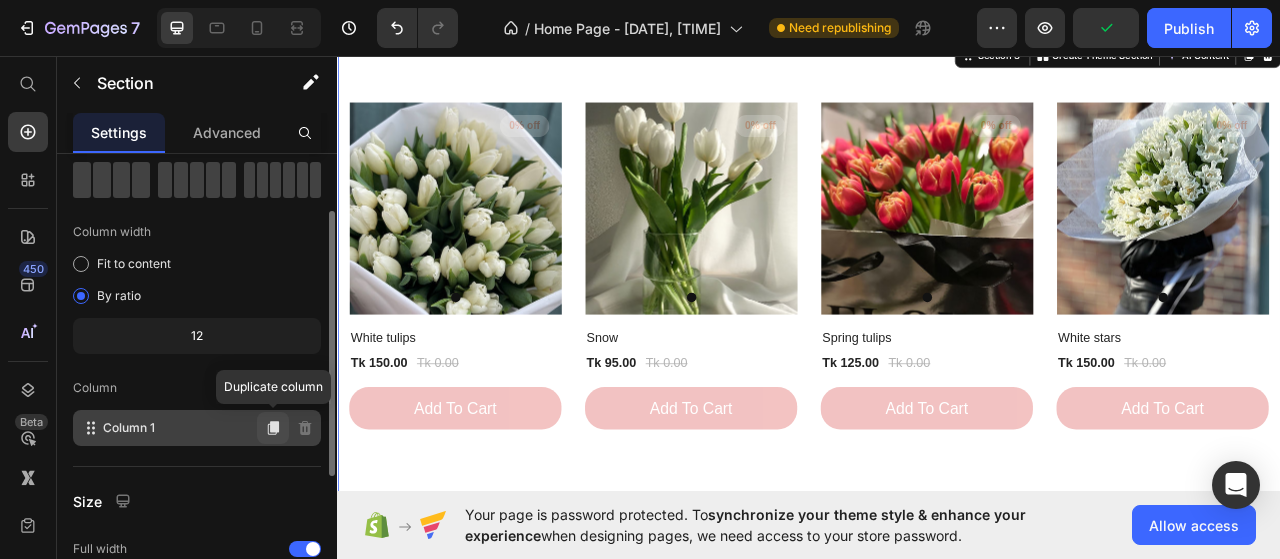 click 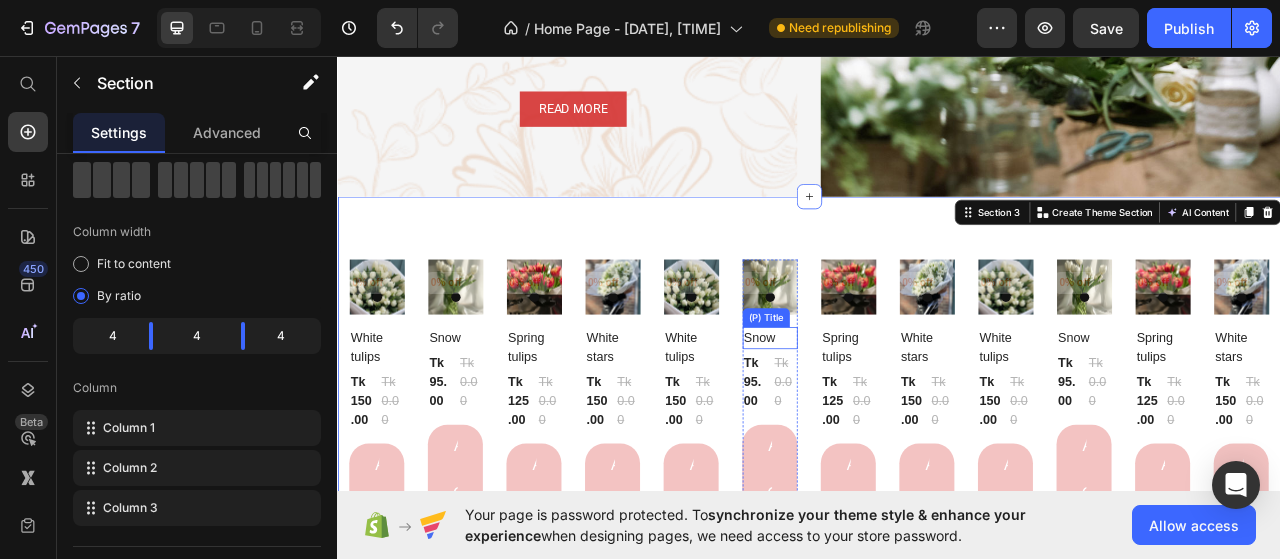 scroll, scrollTop: 1402, scrollLeft: 0, axis: vertical 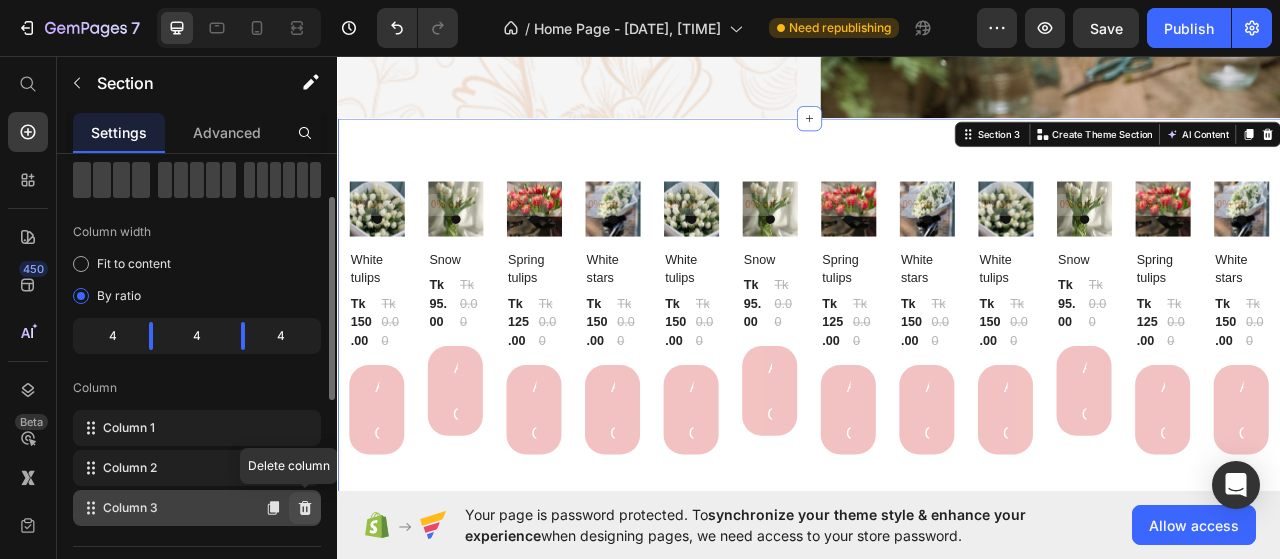 click 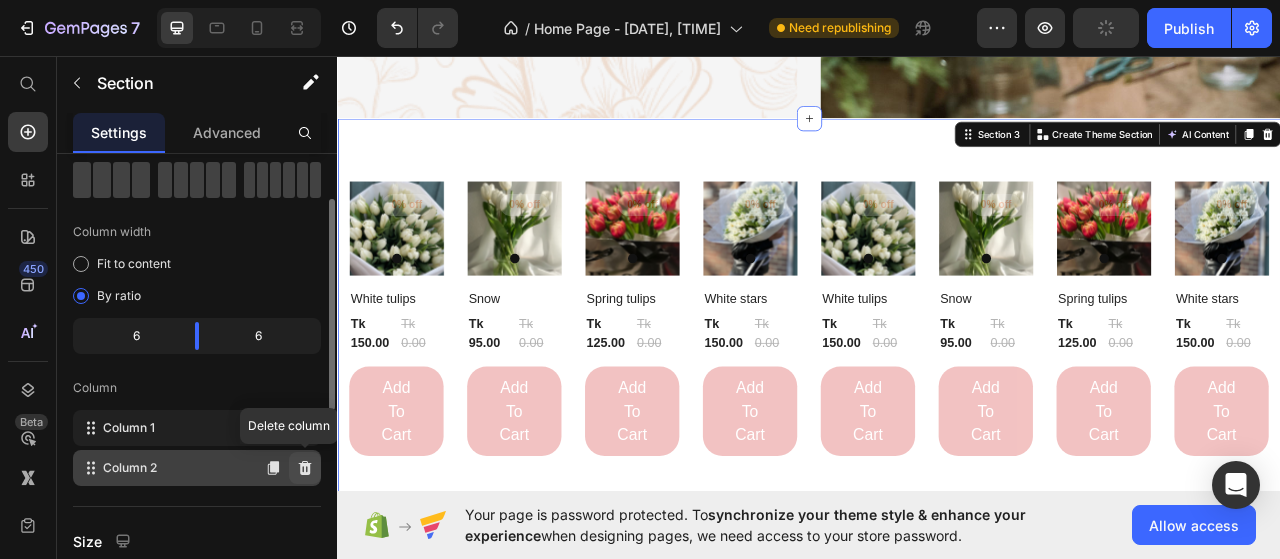 click 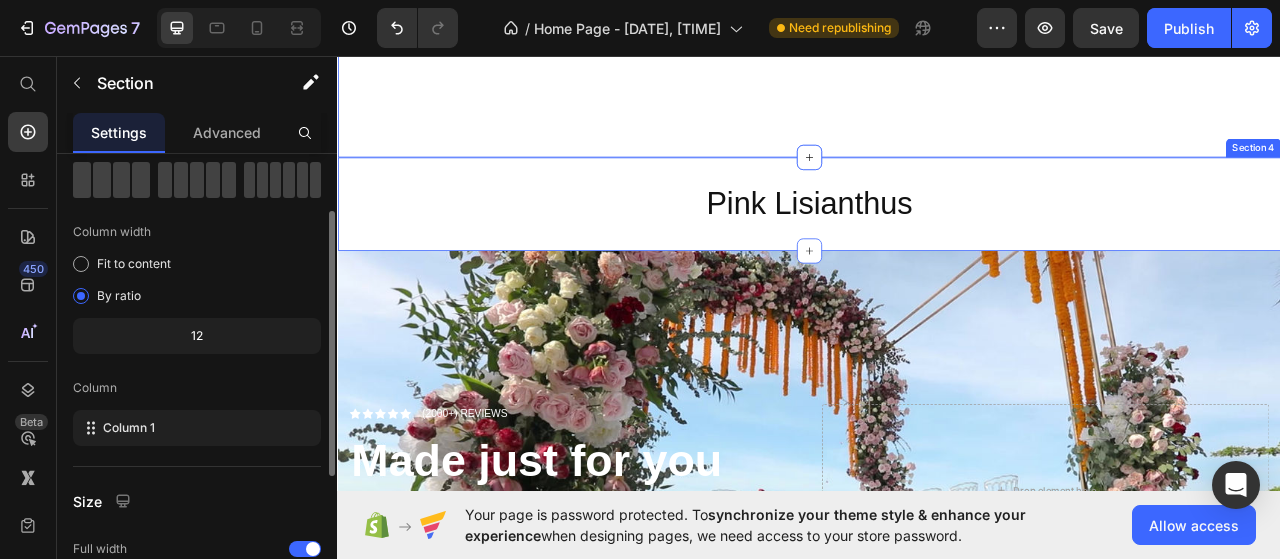 scroll, scrollTop: 1802, scrollLeft: 0, axis: vertical 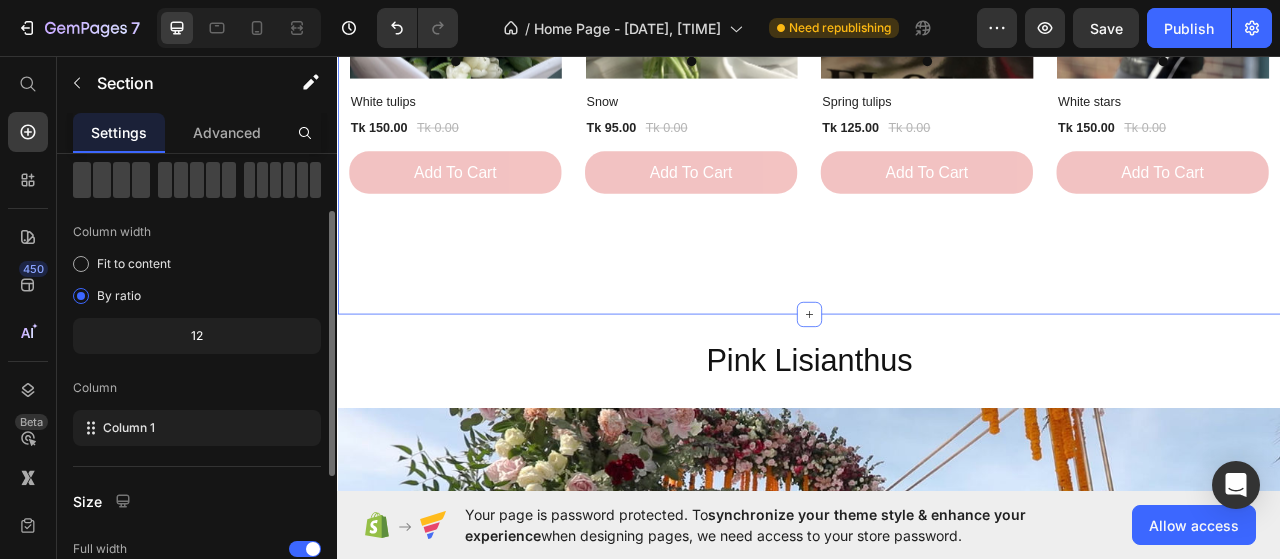 click on "12" 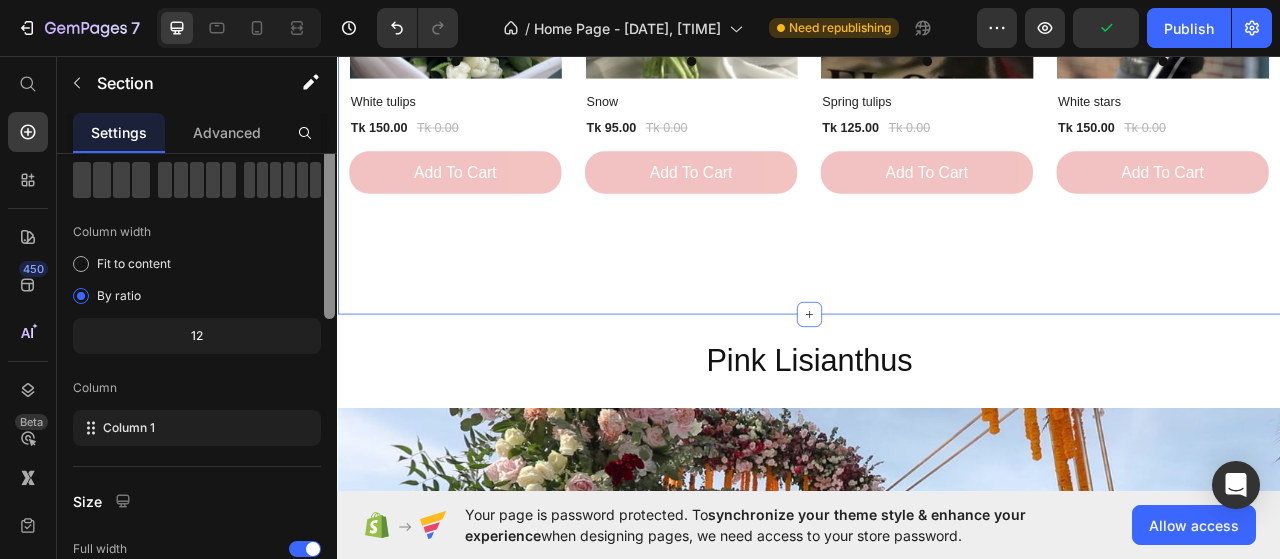 scroll, scrollTop: 0, scrollLeft: 0, axis: both 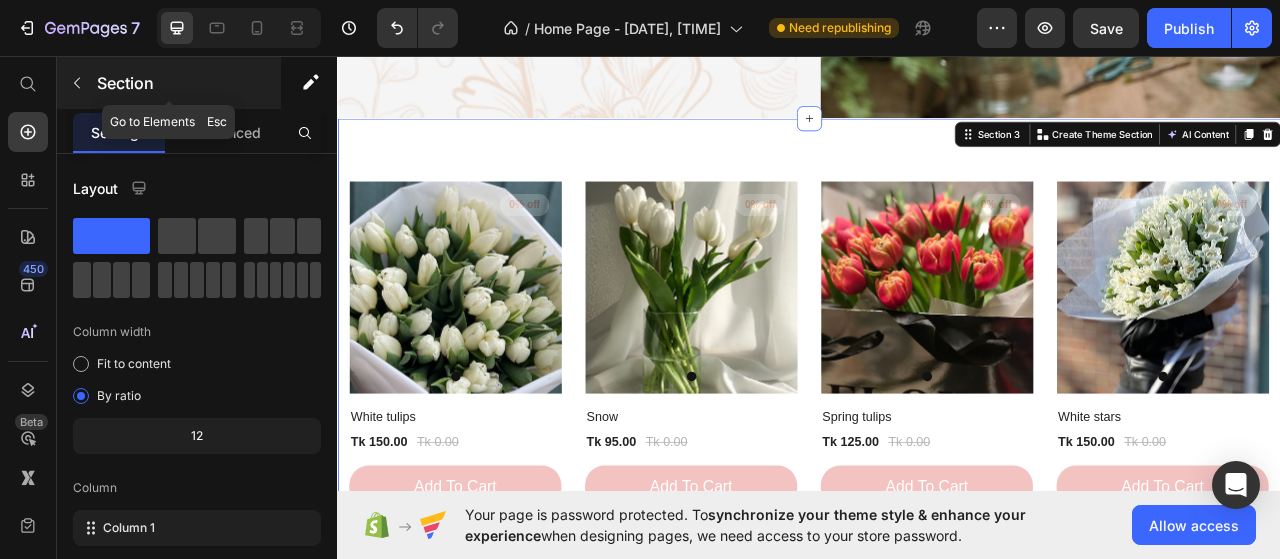 click 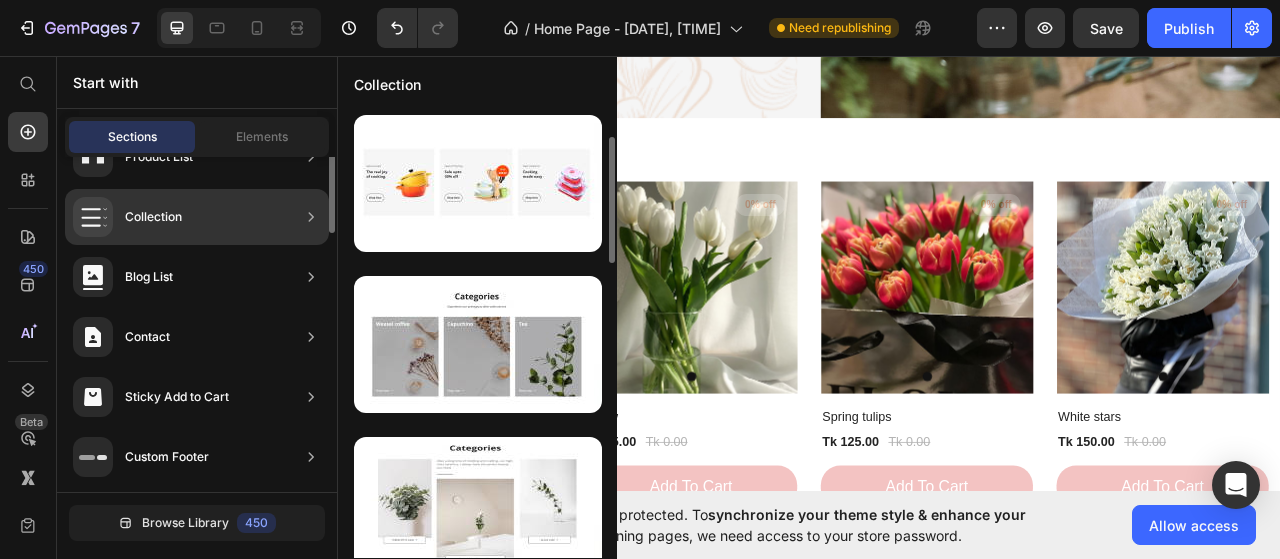 scroll, scrollTop: 624, scrollLeft: 0, axis: vertical 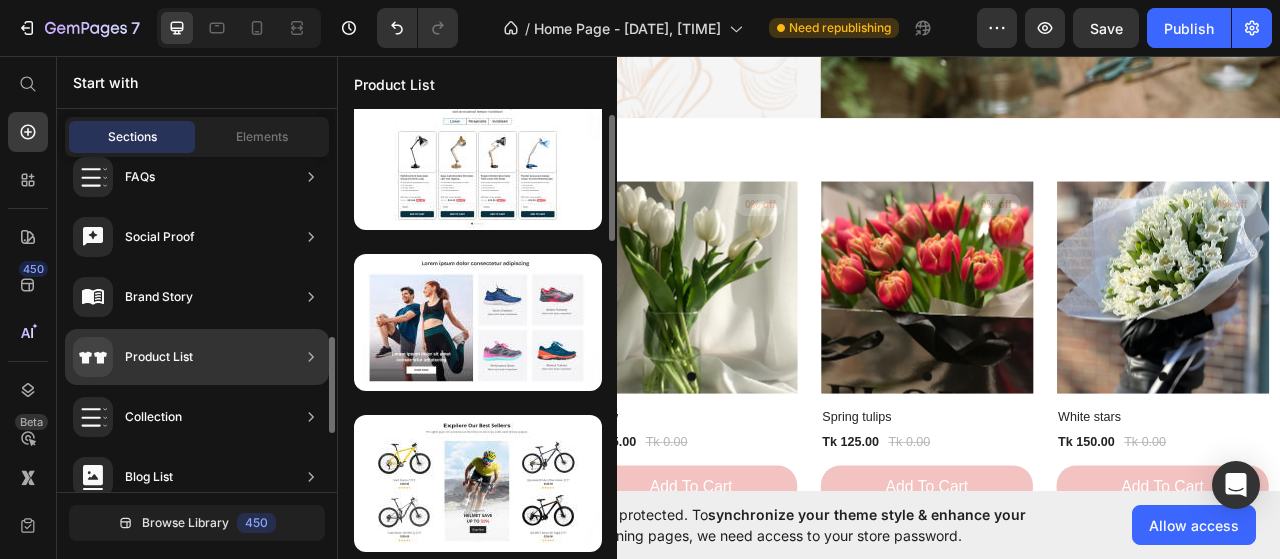 click on "Product List" at bounding box center [133, 357] 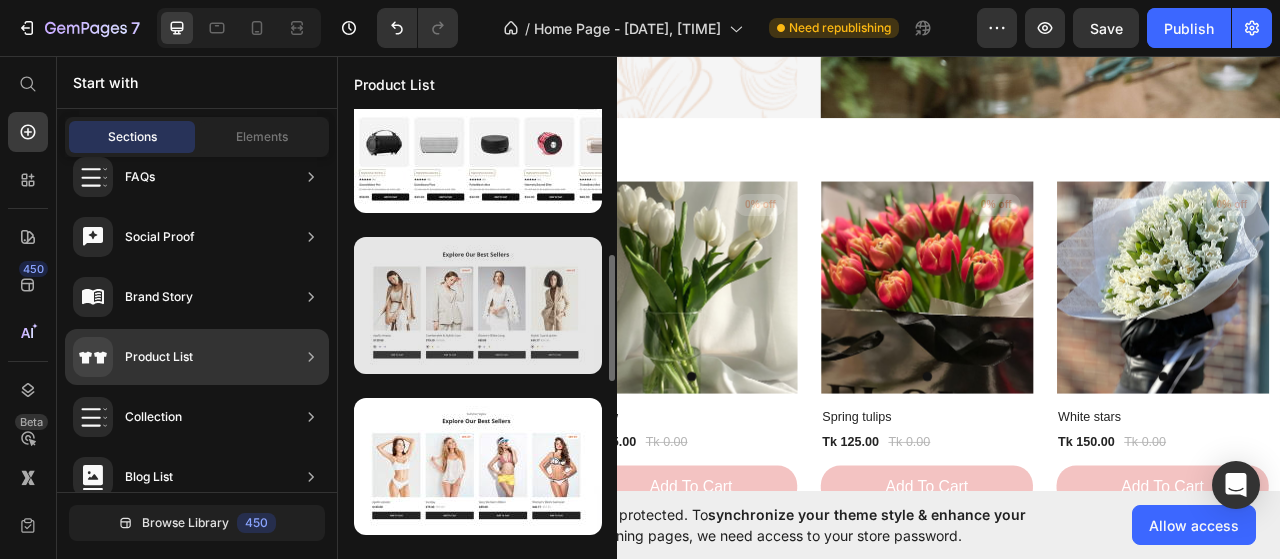 scroll, scrollTop: 322, scrollLeft: 0, axis: vertical 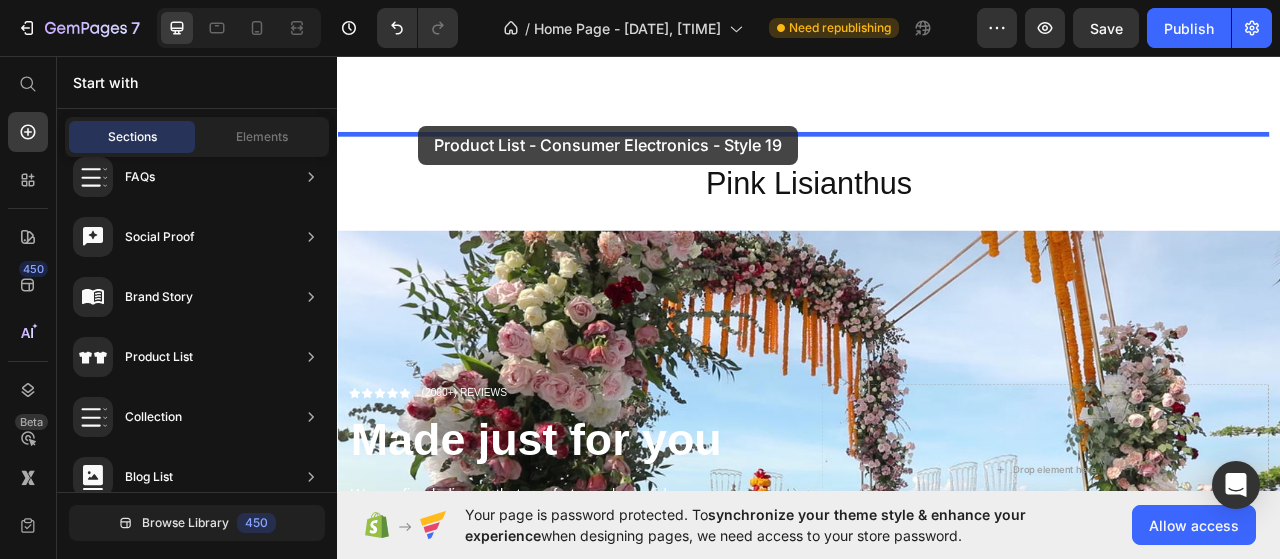 drag, startPoint x: 805, startPoint y: 378, endPoint x: 440, endPoint y: 146, distance: 432.4916 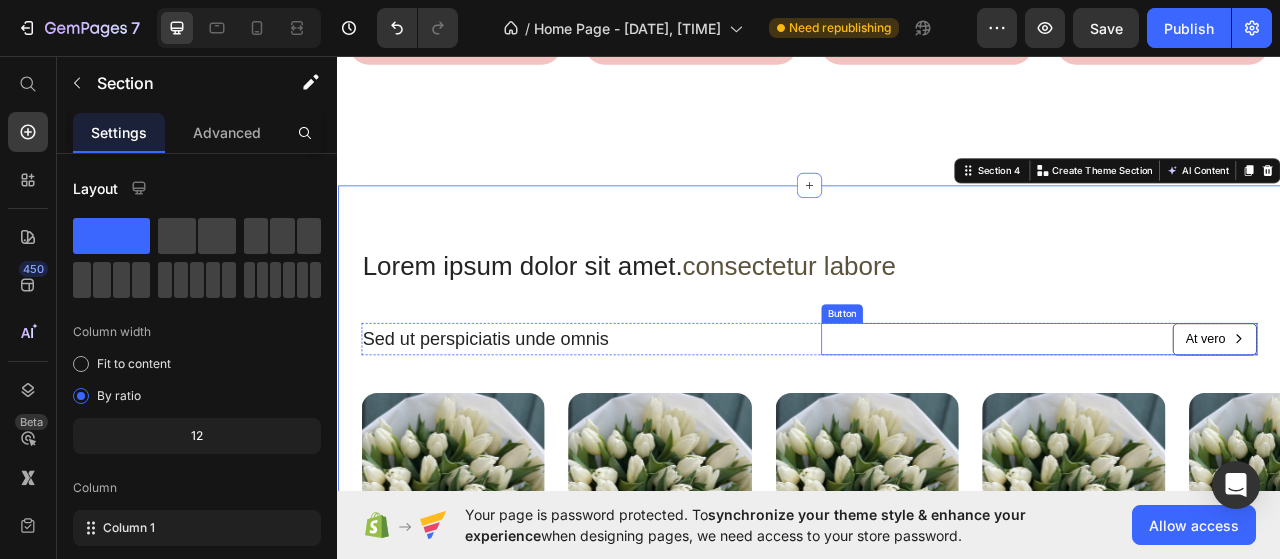 scroll, scrollTop: 2266, scrollLeft: 0, axis: vertical 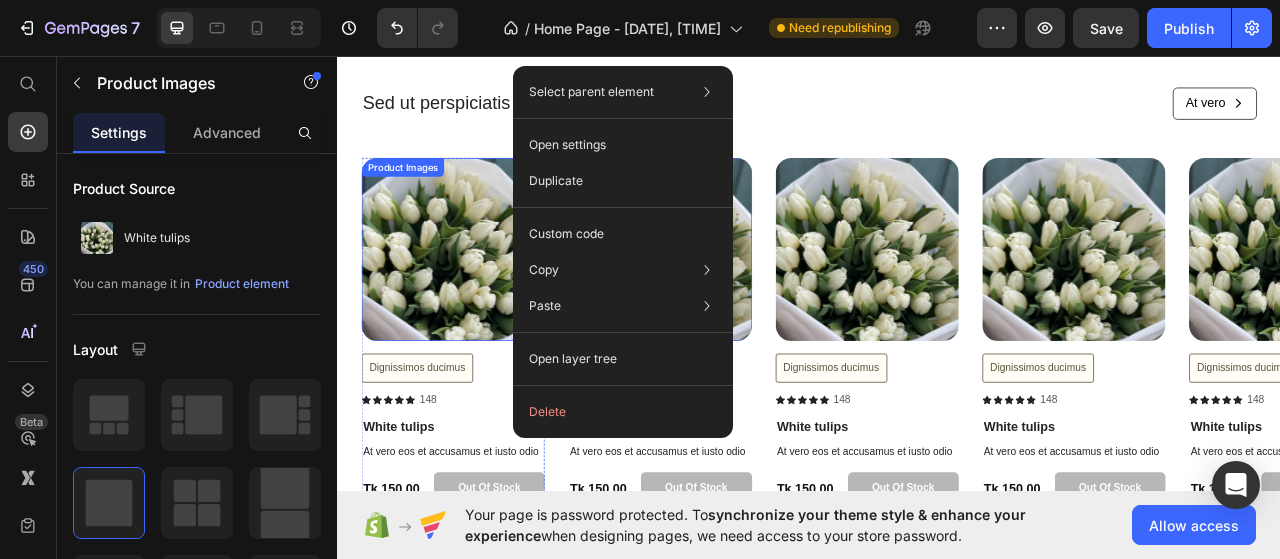 click at bounding box center (483, 303) 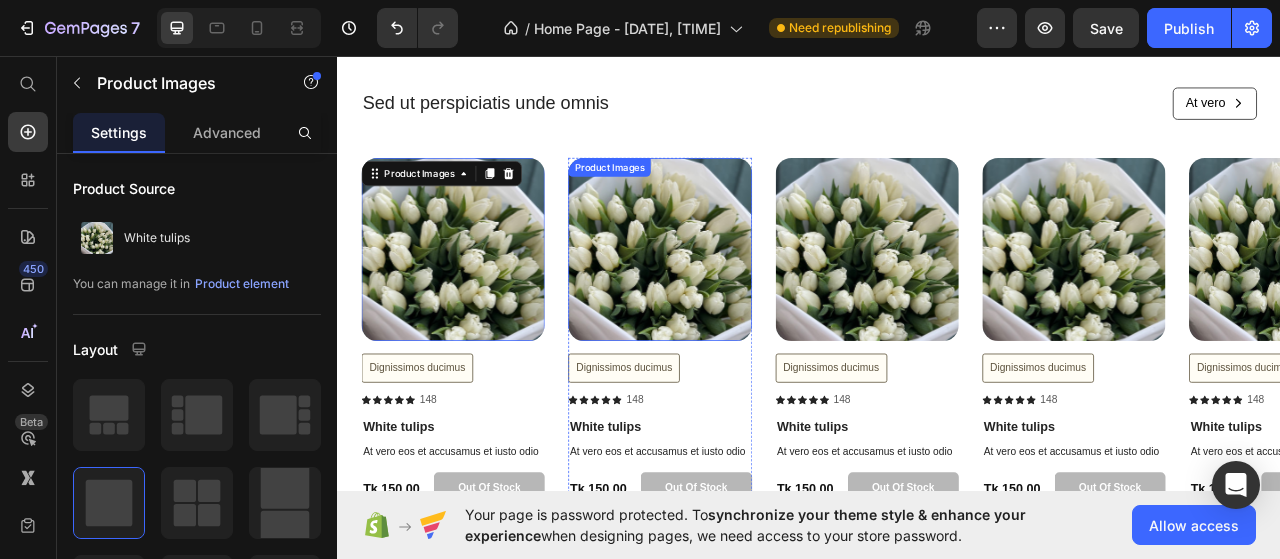 click at bounding box center [746, 303] 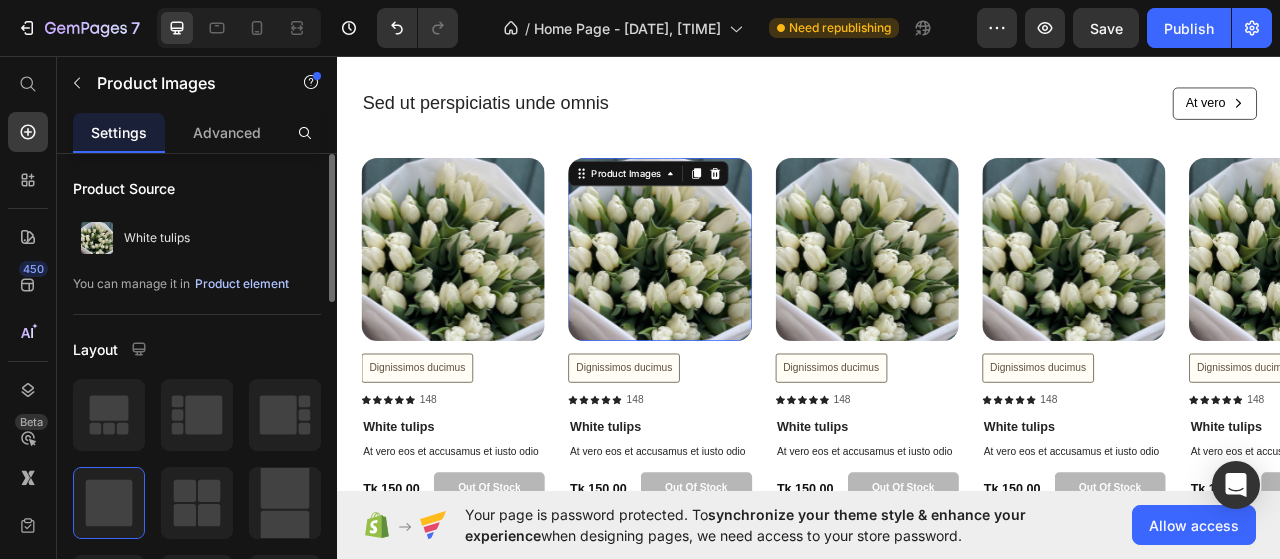 click on "Product element" at bounding box center [242, 284] 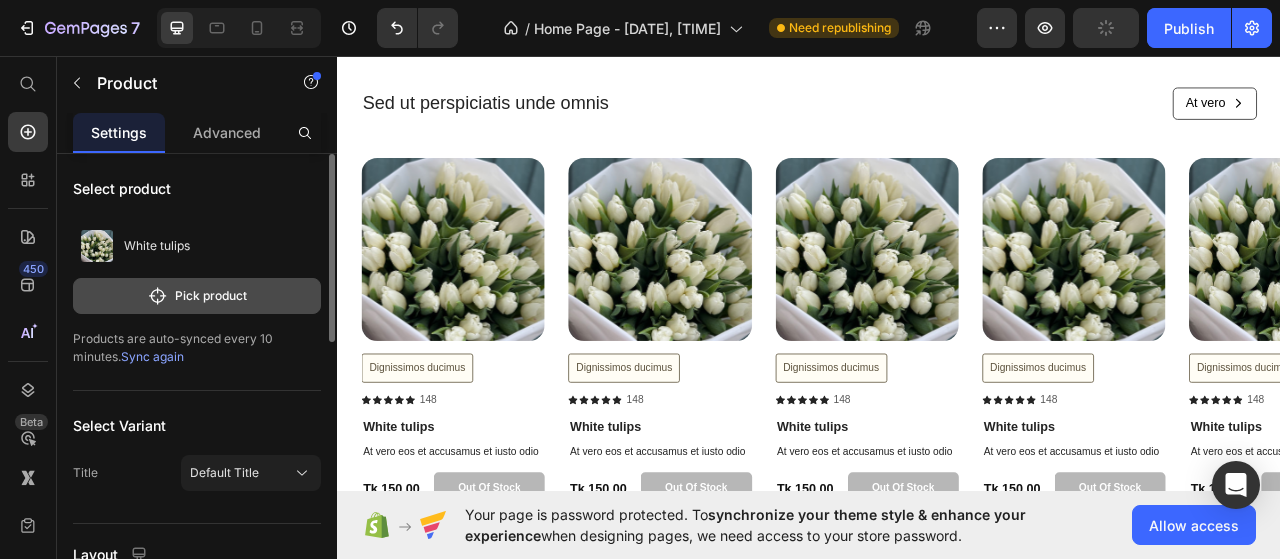 click on "Pick product" at bounding box center (197, 296) 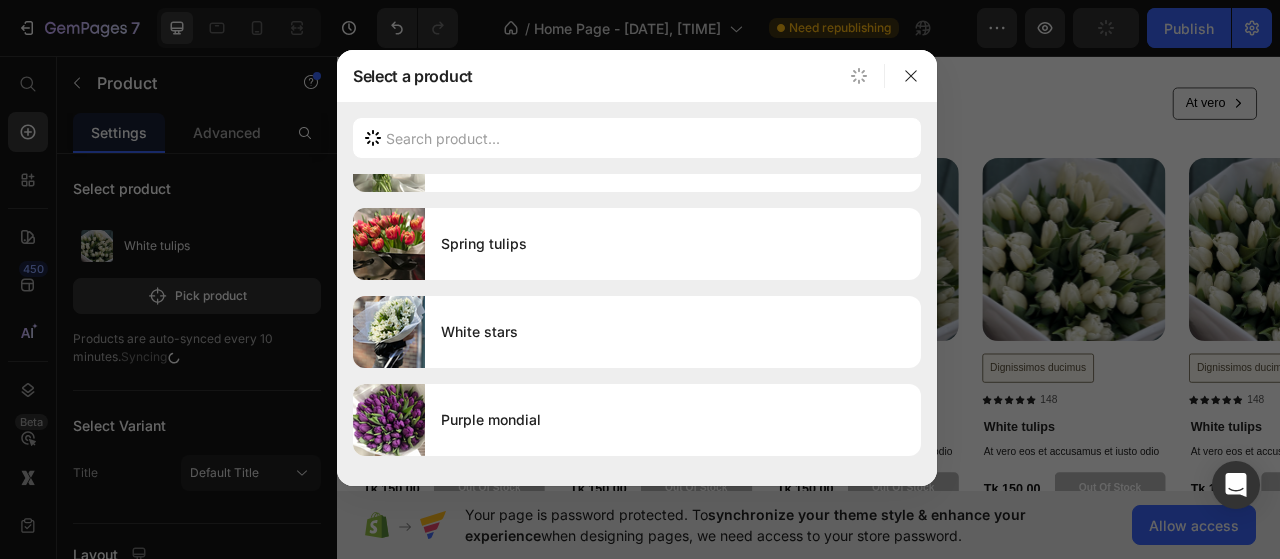scroll, scrollTop: 0, scrollLeft: 0, axis: both 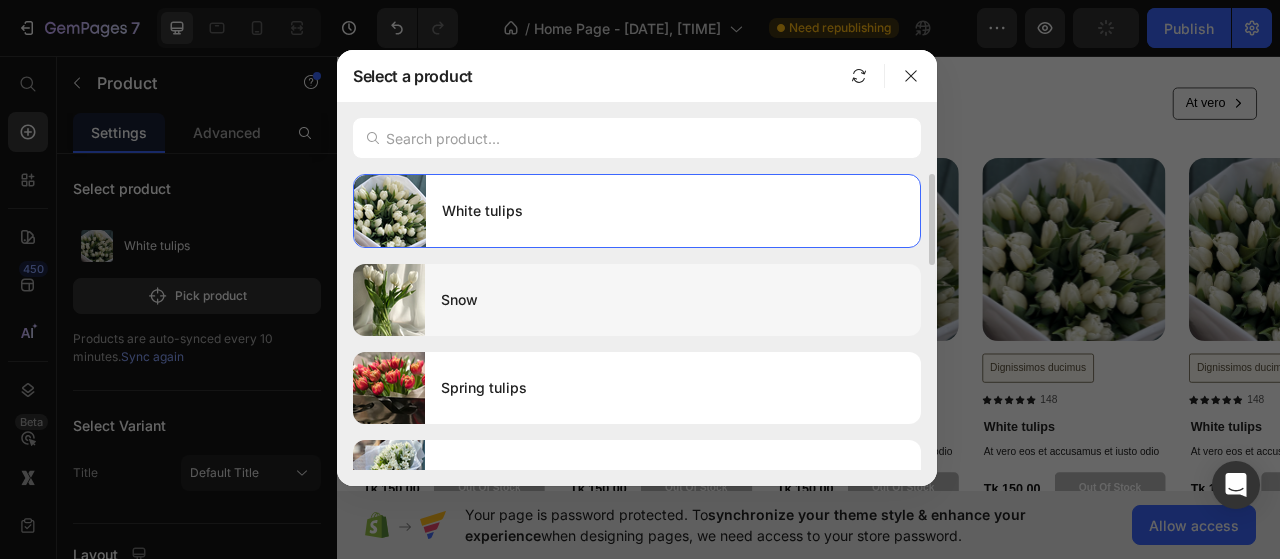 click on "Snow" at bounding box center (673, 300) 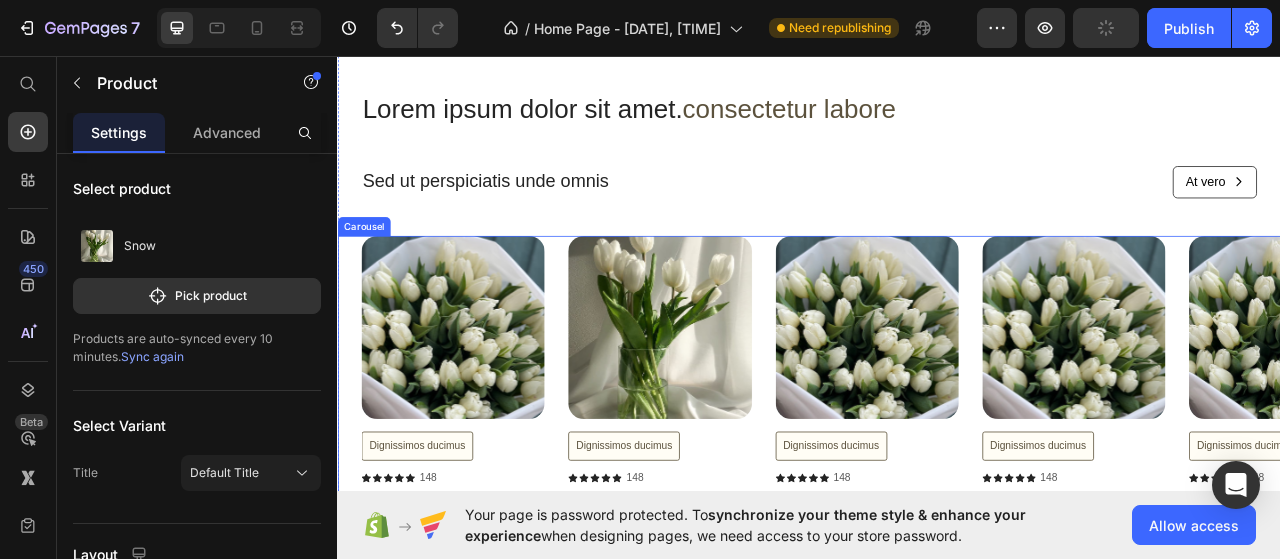 scroll, scrollTop: 2366, scrollLeft: 0, axis: vertical 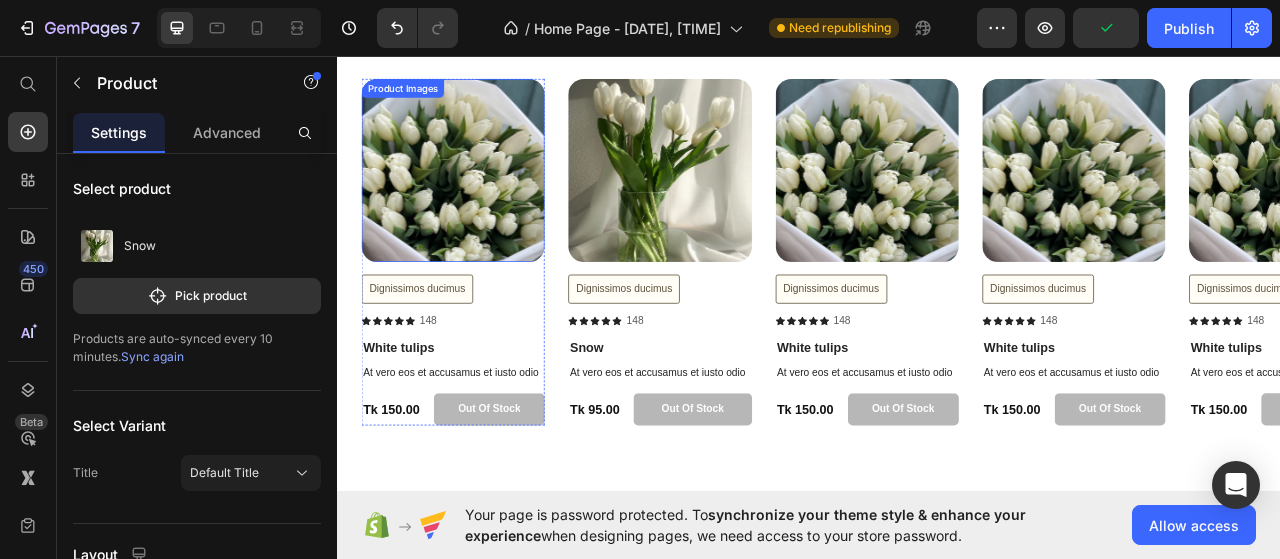 click at bounding box center [483, 203] 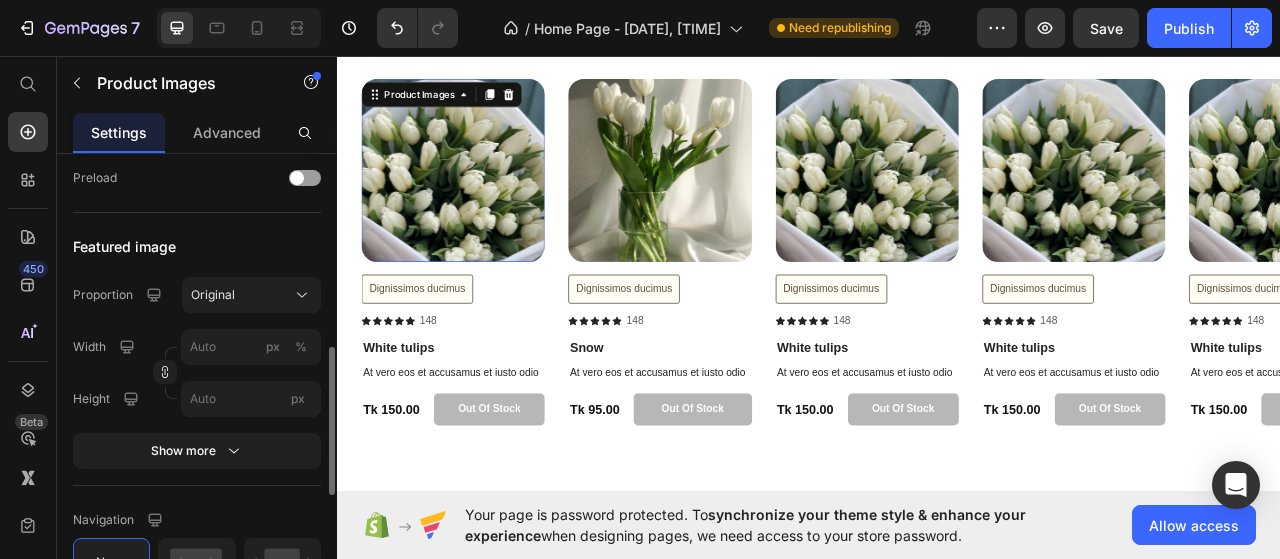 scroll, scrollTop: 800, scrollLeft: 0, axis: vertical 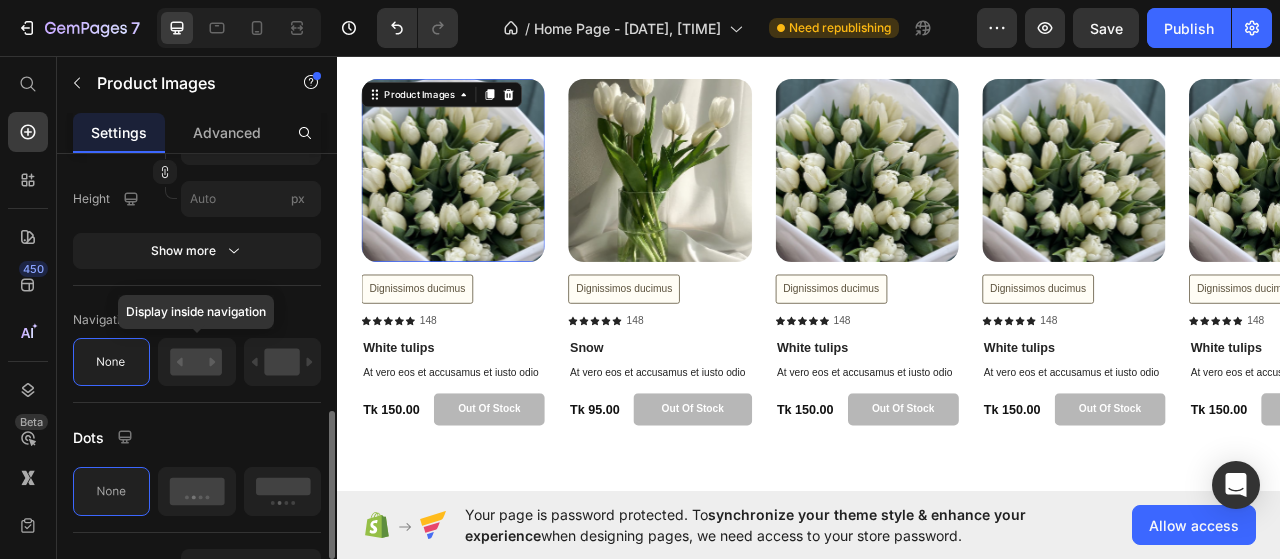 click 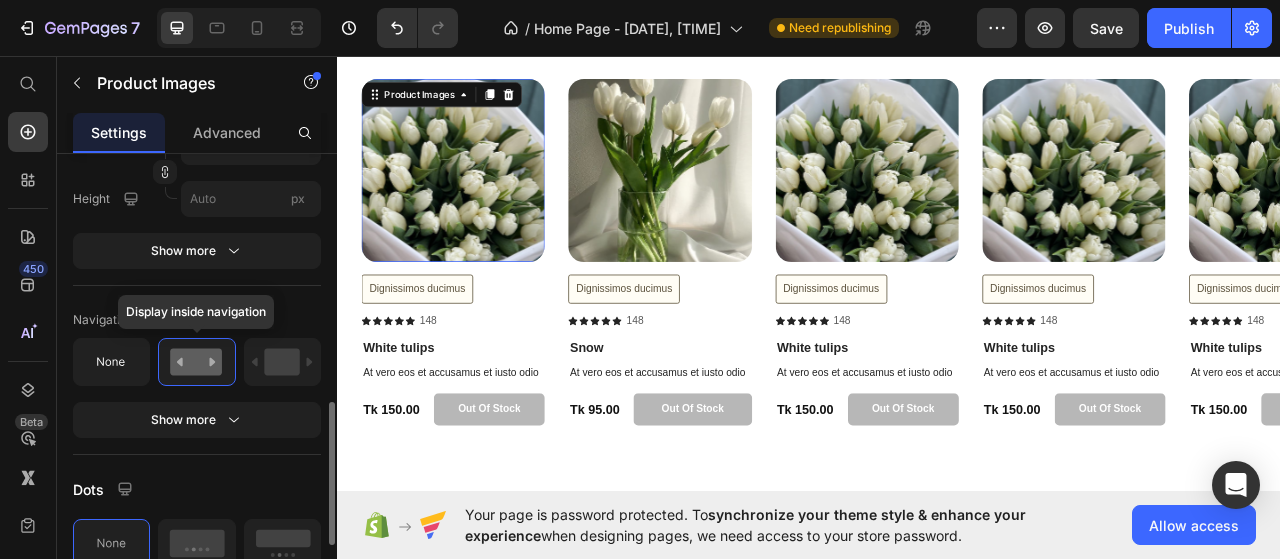 click 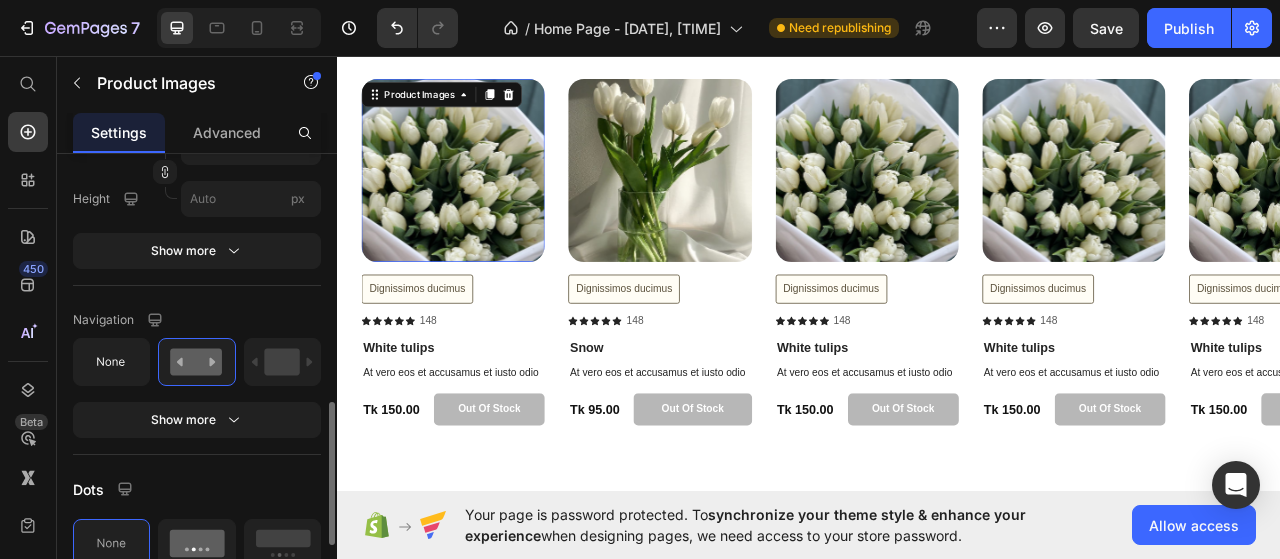 scroll, scrollTop: 900, scrollLeft: 0, axis: vertical 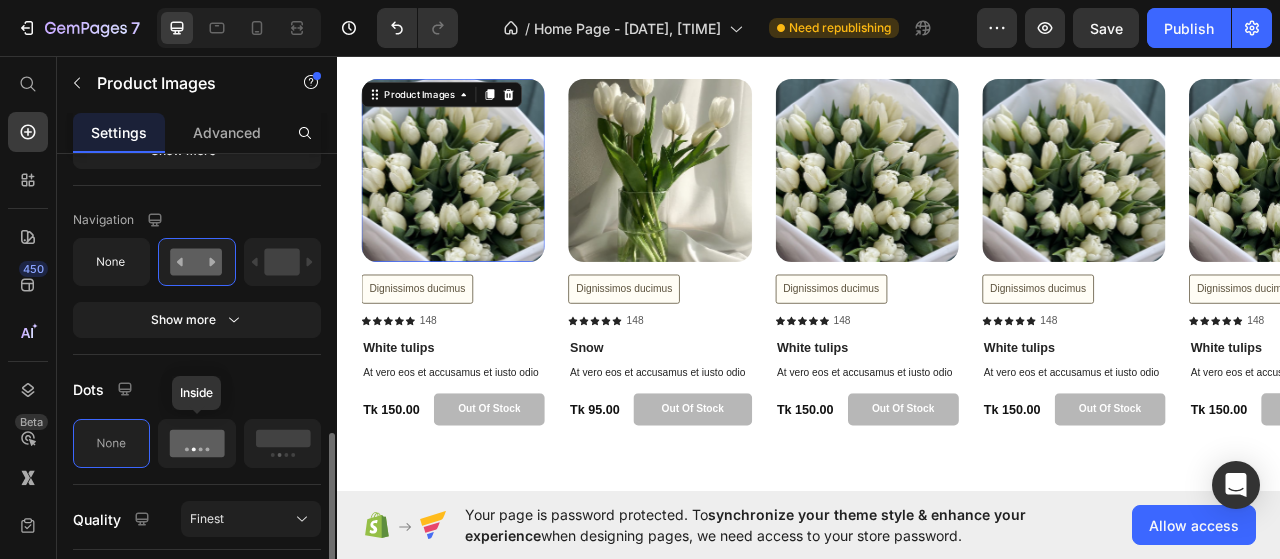 click 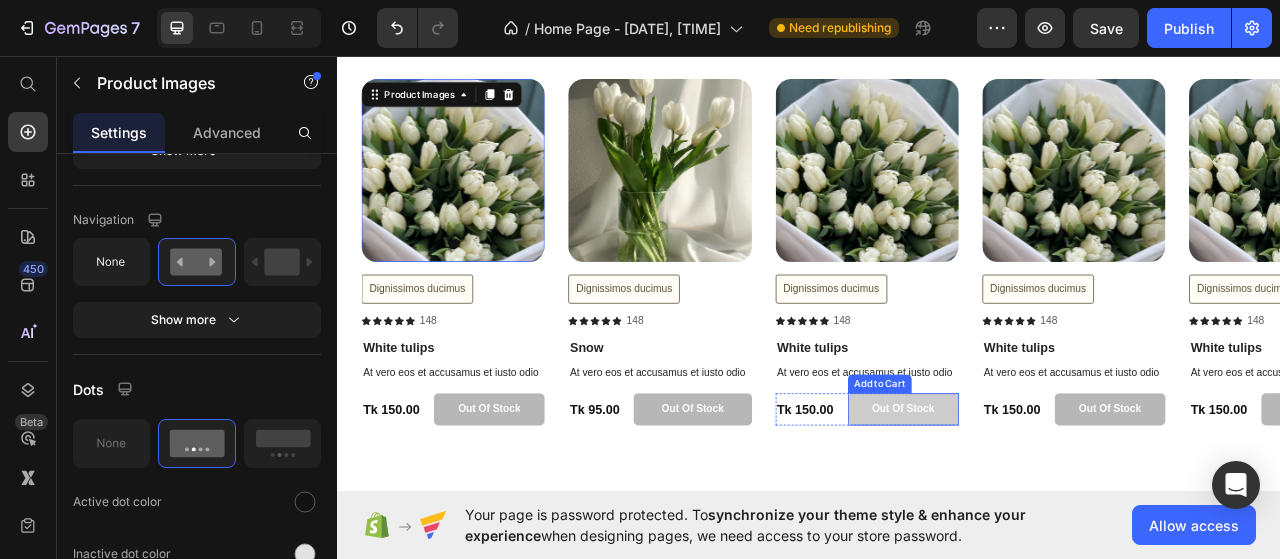 scroll, scrollTop: 2166, scrollLeft: 0, axis: vertical 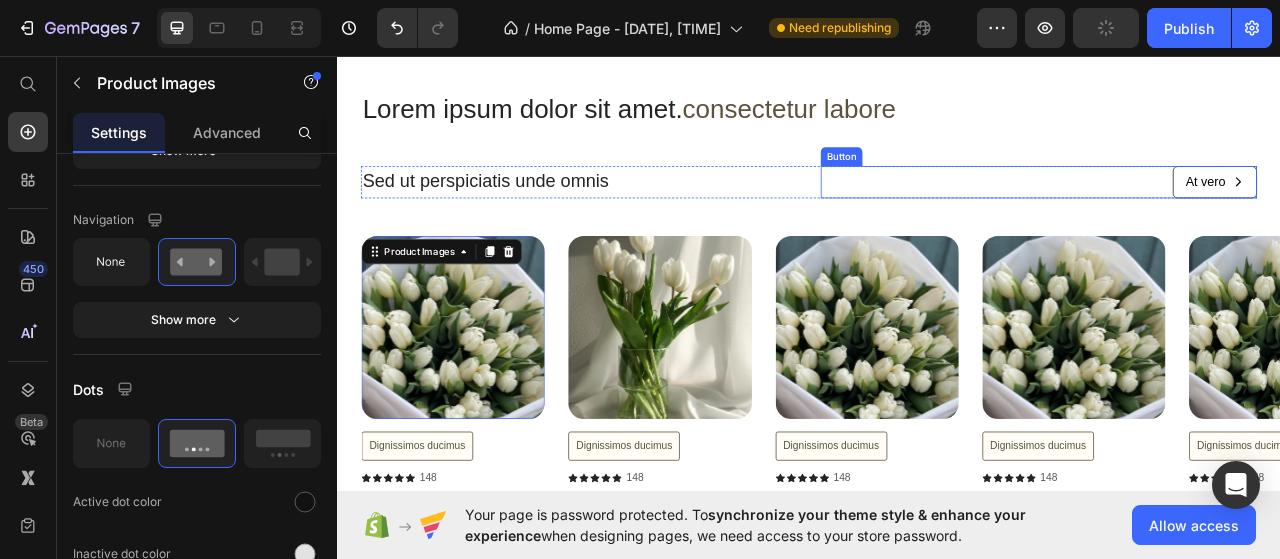 click 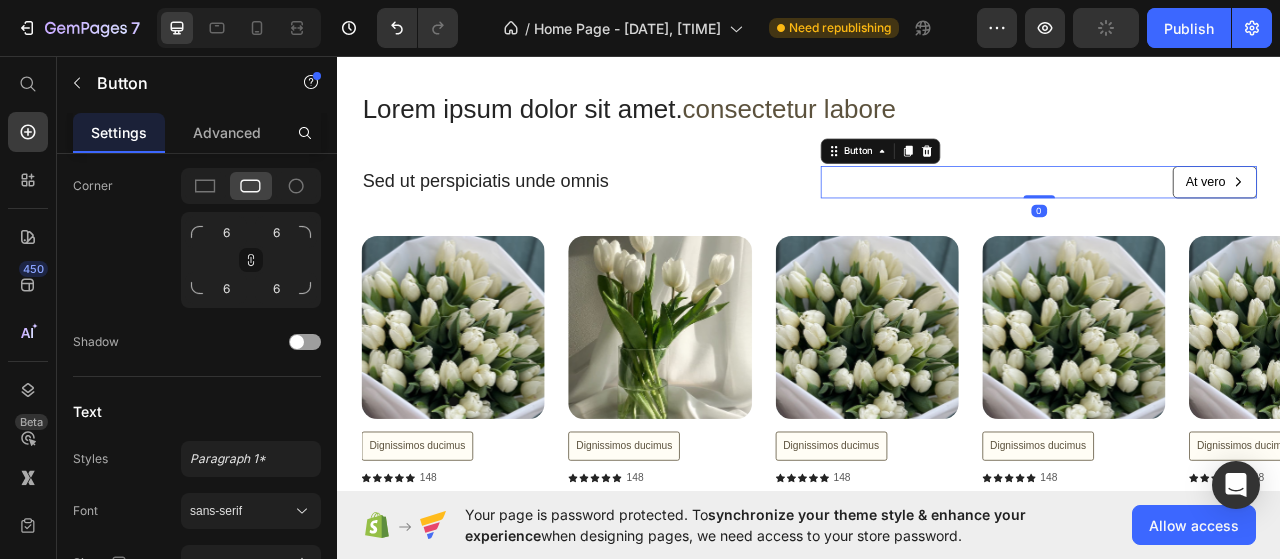 scroll, scrollTop: 0, scrollLeft: 0, axis: both 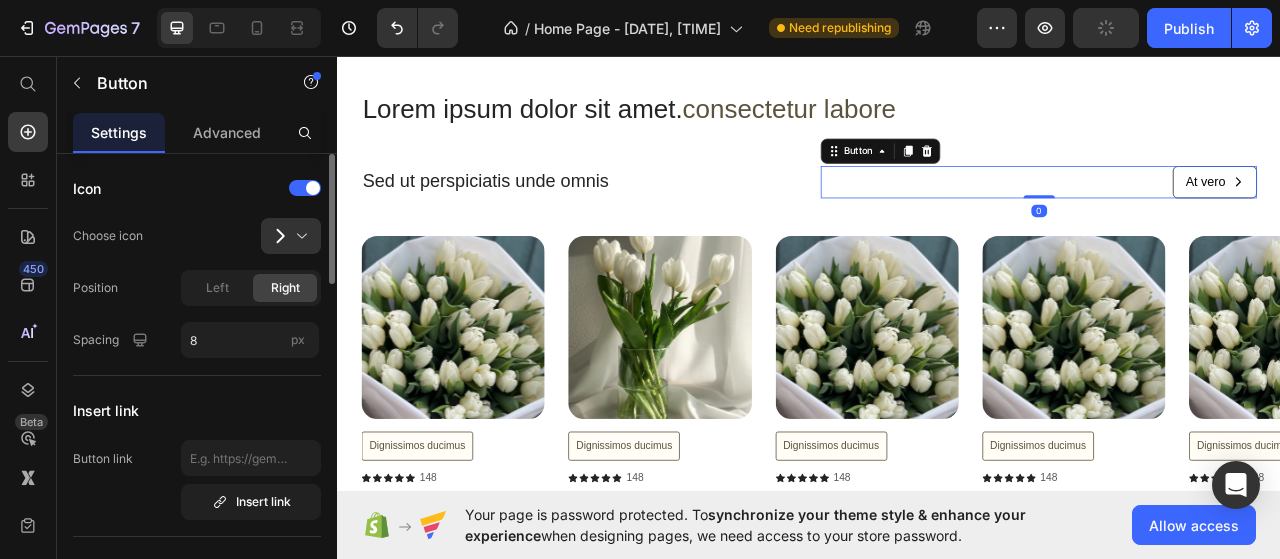 click 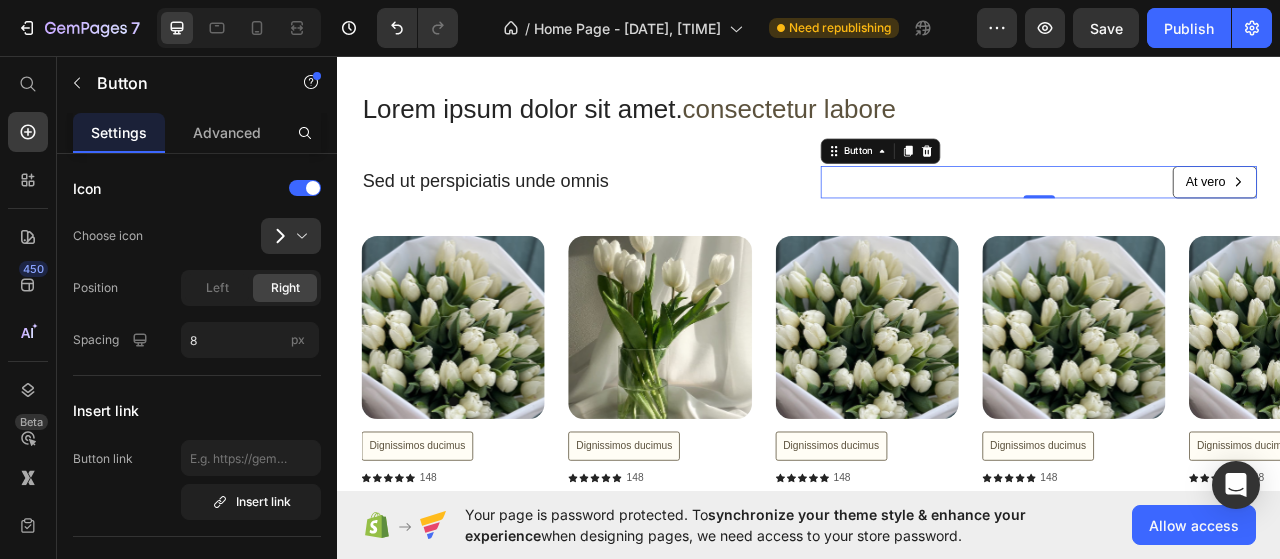 scroll, scrollTop: 2466, scrollLeft: 0, axis: vertical 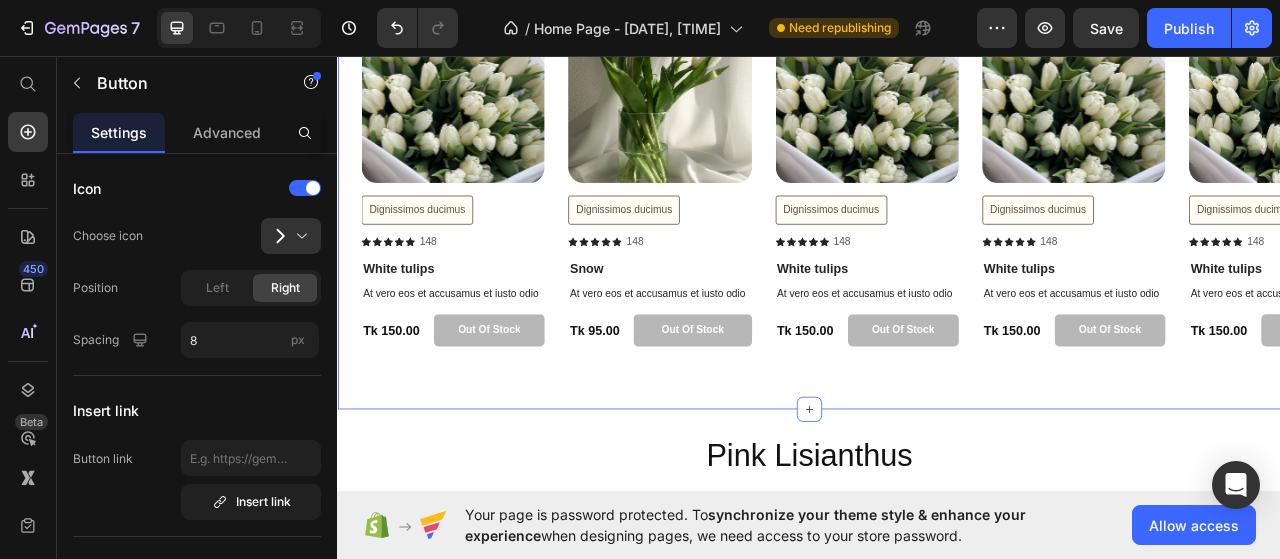 click on "Lorem ipsum dolor sit amet.  consectetur labore Heading Sed ut perspiciatis unde omnis Text Block
At vero Button   0 Row Row
Product Images Dignissimos ducimus Button Icon Icon Icon Icon Icon Icon List 148 Text Block Row White tulips Product Title At vero eos et accusamus et iusto odio Text Block Tk 150.00 Product Price out of stock Add to Cart Row Product Product Images Dignissimos ducimus Button Icon Icon Icon Icon Icon Icon List 148 Text Block Row Snow Product Title At vero eos et accusamus et iusto odio Text Block Tk 95.00 Product Price out of stock Add to Cart Row Product Product Images Dignissimos ducimus Button Icon Icon Icon Icon Icon Icon List 148 Text Block Row White tulips Product Title At vero eos et accusamus et iusto odio Text Block Tk 150.00 Product Price out of stock Add to Cart Row Product Product Images Dignissimos ducimus Button Icon Icon Icon Icon Icon Icon List 148 Text Block Row White tulips Product Title At vero eos et accusamus et iusto odio Row" at bounding box center (937, 115) 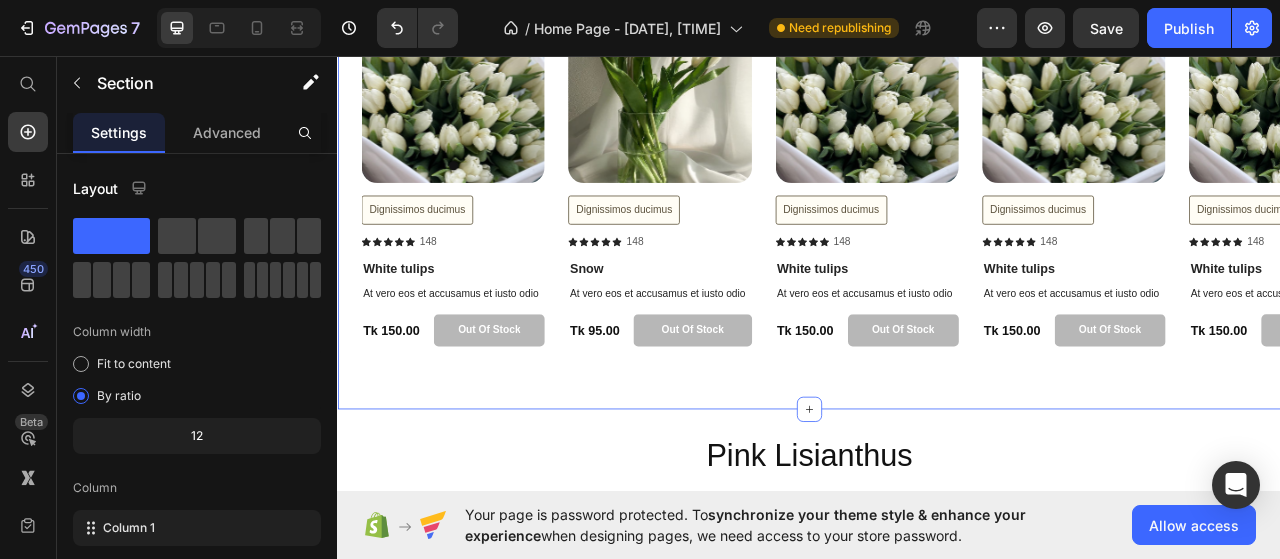 click on "Lorem ipsum dolor sit amet.  consectetur labore Heading Sed ut perspiciatis unde omnis Text Block
At vero Button Row Row
Product Images Dignissimos ducimus Button Icon Icon Icon Icon Icon Icon List 148 Text Block Row White tulips Product Title At vero eos et accusamus et iusto odio Text Block Tk 150.00 Product Price out of stock Add to Cart Row Product Product Images Dignissimos ducimus Button Icon Icon Icon Icon Icon Icon List 148 Text Block Row Snow Product Title At vero eos et accusamus et iusto odio Text Block Tk 95.00 Product Price out of stock Add to Cart Row Product Product Images Dignissimos ducimus Button Icon Icon Icon Icon Icon Icon List 148 Text Block Row White tulips Product Title At vero eos et accusamus et iusto odio Text Block Tk 150.00 Product Price out of stock Add to Cart Row Product Product Images Dignissimos ducimus Button Icon Icon Icon Icon Icon Icon List 148 Text Block Row White tulips Product Title At vero eos et accusamus et iusto odio Row Icon" at bounding box center (937, 115) 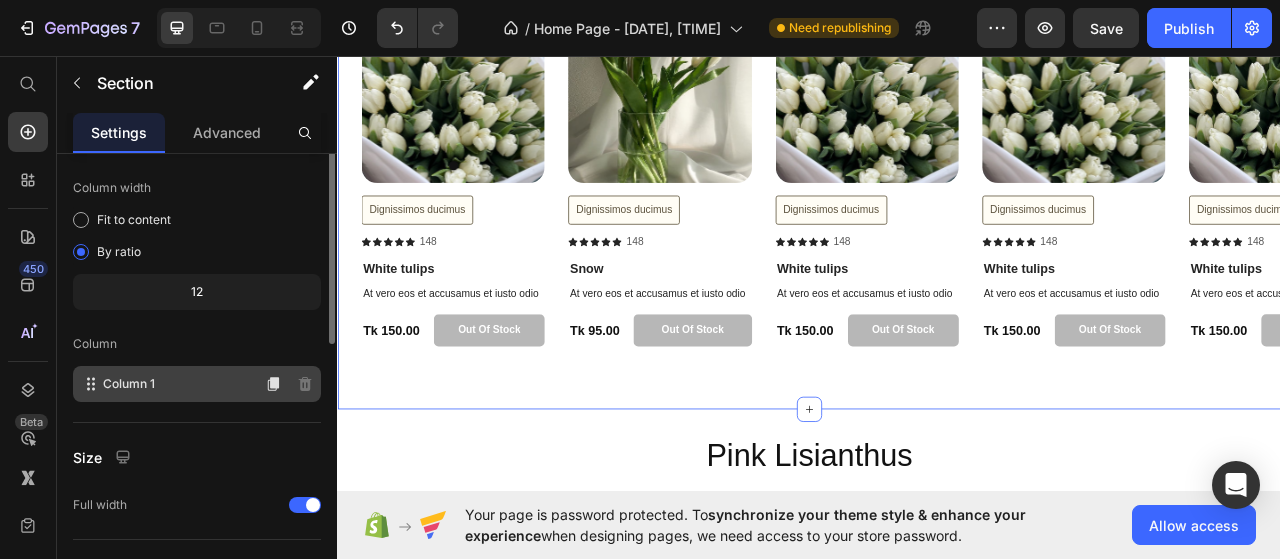 scroll, scrollTop: 0, scrollLeft: 0, axis: both 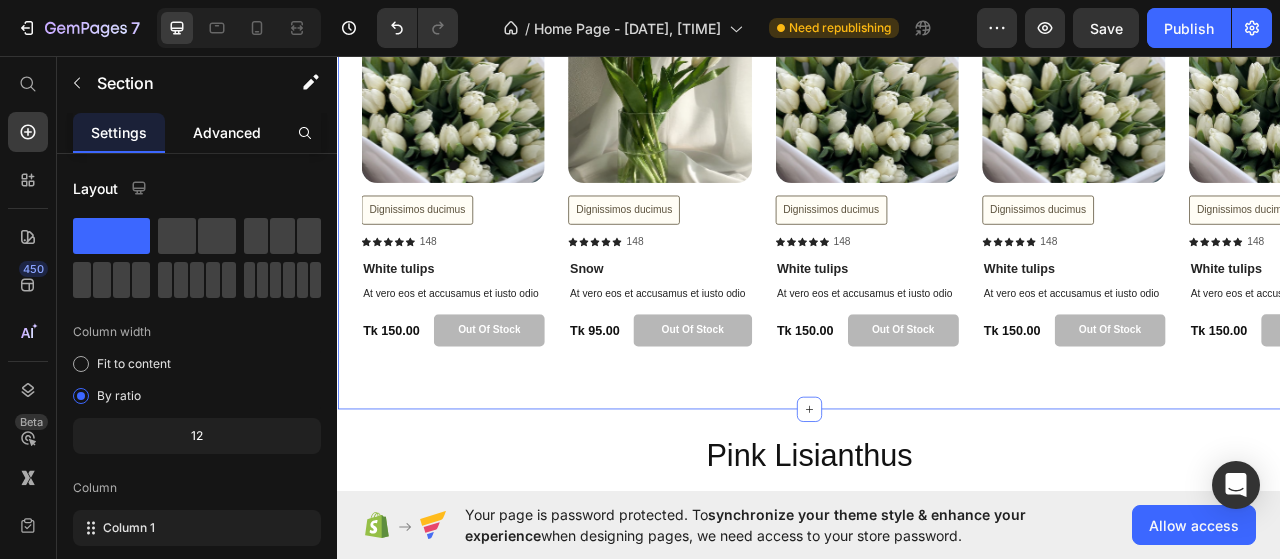 click on "Advanced" at bounding box center [227, 132] 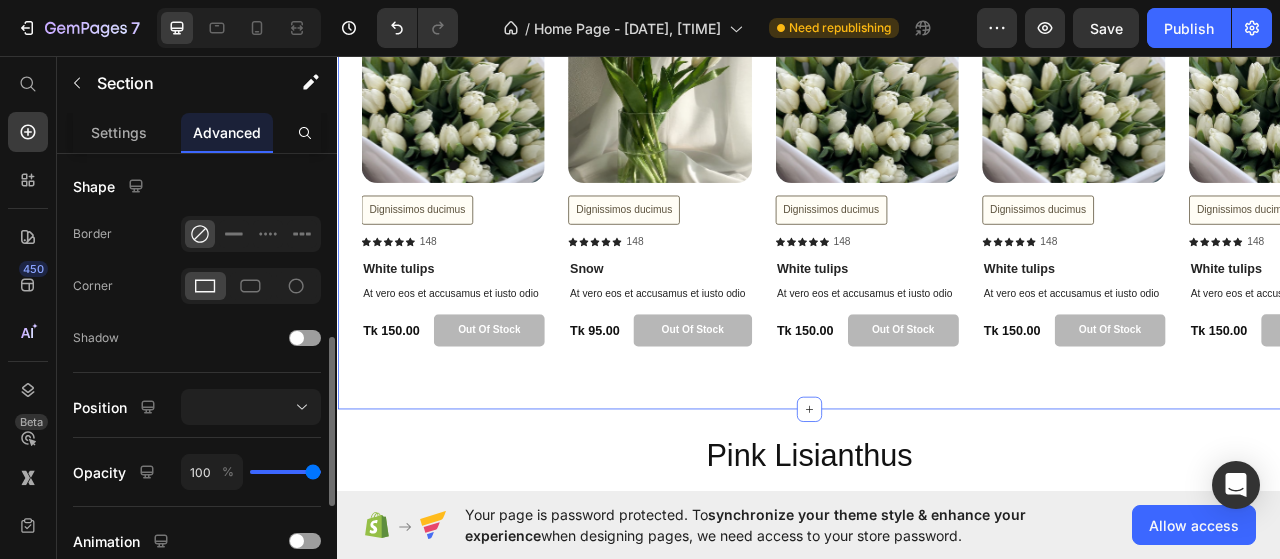 scroll, scrollTop: 400, scrollLeft: 0, axis: vertical 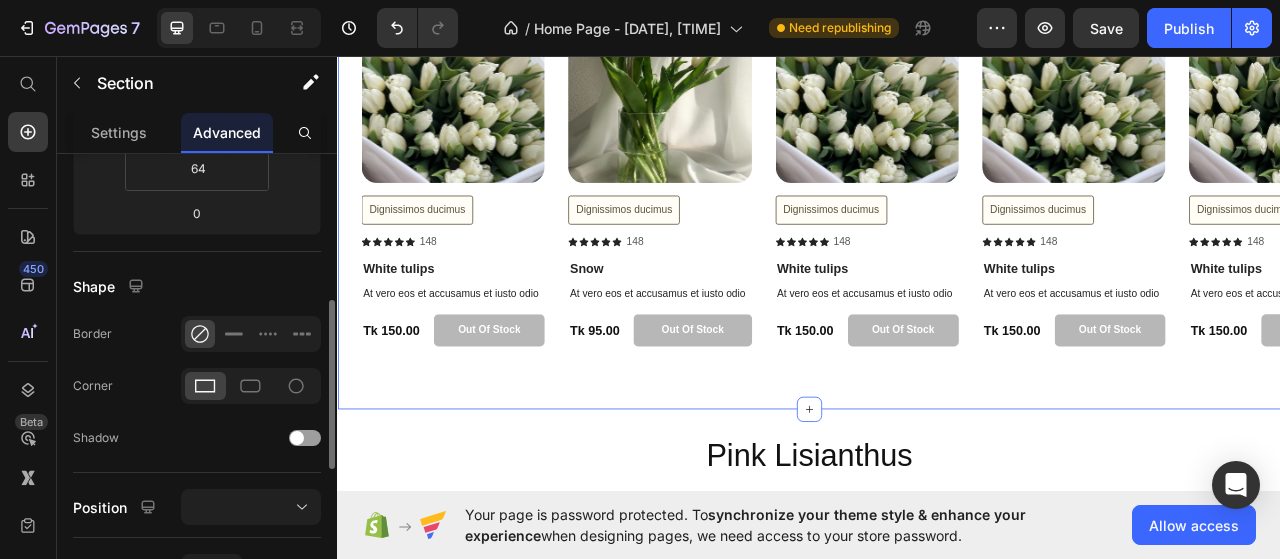 click 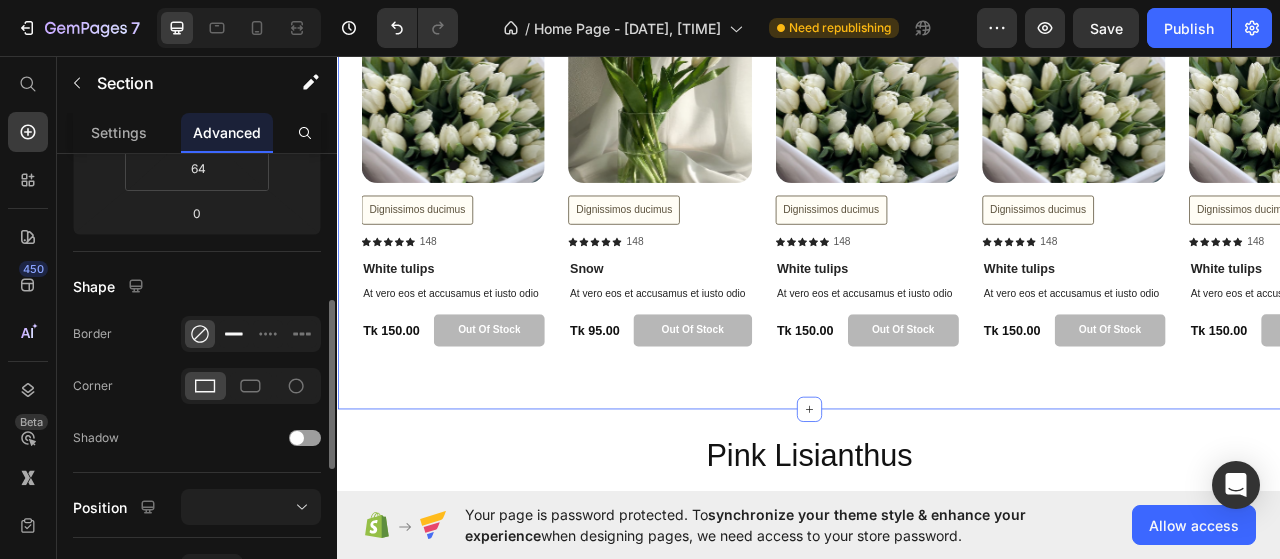 click 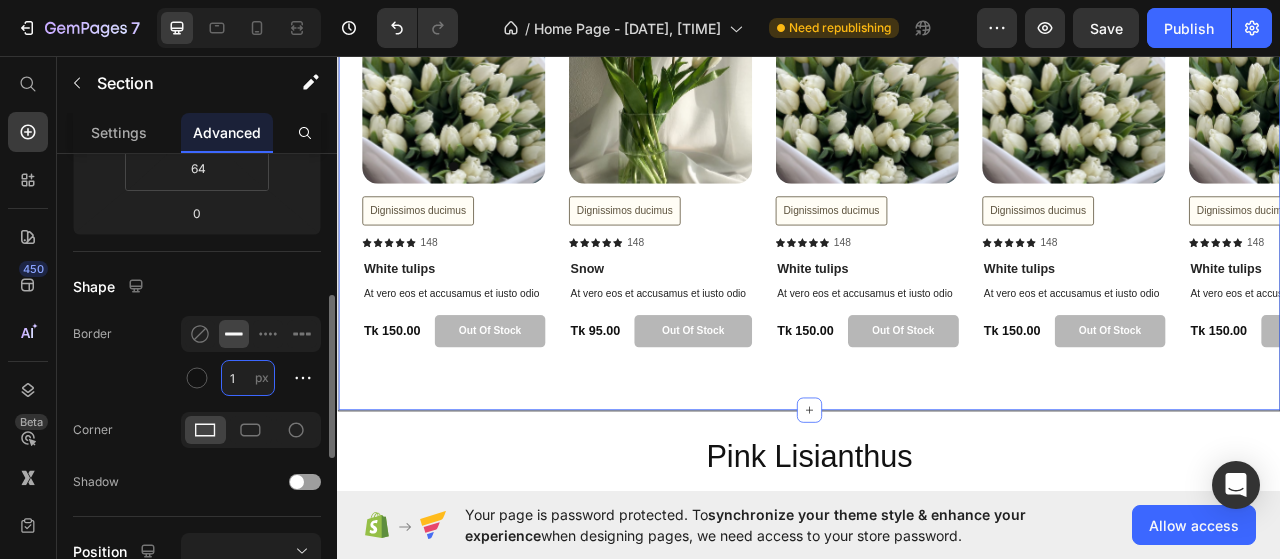 click on "1" at bounding box center (248, 378) 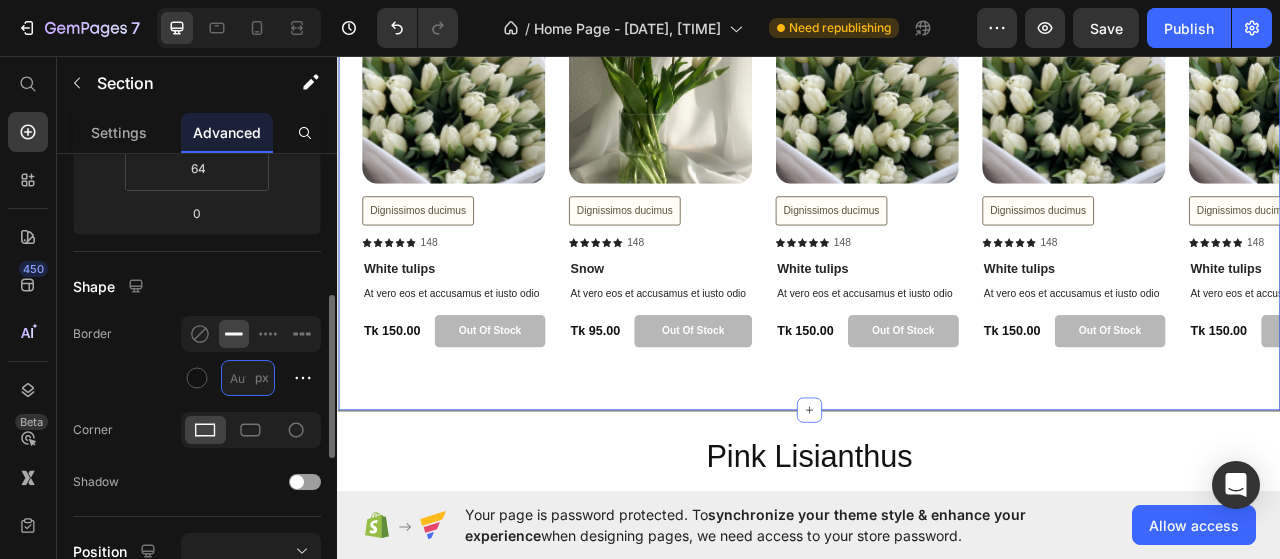 scroll, scrollTop: 2466, scrollLeft: 0, axis: vertical 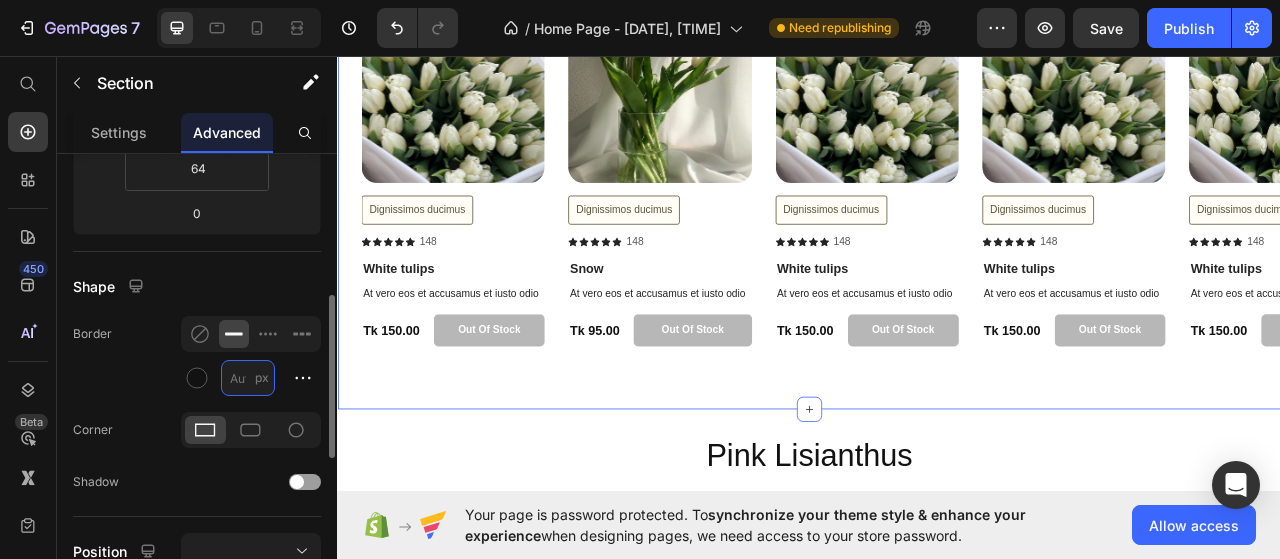 type on "6" 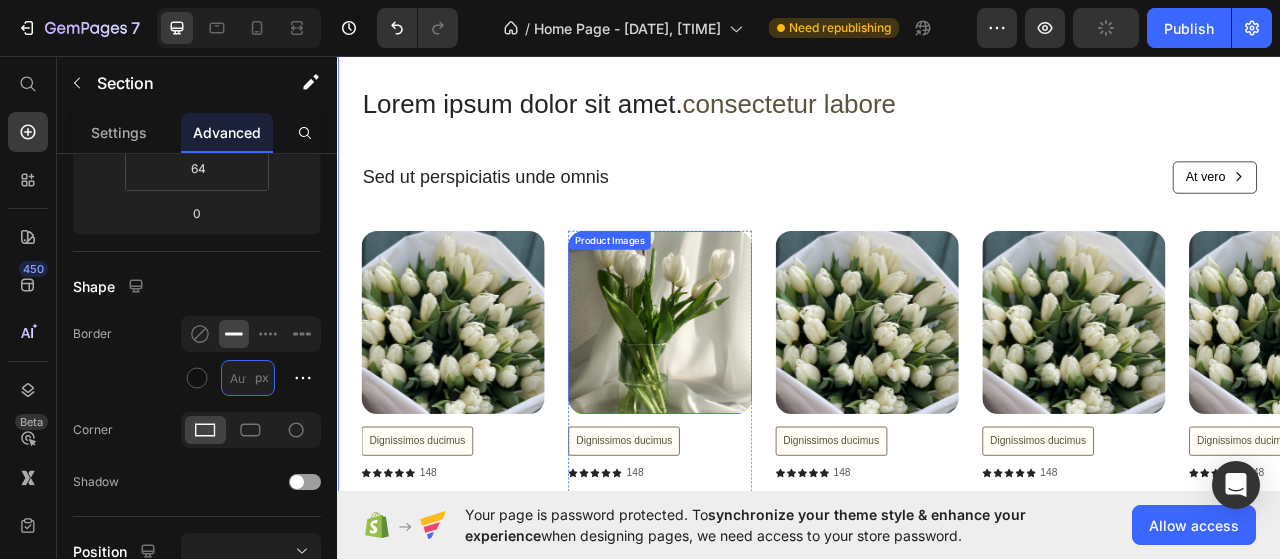 scroll, scrollTop: 2166, scrollLeft: 0, axis: vertical 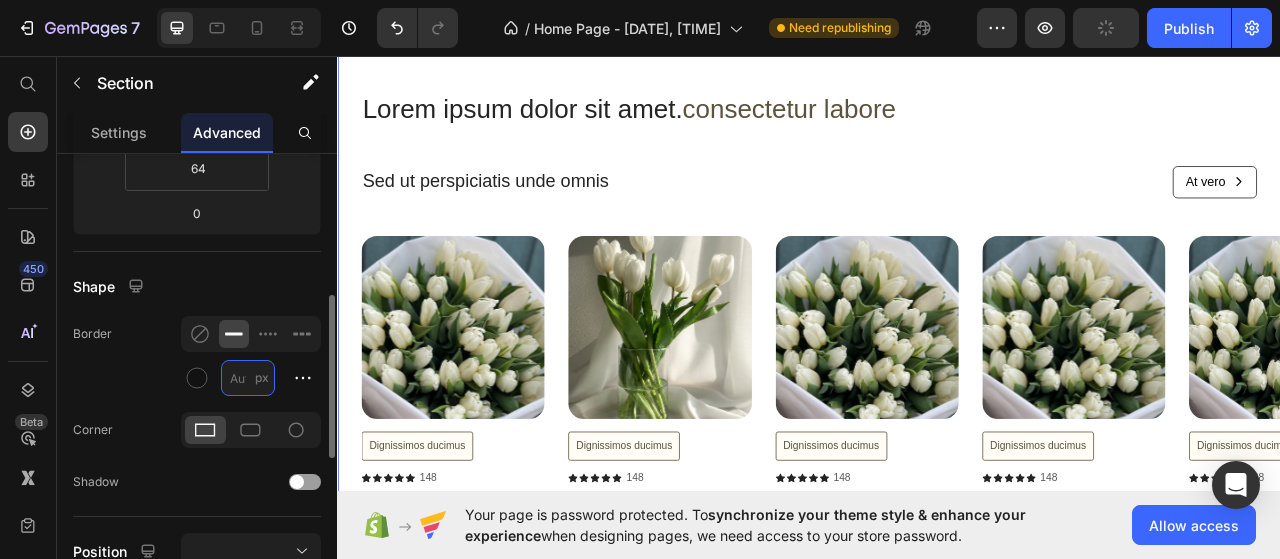 click on "px" at bounding box center (248, 378) 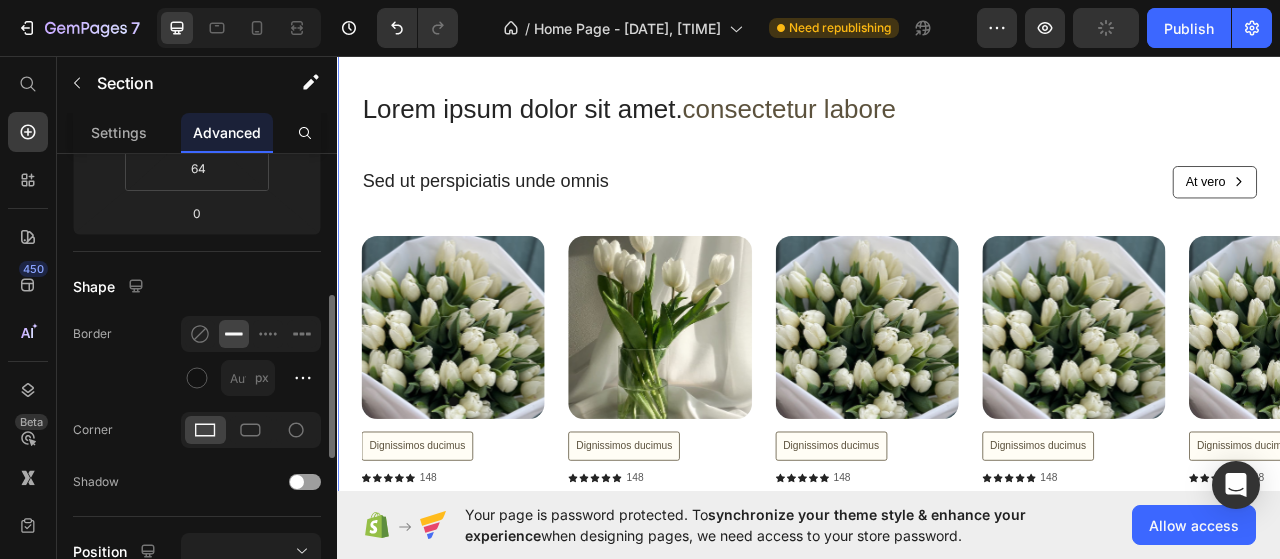 click on "Border px" 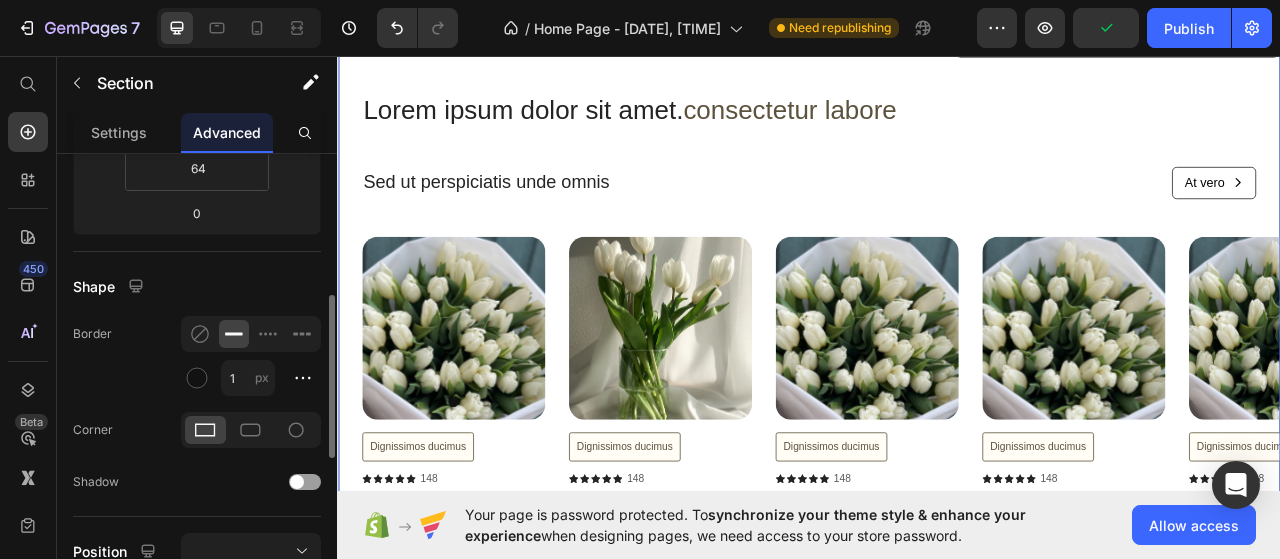 scroll, scrollTop: 2166, scrollLeft: 0, axis: vertical 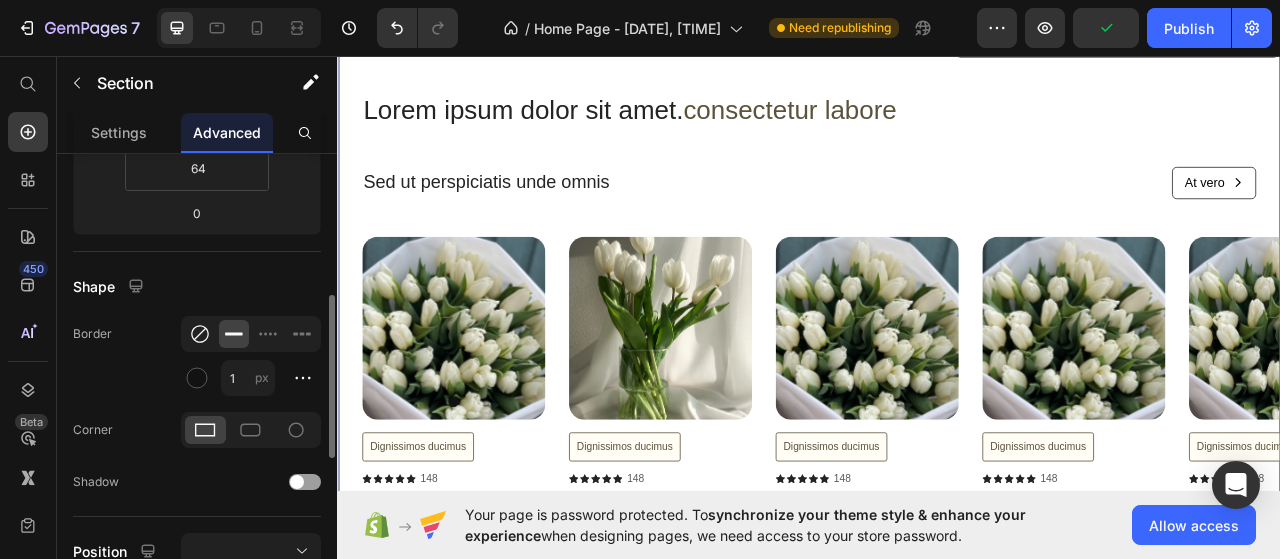 click 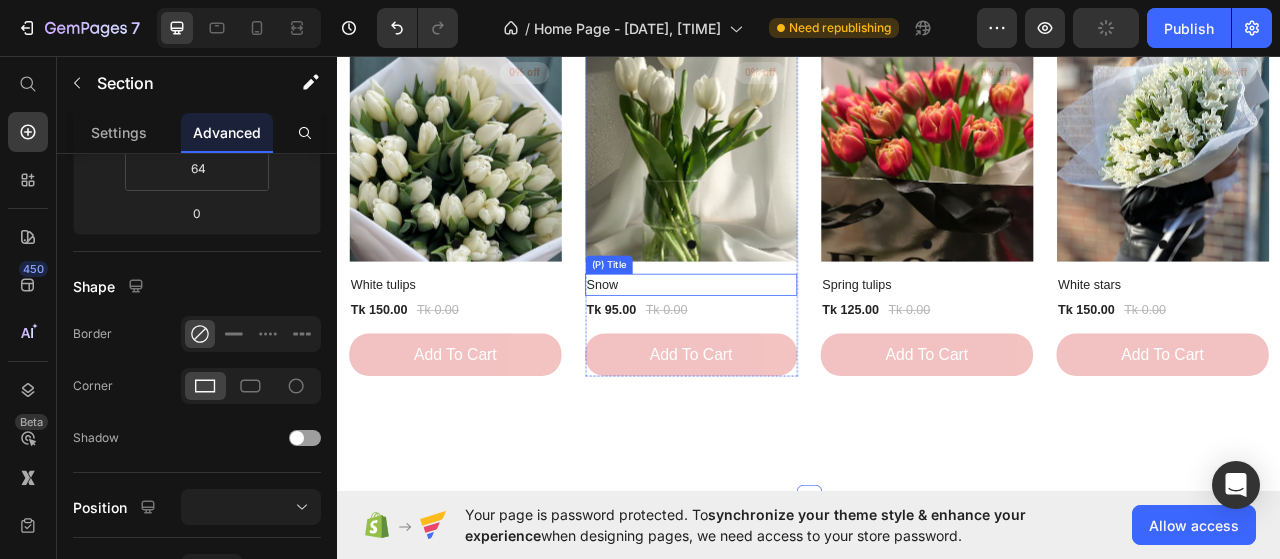 scroll, scrollTop: 1370, scrollLeft: 0, axis: vertical 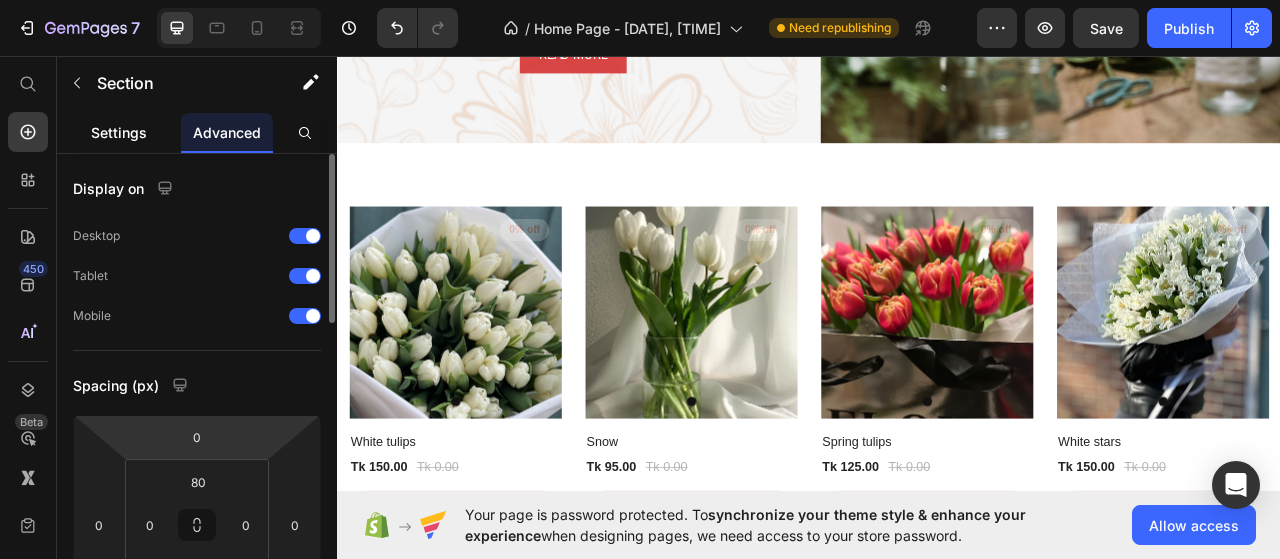 click on "Settings" 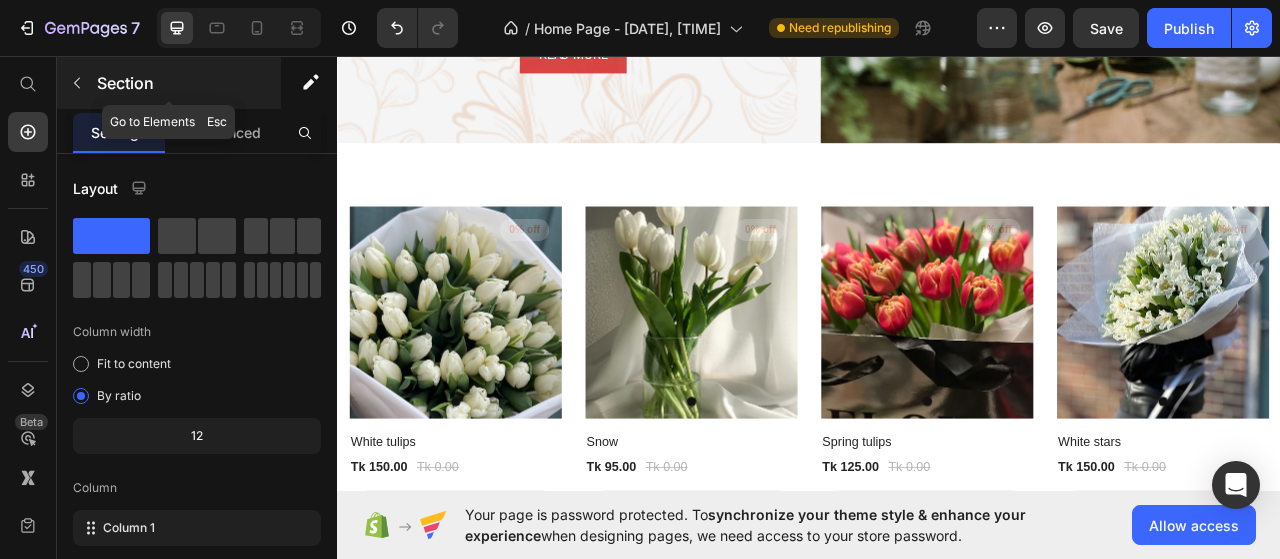 click on "Section" at bounding box center [187, 83] 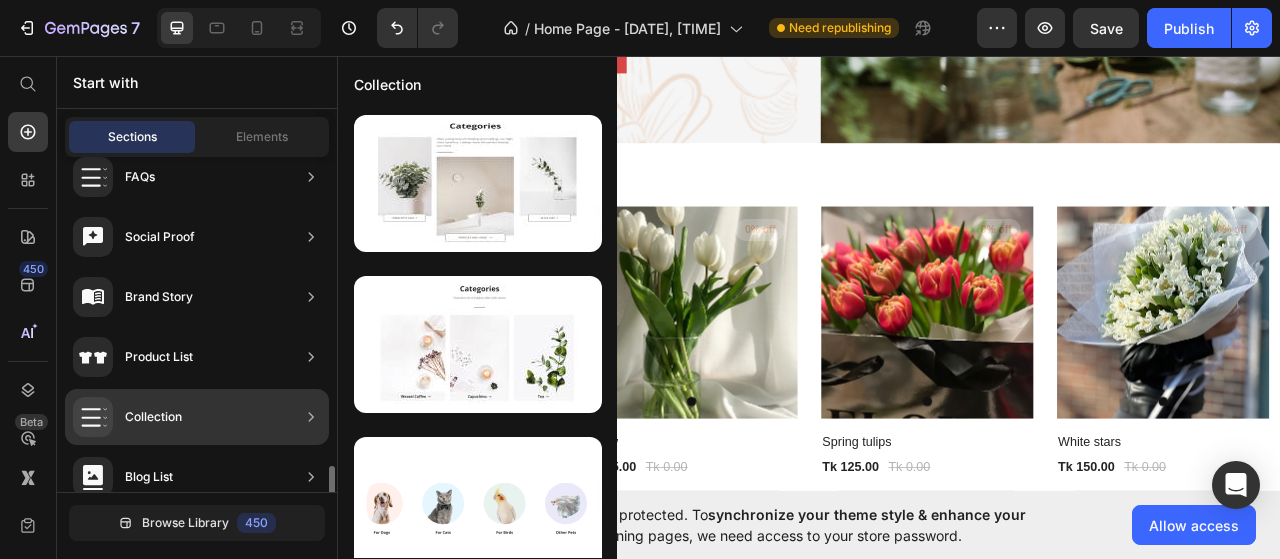 scroll, scrollTop: 724, scrollLeft: 0, axis: vertical 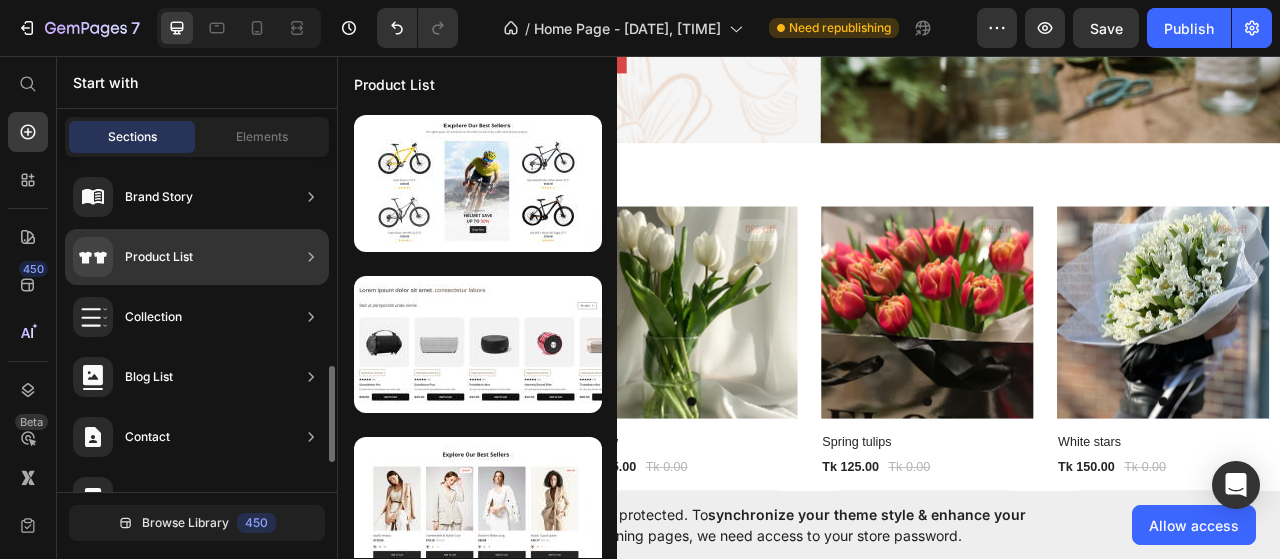 click on "Product List" at bounding box center (159, 257) 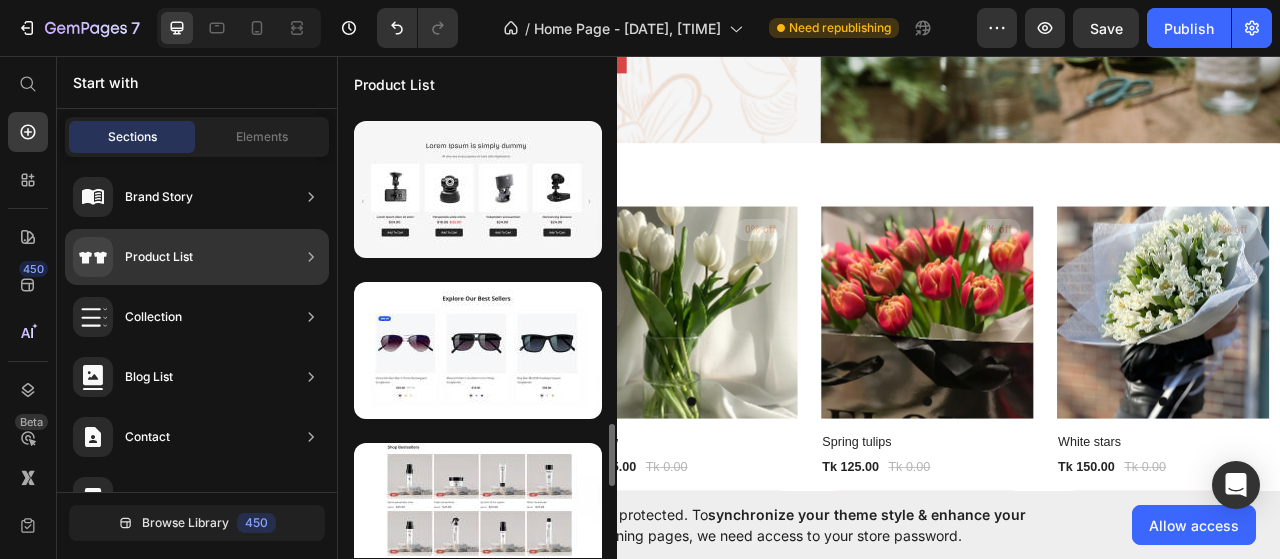scroll, scrollTop: 2148, scrollLeft: 0, axis: vertical 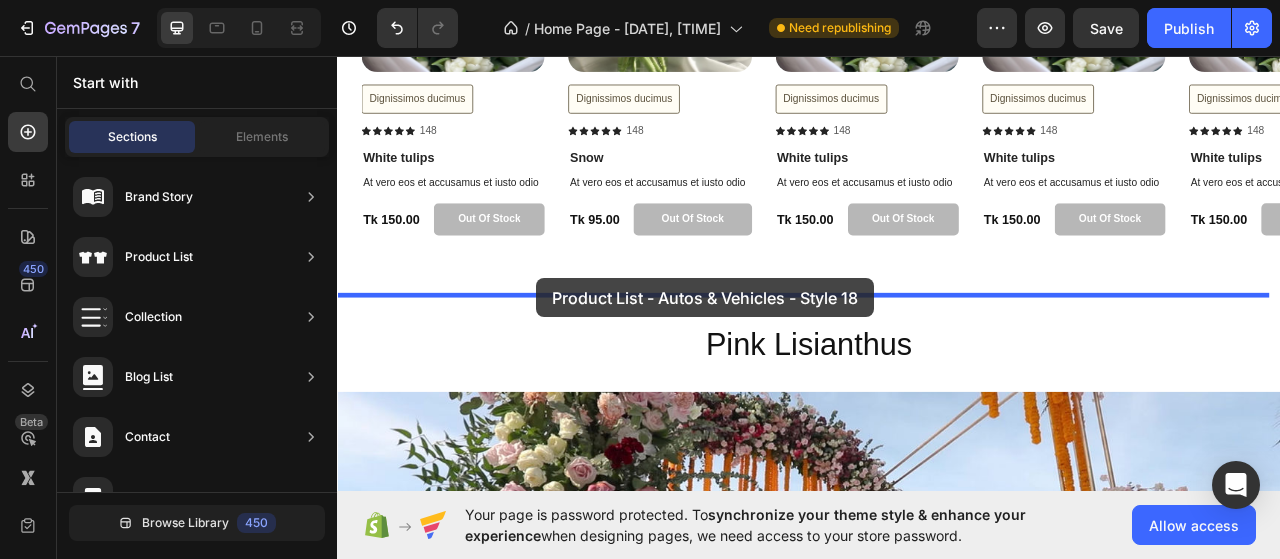 drag, startPoint x: 834, startPoint y: 334, endPoint x: 590, endPoint y: 340, distance: 244.07376 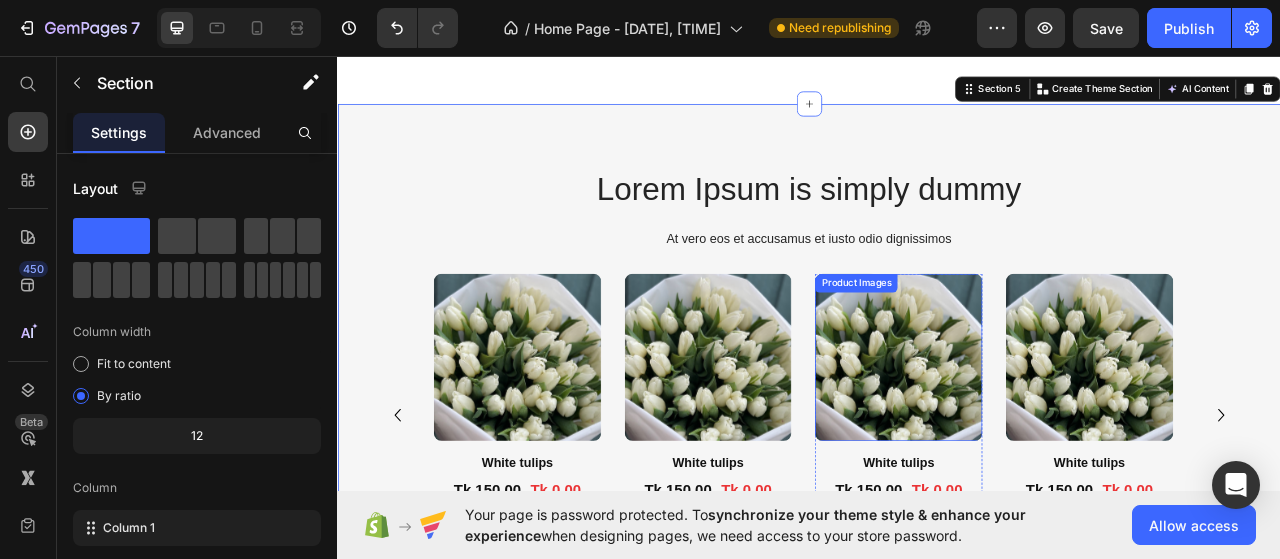 scroll, scrollTop: 2952, scrollLeft: 0, axis: vertical 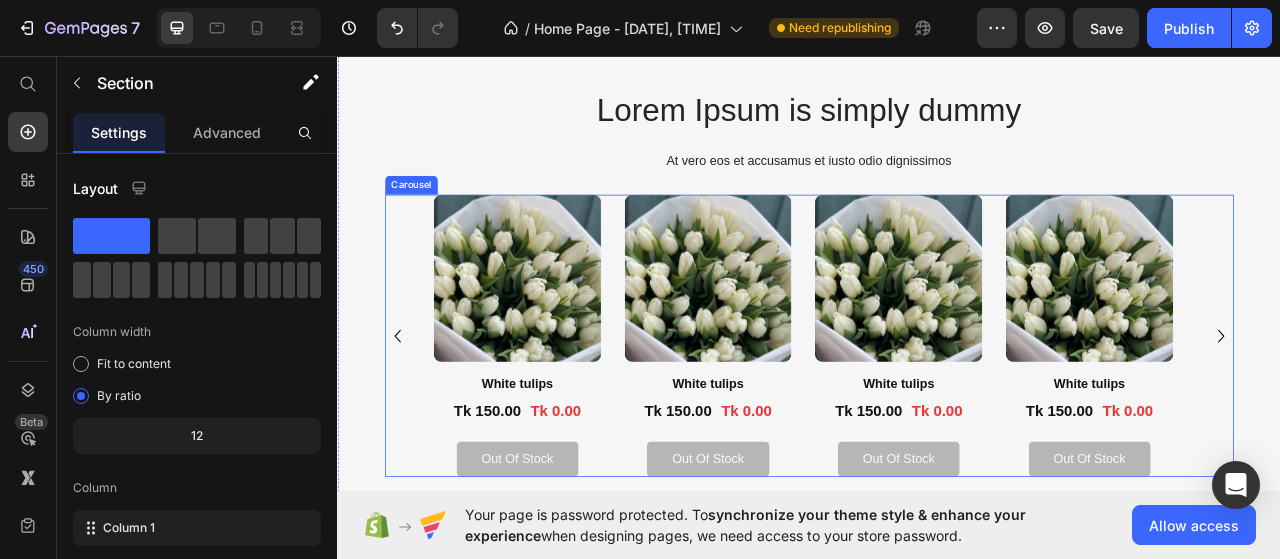 click 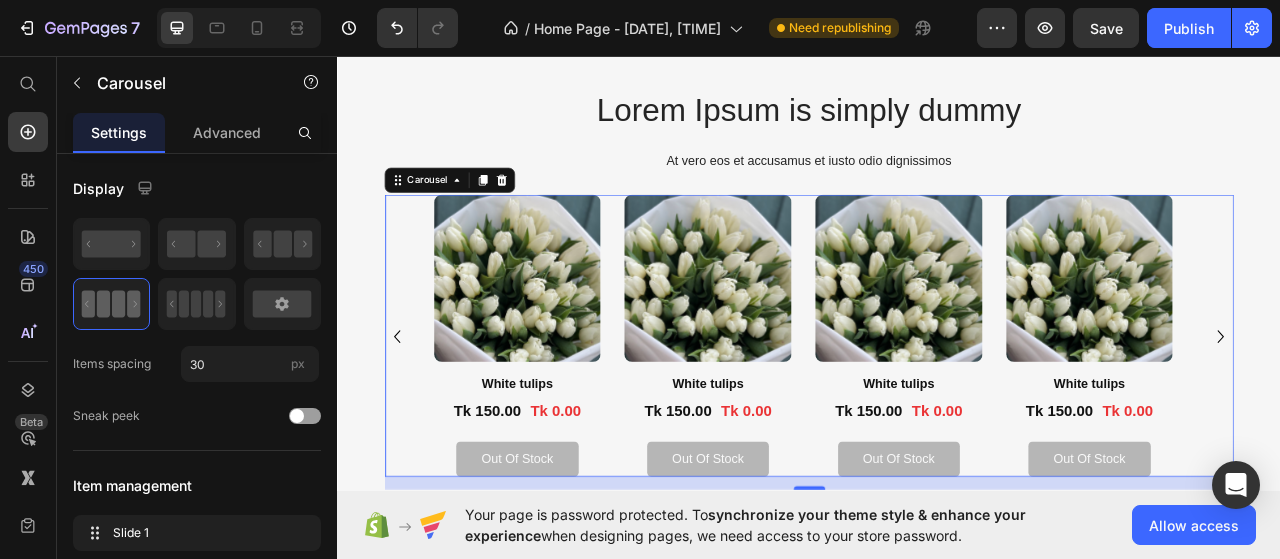 click 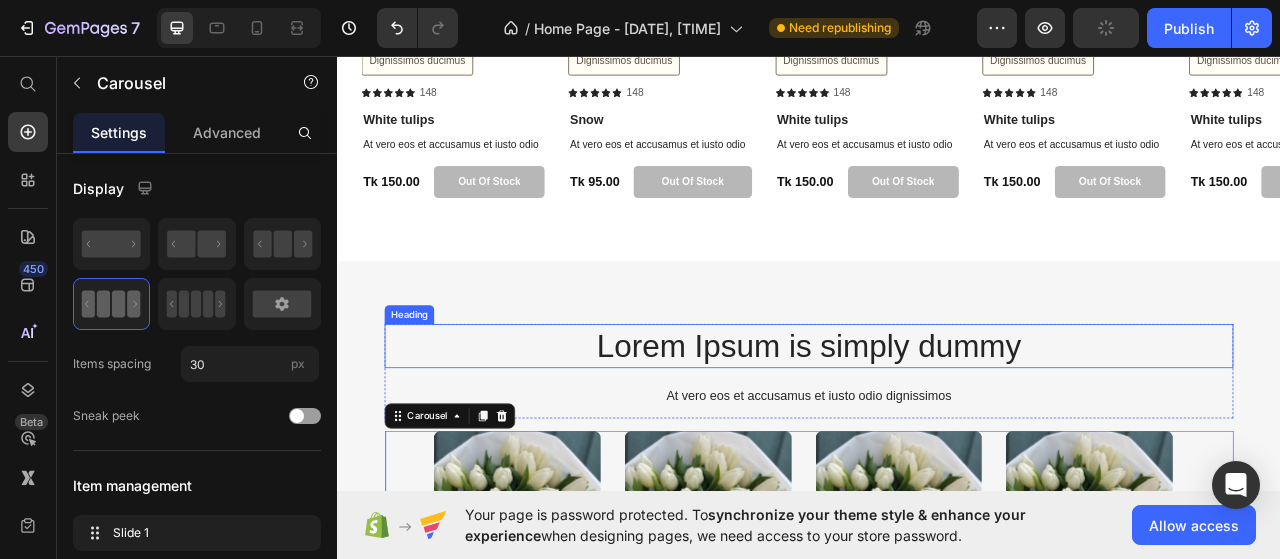 scroll, scrollTop: 2852, scrollLeft: 0, axis: vertical 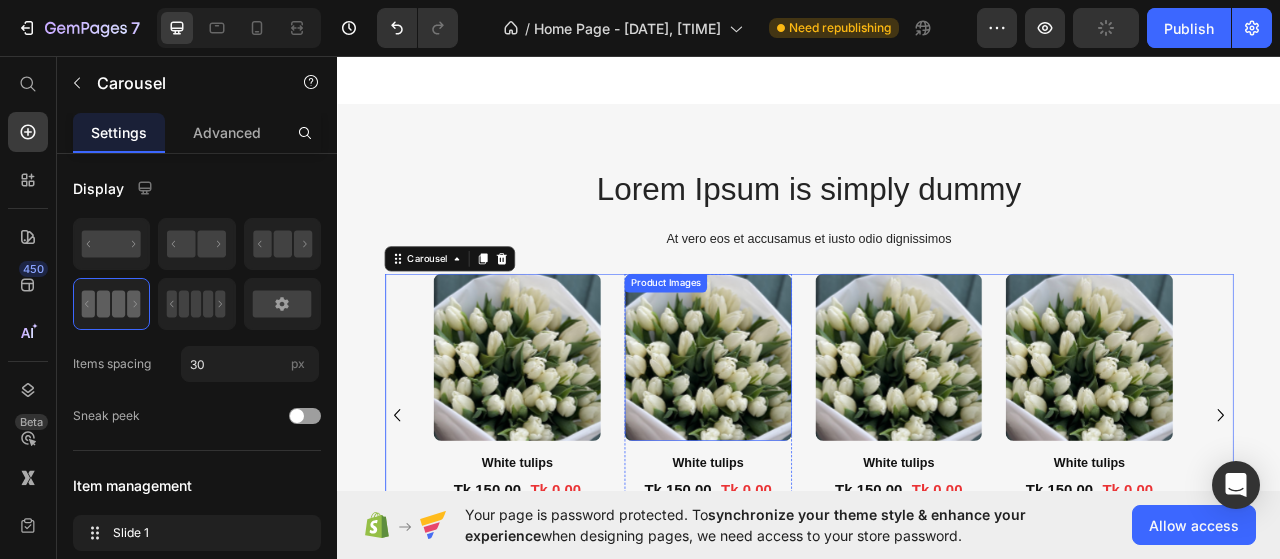 click at bounding box center [808, 441] 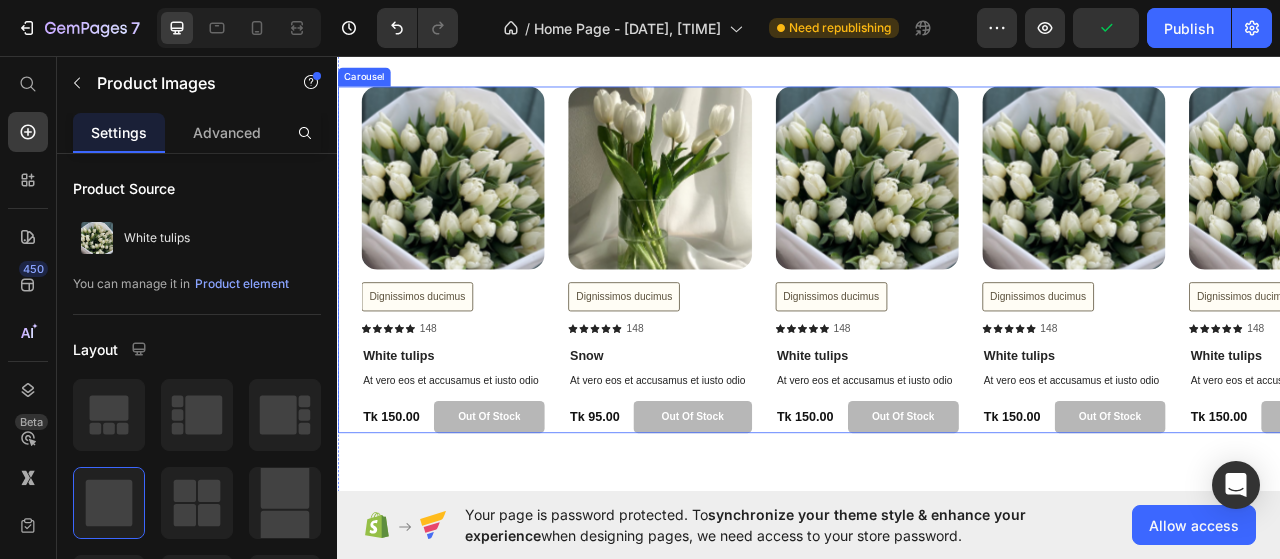 scroll, scrollTop: 1756, scrollLeft: 0, axis: vertical 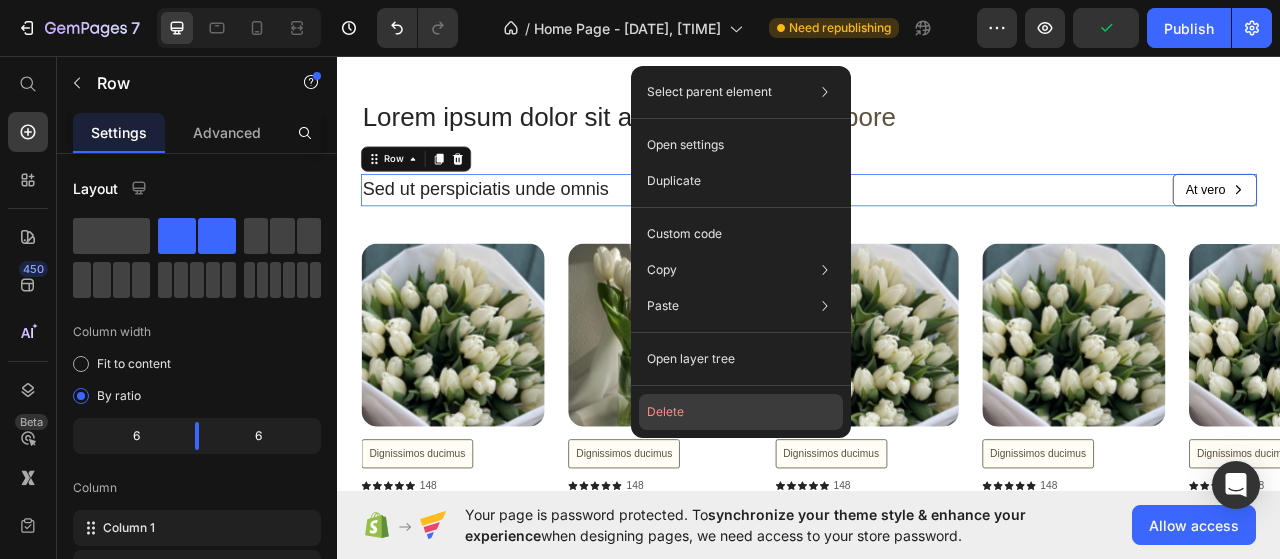 click on "Delete" 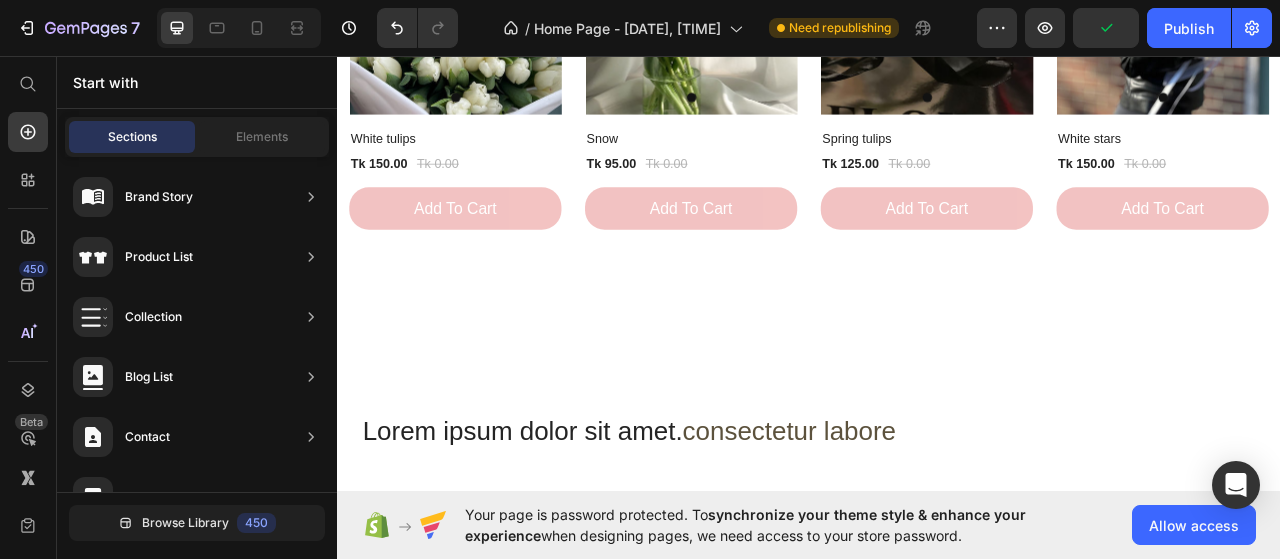 click on "Dignissimos ducimus Button" at bounding box center [746, 907] 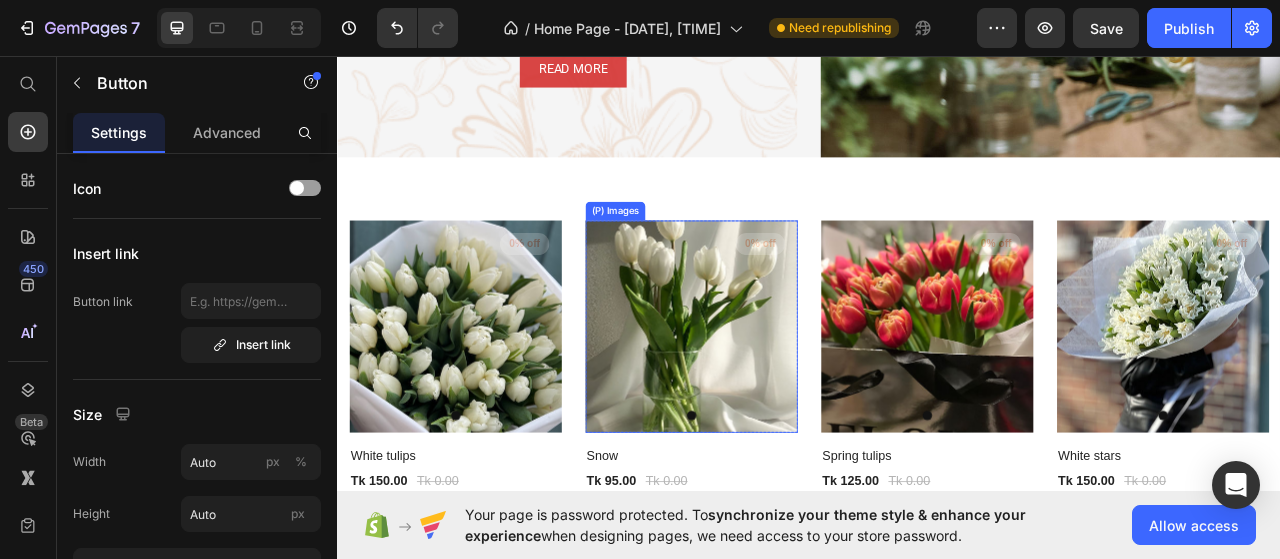 scroll, scrollTop: 1252, scrollLeft: 0, axis: vertical 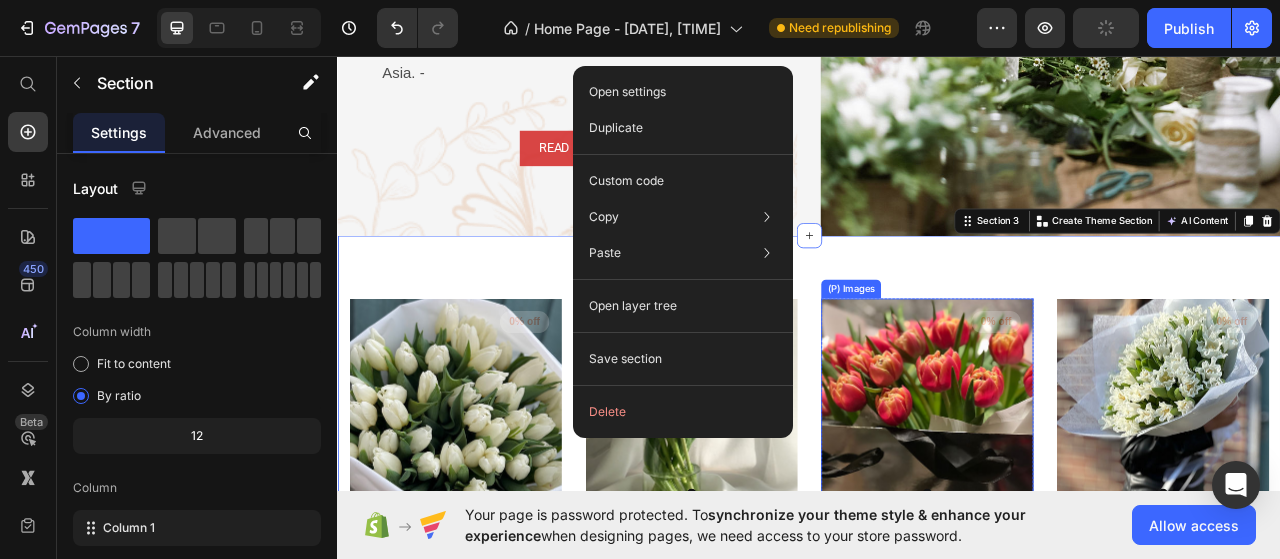click at bounding box center (1087, 502) 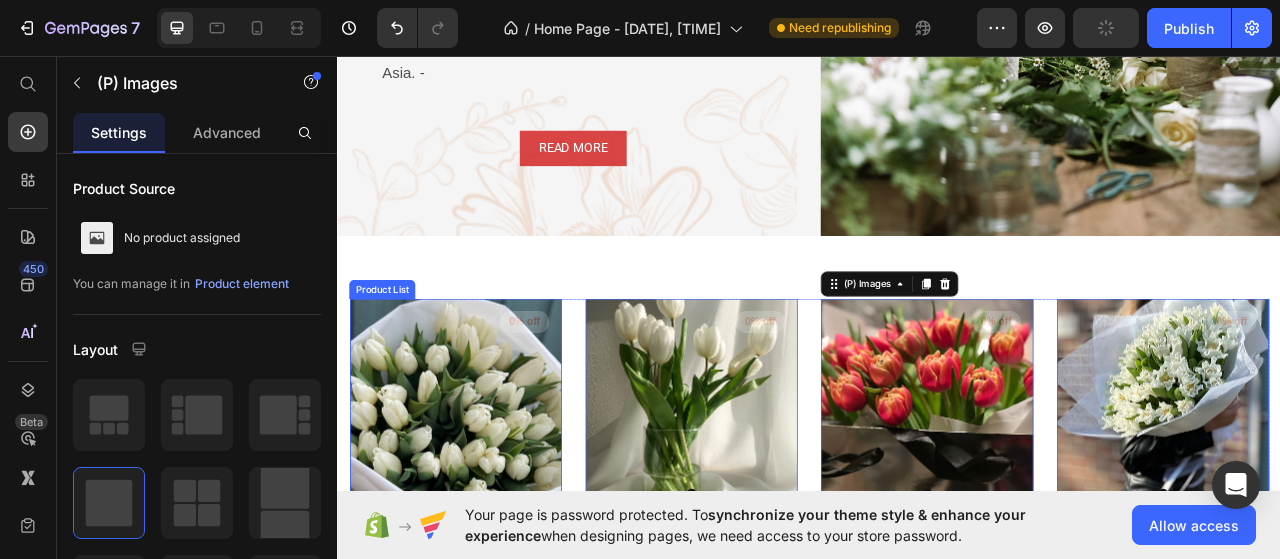 click on "(P) Images   0 0% off Product Badge Row White tulips (P) Title Tk 150.00 (P) Price Tk 0.00 (P) Price Row add to cart (P) Cart Button Row
(P) Images   0 0% off Product Badge Row Snow (P) Title Tk 95.00 (P) Price Tk 0.00 (P) Price Row add to cart (P) Cart Button Row
(P) Images   0 0% off Product Badge Row Spring tulips (P) Title Tk 125.00 (P) Price Tk 0.00 (P) Price Row add to cart (P) Cart Button Row
(P) Images   0 0% off Product Badge Row White stars (P) Title Tk 150.00 (P) Price Tk 0.00 (P) Price Row add to cart (P) Cart Button Row" at bounding box center (937, 575) 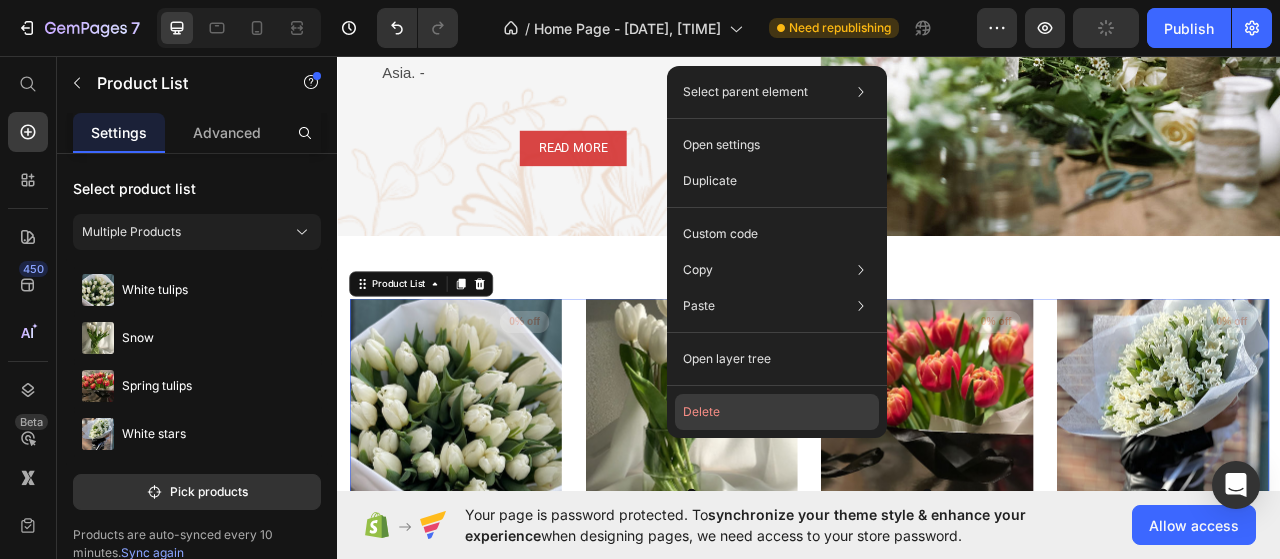 click on "Delete" 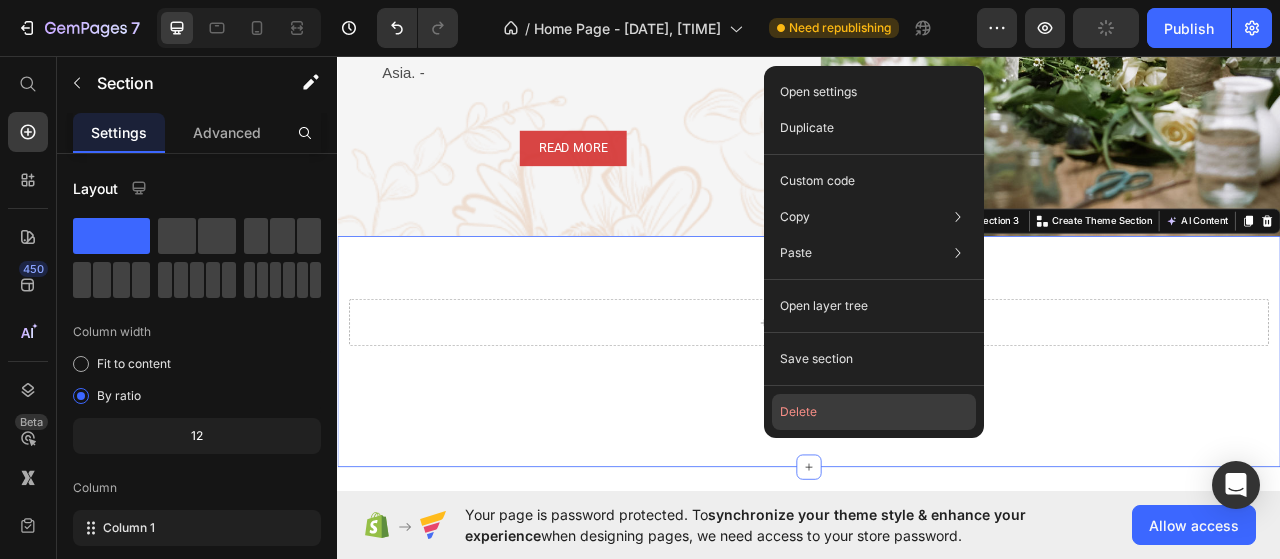 click on "Delete" 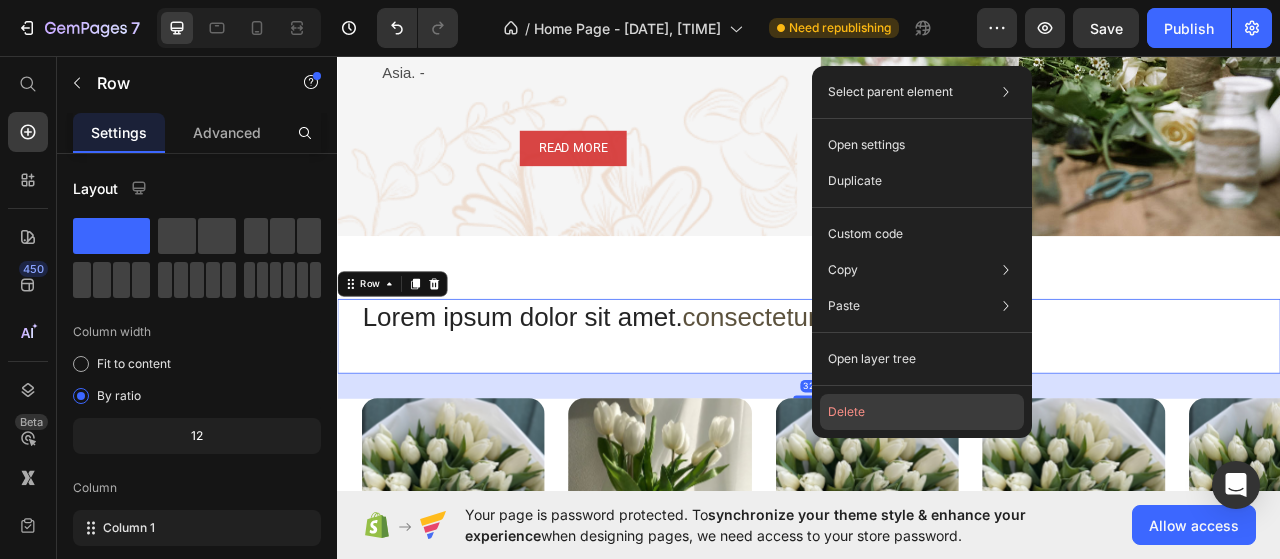 drag, startPoint x: 914, startPoint y: 412, endPoint x: 734, endPoint y: 461, distance: 186.55026 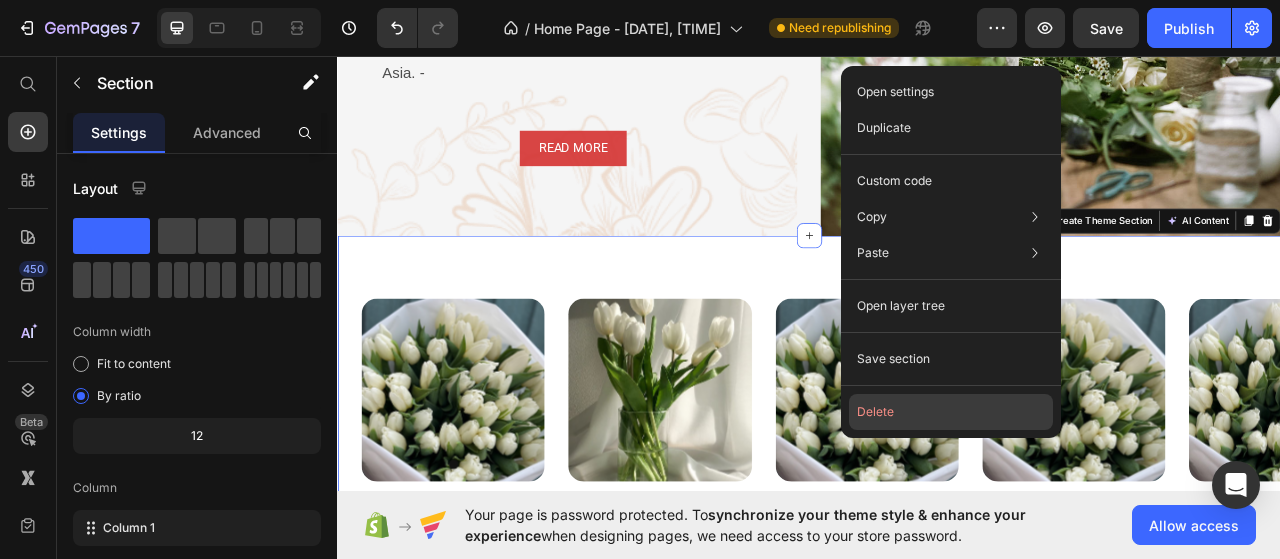 click on "Delete" 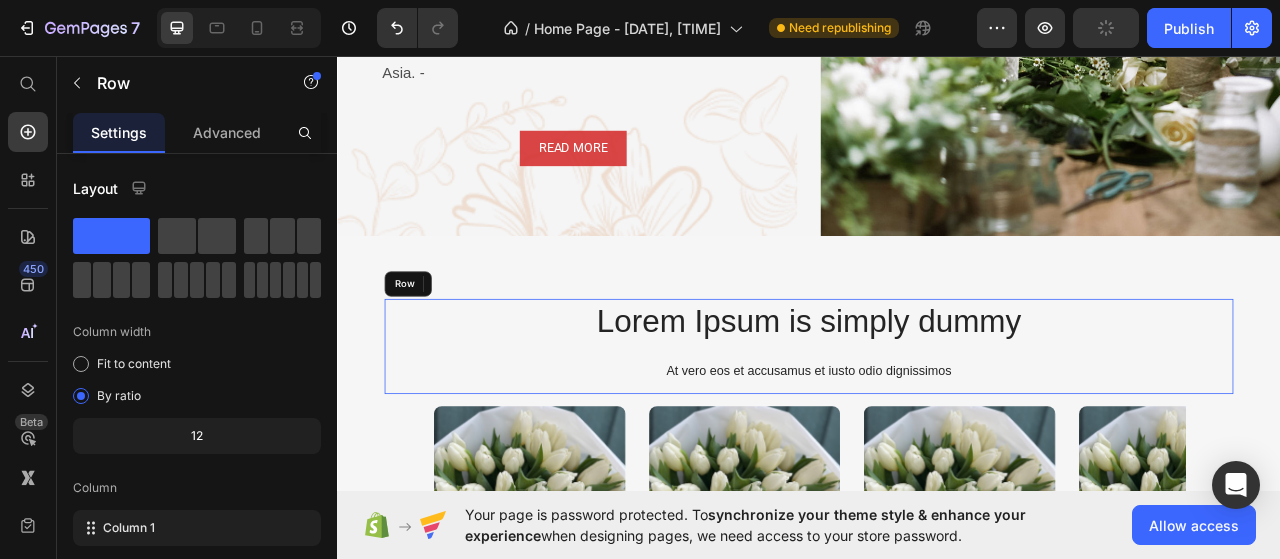 drag, startPoint x: 941, startPoint y: 470, endPoint x: 970, endPoint y: 396, distance: 79.47956 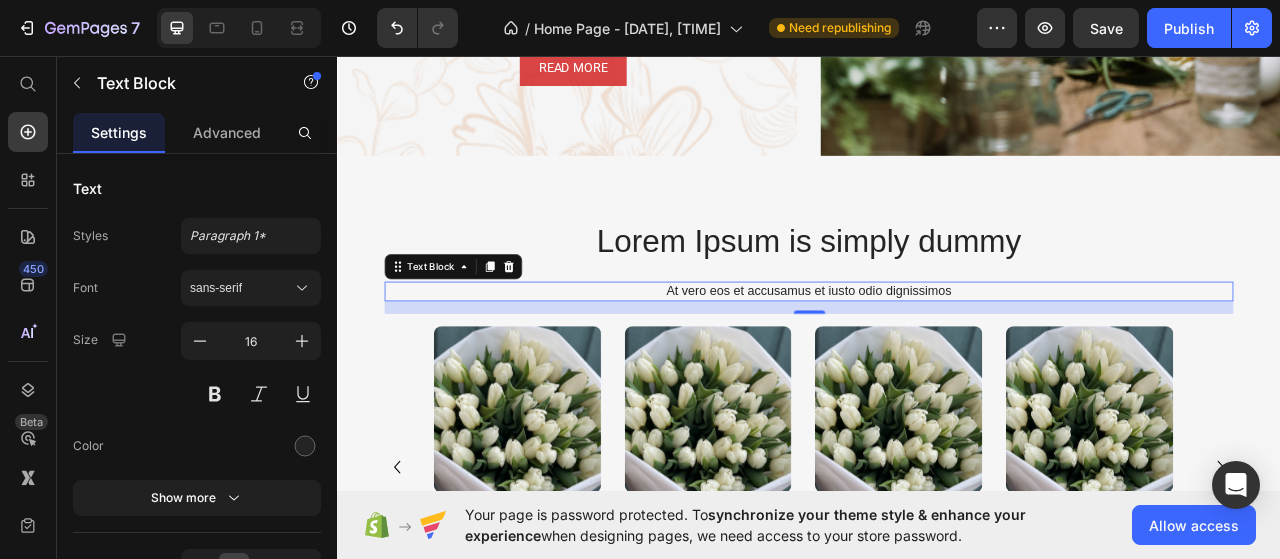 scroll, scrollTop: 1336, scrollLeft: 0, axis: vertical 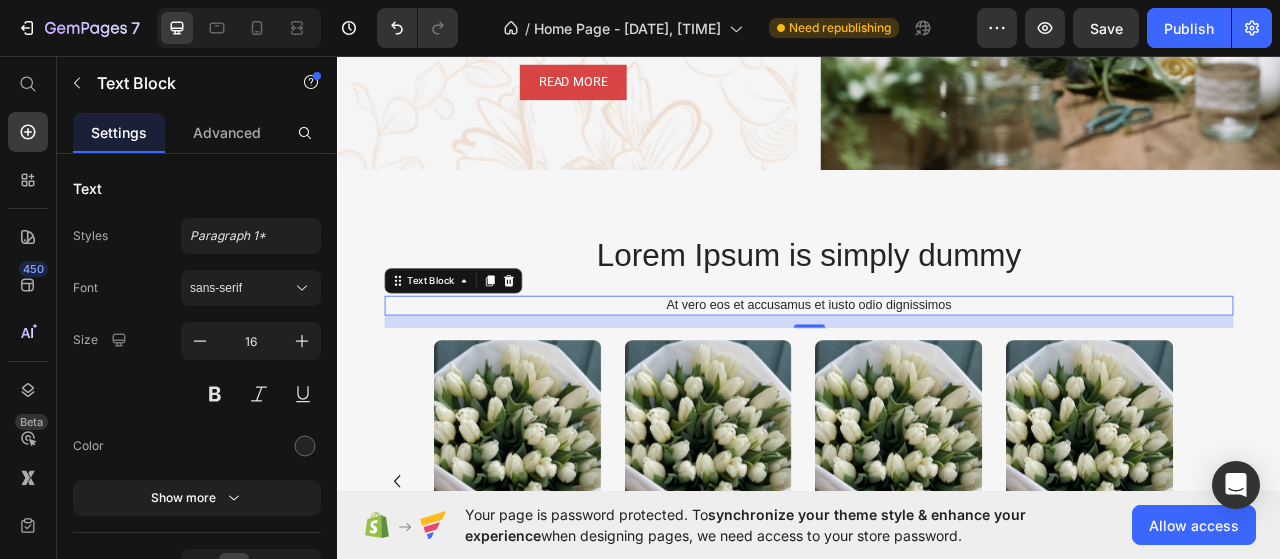 click on "At vero eos et accusamus et iusto odio dignissimos" at bounding box center [937, 375] 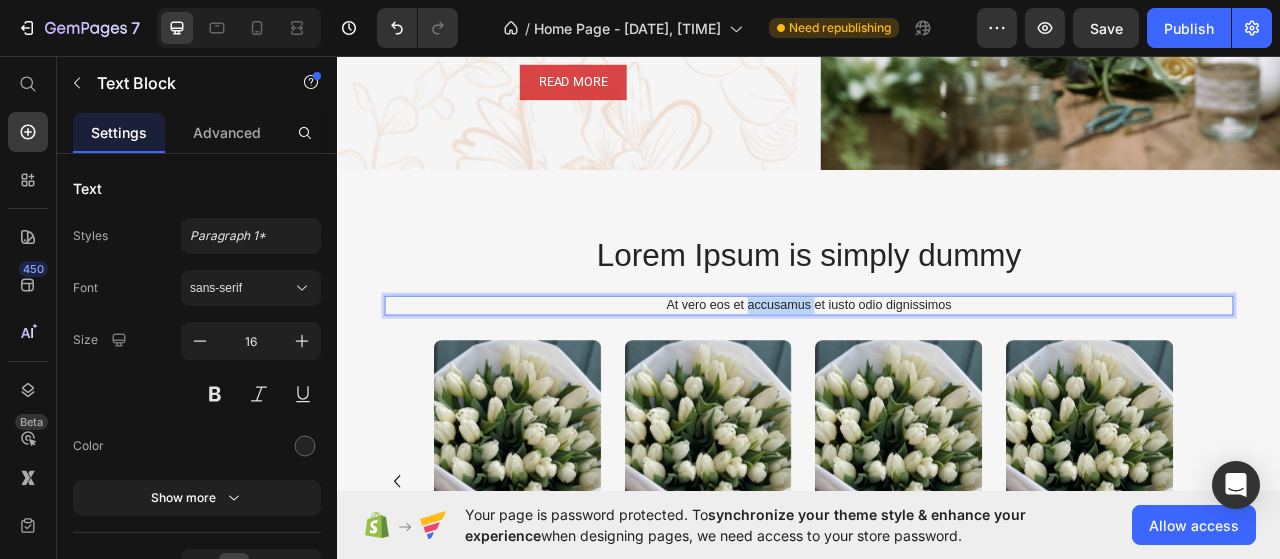 click on "At vero eos et accusamus et iusto odio dignissimos" at bounding box center [937, 375] 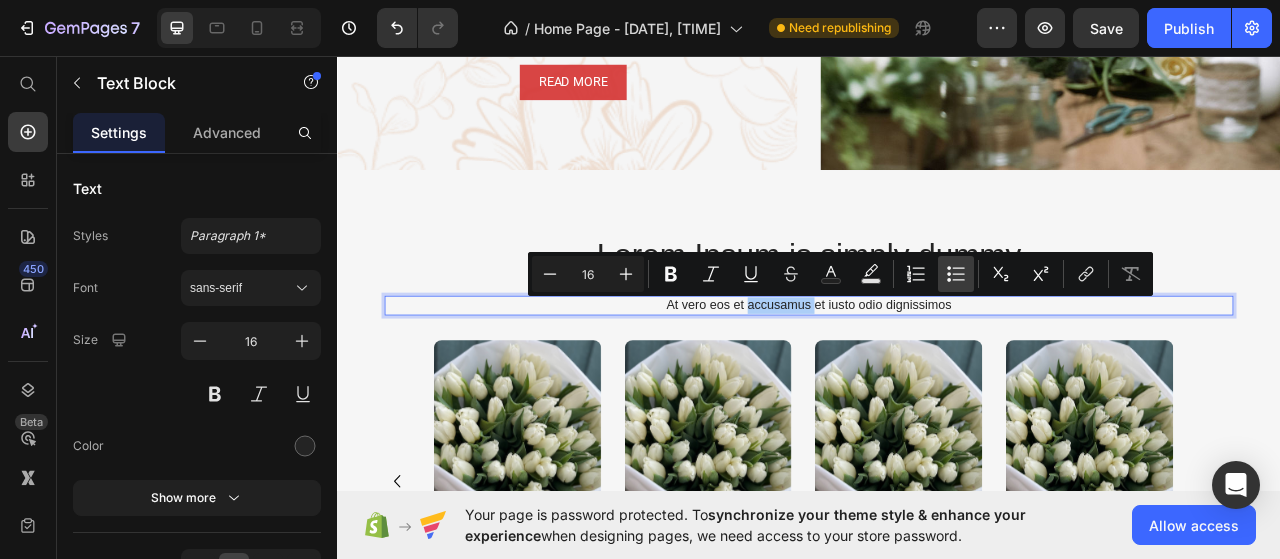 click on "Bulleted List" at bounding box center (956, 274) 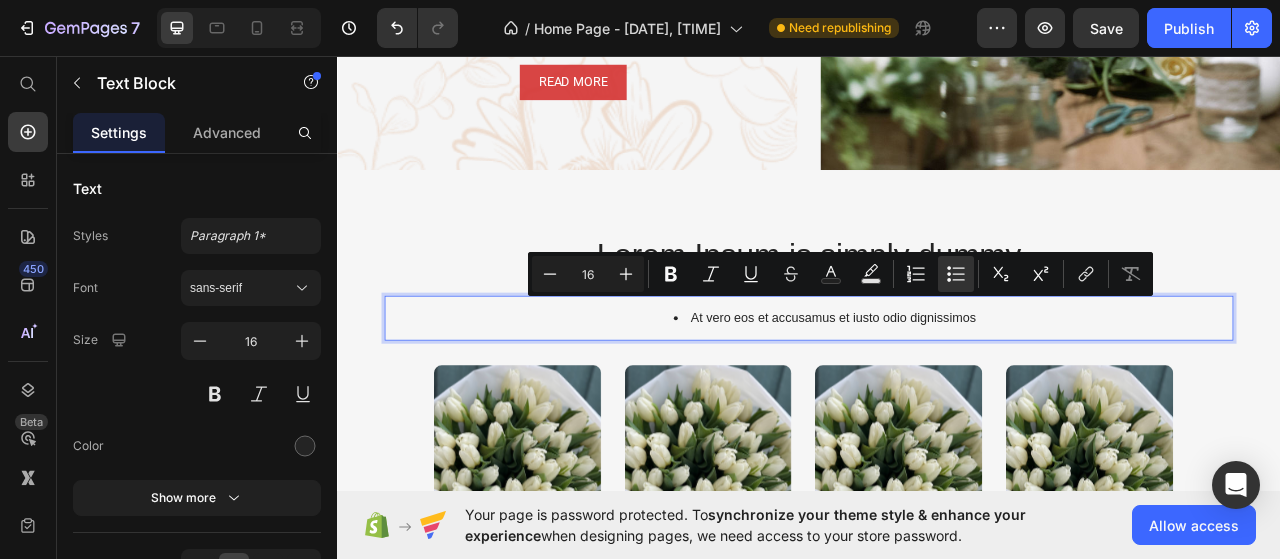 click on "At vero eos et accusamus et iusto odio dignissimos" at bounding box center [957, 391] 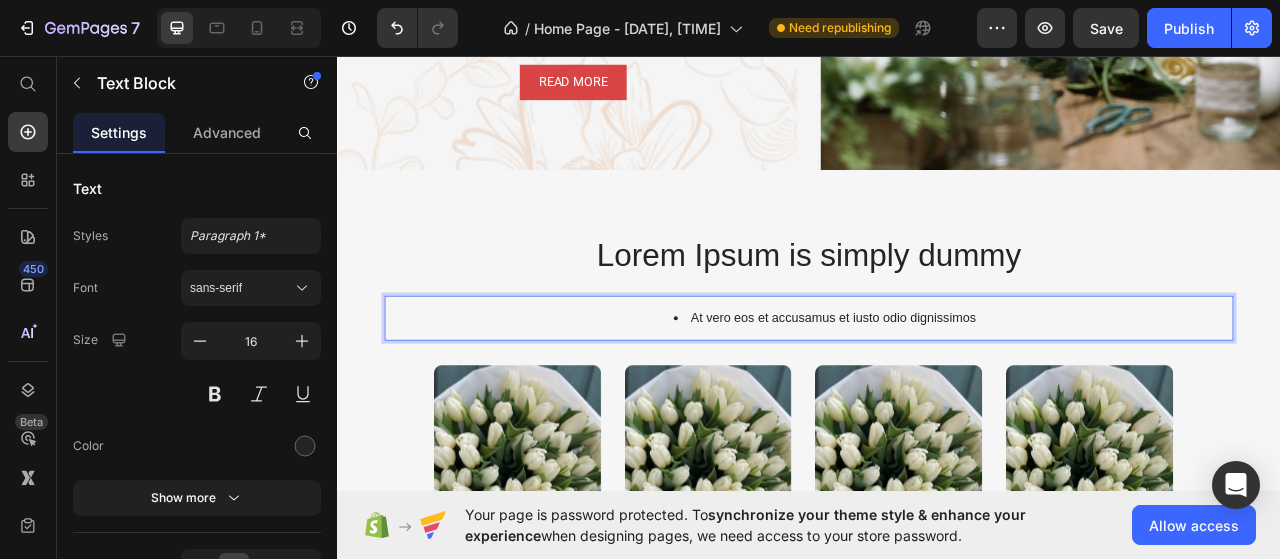 click on "At vero eos et accusamus et iusto odio dignissimos" at bounding box center (957, 391) 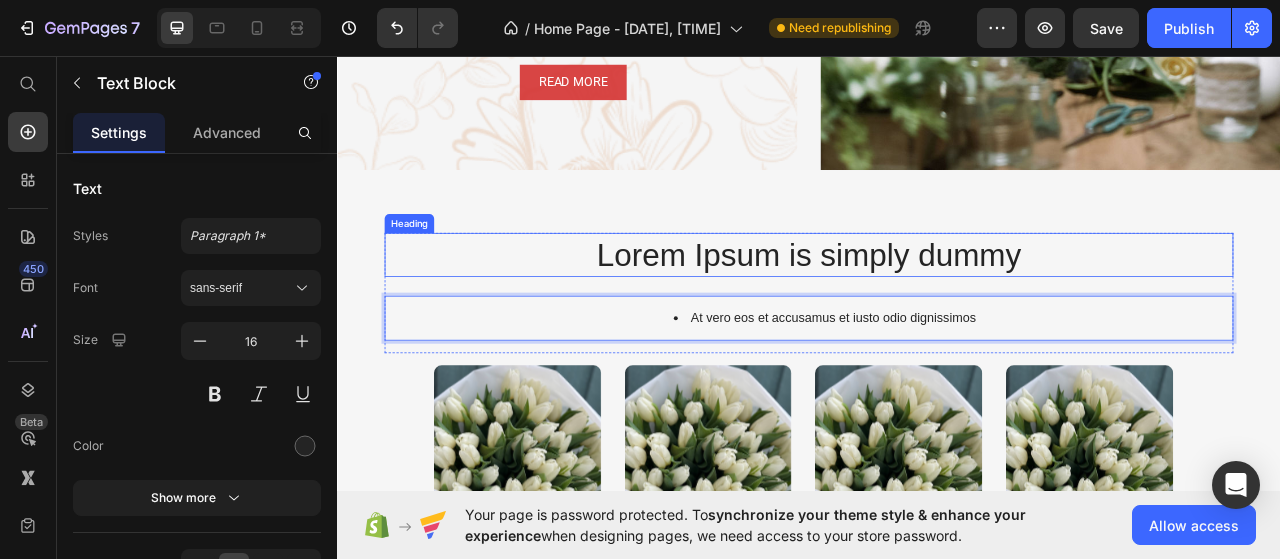 click on "Lorem Ipsum is simply dummy" at bounding box center [937, 311] 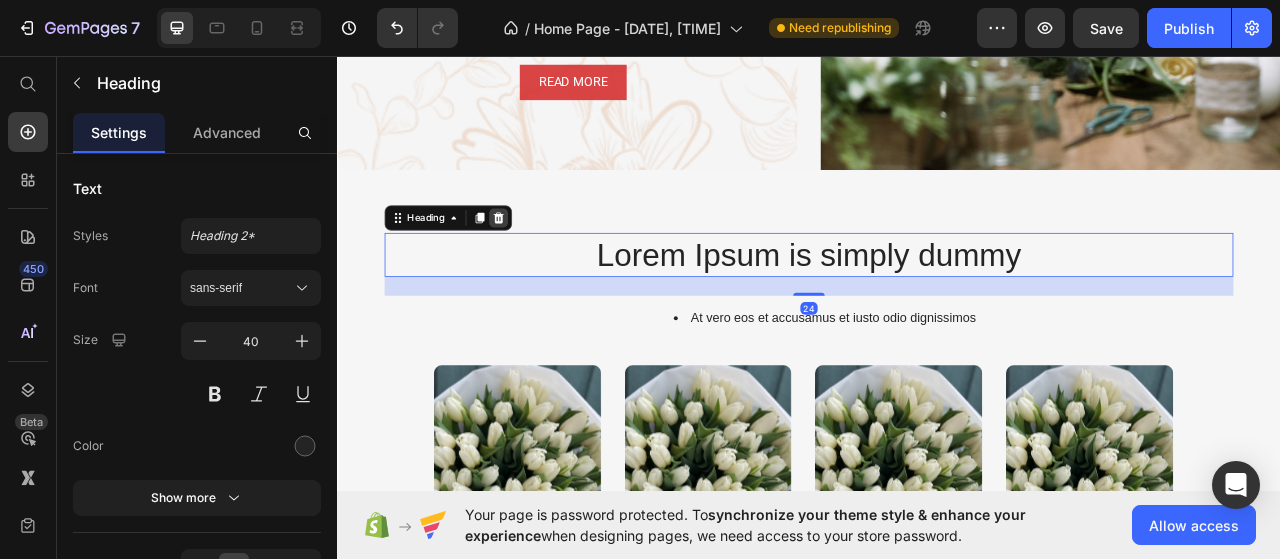 click 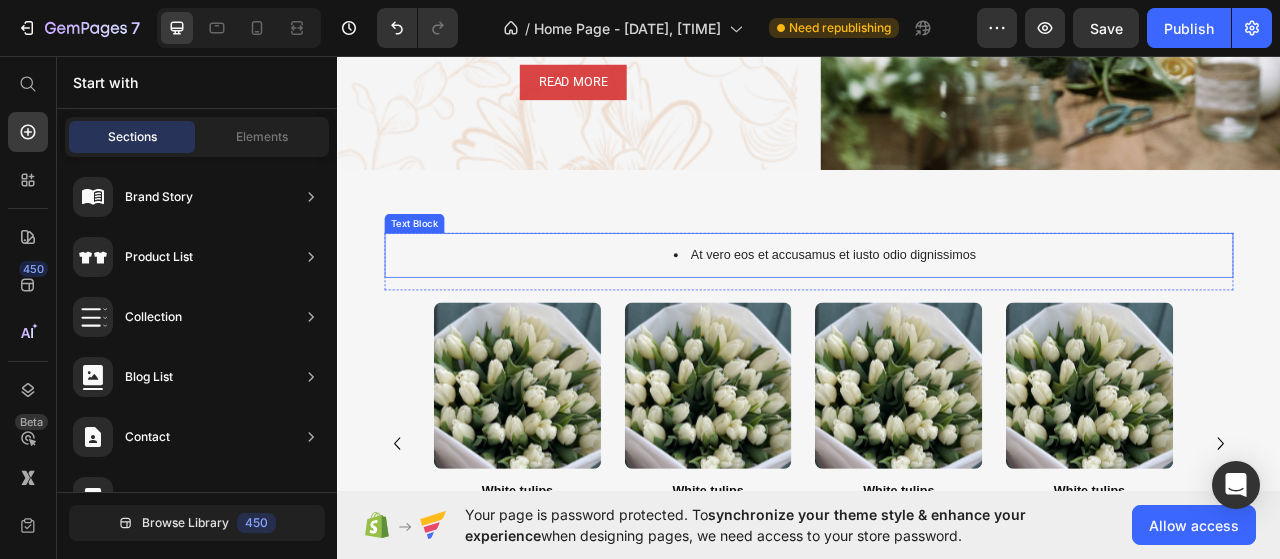 click on "At vero eos et accusamus et iusto odio dignissimos" at bounding box center [937, 311] 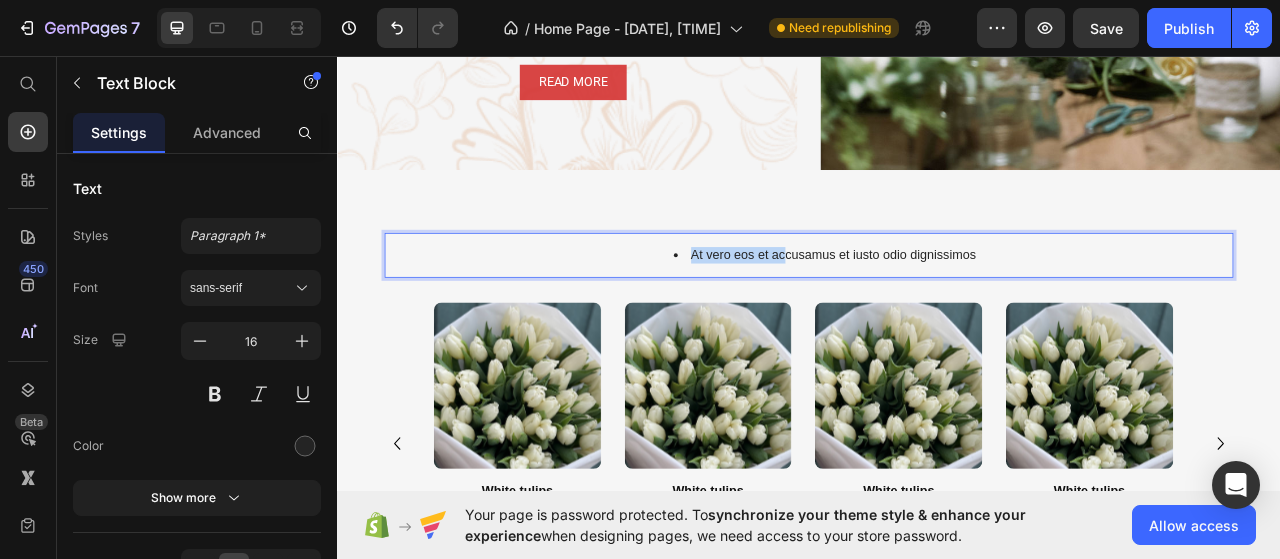 drag, startPoint x: 742, startPoint y: 307, endPoint x: 899, endPoint y: 303, distance: 157.05095 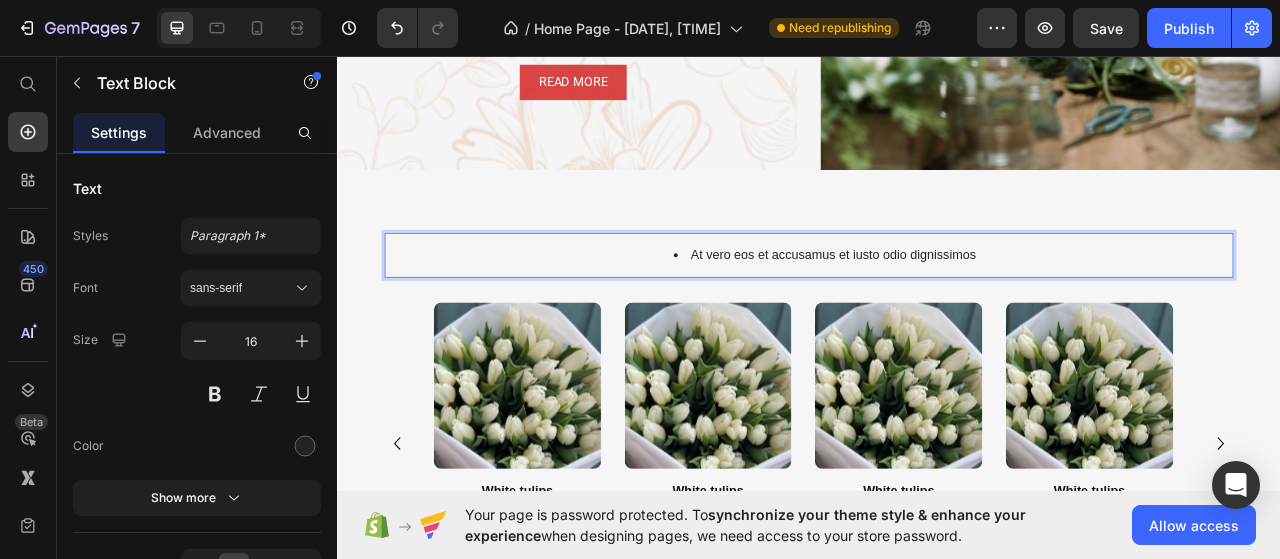 drag, startPoint x: 899, startPoint y: 303, endPoint x: 1086, endPoint y: 306, distance: 187.02406 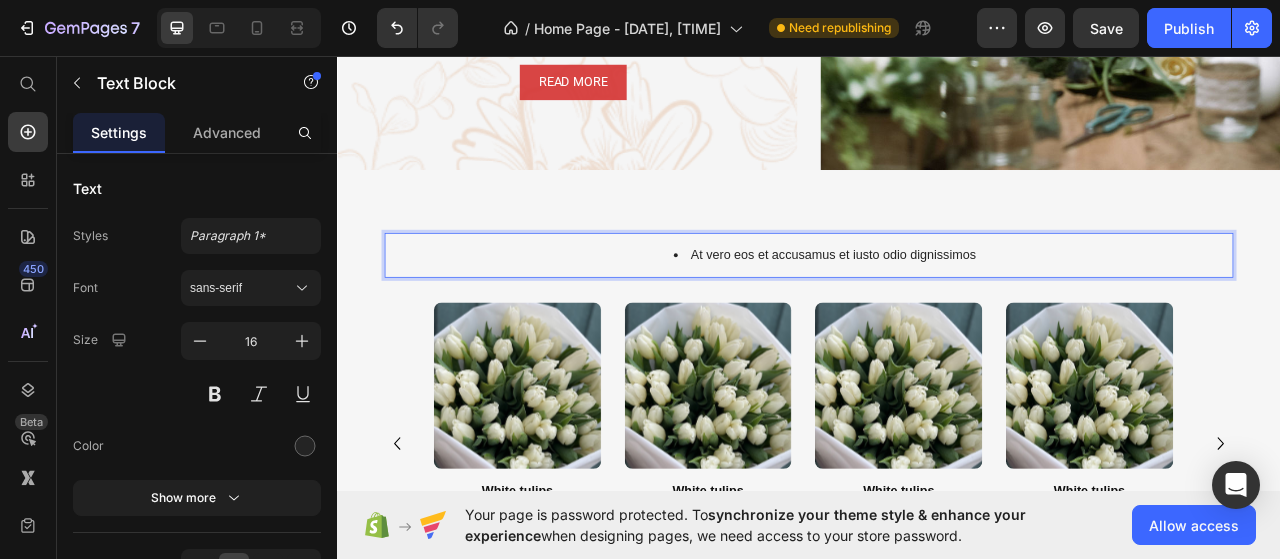 click on "At vero eos et accusamus et iusto odio dignissimos" at bounding box center [957, 311] 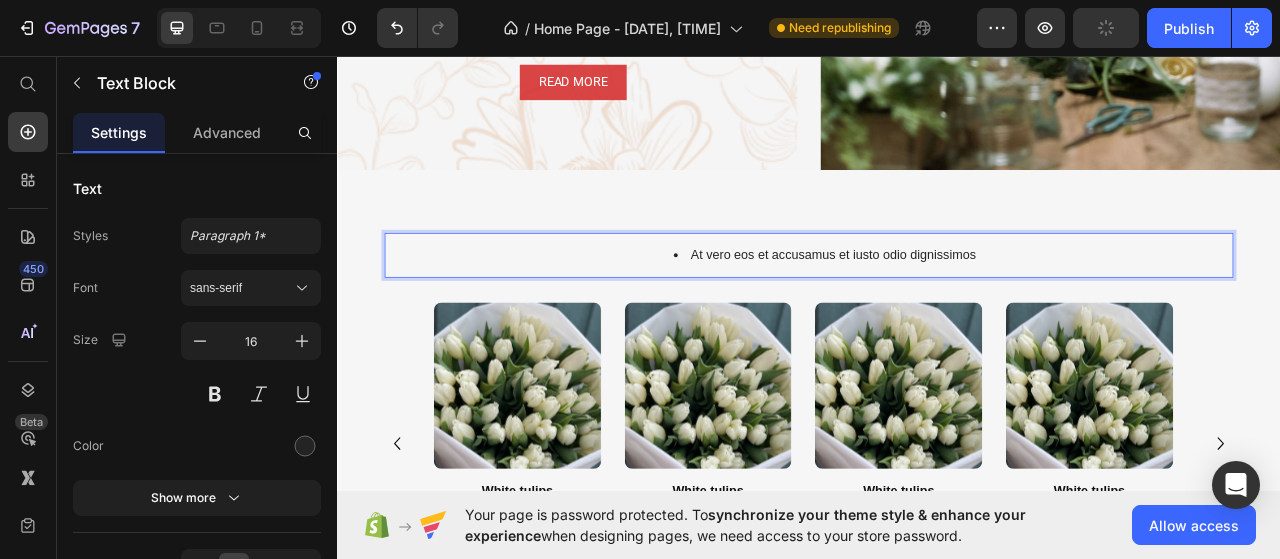click on "At vero eos et accusamus et iusto odio dignissimos" at bounding box center (957, 311) 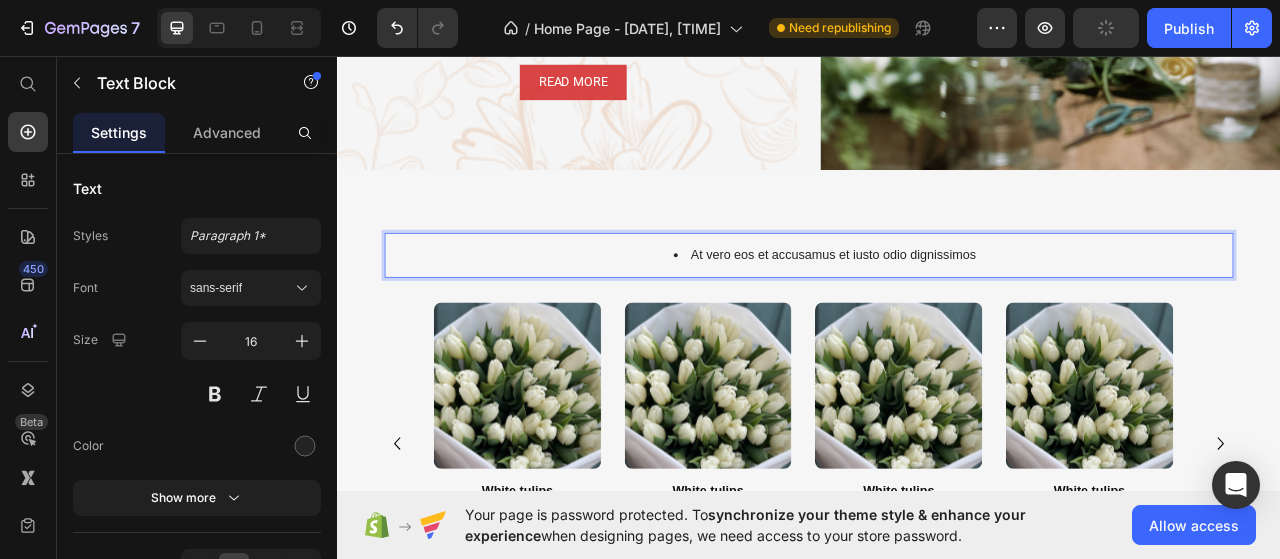 click on "At vero eos et accusamus et iusto odio dignissimos" at bounding box center (957, 311) 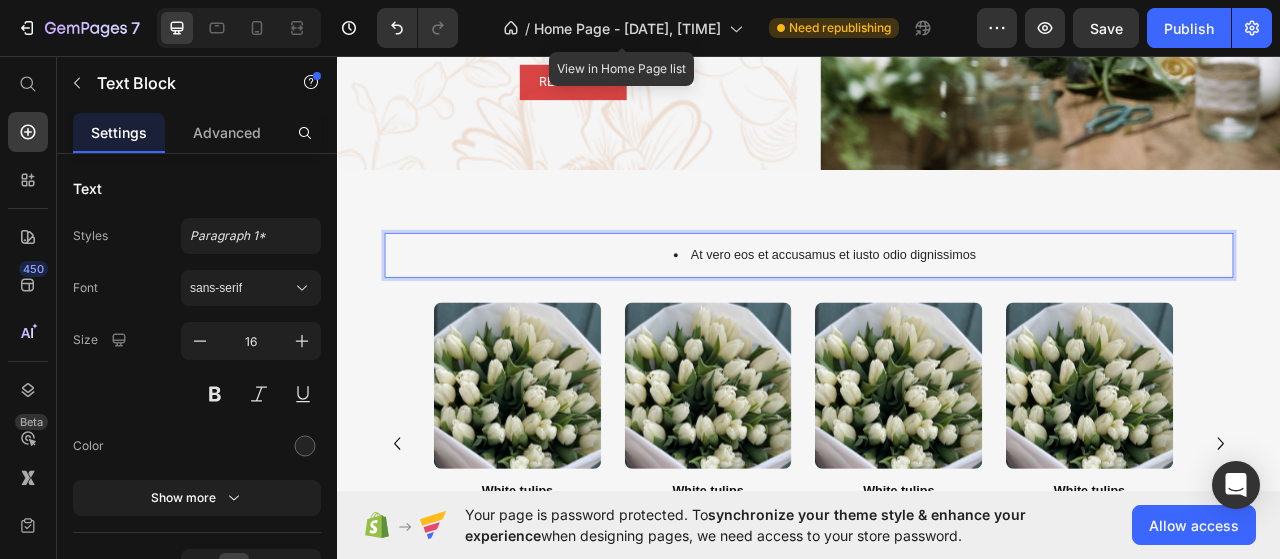 click on "At vero eos et accusamus et iusto odio dignissimos" at bounding box center [957, 311] 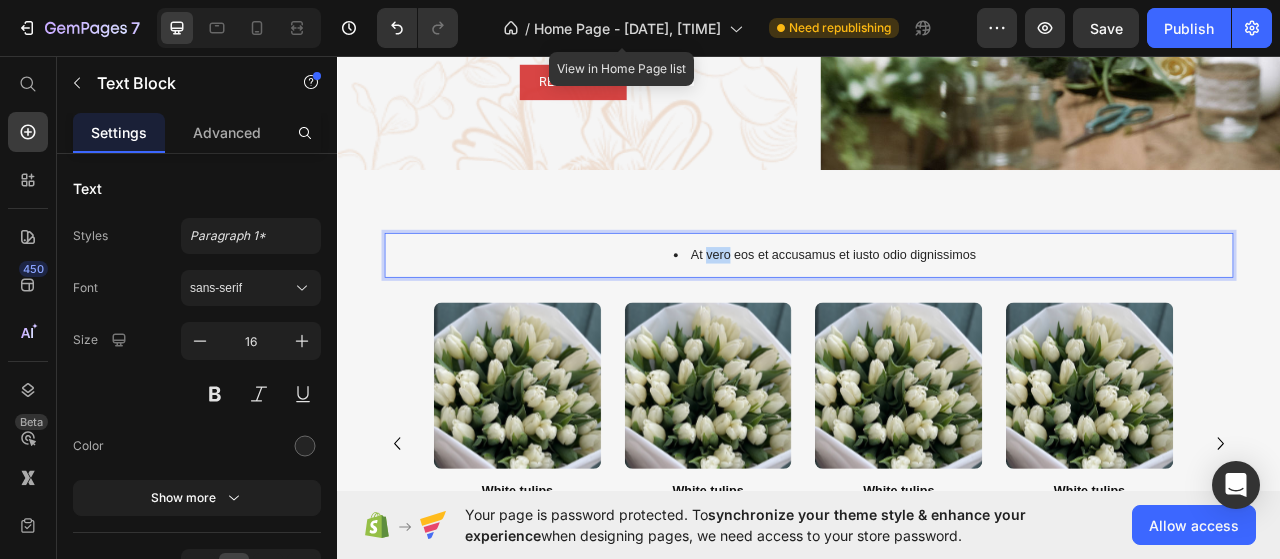 click on "At vero eos et accusamus et iusto odio dignissimos" at bounding box center (957, 311) 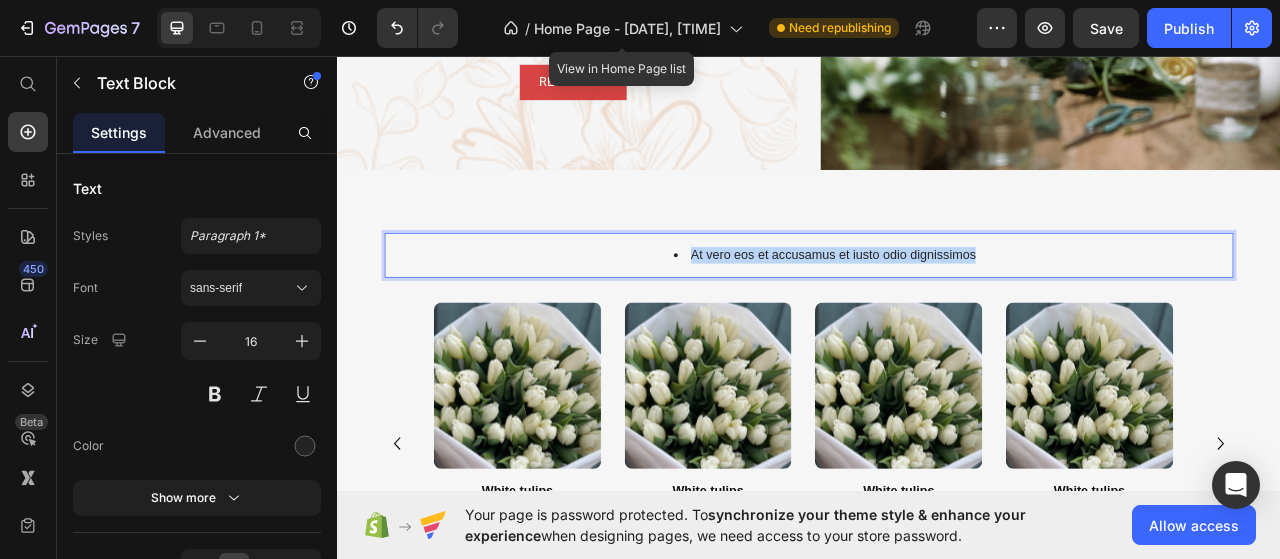 click on "At vero eos et accusamus et iusto odio dignissimos" at bounding box center (957, 311) 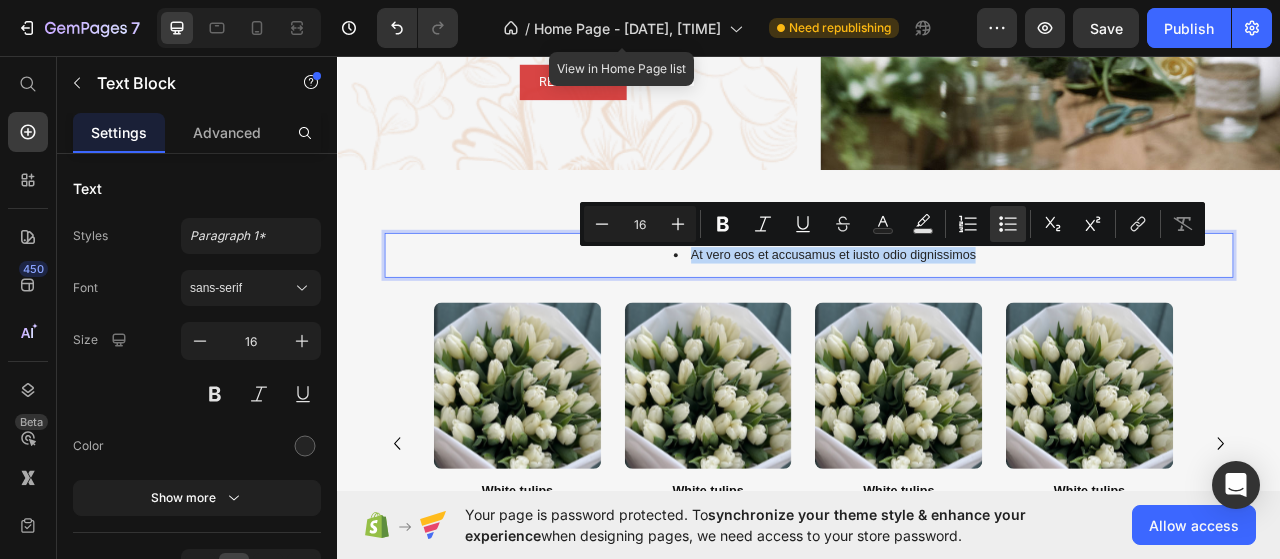 click on "At vero eos et accusamus et iusto odio dignissimos" at bounding box center (957, 311) 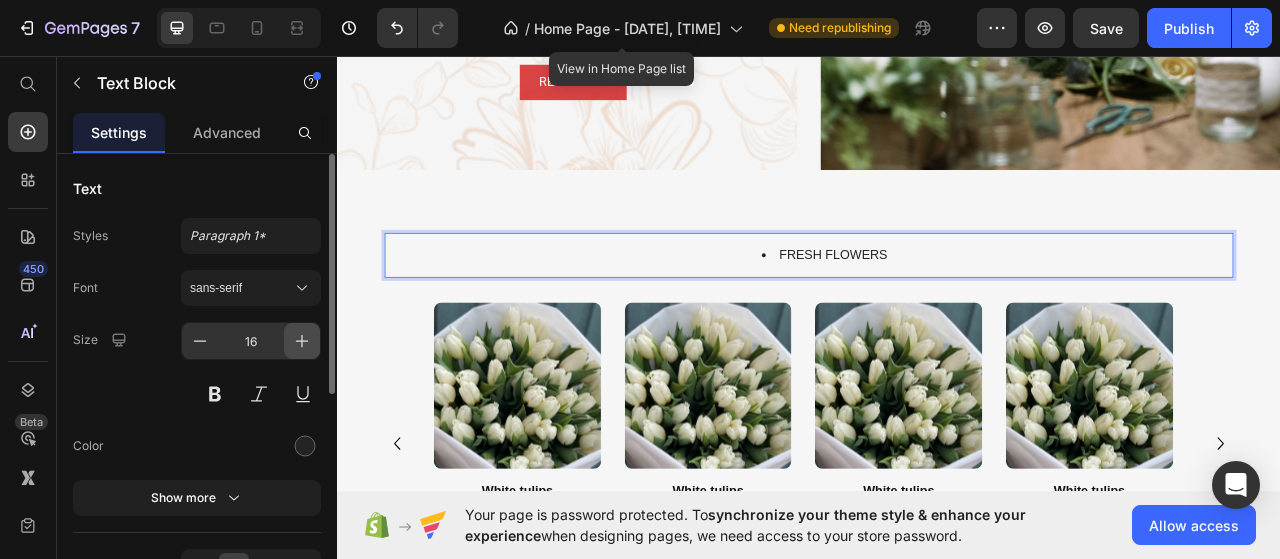 click 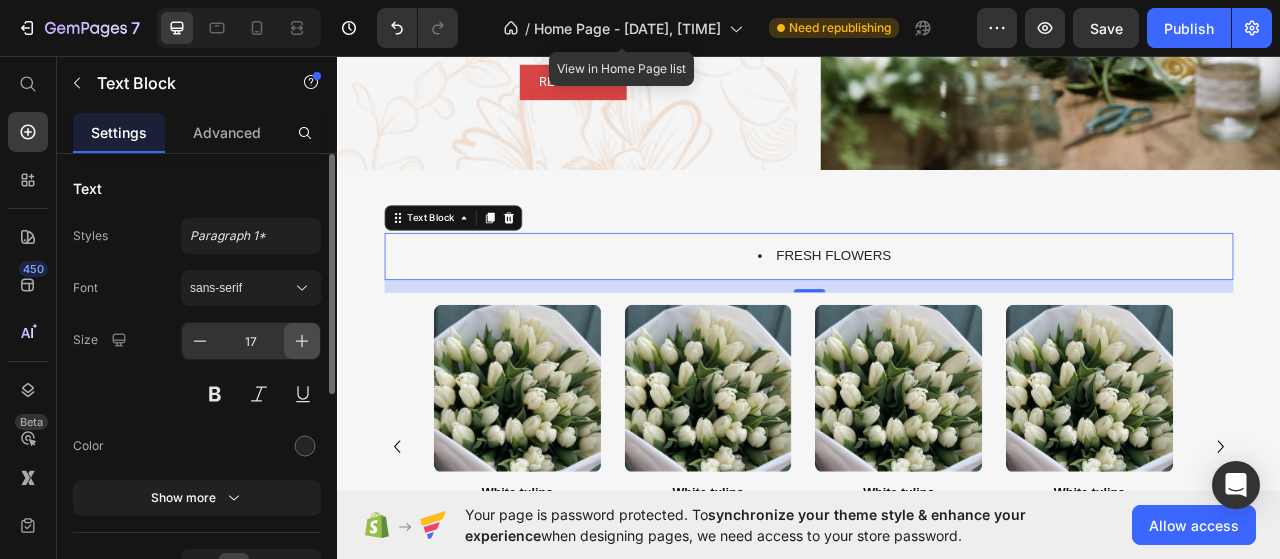 click 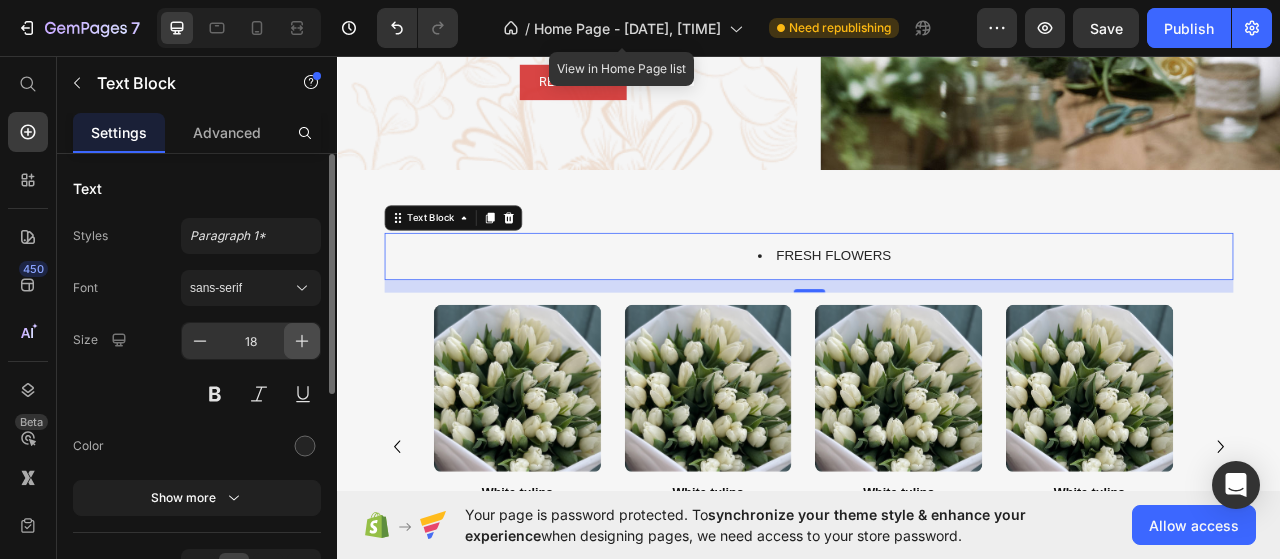 click 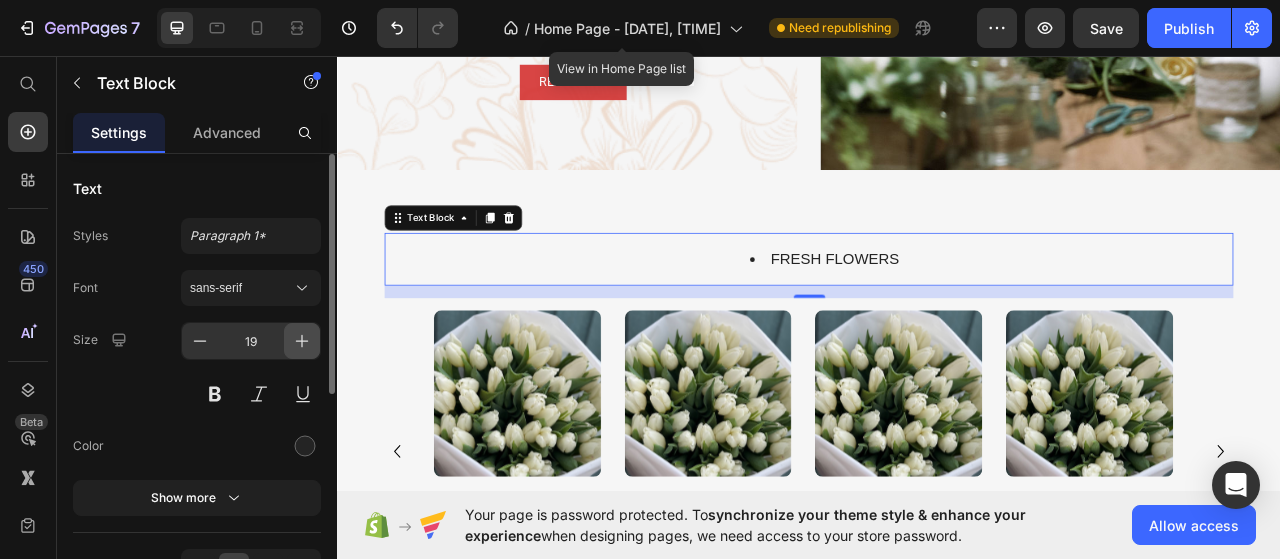 click 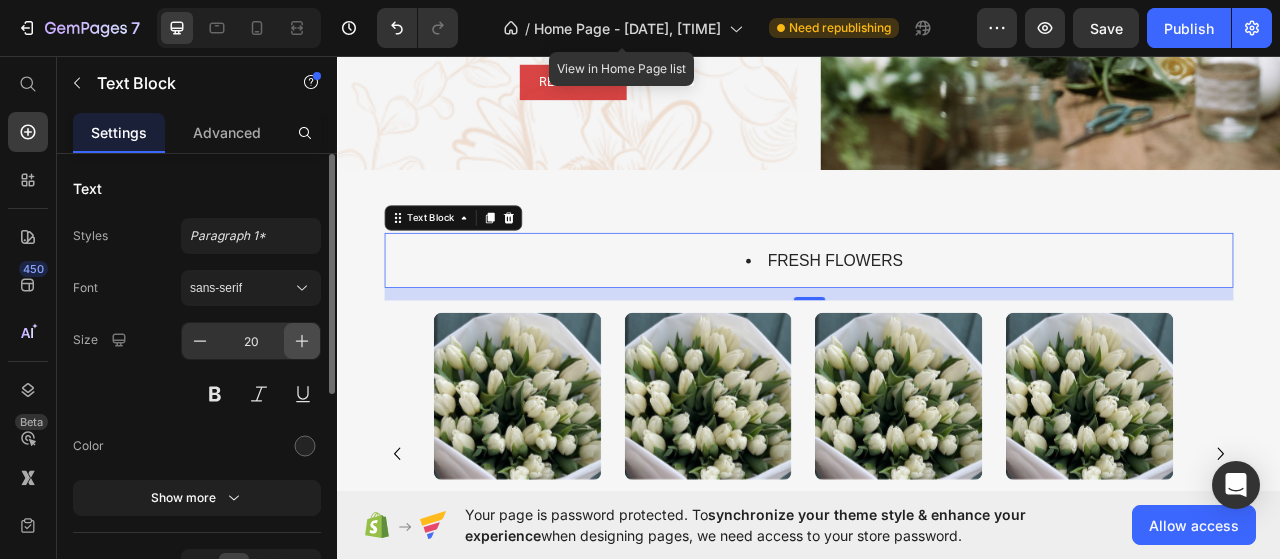 click 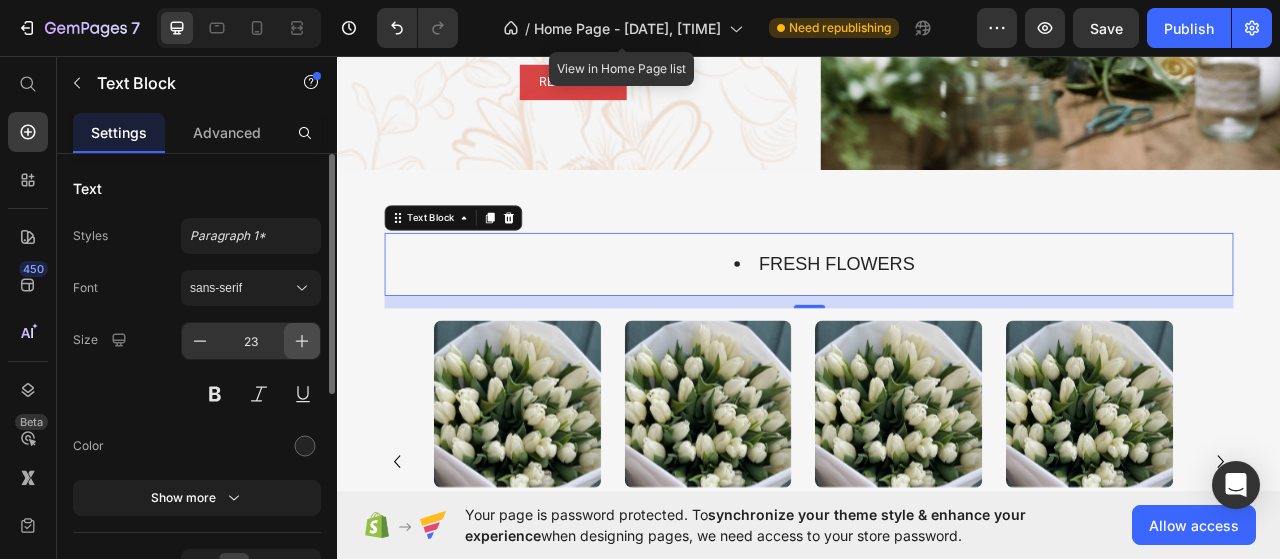 click 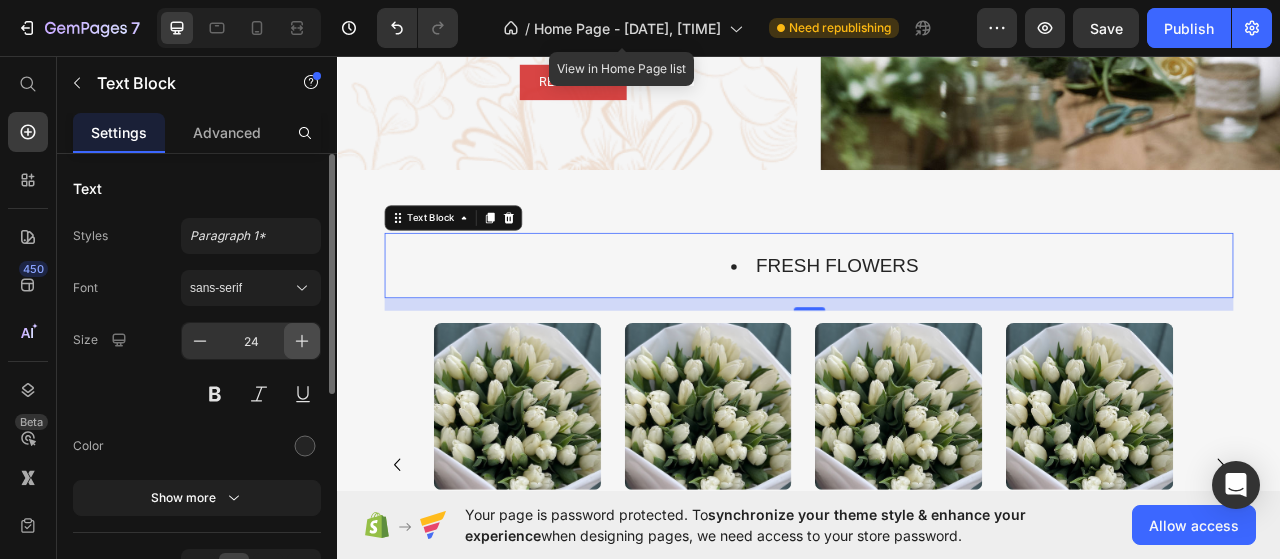 click 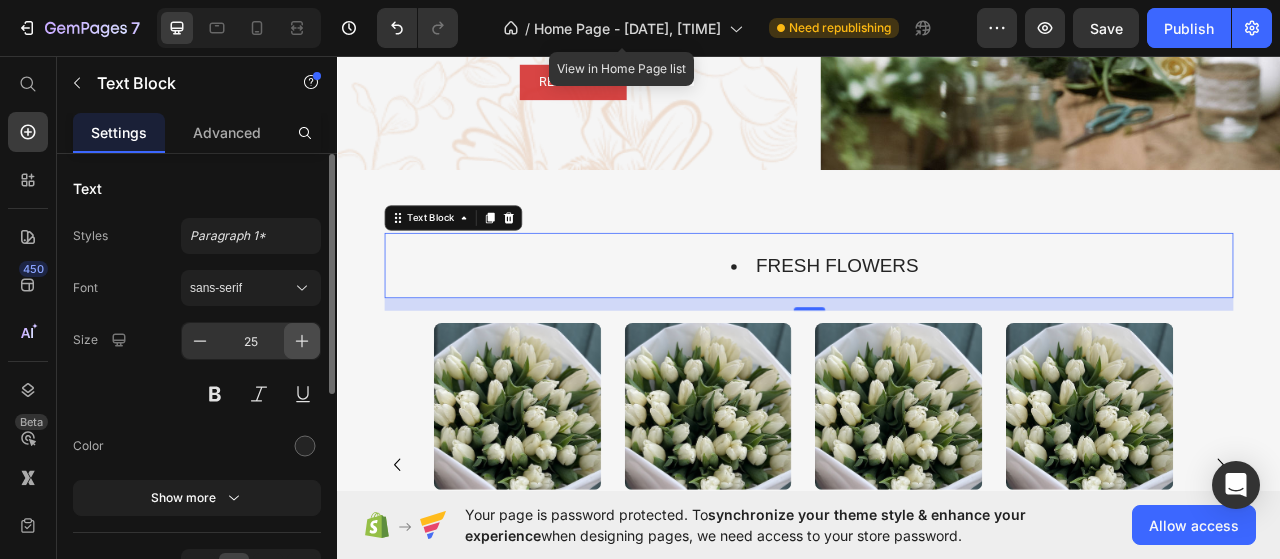 click 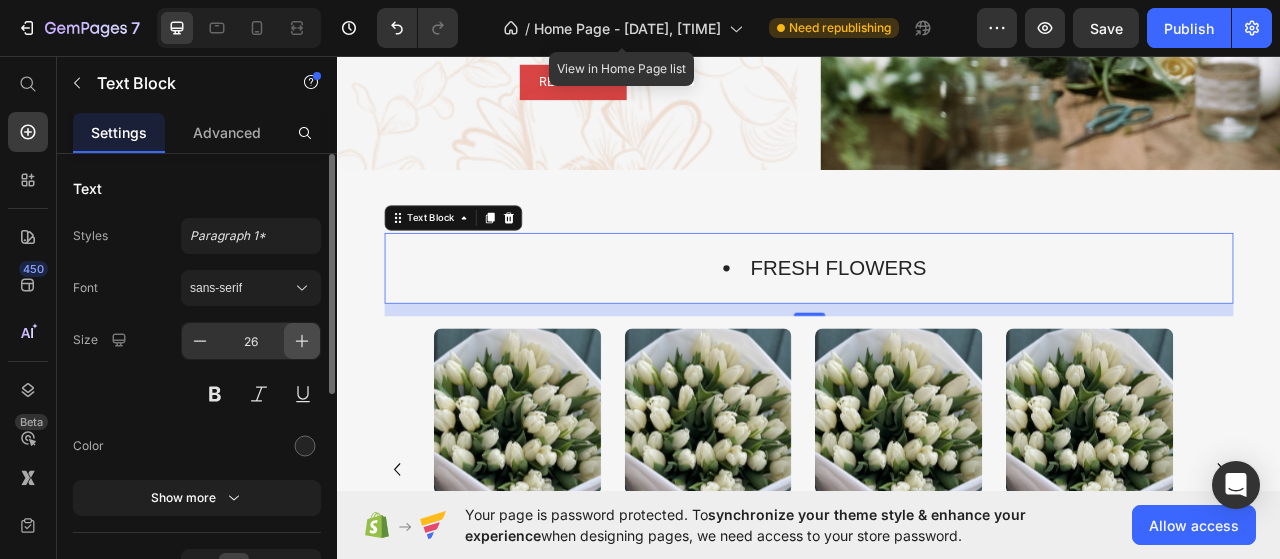 click 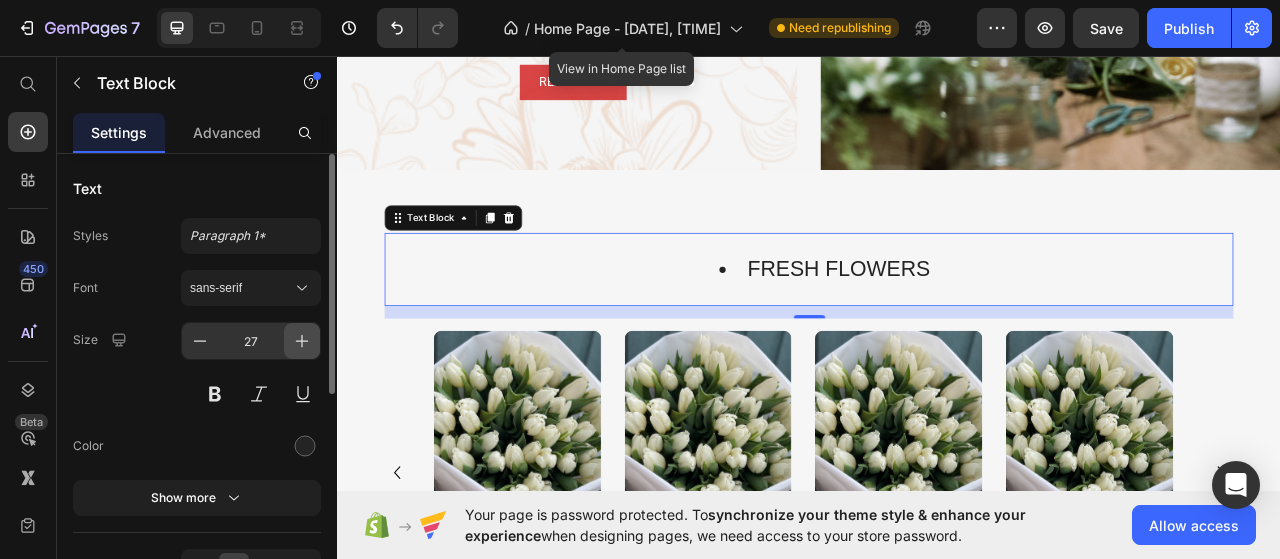 click 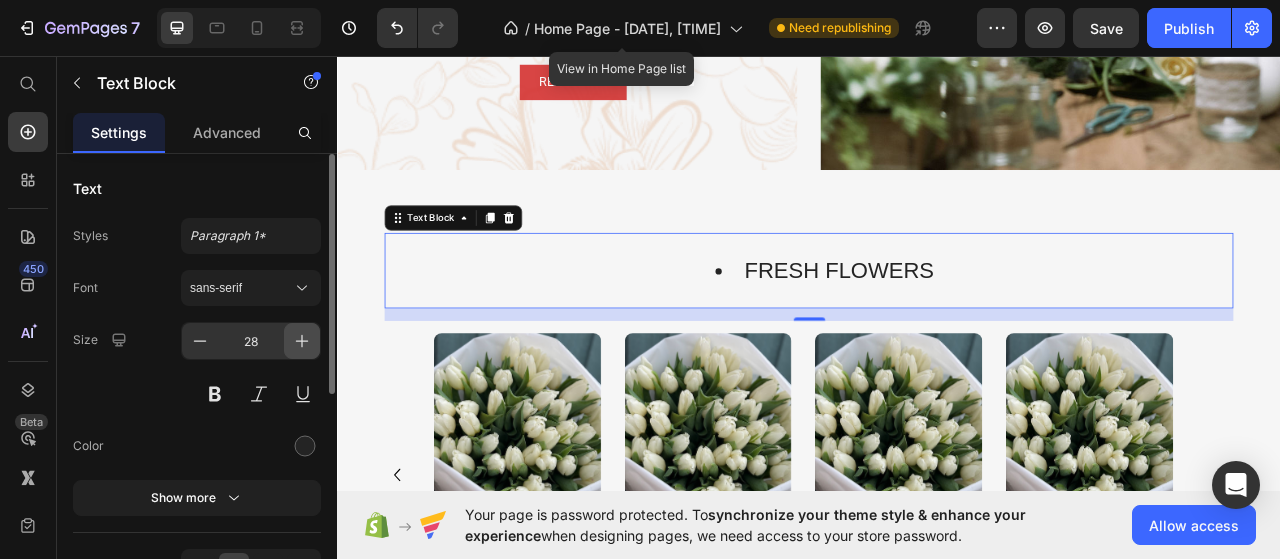 click 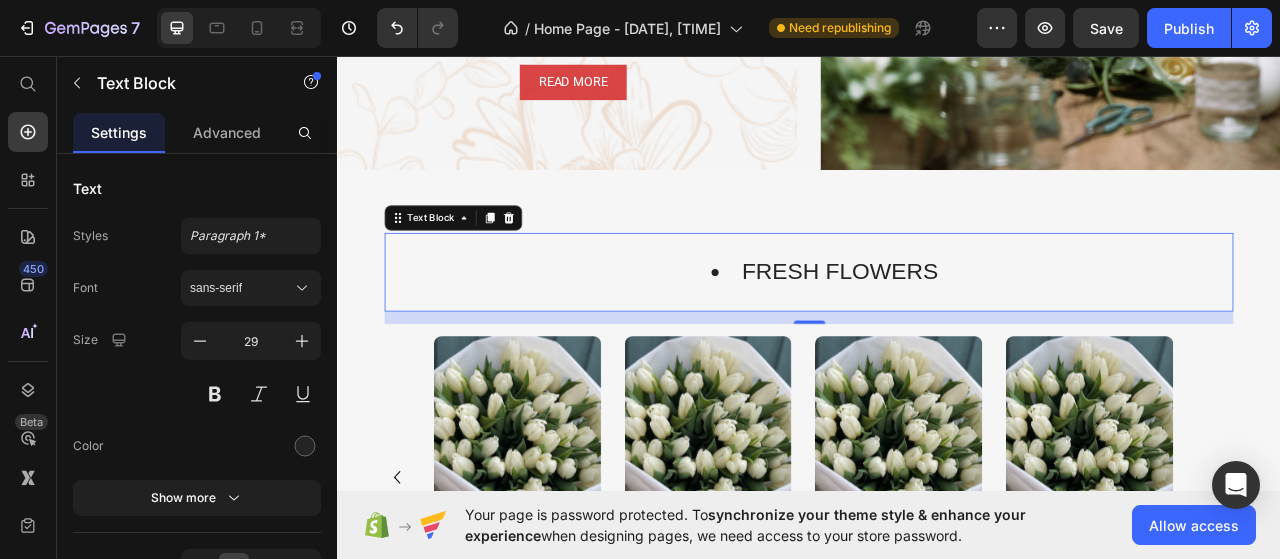 click on "FRESH FLOWERS" at bounding box center (937, 333) 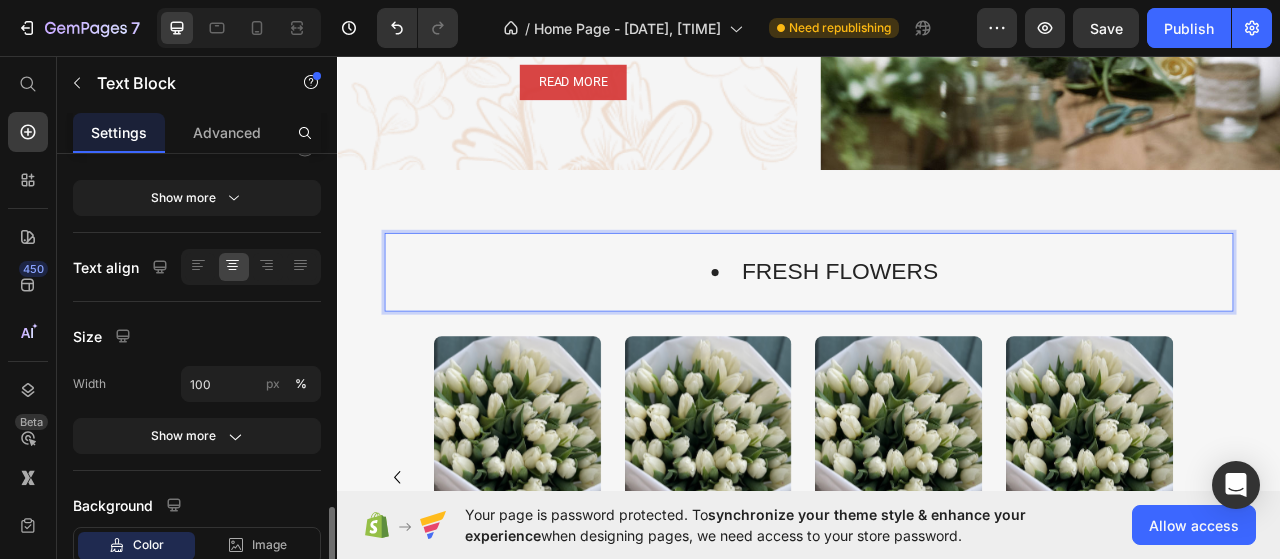 scroll, scrollTop: 430, scrollLeft: 0, axis: vertical 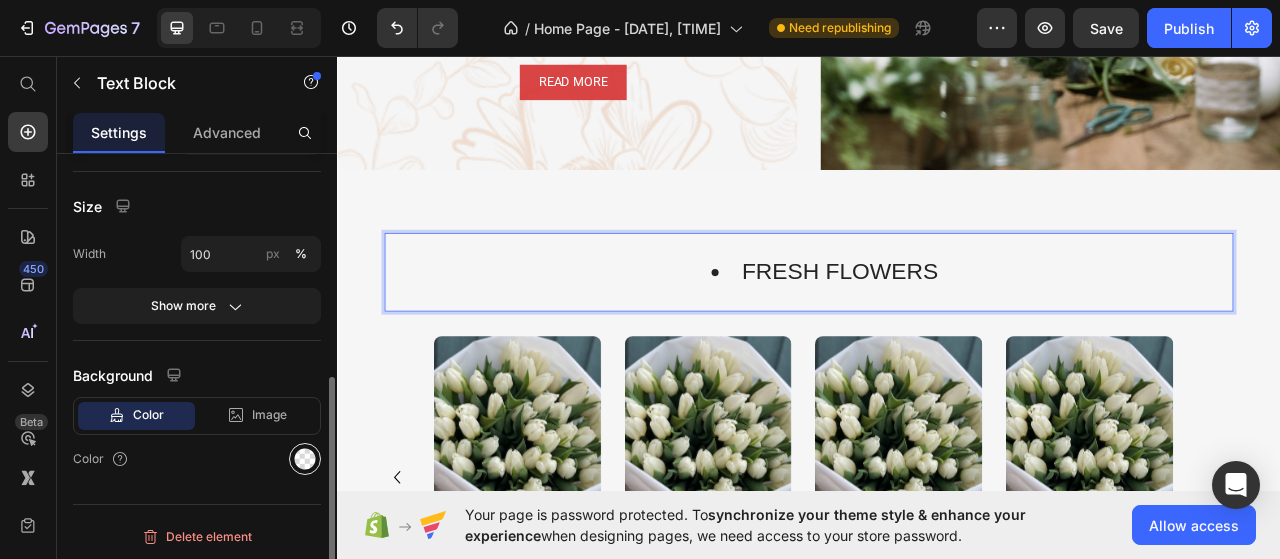click at bounding box center [305, 459] 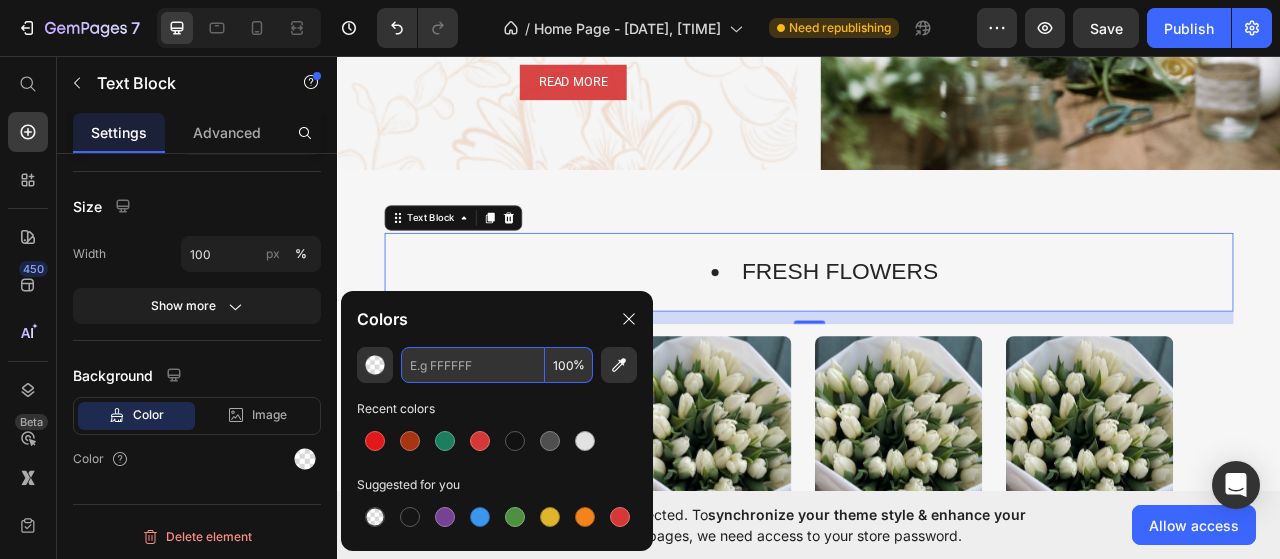 drag, startPoint x: 485, startPoint y: 373, endPoint x: 396, endPoint y: 373, distance: 89 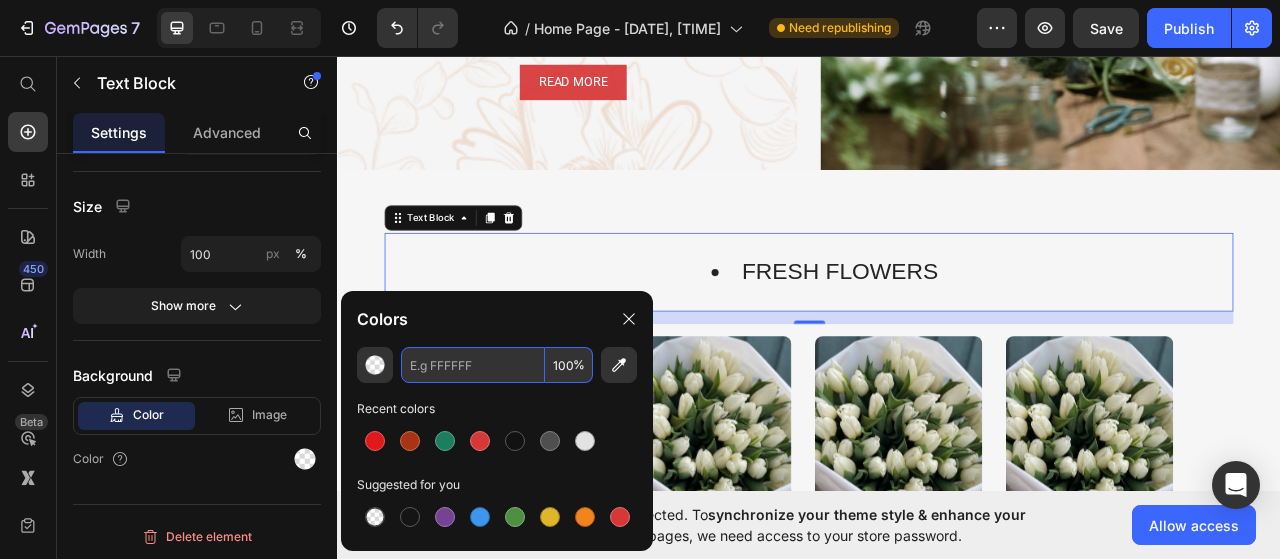 paste on "#A83411" 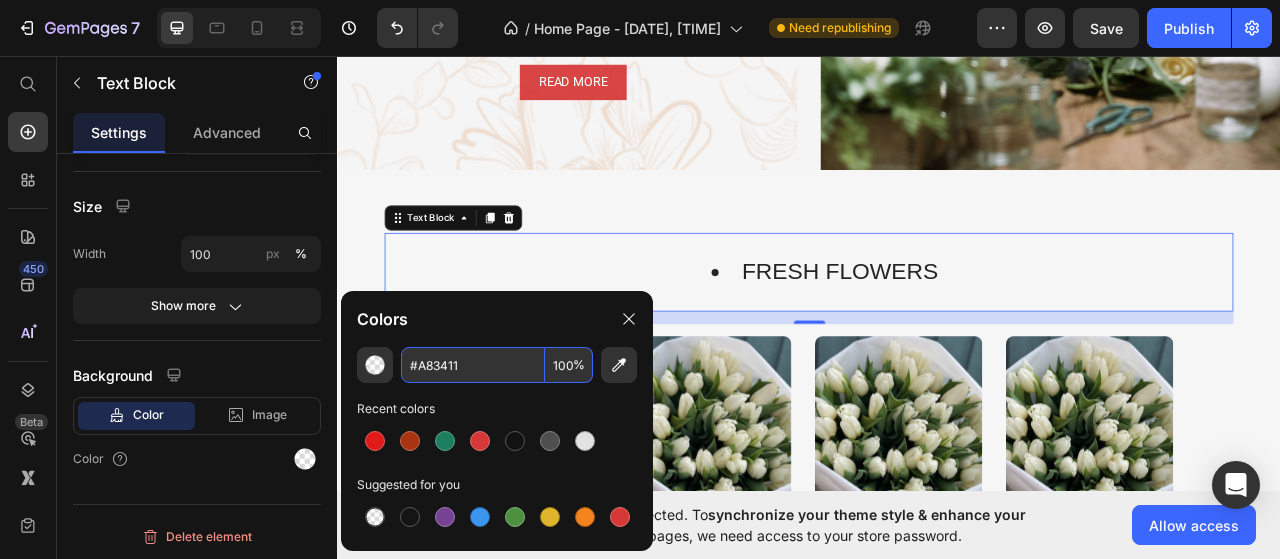 type on "A83411" 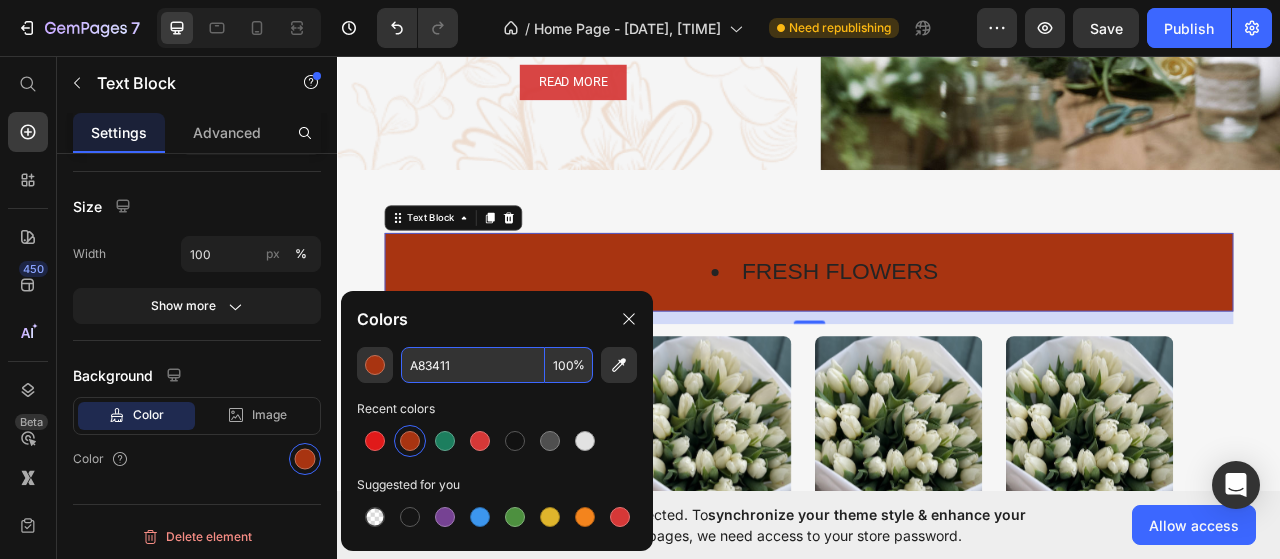 scroll, scrollTop: 430, scrollLeft: 0, axis: vertical 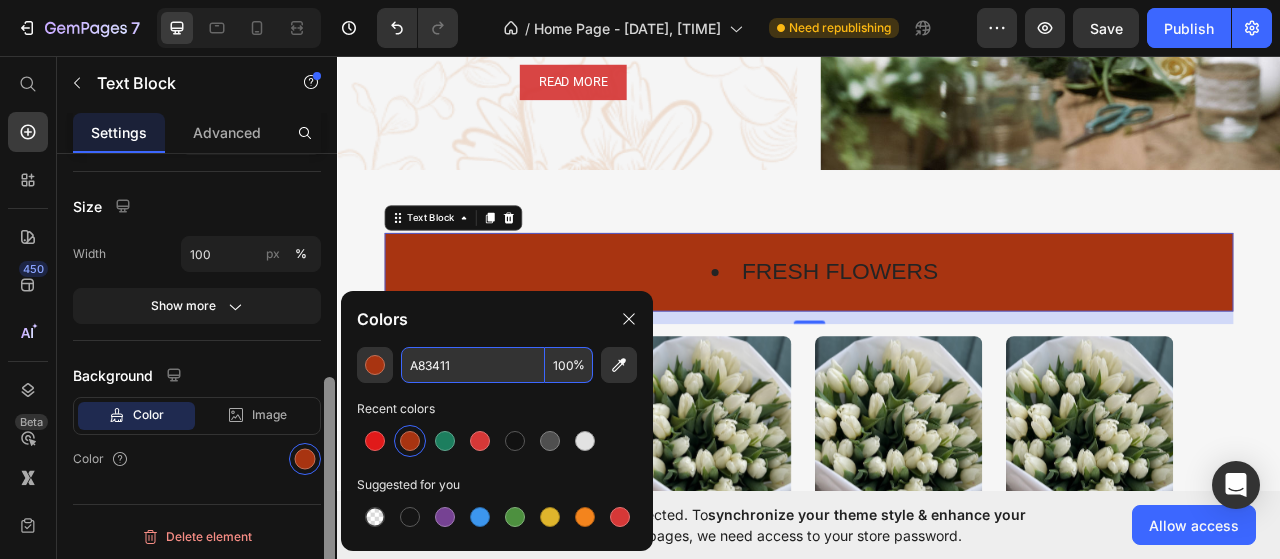 drag, startPoint x: 406, startPoint y: 355, endPoint x: 336, endPoint y: 360, distance: 70.178345 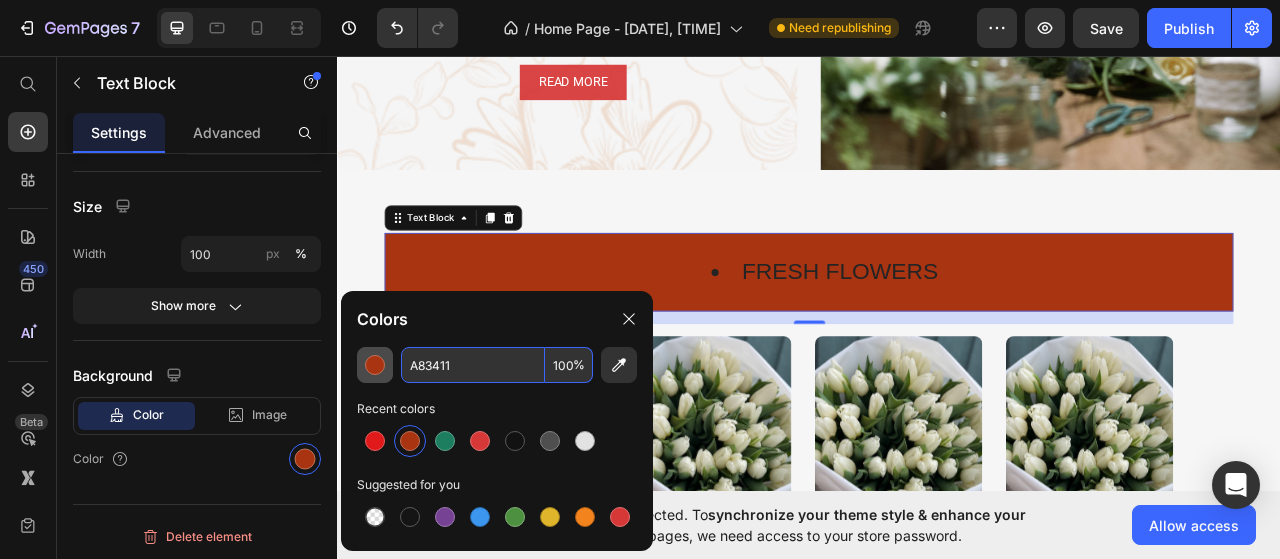 drag, startPoint x: 463, startPoint y: 363, endPoint x: 378, endPoint y: 361, distance: 85.02353 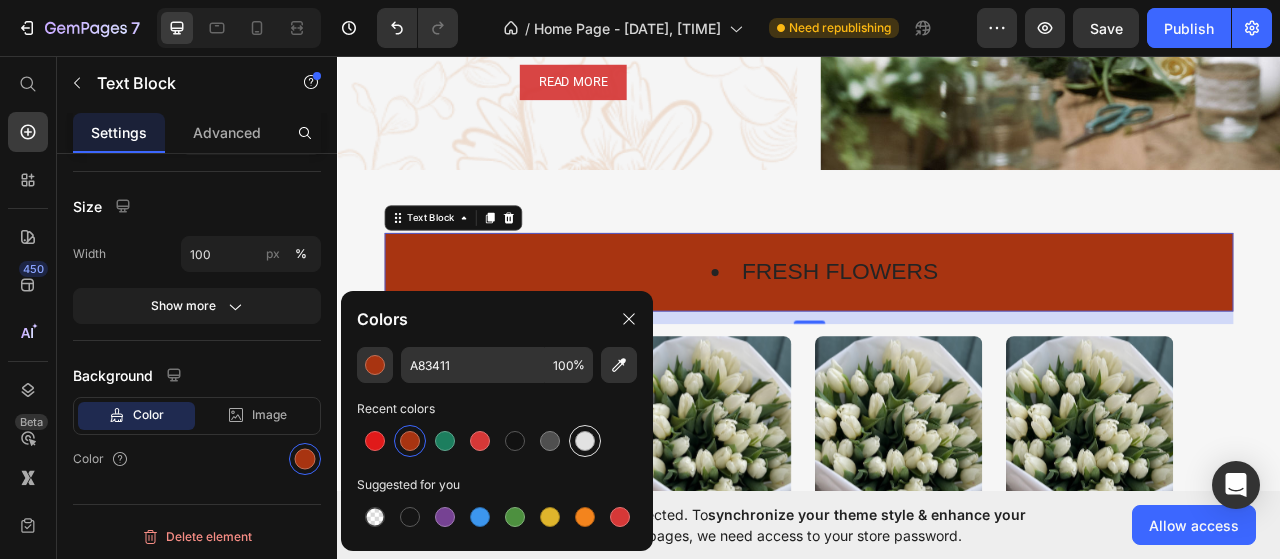 click at bounding box center [585, 441] 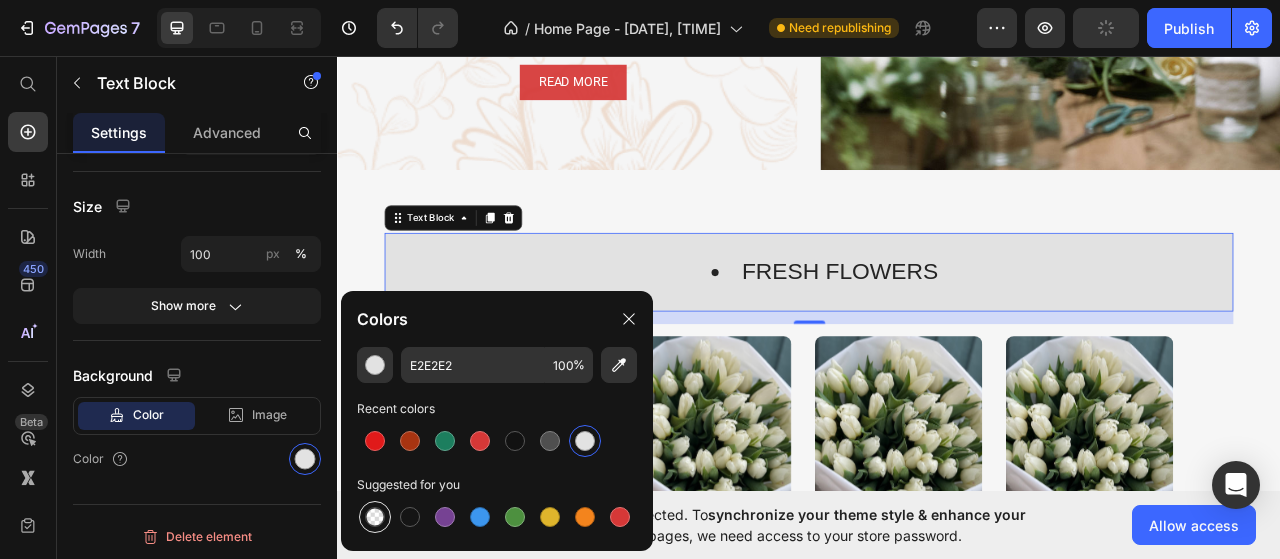 click at bounding box center [375, 517] 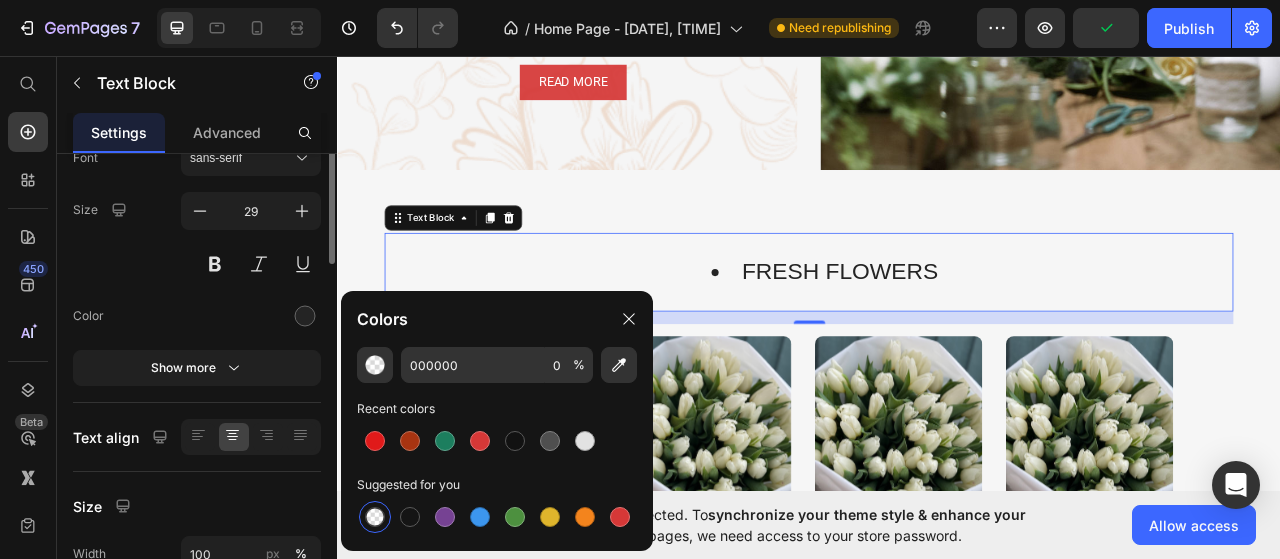 scroll, scrollTop: 0, scrollLeft: 0, axis: both 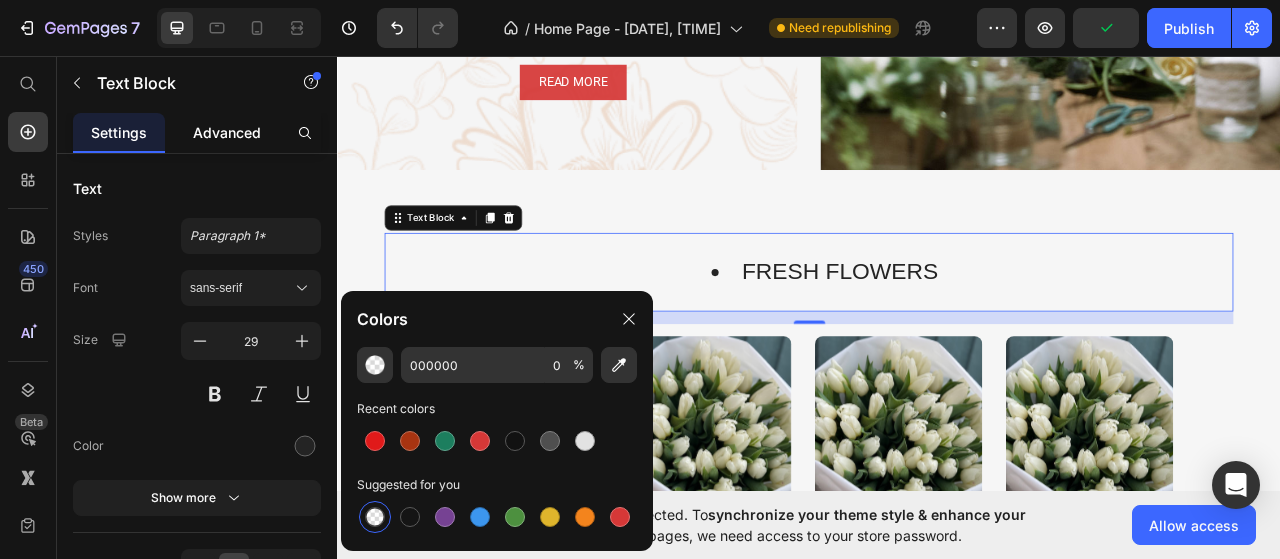 click on "Advanced" at bounding box center (227, 132) 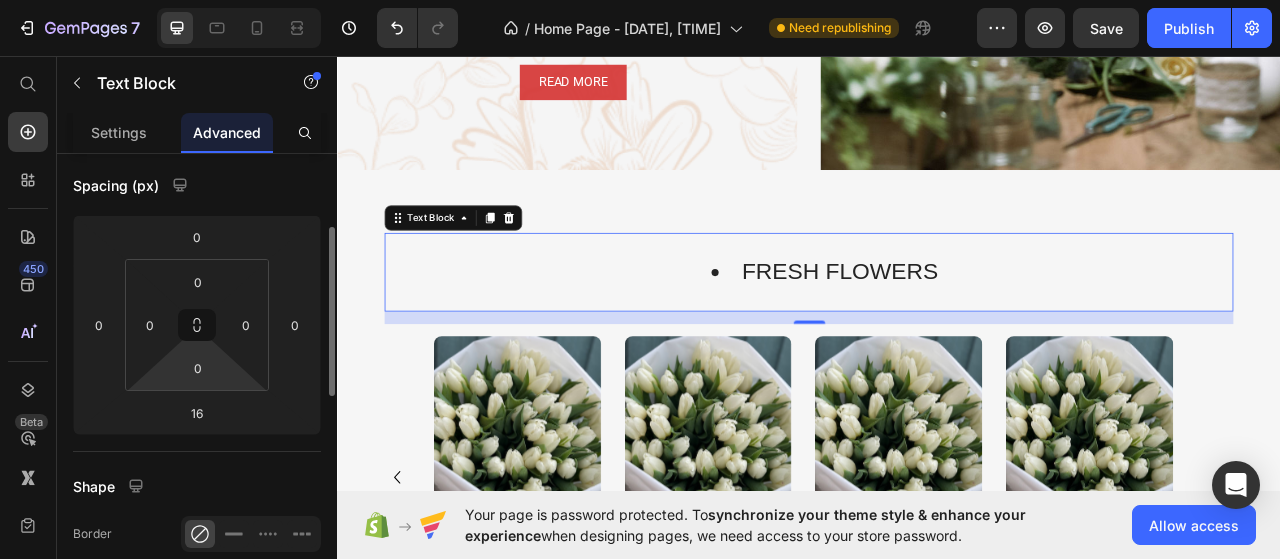 scroll, scrollTop: 0, scrollLeft: 0, axis: both 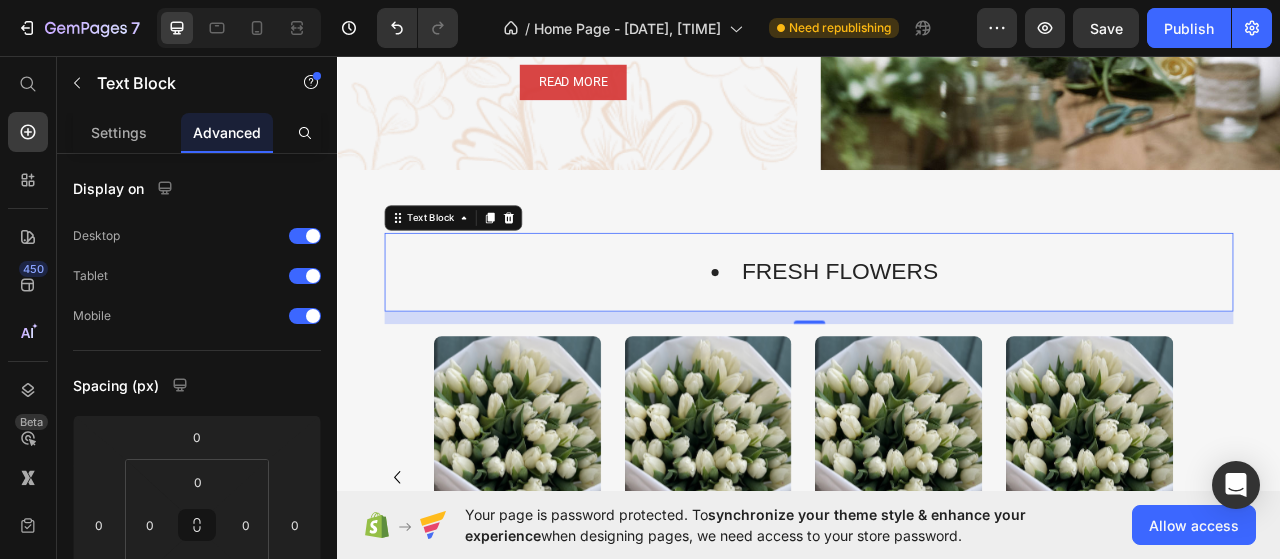 click on "FRESH FLOWERS" at bounding box center [937, 333] 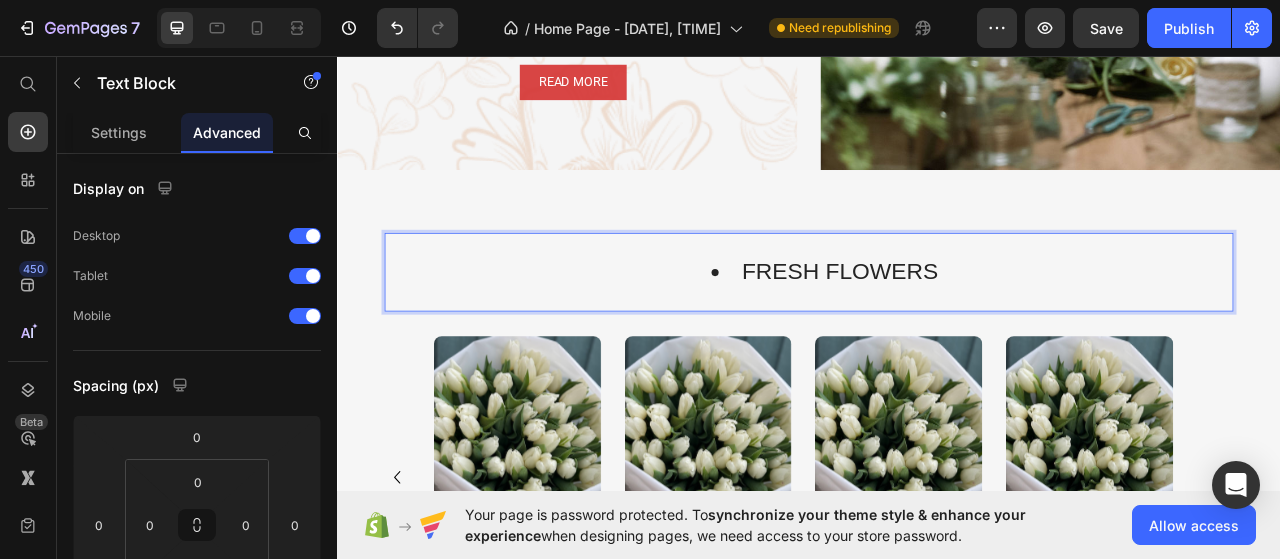 click on "FRESH FLOWERS" at bounding box center (937, 333) 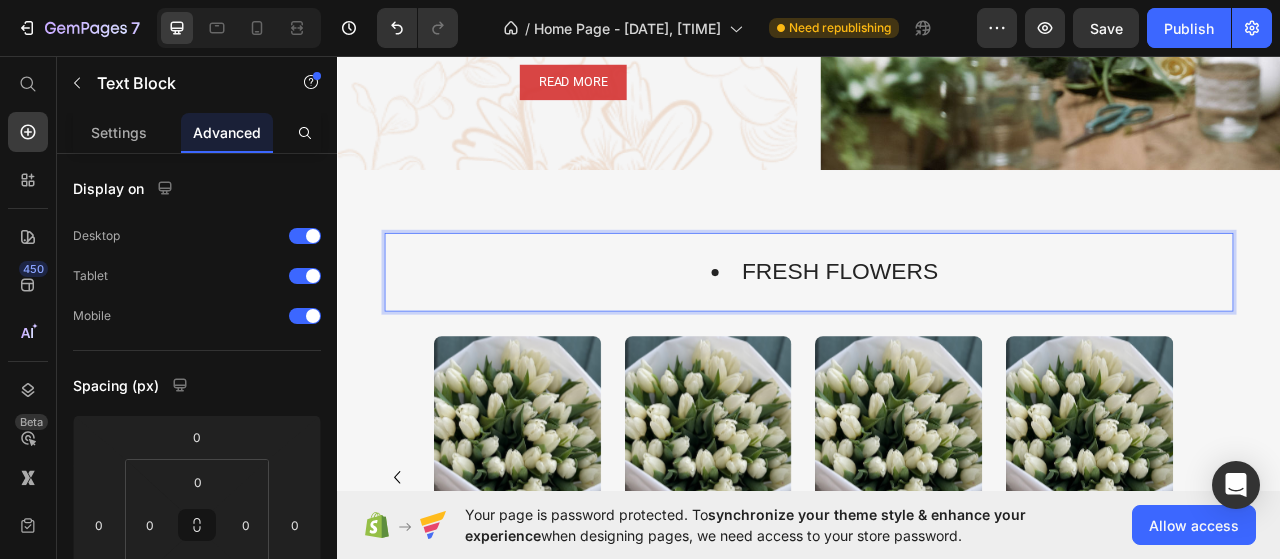 click on "FRESH FLOWERS" at bounding box center (957, 333) 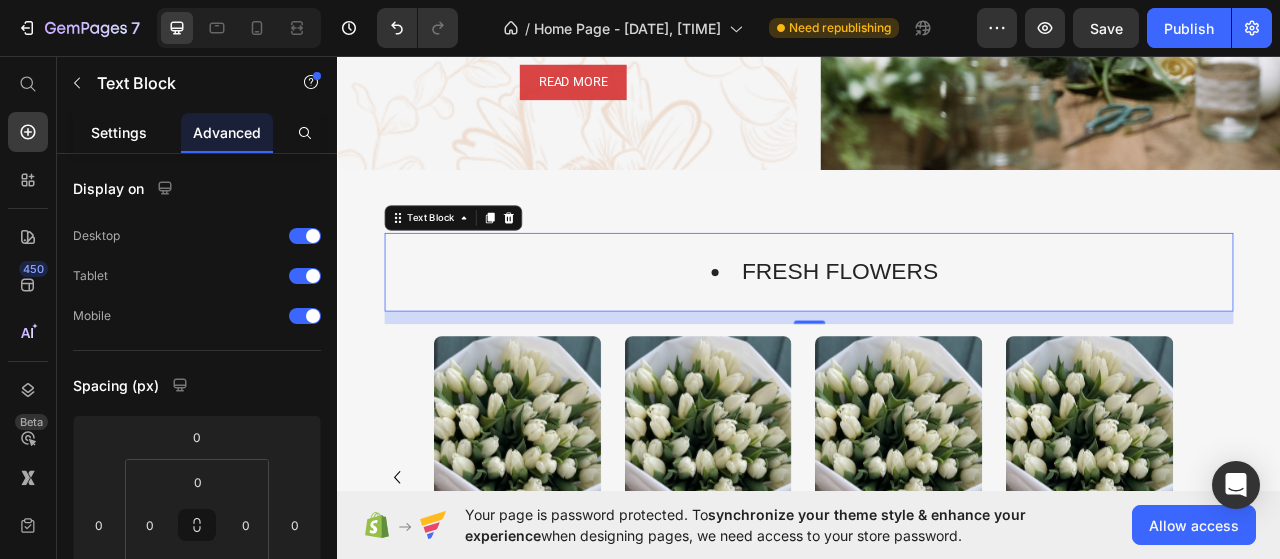 click on "Settings" at bounding box center [119, 132] 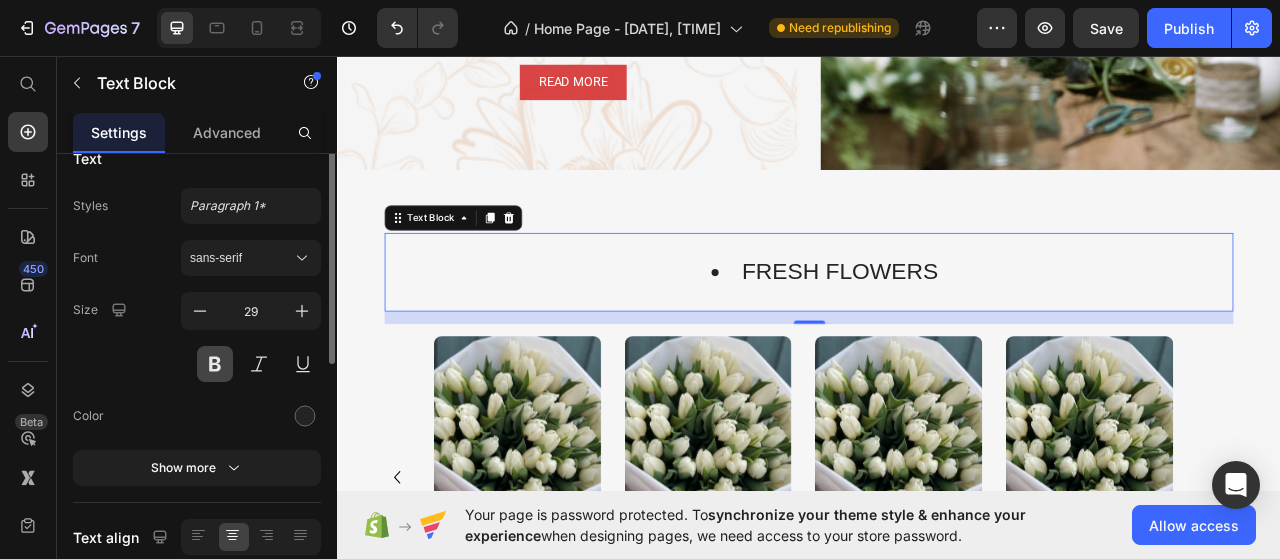 scroll, scrollTop: 0, scrollLeft: 0, axis: both 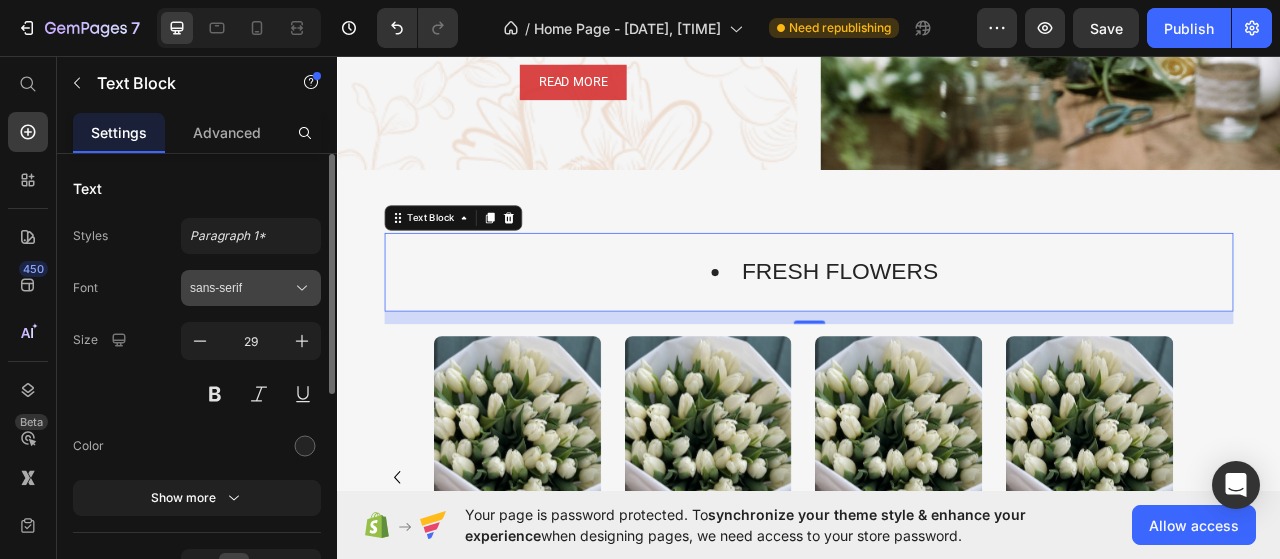 click on "sans-serif" at bounding box center [241, 288] 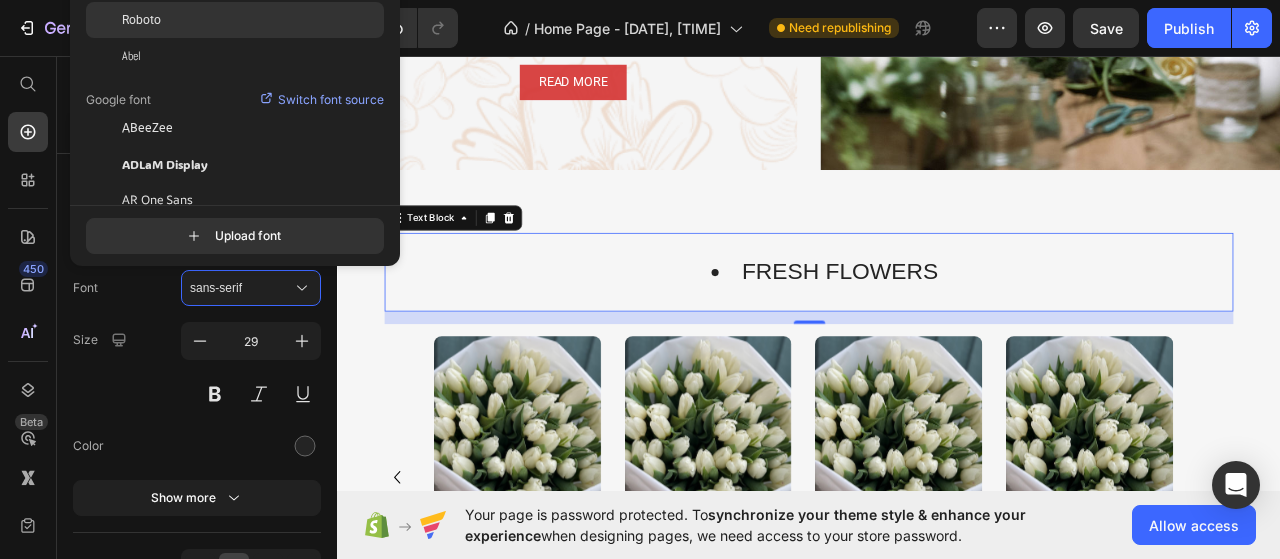 click on "Roboto" 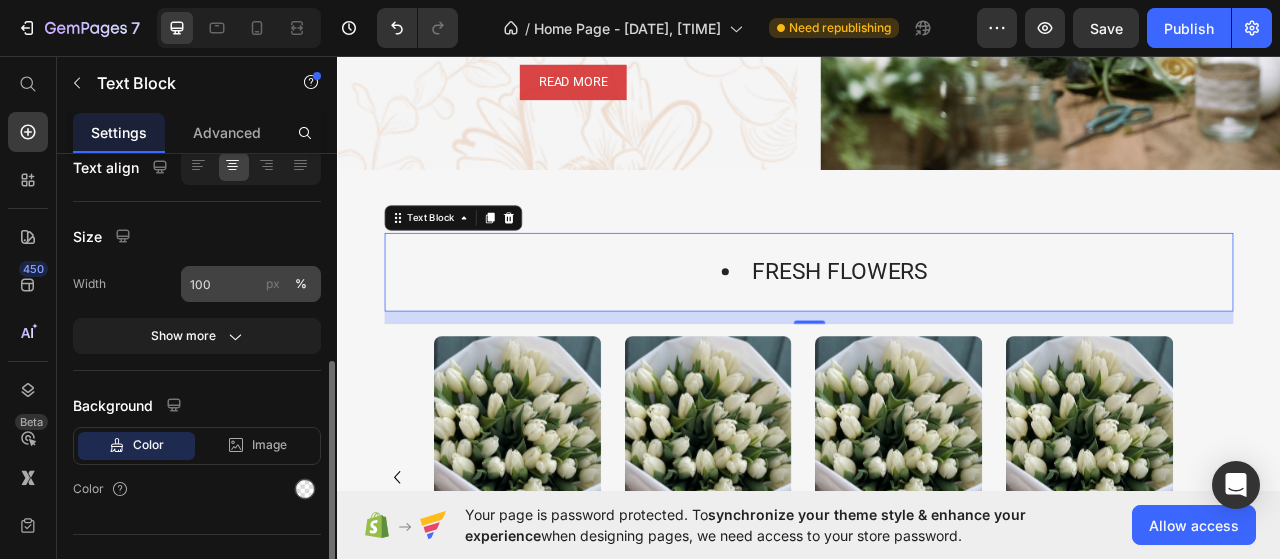 scroll, scrollTop: 430, scrollLeft: 0, axis: vertical 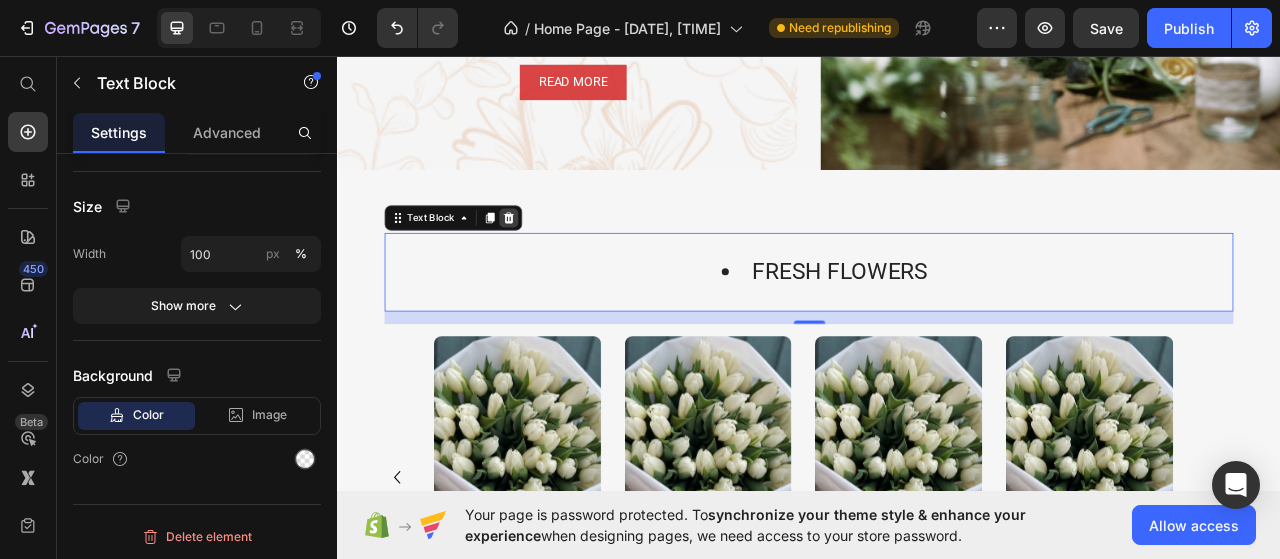click 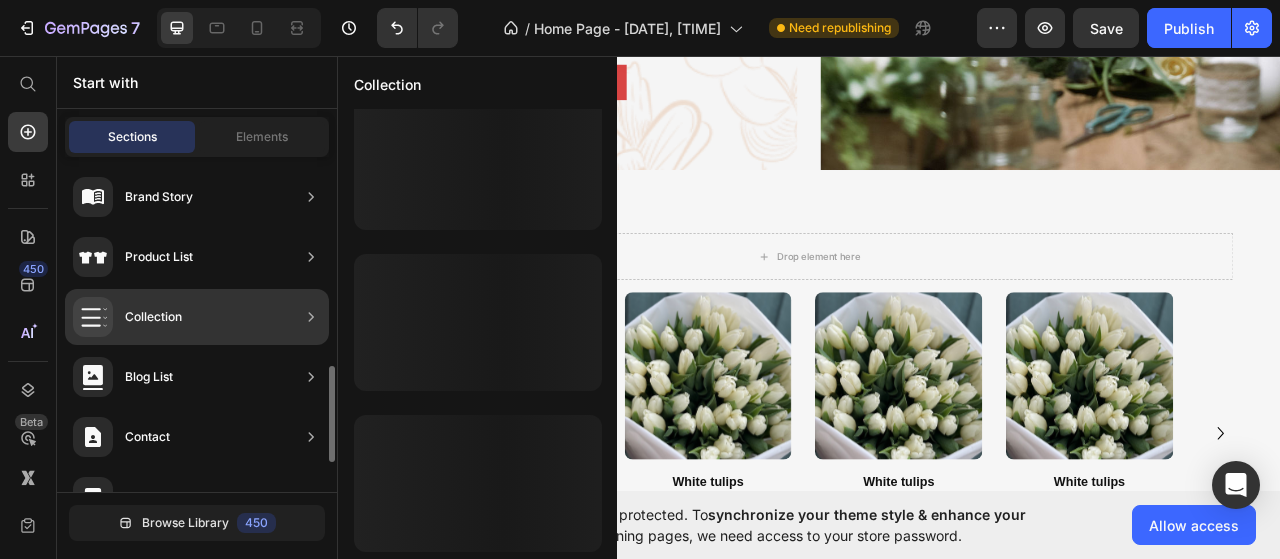 scroll, scrollTop: 1148, scrollLeft: 0, axis: vertical 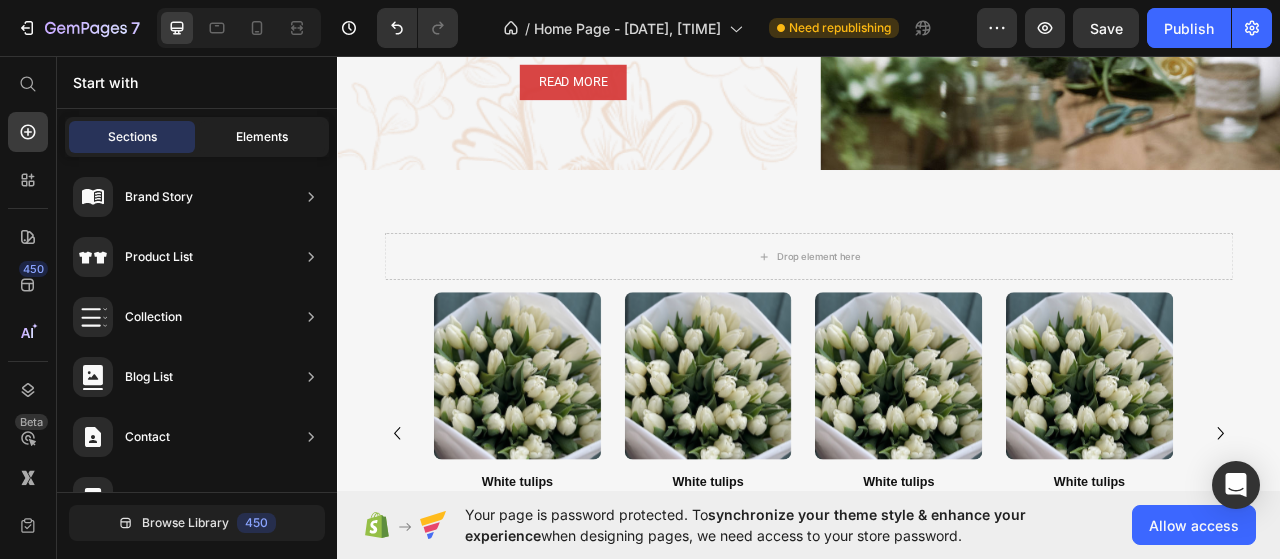 click on "Elements" 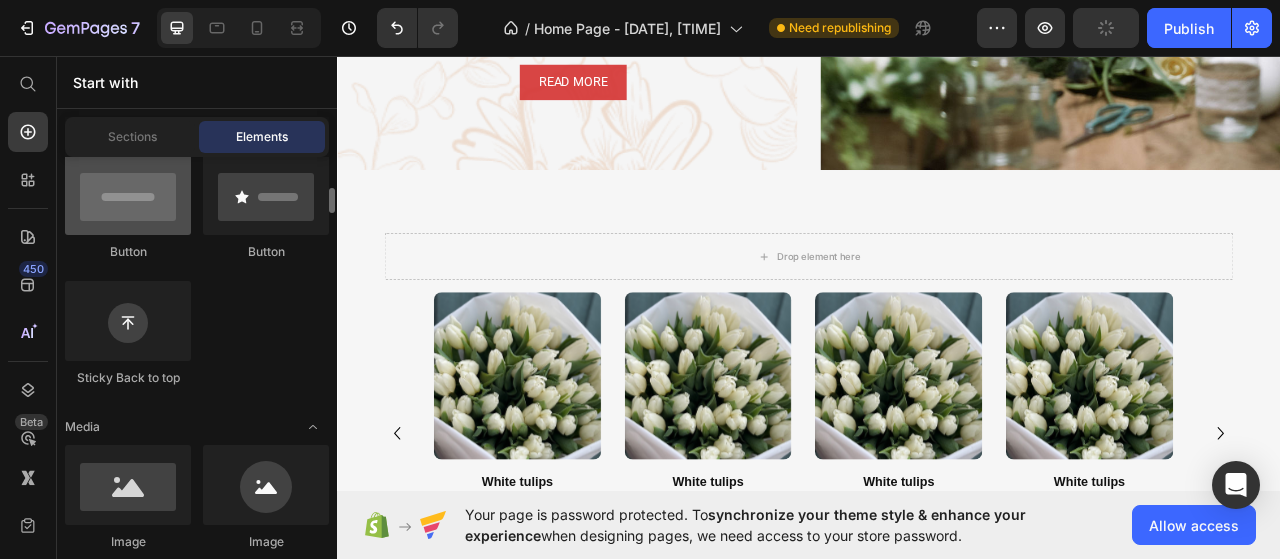 scroll, scrollTop: 300, scrollLeft: 0, axis: vertical 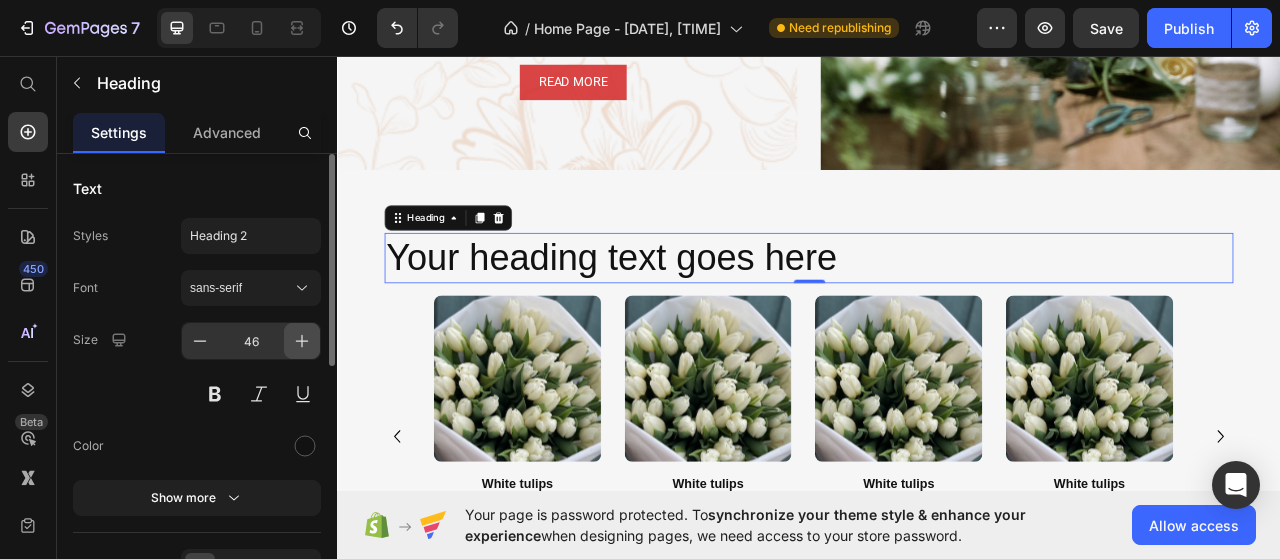 click 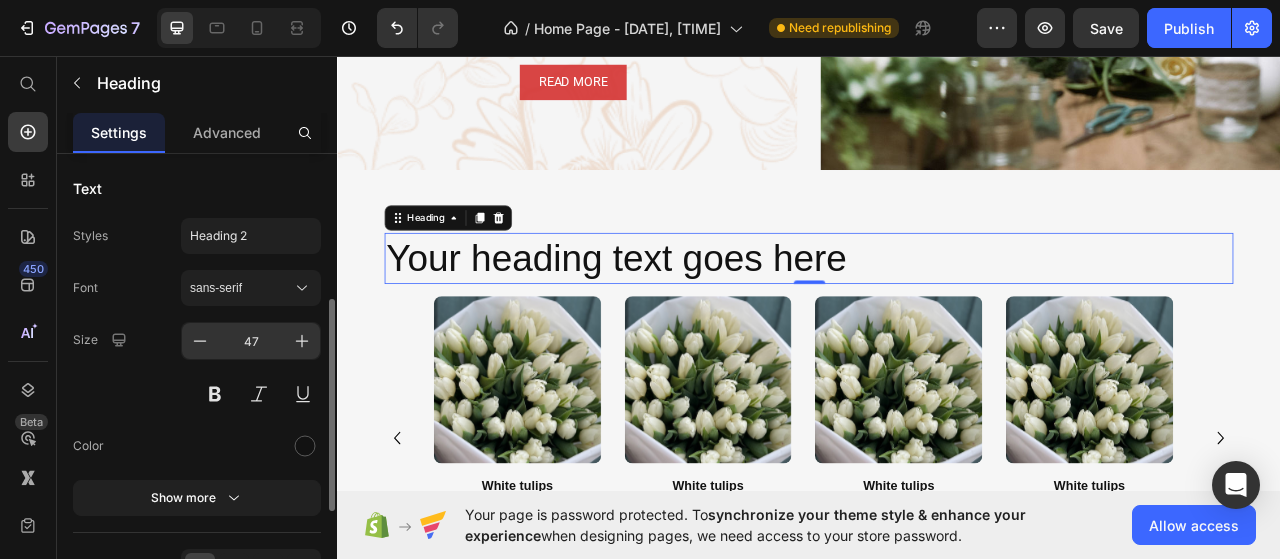 scroll, scrollTop: 100, scrollLeft: 0, axis: vertical 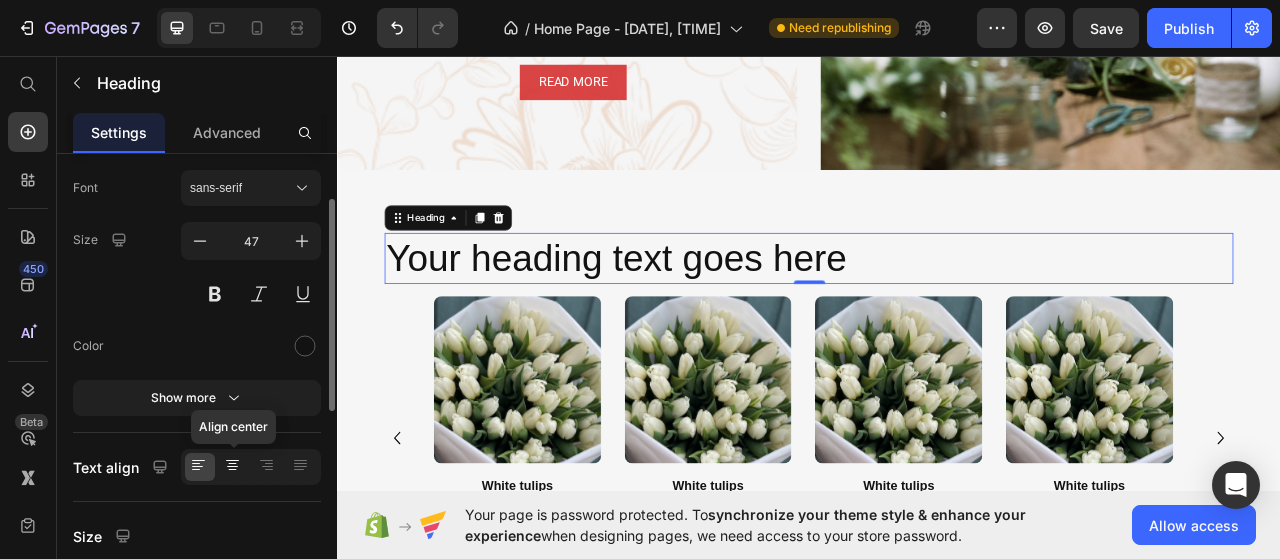 click 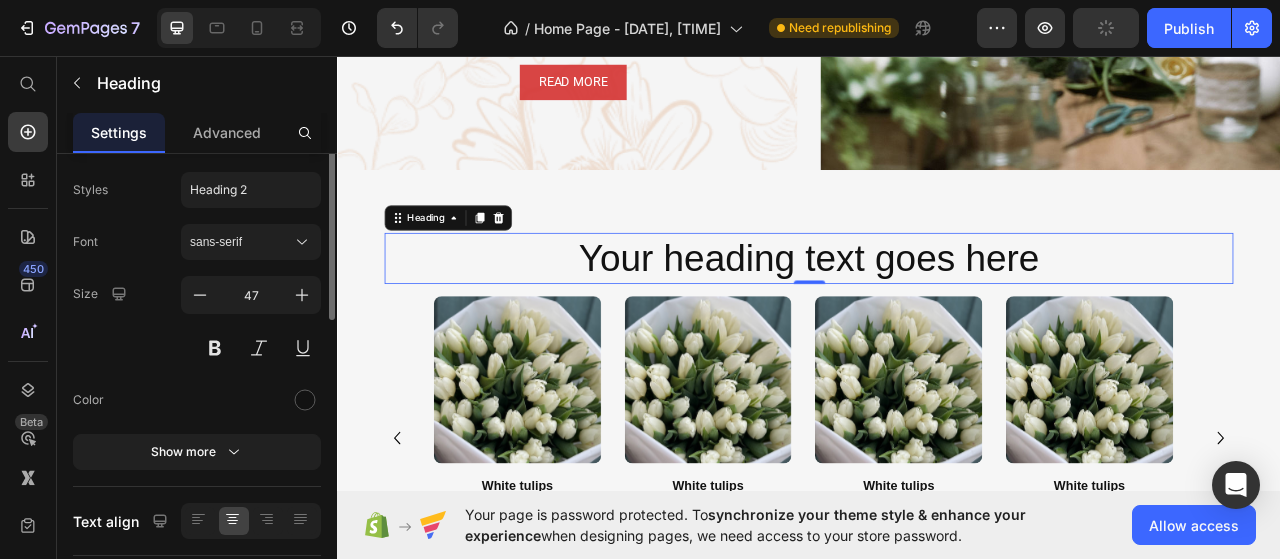 scroll, scrollTop: 0, scrollLeft: 0, axis: both 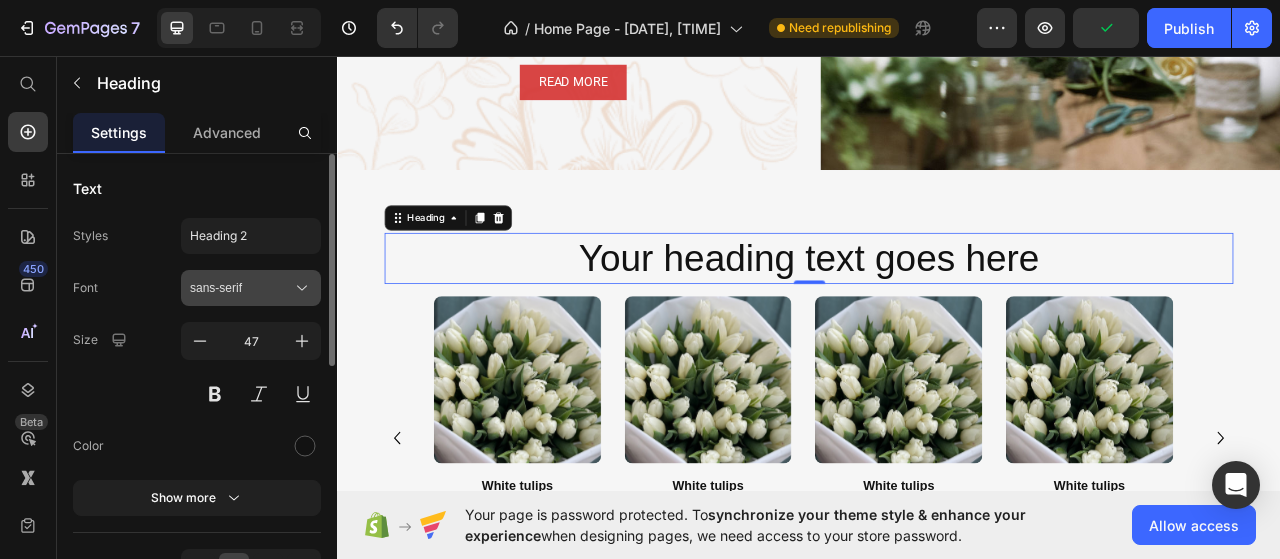 click on "sans-serif" at bounding box center [241, 288] 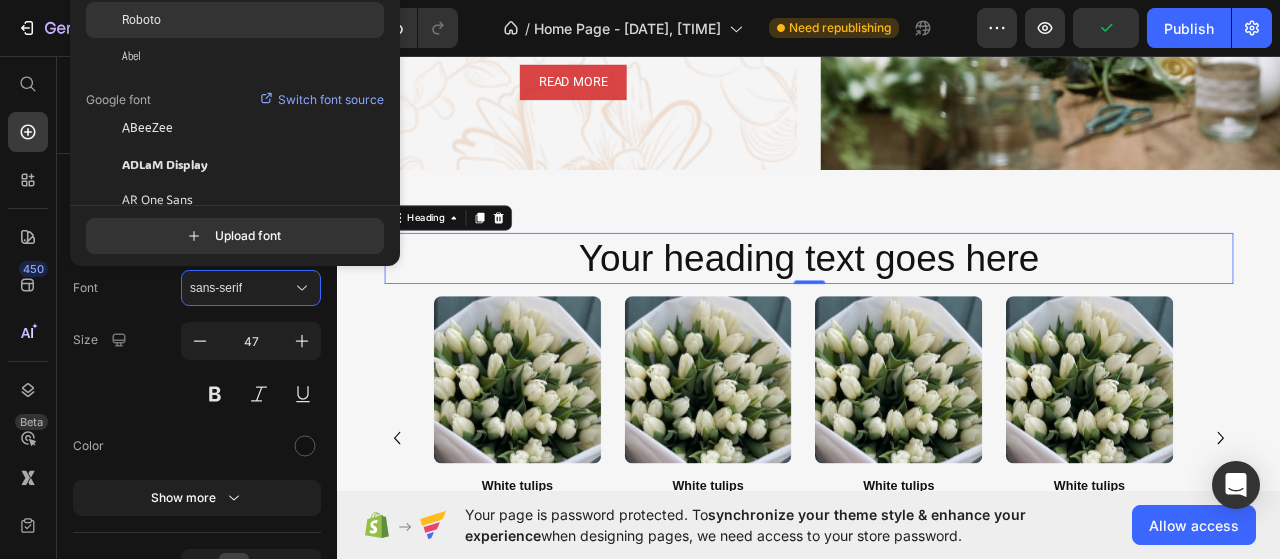 click on "Roboto" 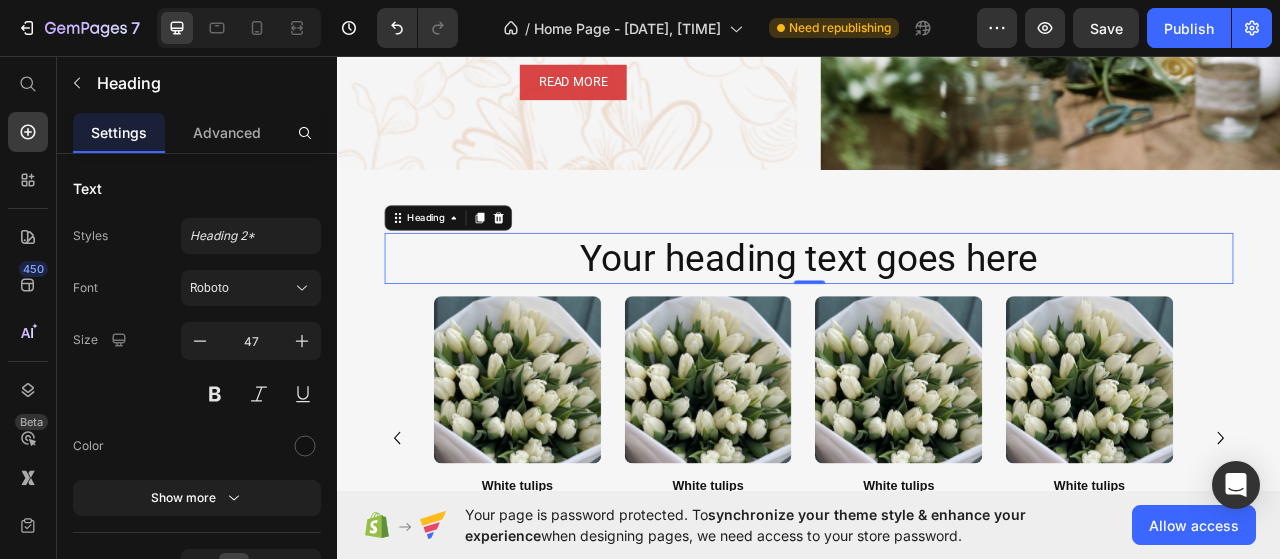 click on "Your heading text goes here" at bounding box center [937, 315] 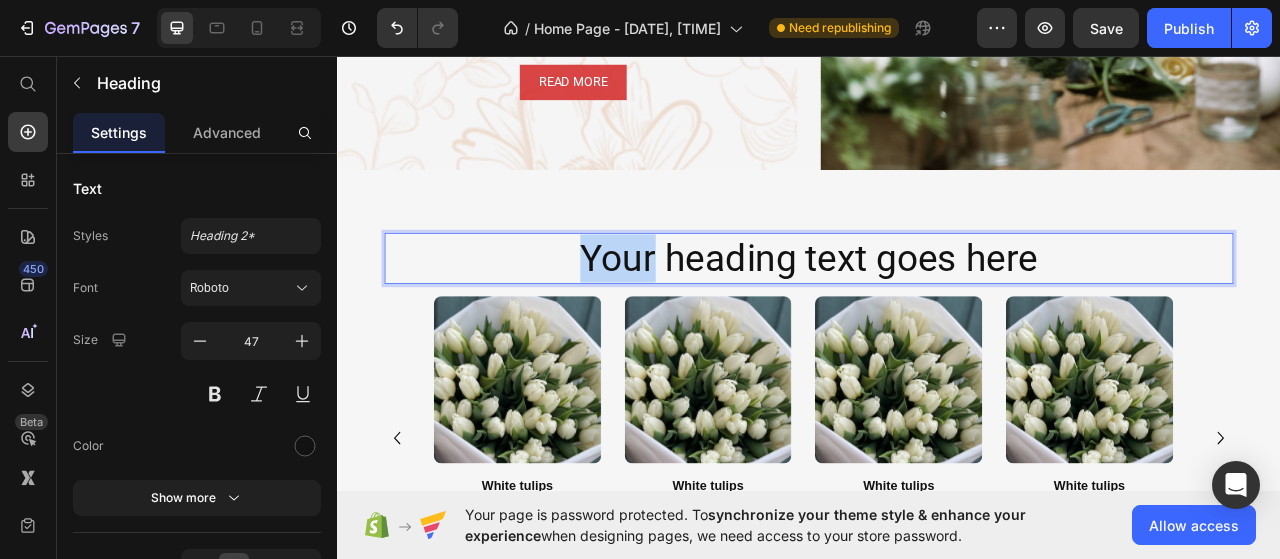 click on "Your heading text goes here" at bounding box center [937, 315] 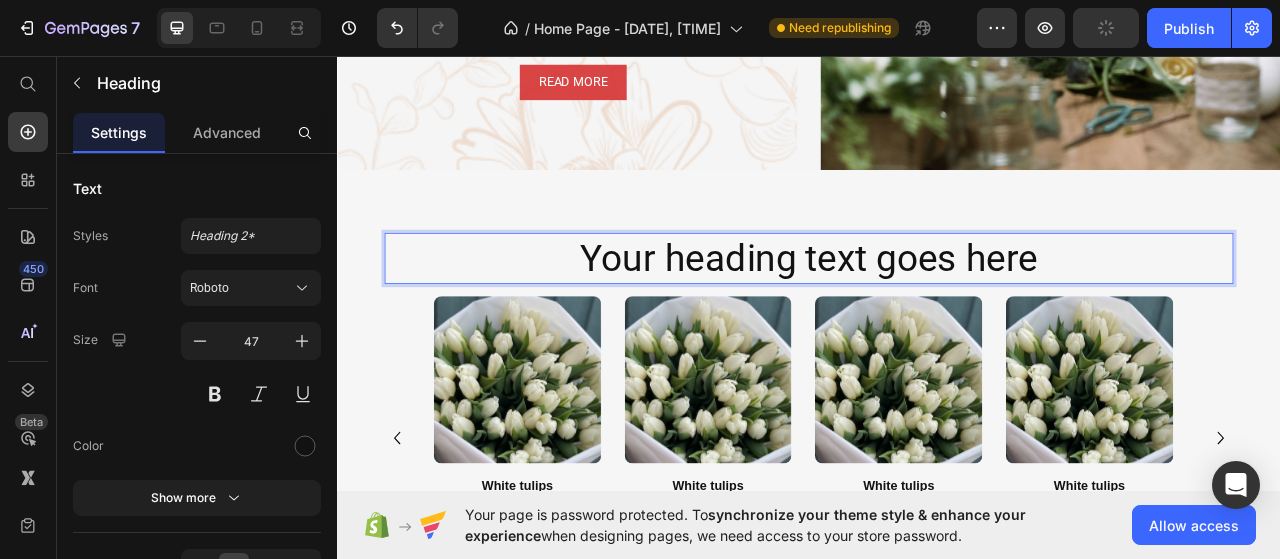 click on "Your heading text goes here" at bounding box center (937, 315) 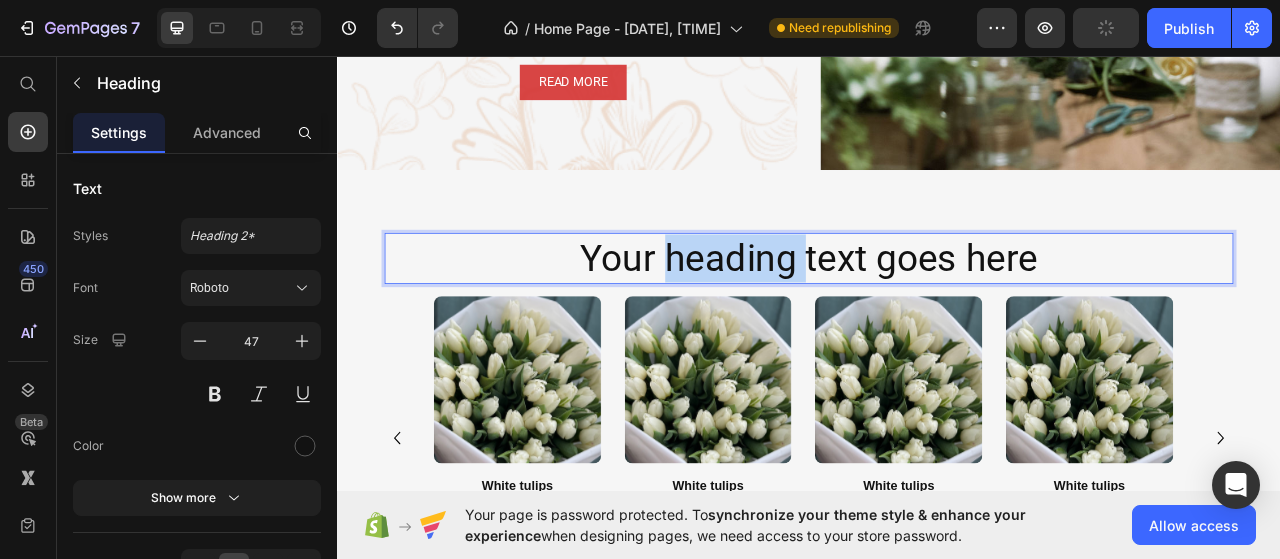 click on "Your heading text goes here" at bounding box center [937, 315] 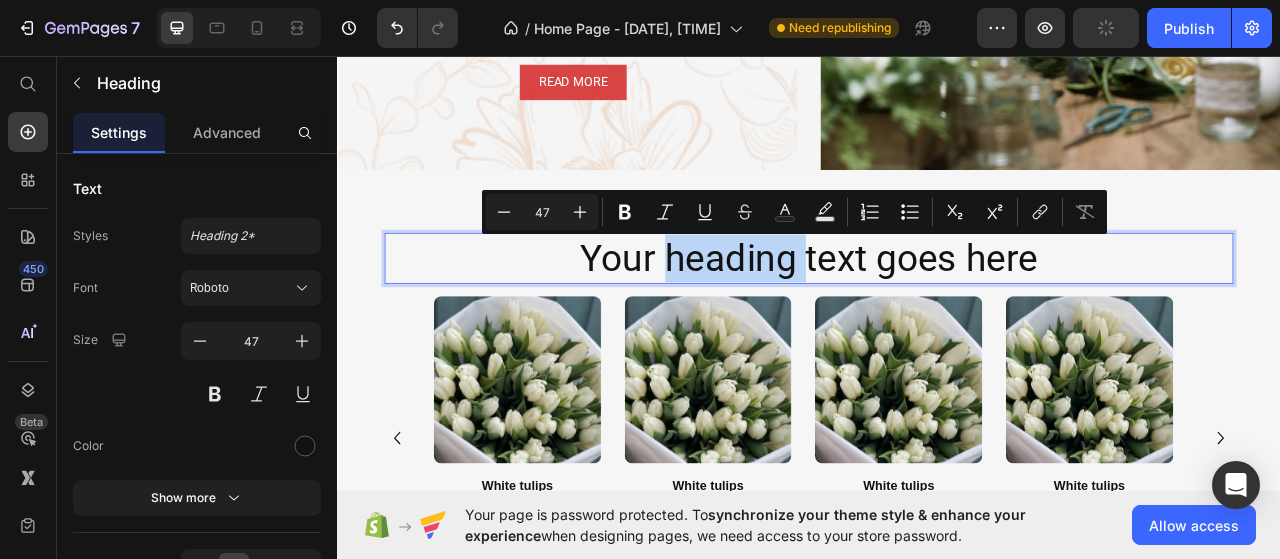 click on "Your heading text goes here" at bounding box center (937, 315) 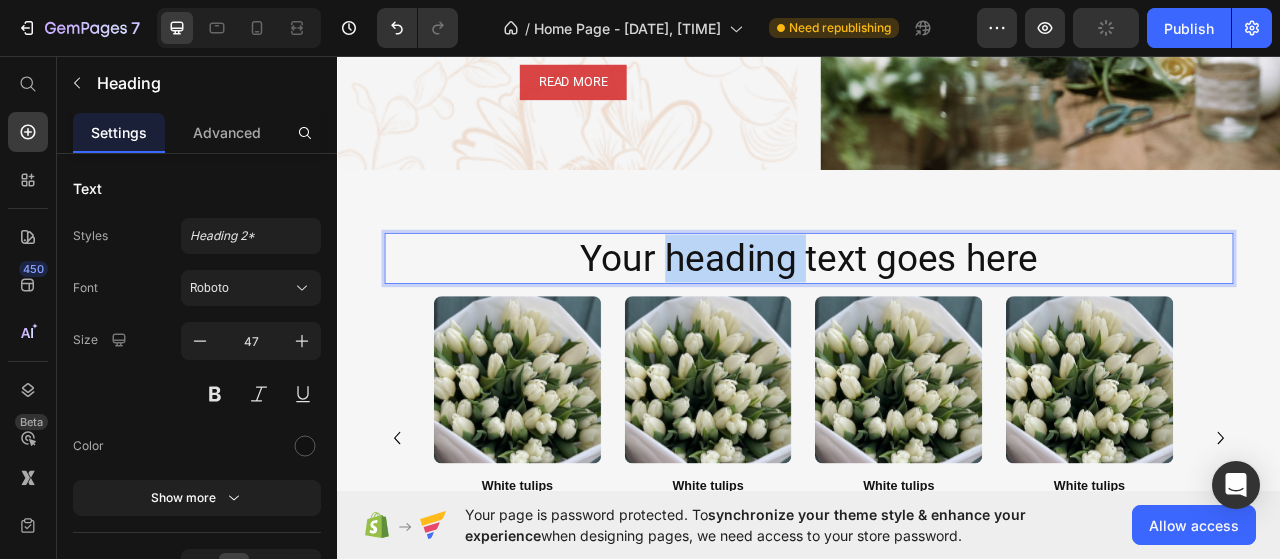 click on "Your heading text goes here" at bounding box center [937, 315] 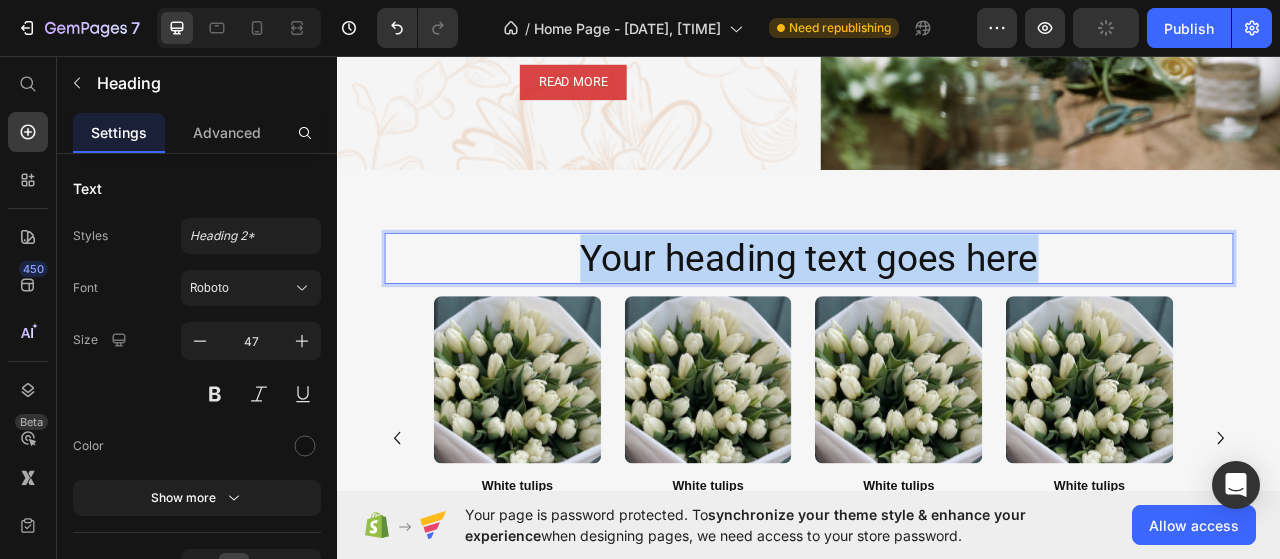 click on "Your heading text goes here" at bounding box center (937, 315) 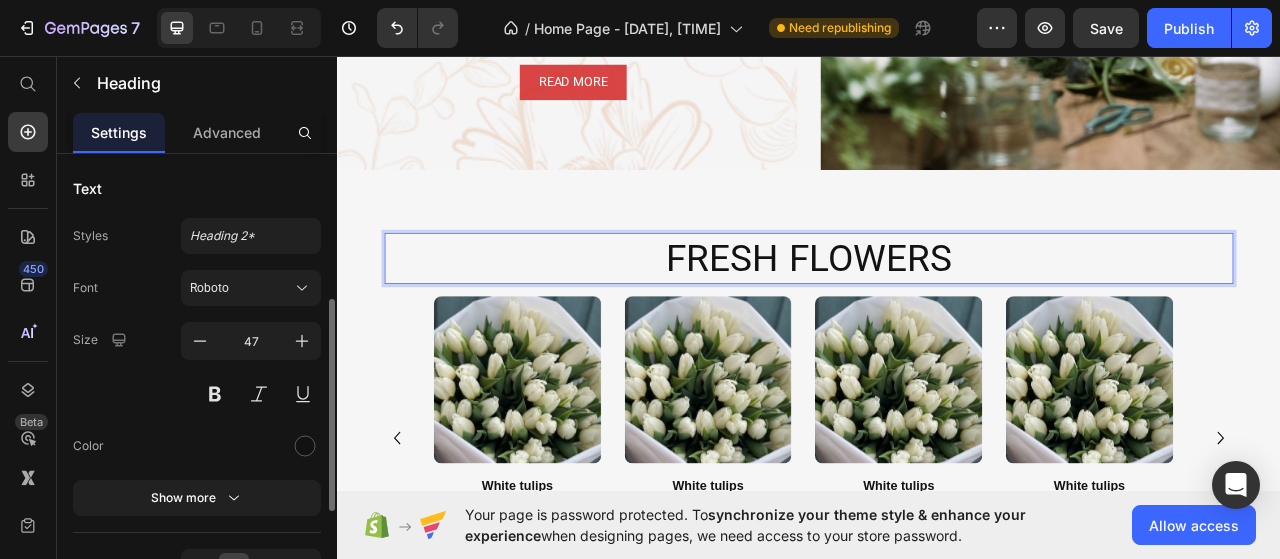 scroll, scrollTop: 100, scrollLeft: 0, axis: vertical 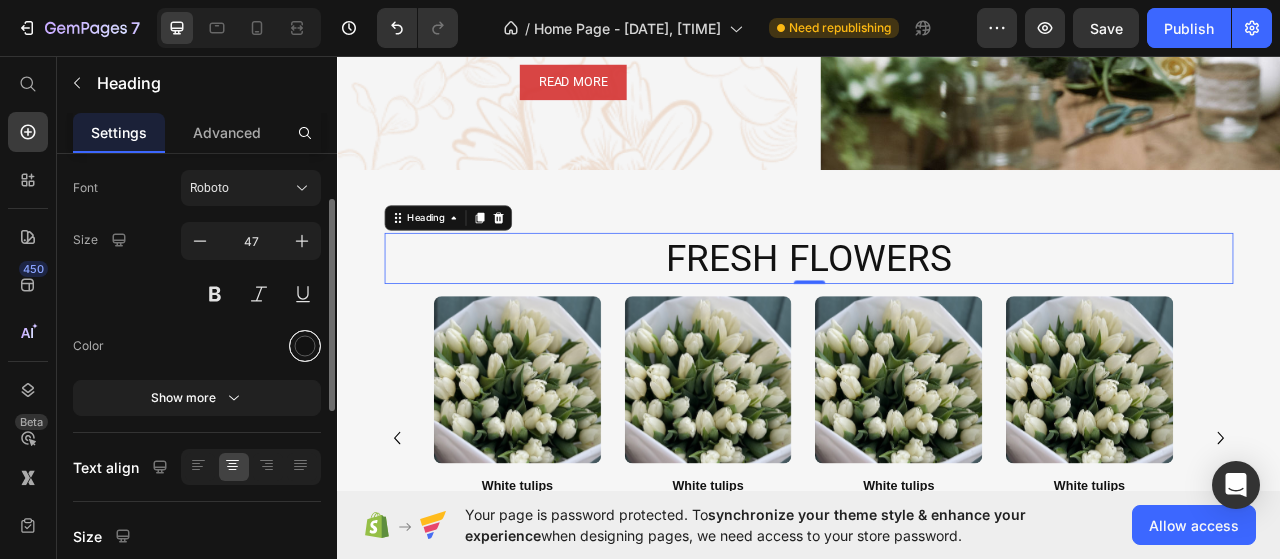 click at bounding box center [305, 346] 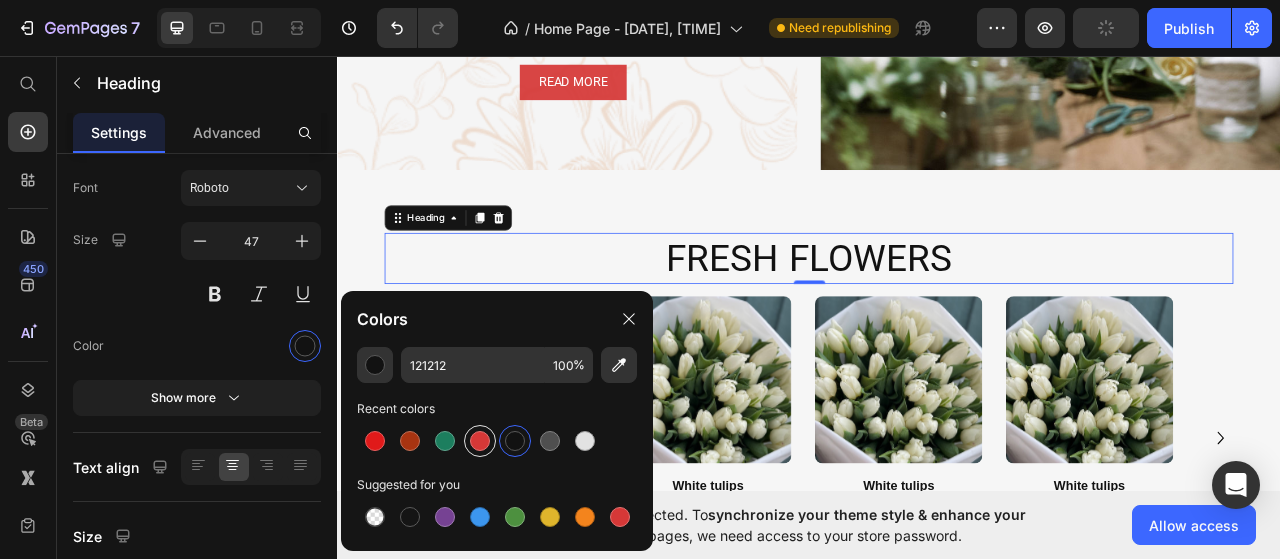 click at bounding box center (480, 441) 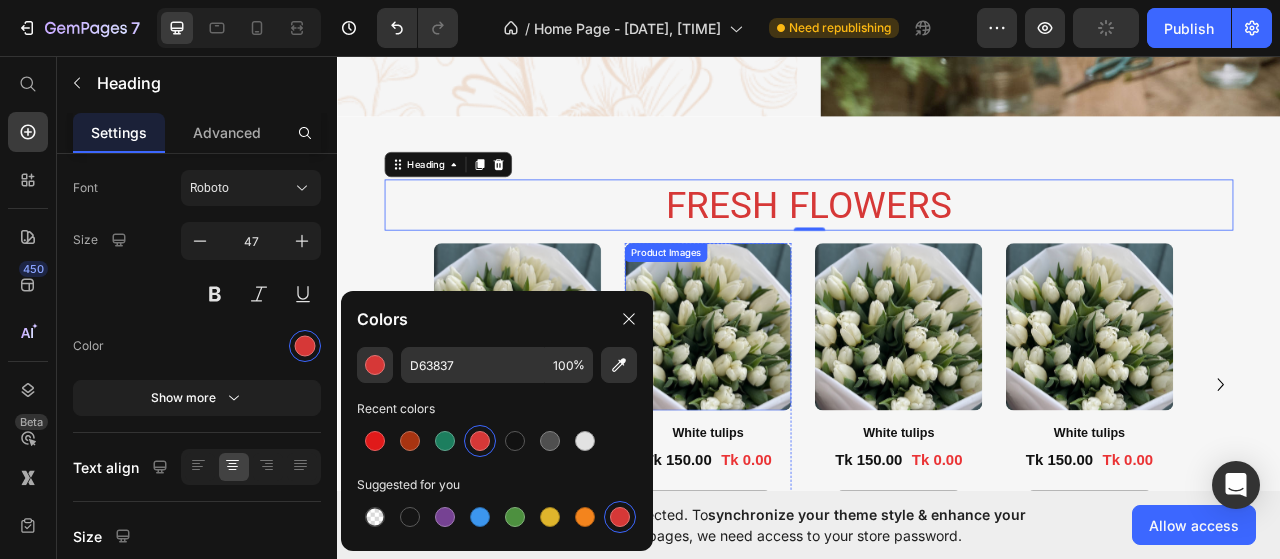 scroll, scrollTop: 1436, scrollLeft: 0, axis: vertical 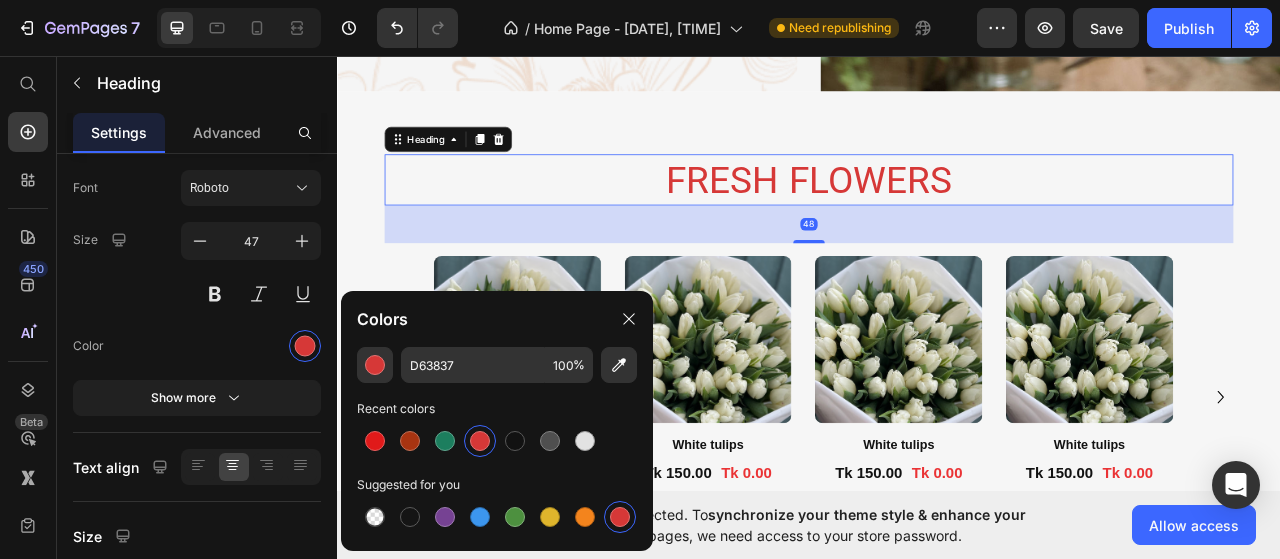 drag, startPoint x: 918, startPoint y: 243, endPoint x: 902, endPoint y: 291, distance: 50.596443 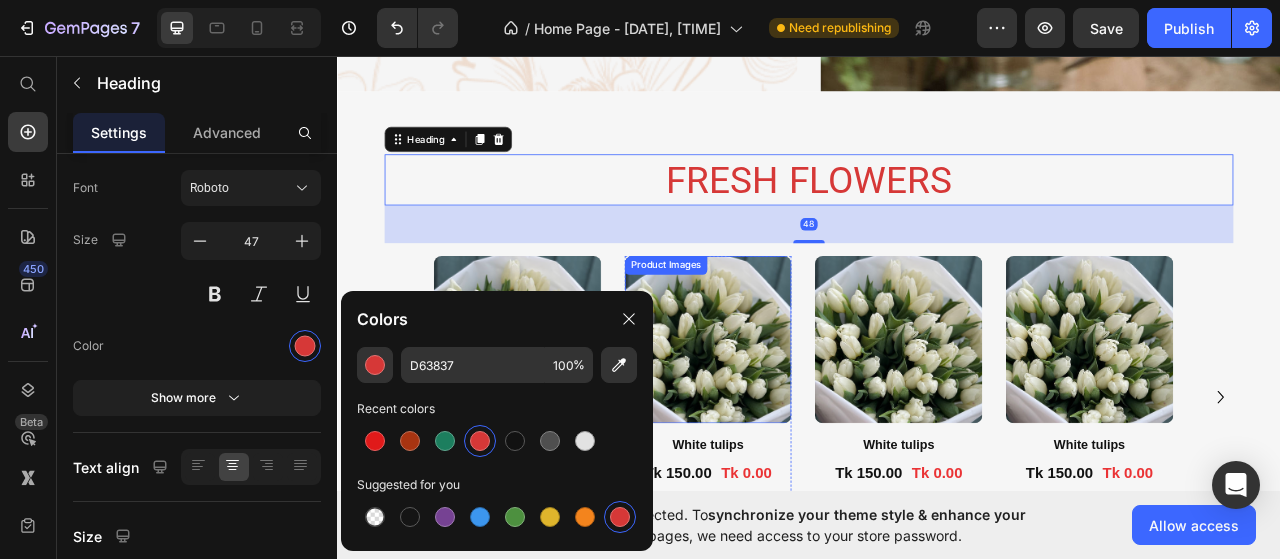 click at bounding box center (808, 418) 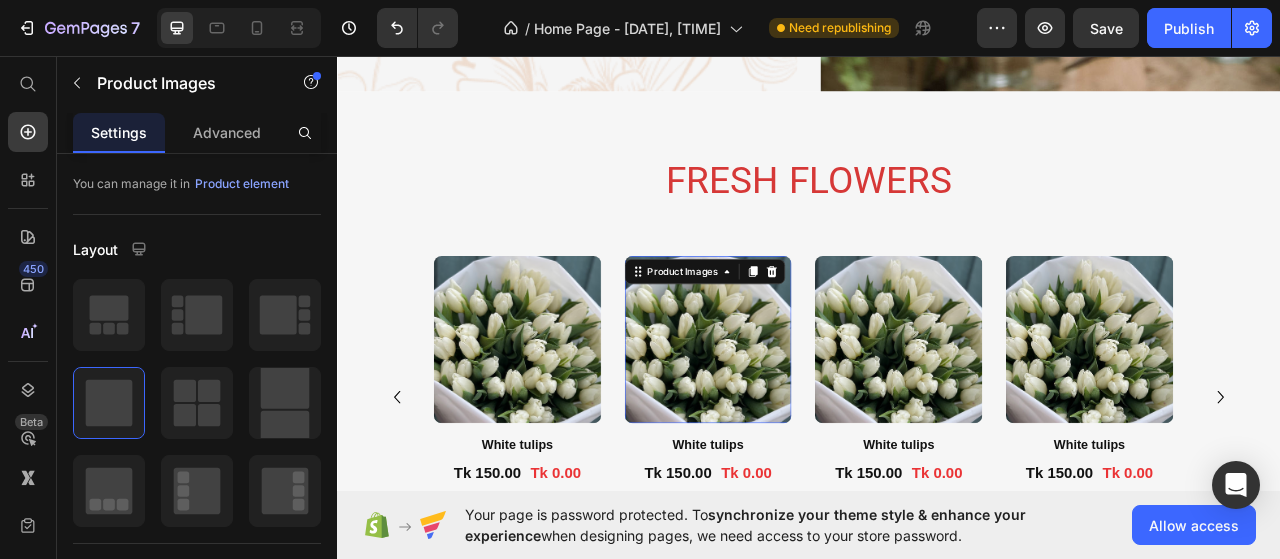 scroll, scrollTop: 0, scrollLeft: 0, axis: both 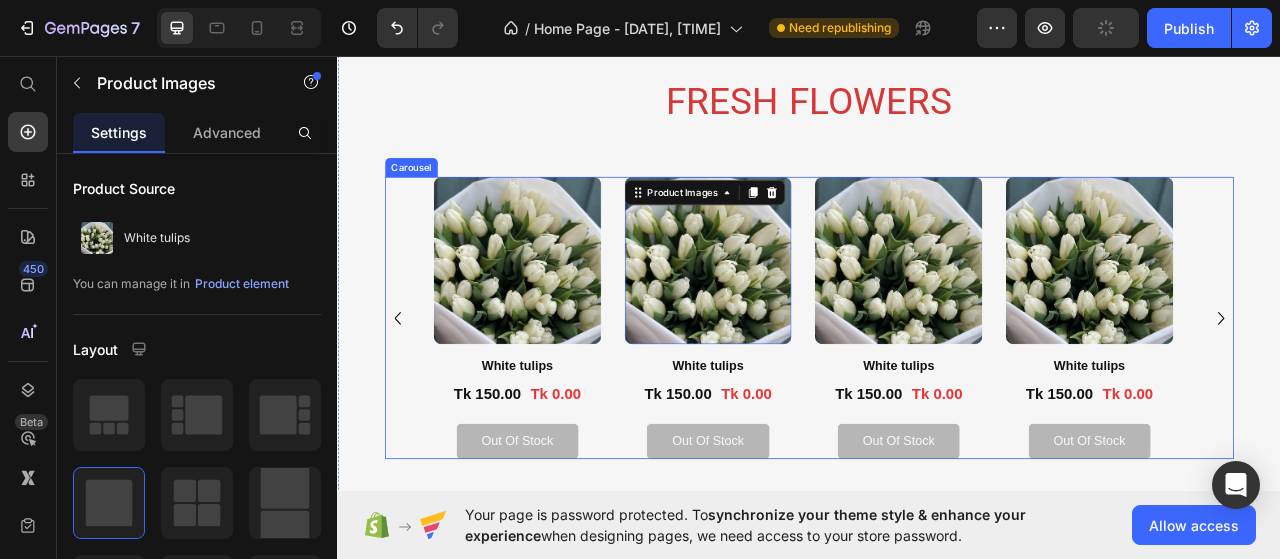 click on "Product Images White tulips Product Title Tk 150.00 Product Price Tk 0.00 Product Price Row out of stock Add to Cart Product Product Images   16 White tulips Product Title Tk 150.00 Product Price Tk 0.00 Product Price Row out of stock Add to Cart Product Product Images White tulips Product Title Tk 150.00 Product Price Tk 0.00 Product Price Row out of stock Add to Cart Product Product Images White tulips Product Title Tk 150.00 Product Price Tk 0.00 Product Price Row out of stock Add to Cart Product Product Images White tulips Product Title Tk 150.00 Product Price Tk 0.00 Product Price Row out of stock Add to Cart Product Product Images White tulips Product Title Tk 150.00 Product Price Tk 0.00 Product Price Row out of stock Add to Cart Product Product Images White tulips Product Title Tk 150.00 Product Price Tk 0.00 Product Price Row out of stock Add to Cart Product Product Images White tulips Product Title Tk 150.00 Product Price Tk 0.00 Product Price Row" at bounding box center (937, 391) 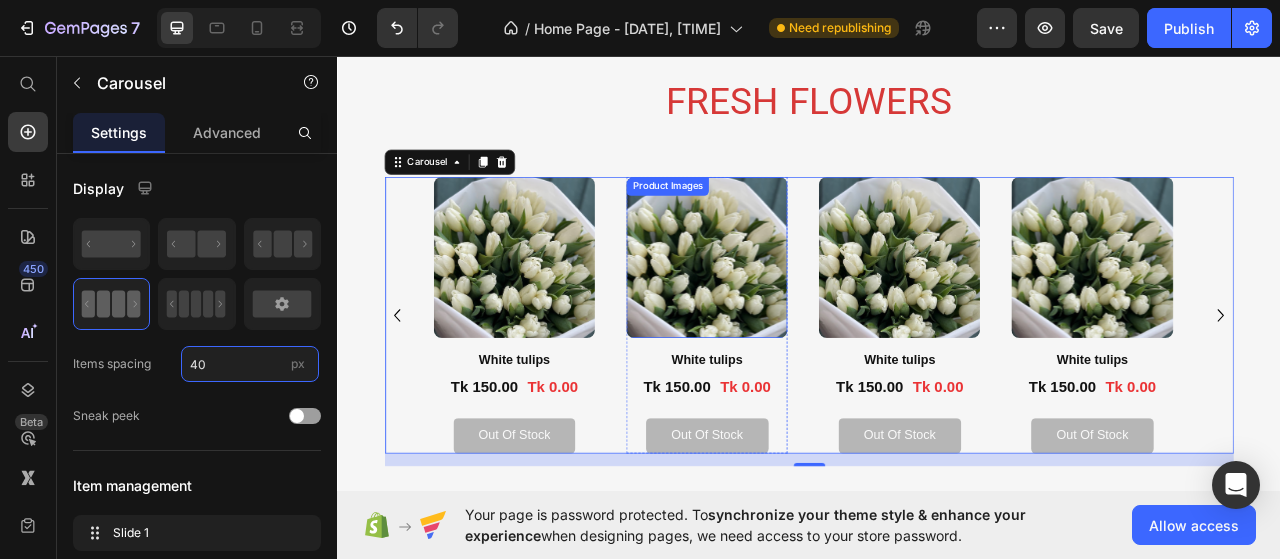 type on "4" 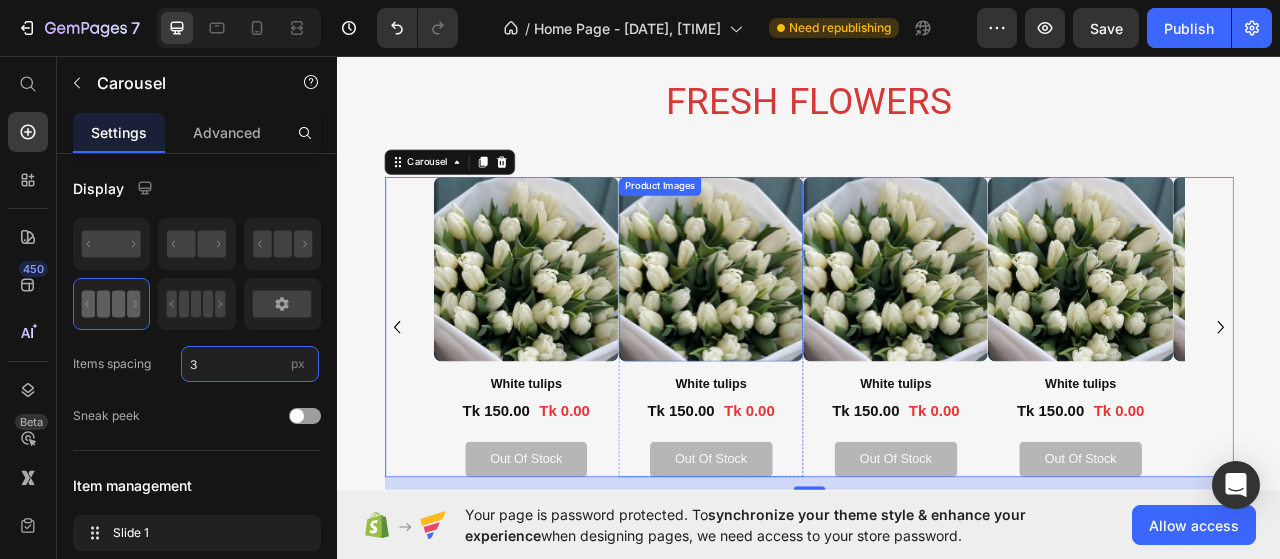 type on "30" 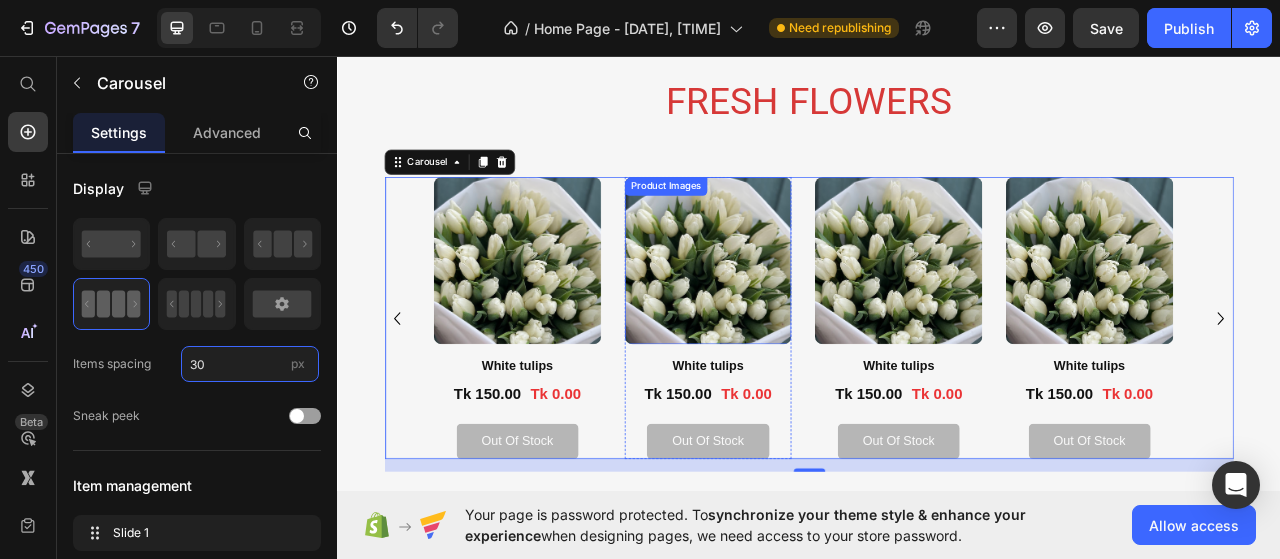 scroll, scrollTop: 1636, scrollLeft: 0, axis: vertical 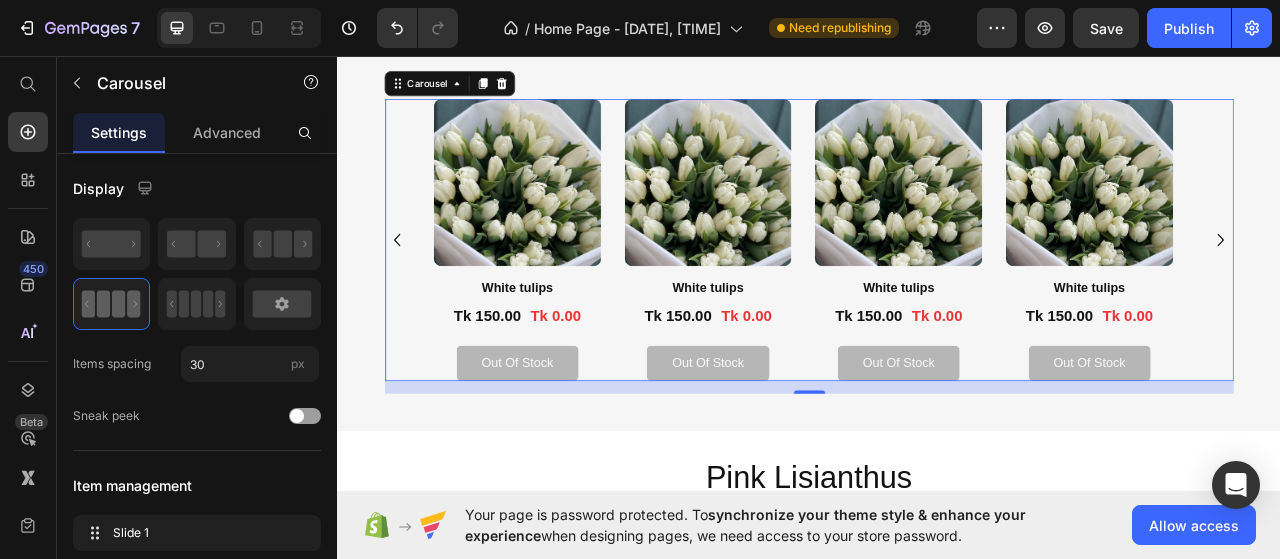 click 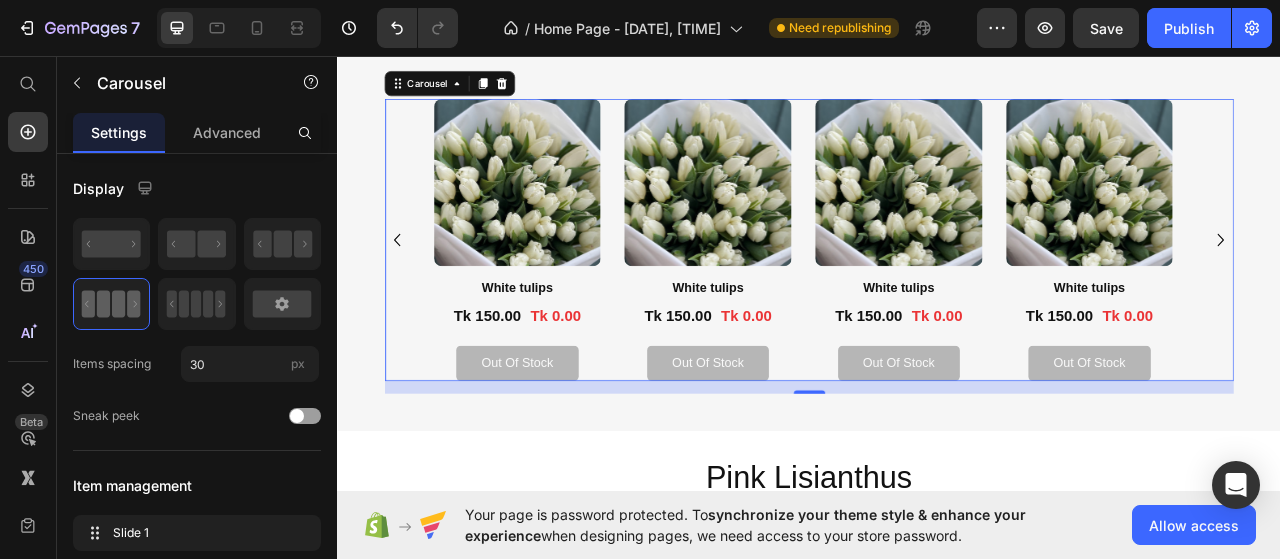 click 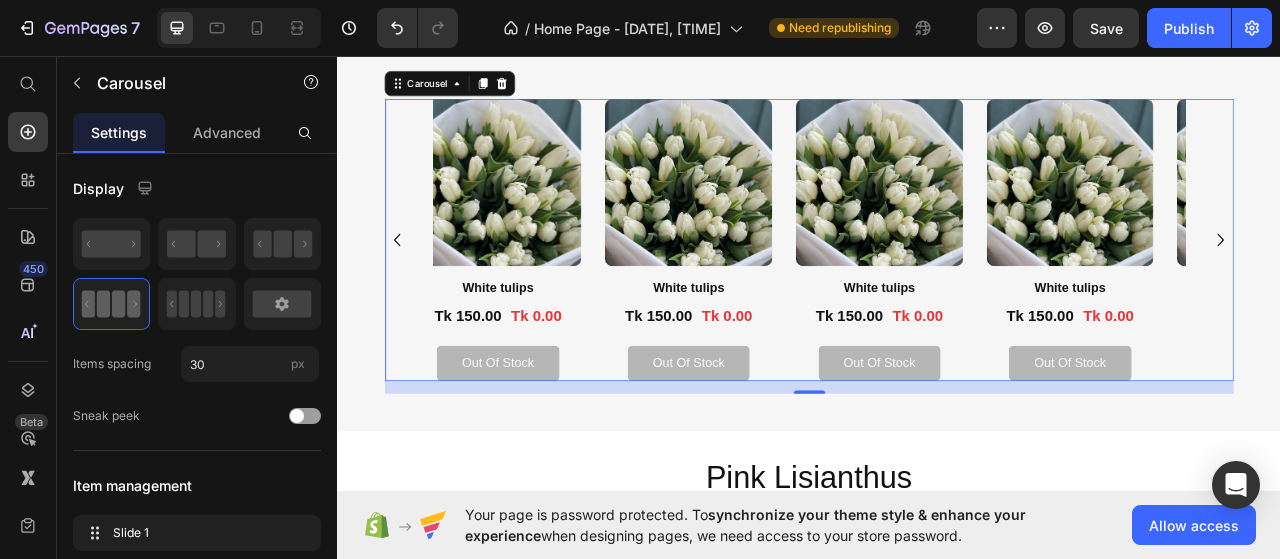 click 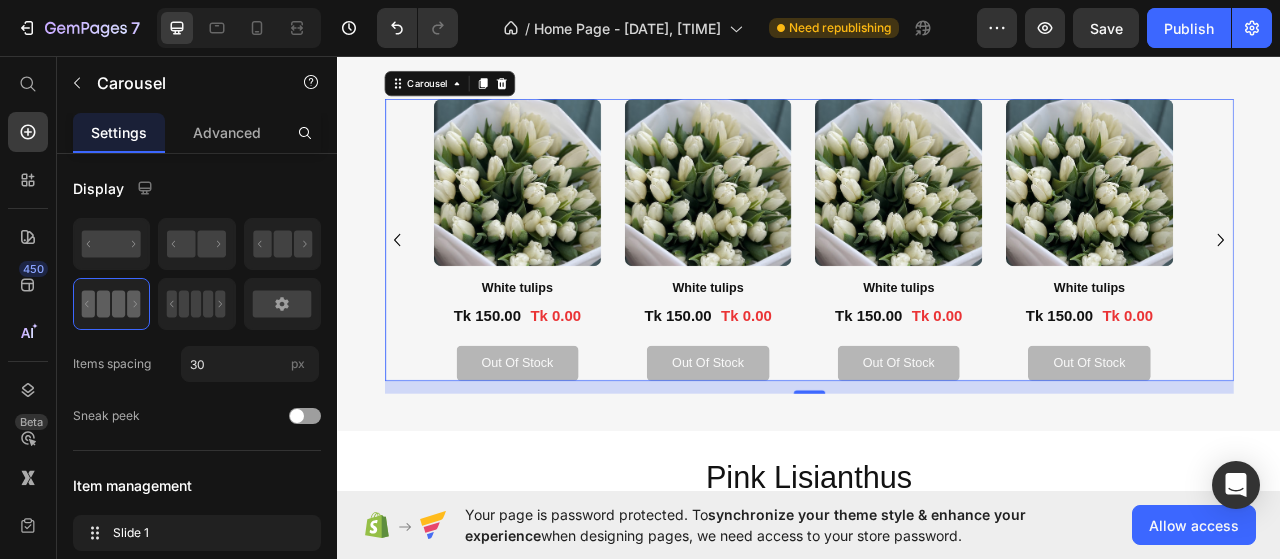 click 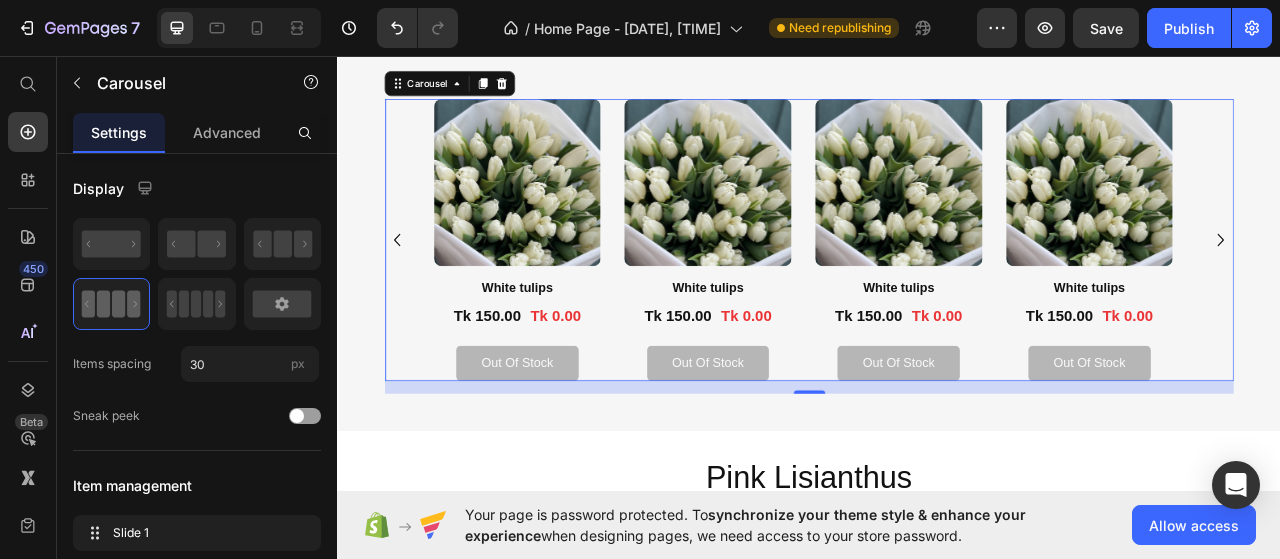 click 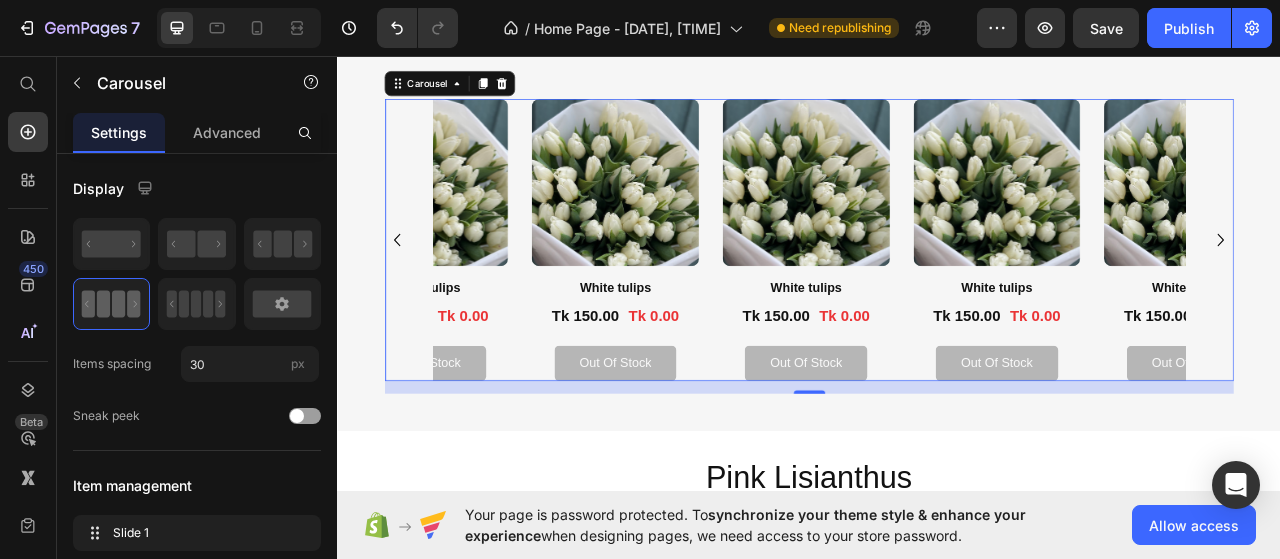 click 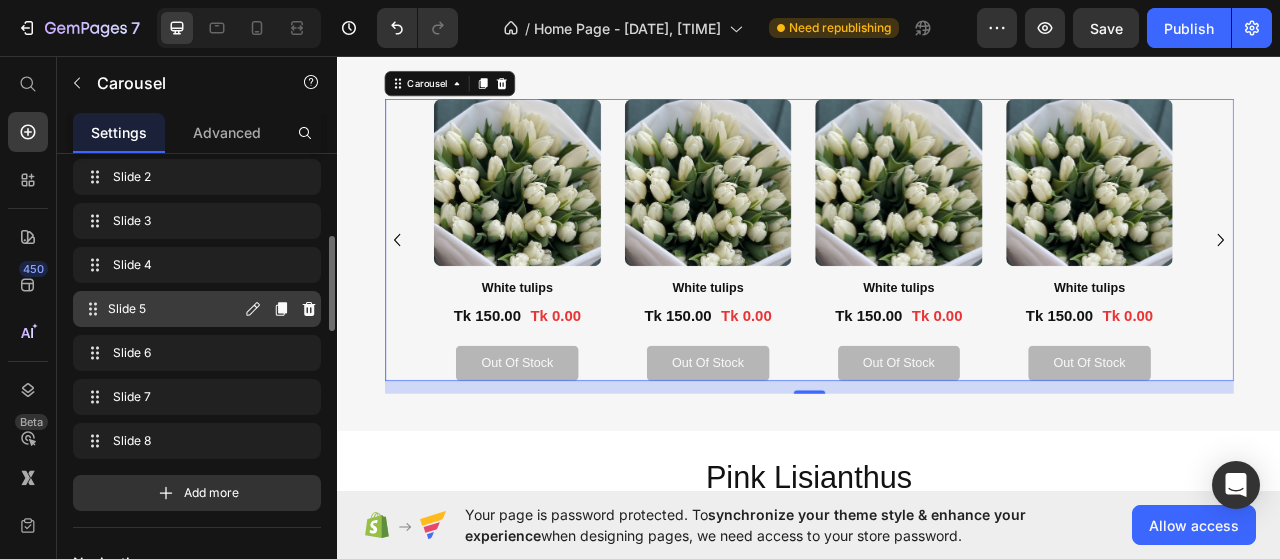 scroll, scrollTop: 200, scrollLeft: 0, axis: vertical 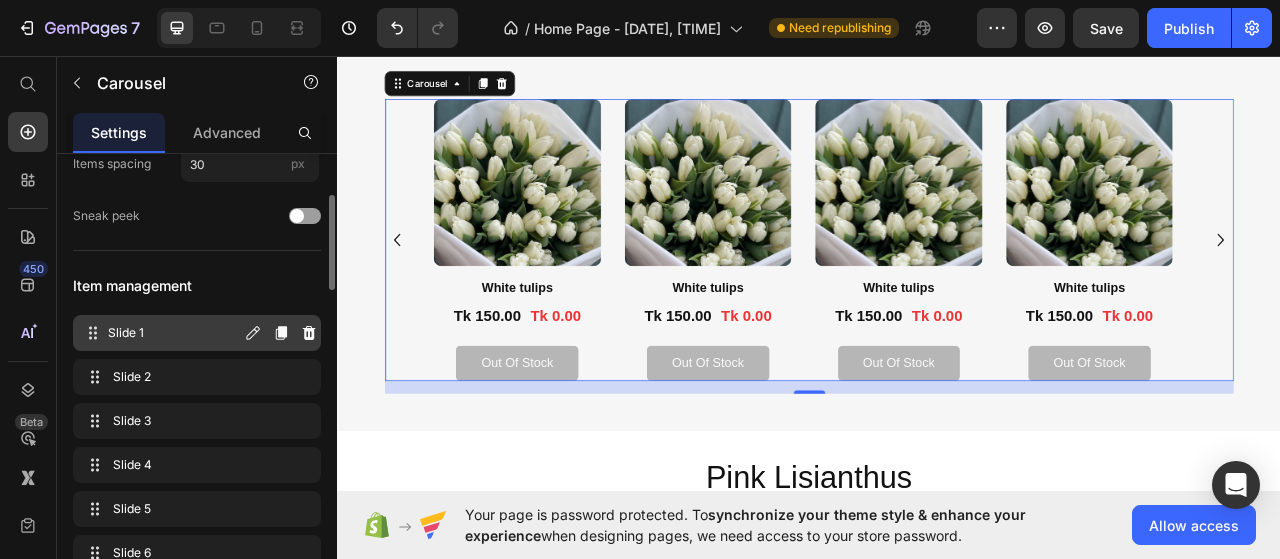 click on "Slide 1" at bounding box center [174, 333] 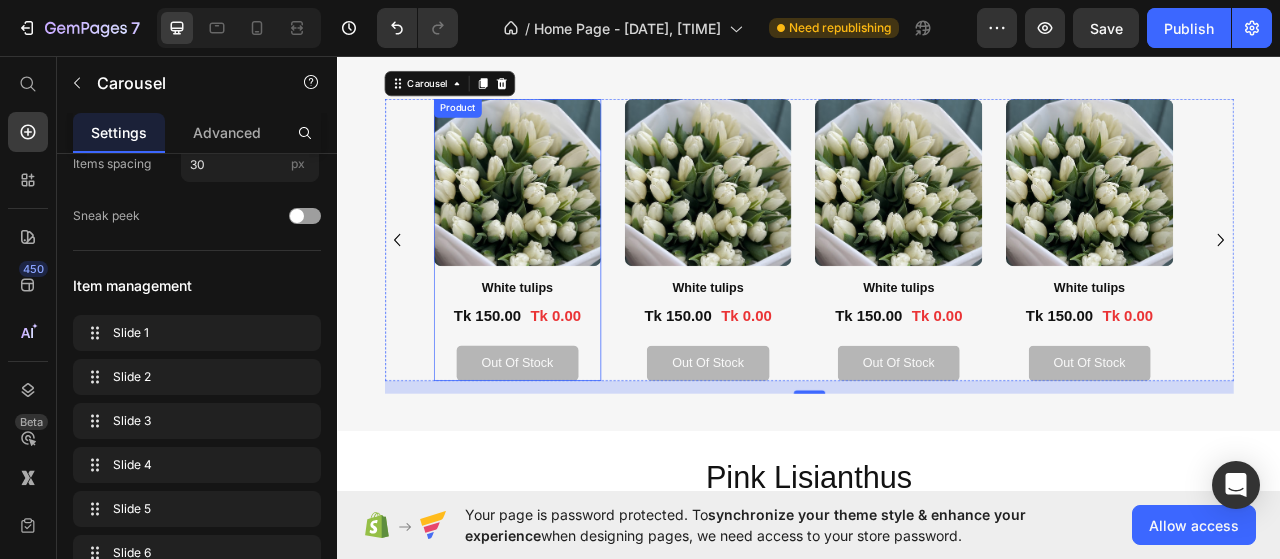 scroll, scrollTop: 1536, scrollLeft: 0, axis: vertical 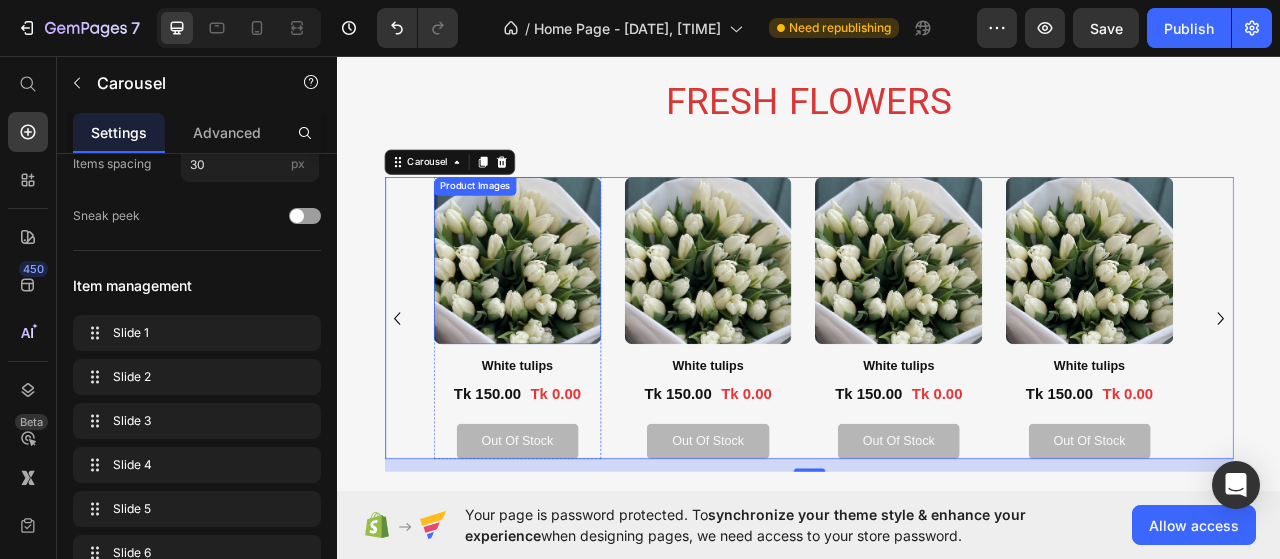 click at bounding box center (565, 318) 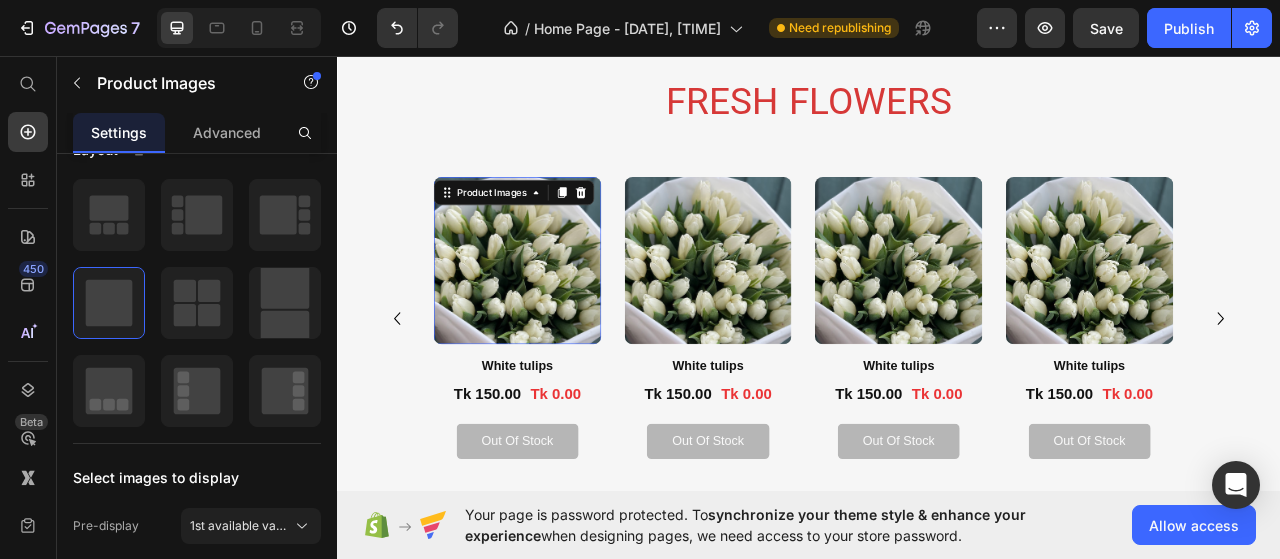 scroll, scrollTop: 0, scrollLeft: 0, axis: both 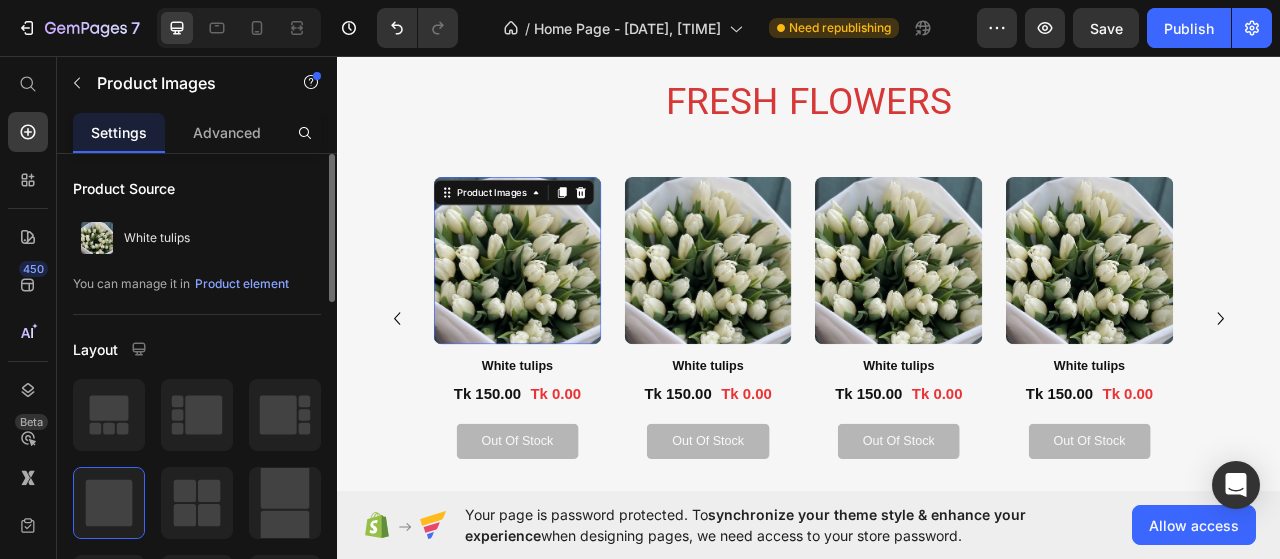 click at bounding box center (565, 318) 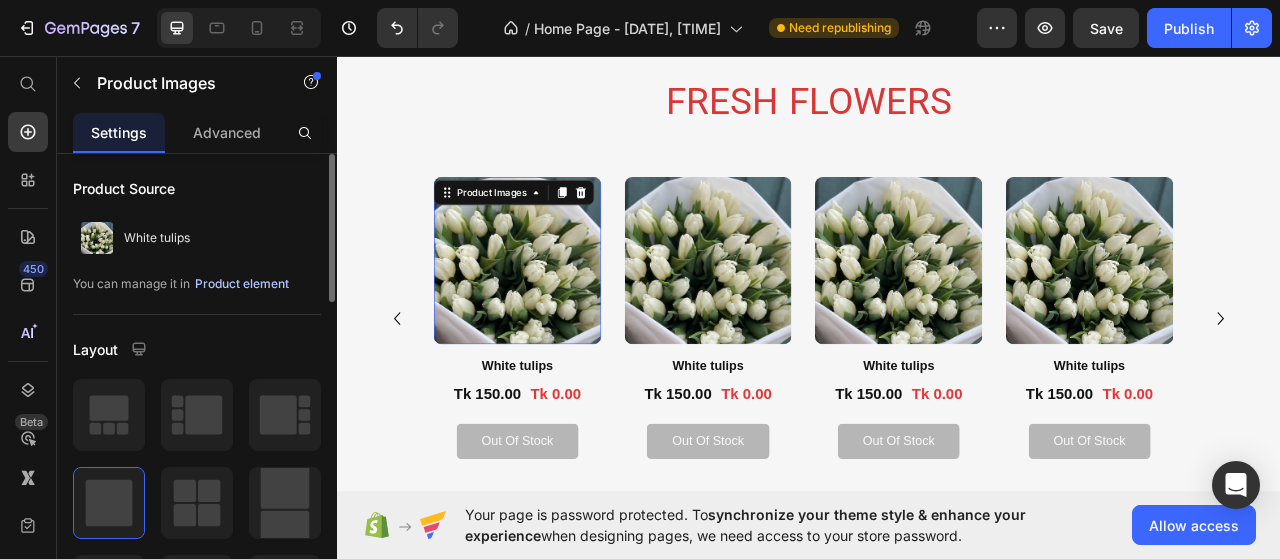 click on "Product element" at bounding box center (242, 284) 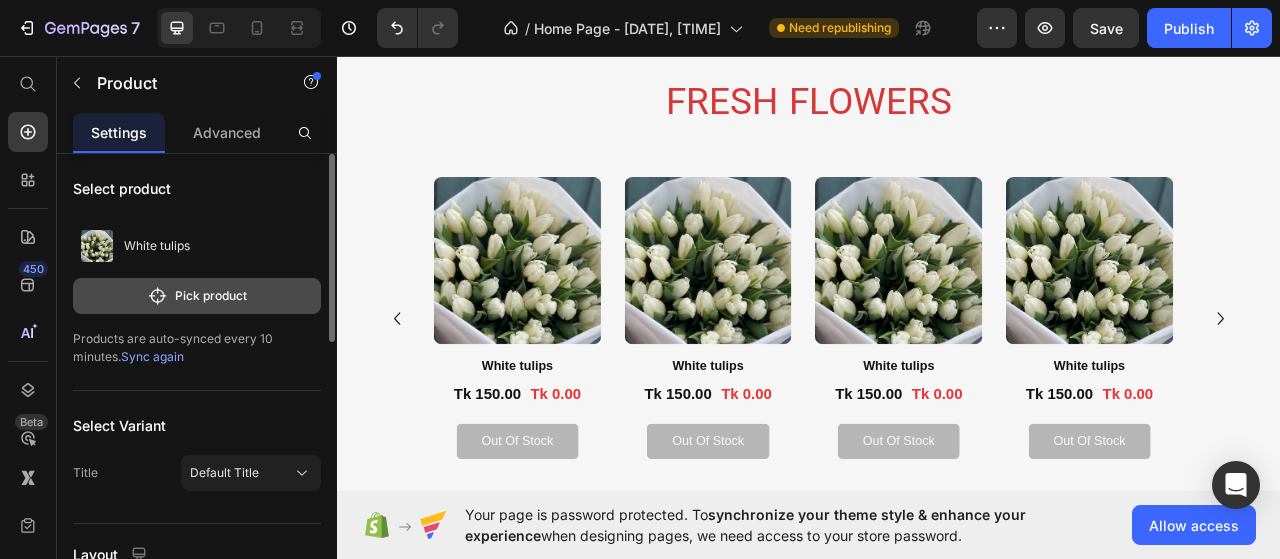 click on "Pick product" at bounding box center [197, 296] 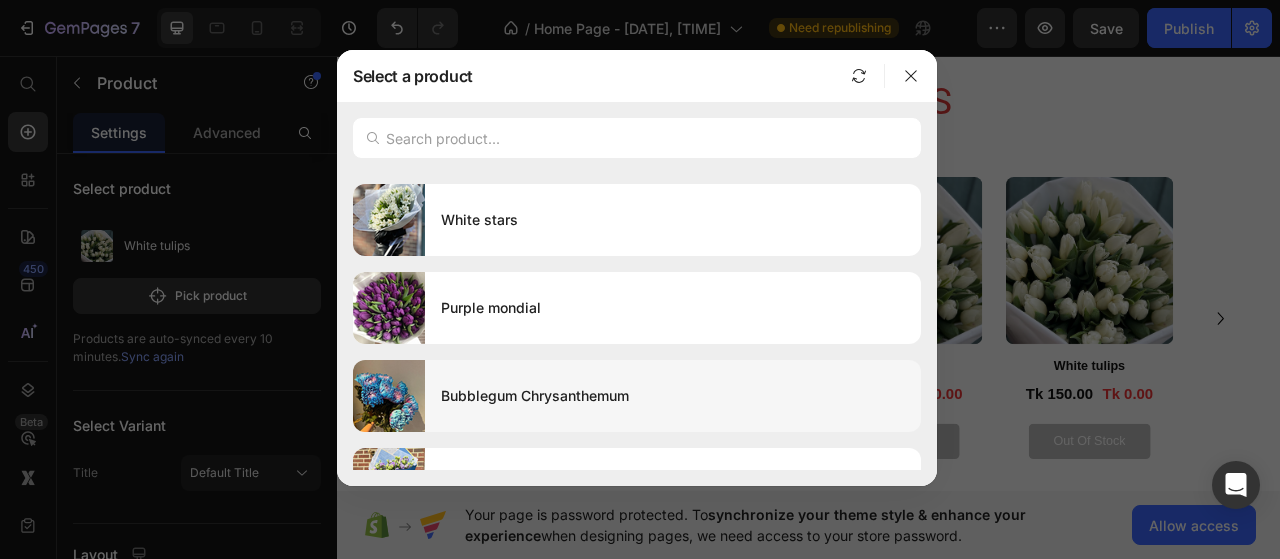 scroll, scrollTop: 0, scrollLeft: 0, axis: both 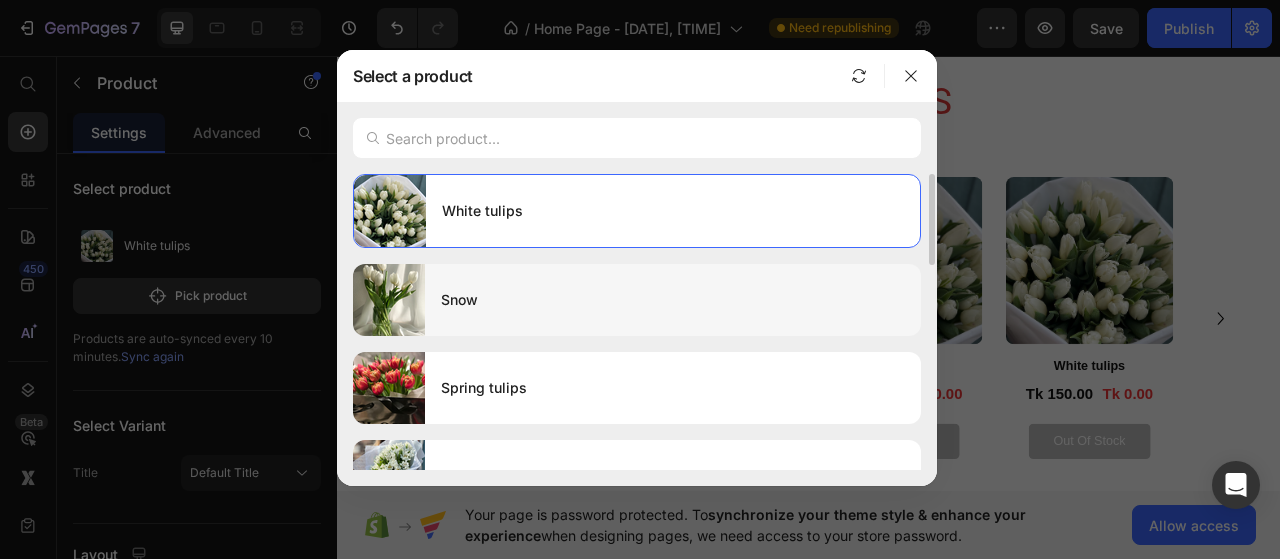 click on "Snow" at bounding box center (673, 300) 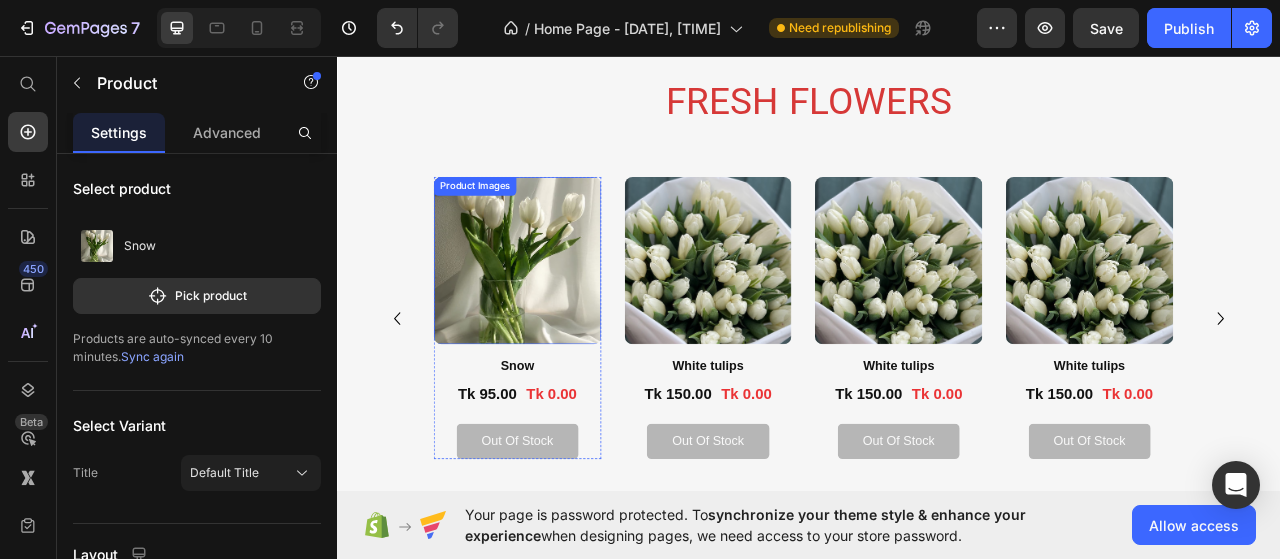 click at bounding box center (565, 318) 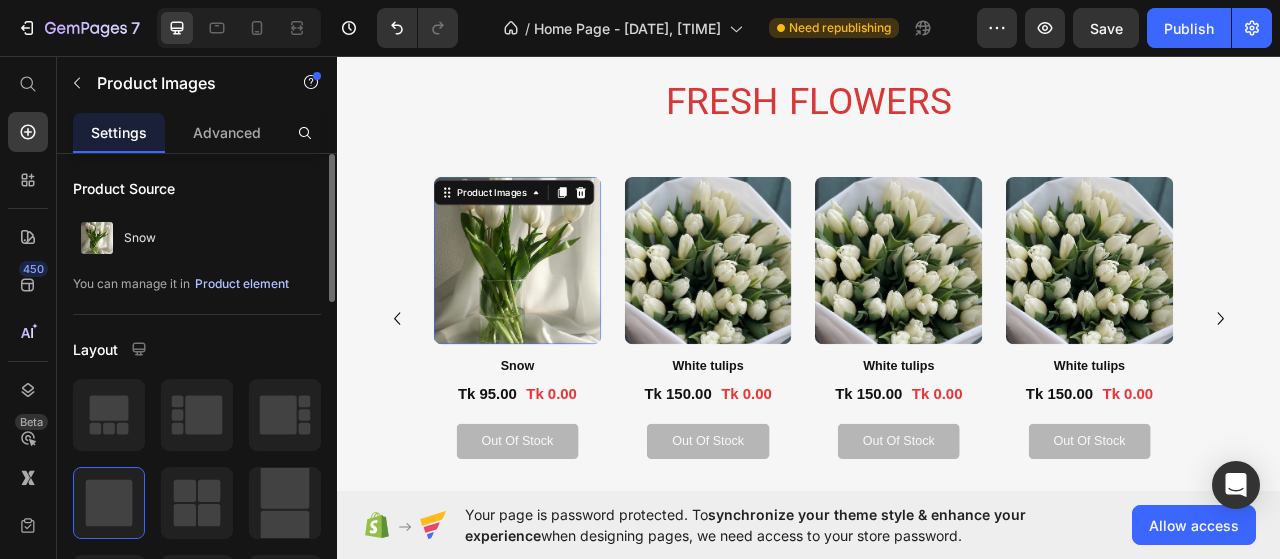 click on "Product element" at bounding box center (242, 284) 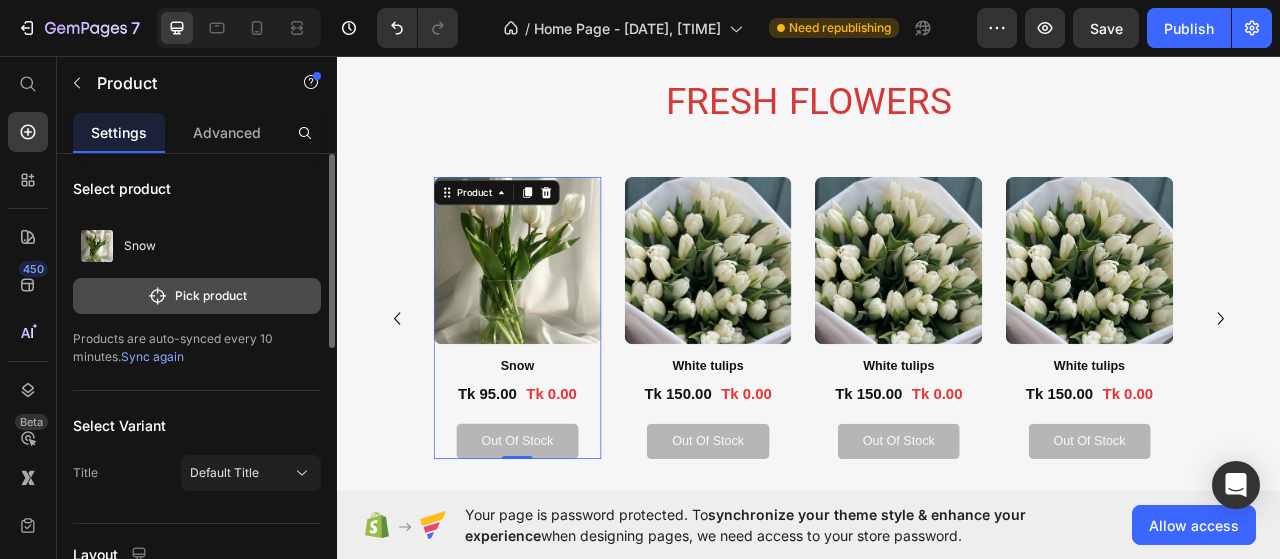 click on "Pick product" at bounding box center [197, 296] 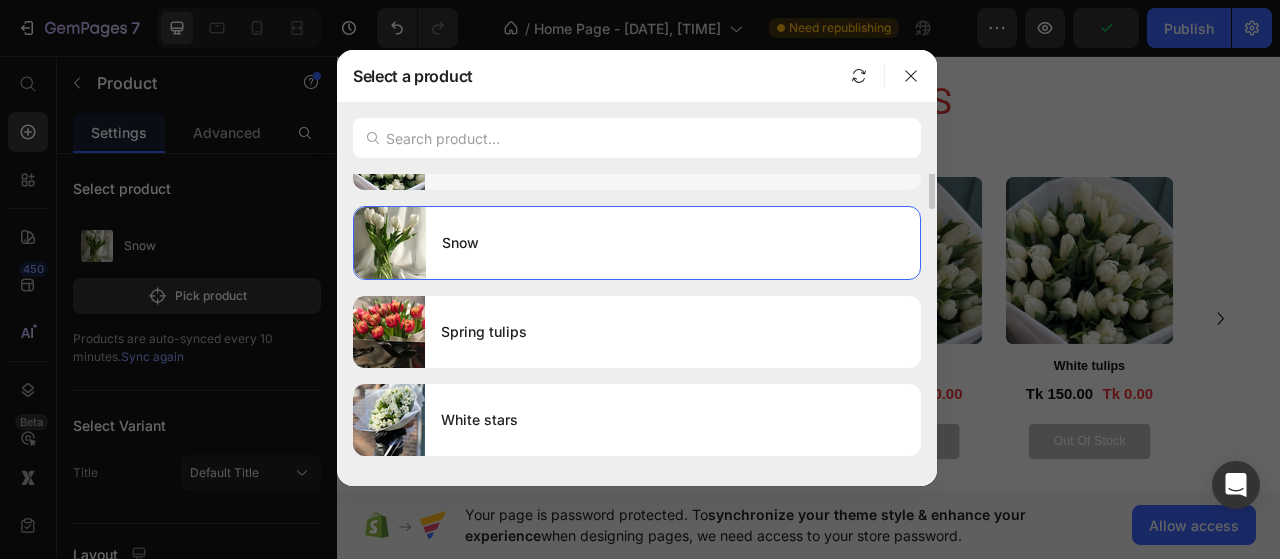 scroll, scrollTop: 0, scrollLeft: 0, axis: both 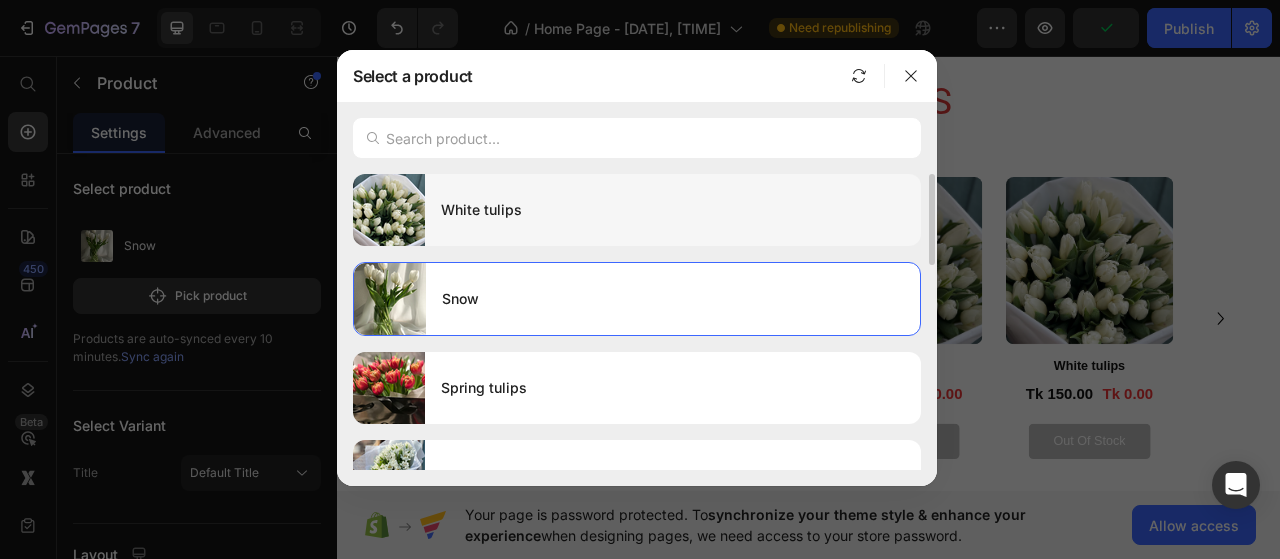 click on "White tulips" at bounding box center (673, 210) 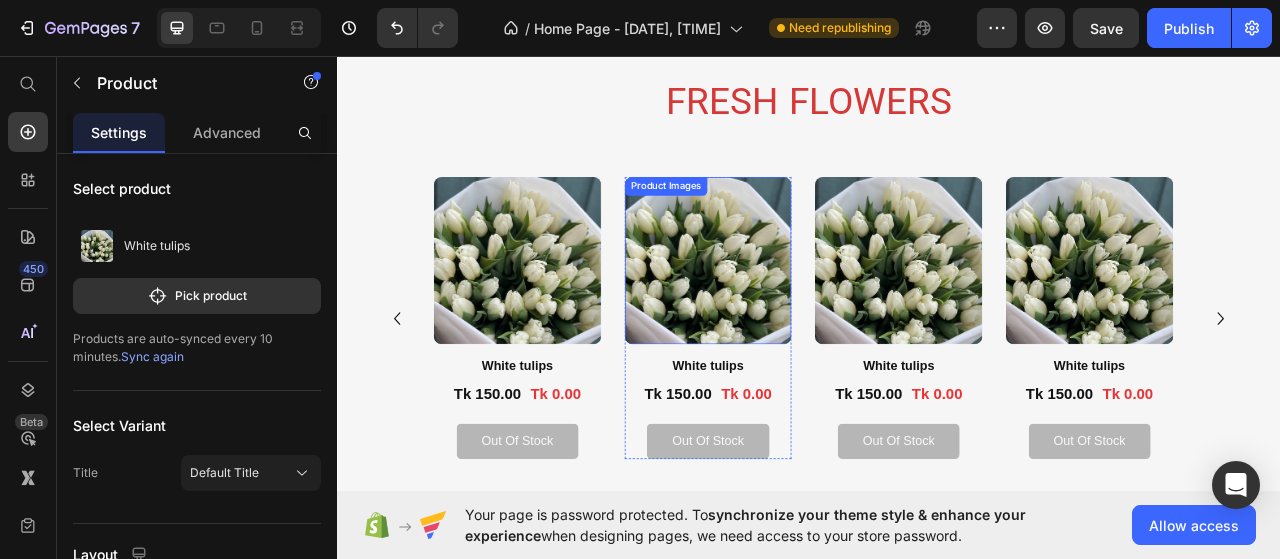 click at bounding box center [808, 318] 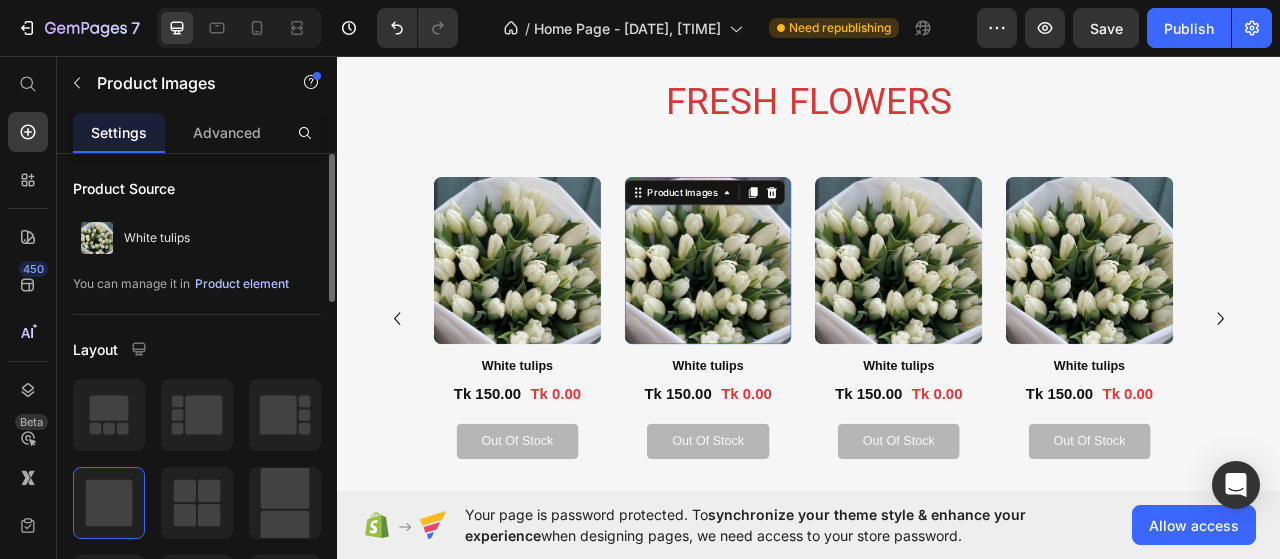 click on "Product element" at bounding box center [242, 284] 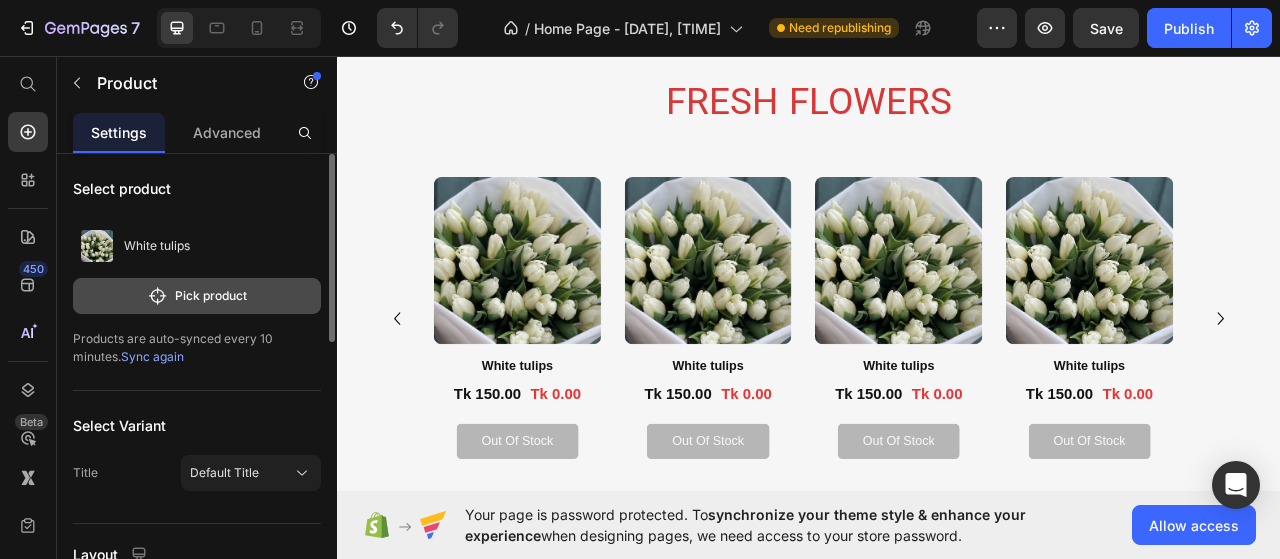 click on "Pick product" 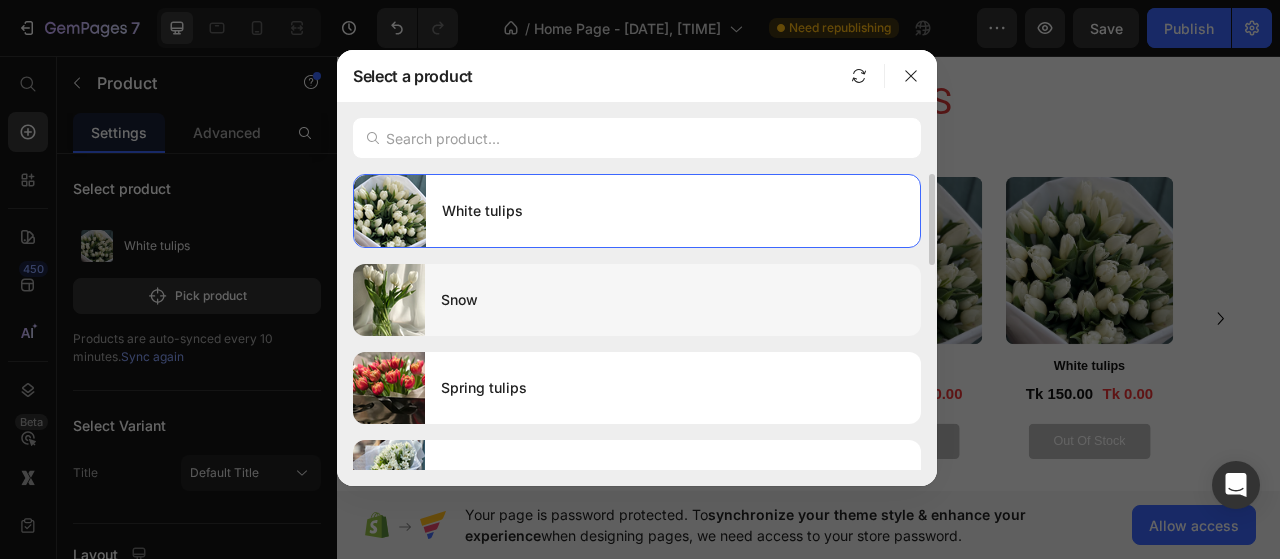 click on "Snow" 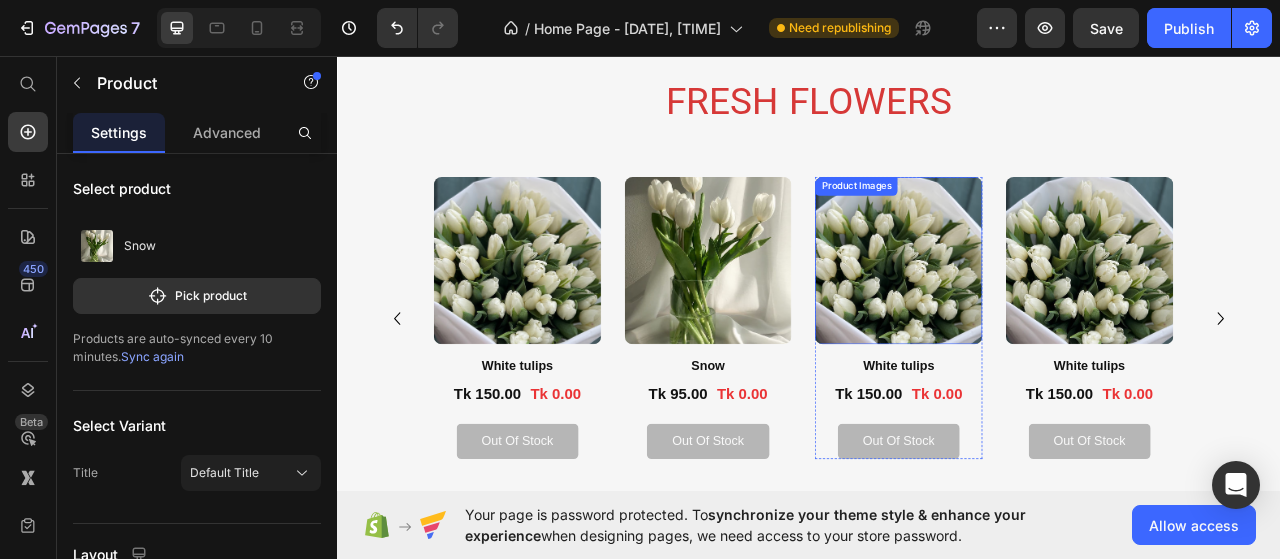 click at bounding box center (1050, 318) 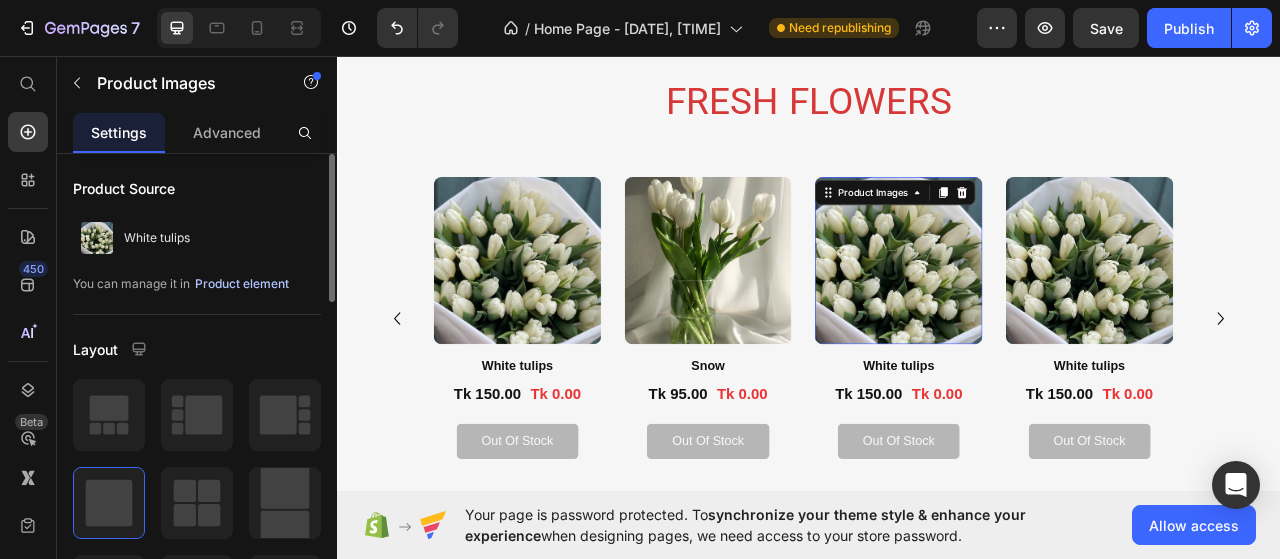 click on "Product element" at bounding box center [242, 284] 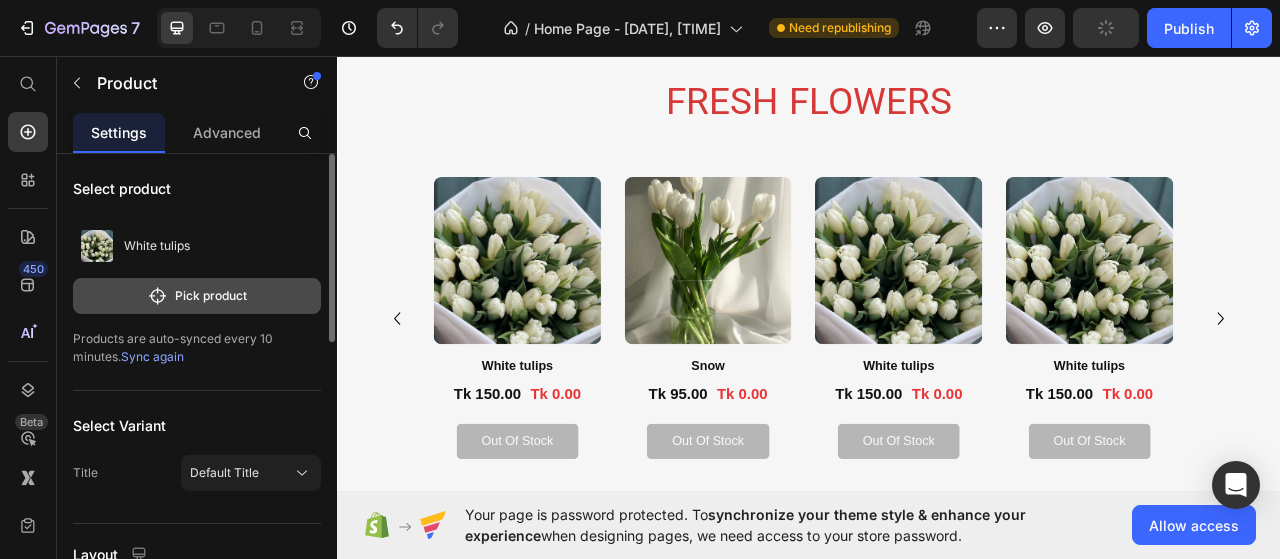 click on "Pick product" at bounding box center [197, 296] 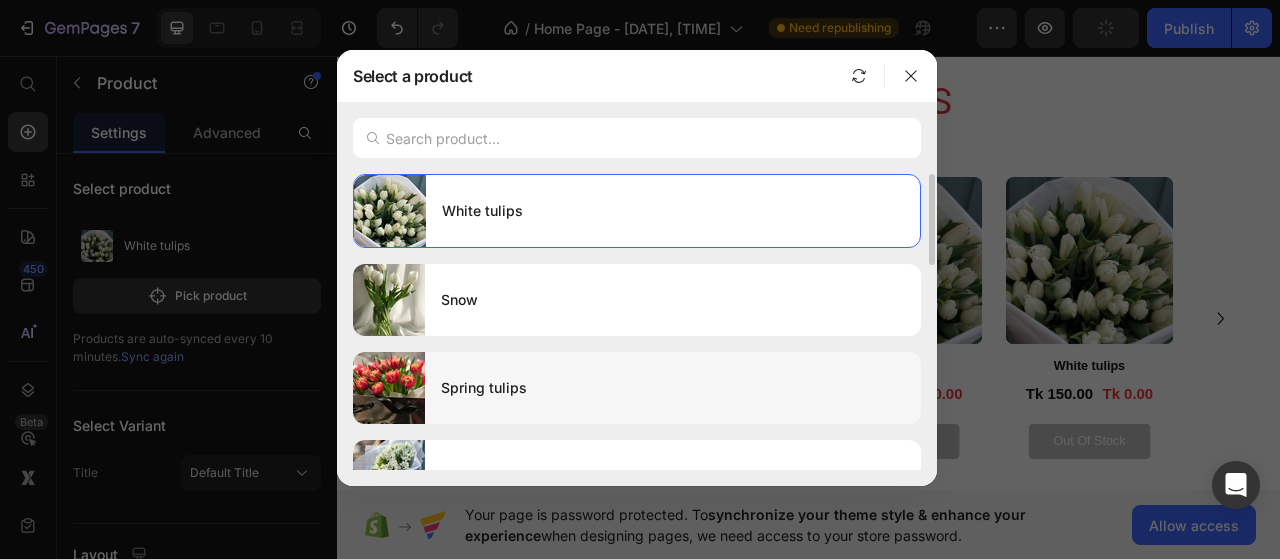 click on "Spring tulips" at bounding box center (673, 388) 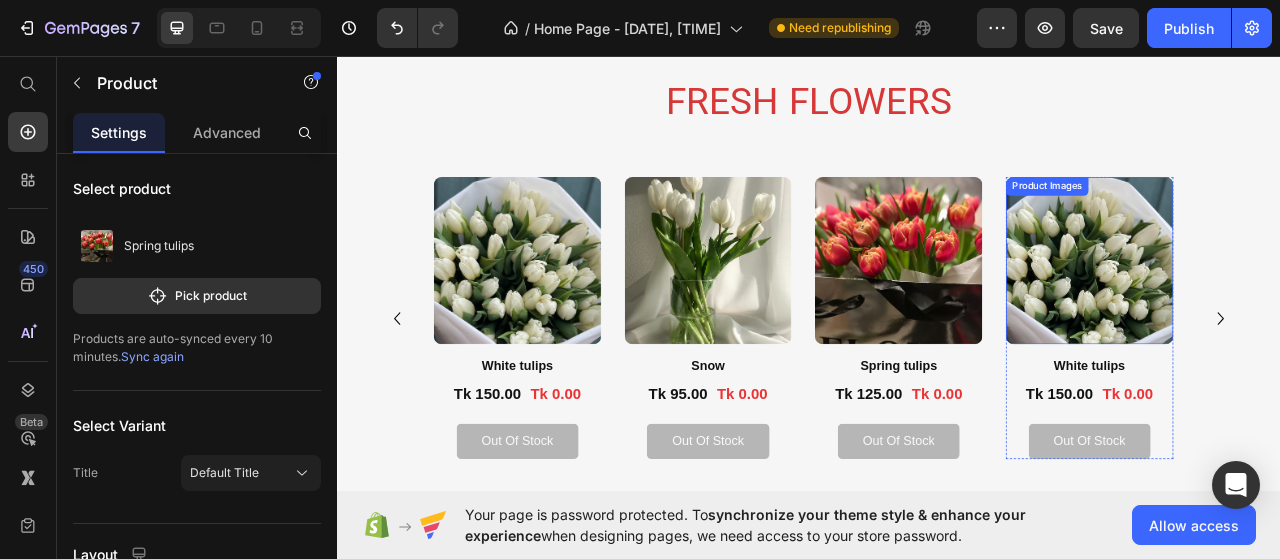 click at bounding box center (1293, 318) 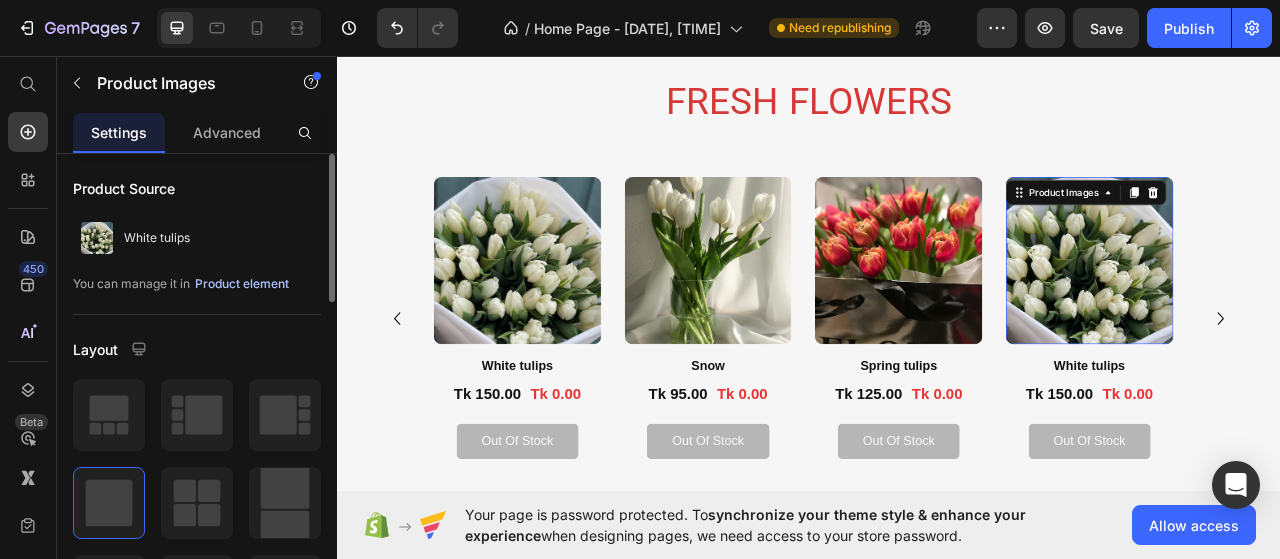 click on "Product element" at bounding box center (242, 284) 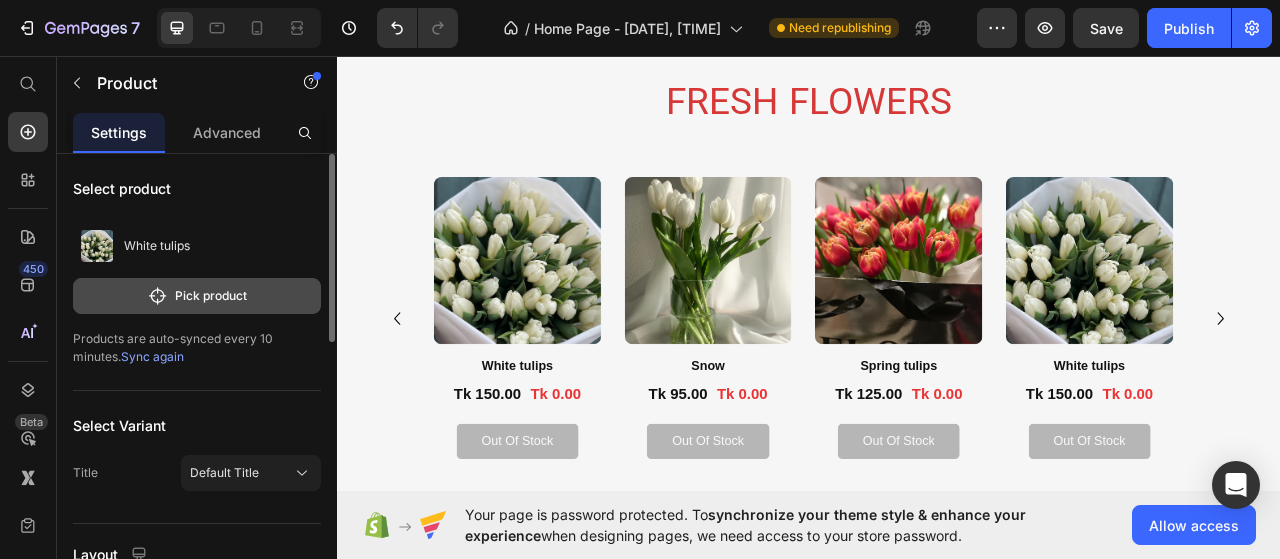 click on "Pick product" 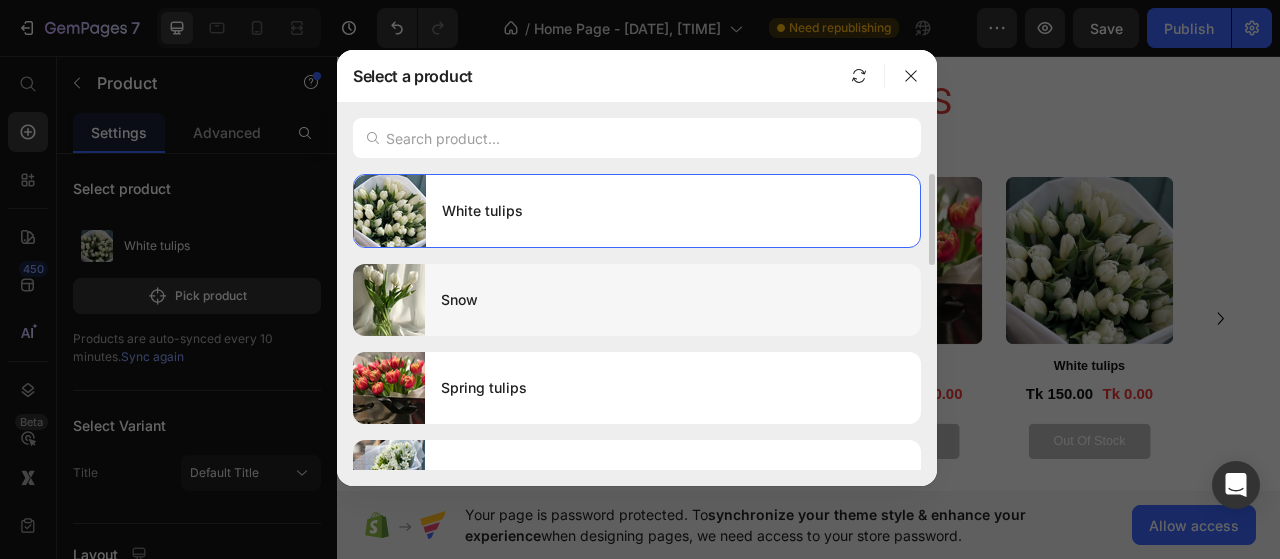 scroll, scrollTop: 100, scrollLeft: 0, axis: vertical 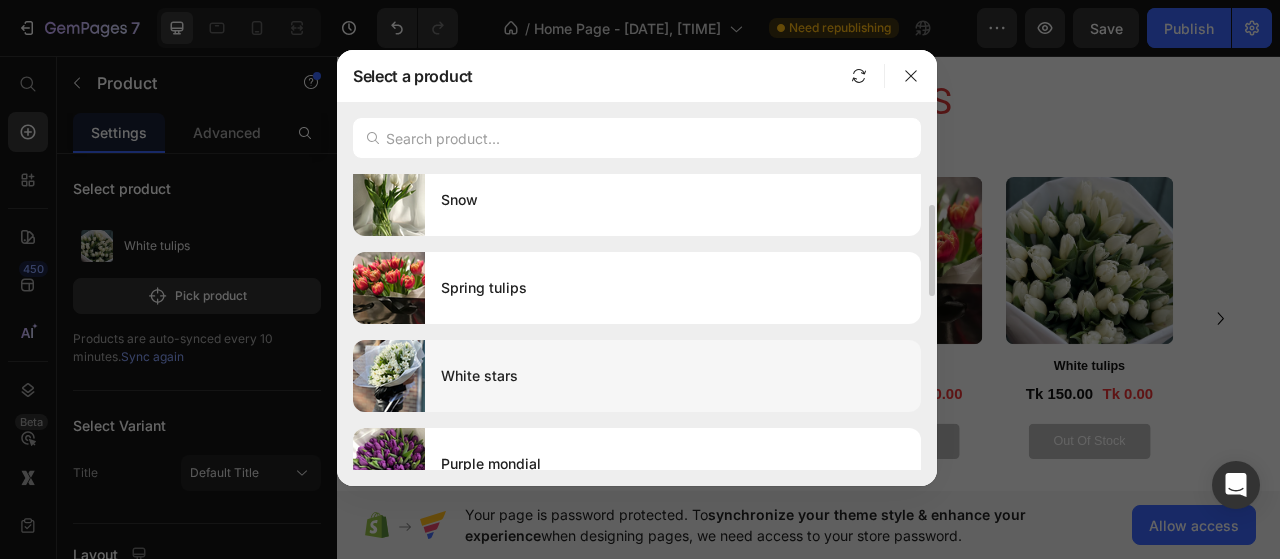 click on "White stars" at bounding box center [673, 376] 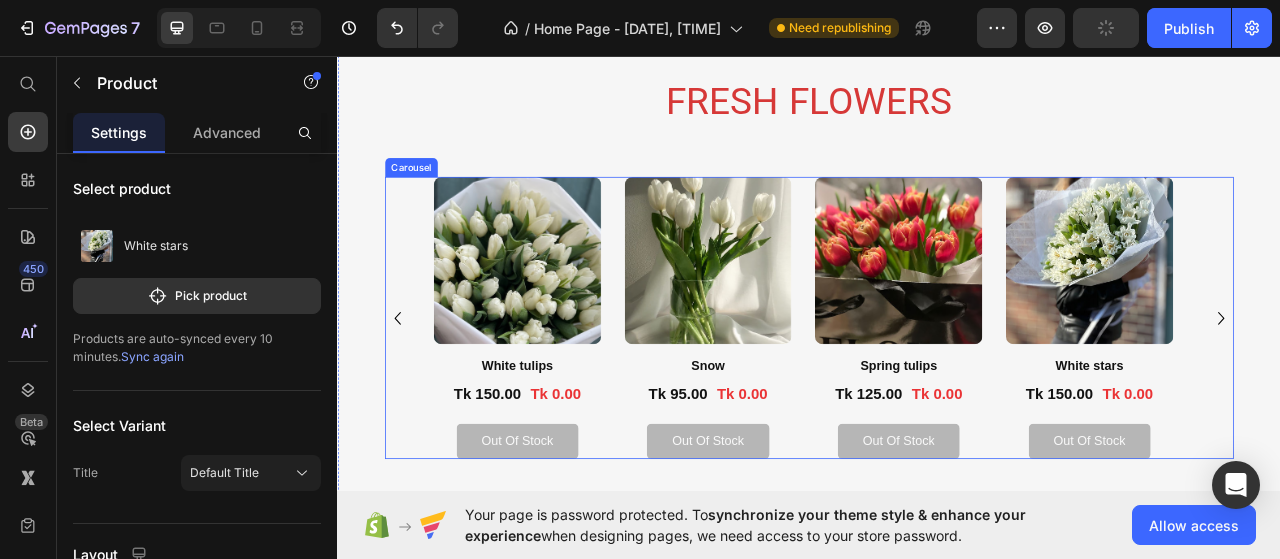 click 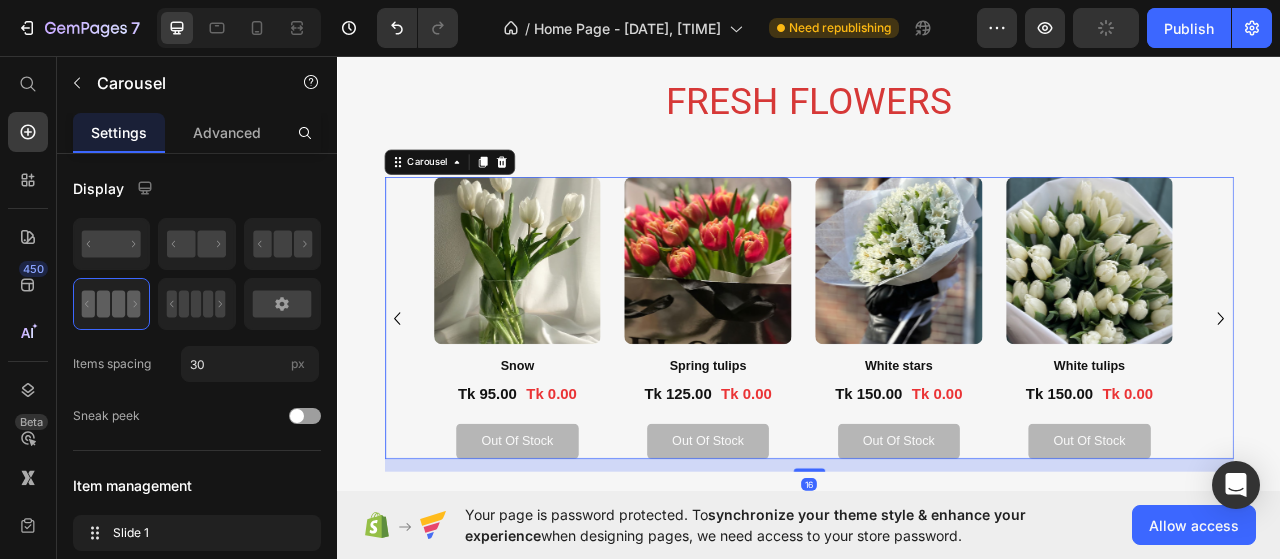 click 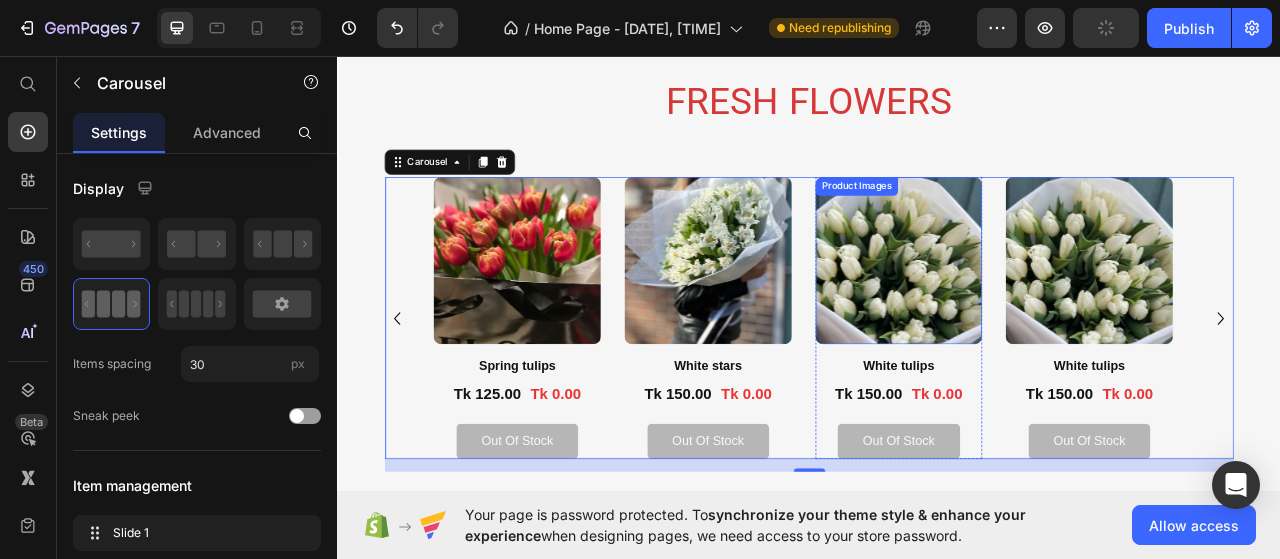 click at bounding box center (1050, 318) 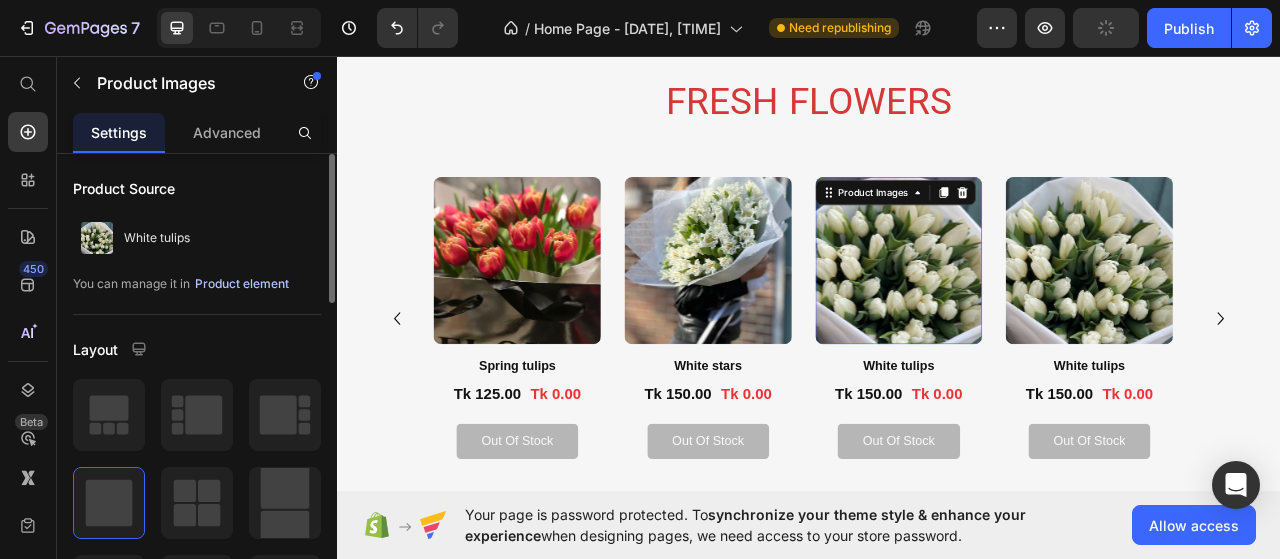 click on "Product element" at bounding box center (242, 284) 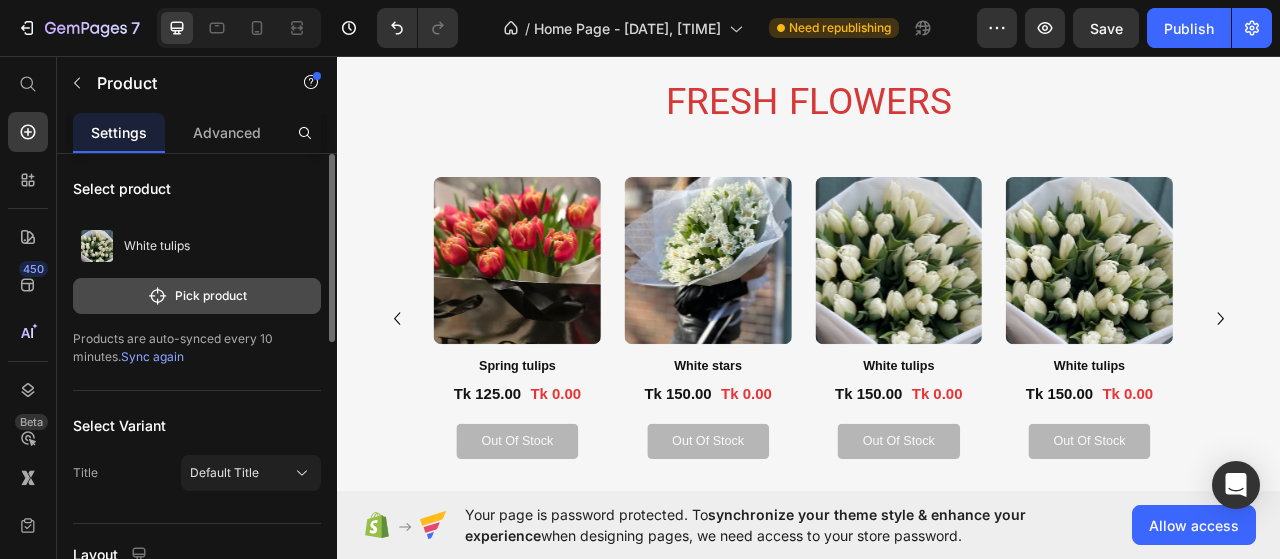 click on "Pick product" at bounding box center (197, 296) 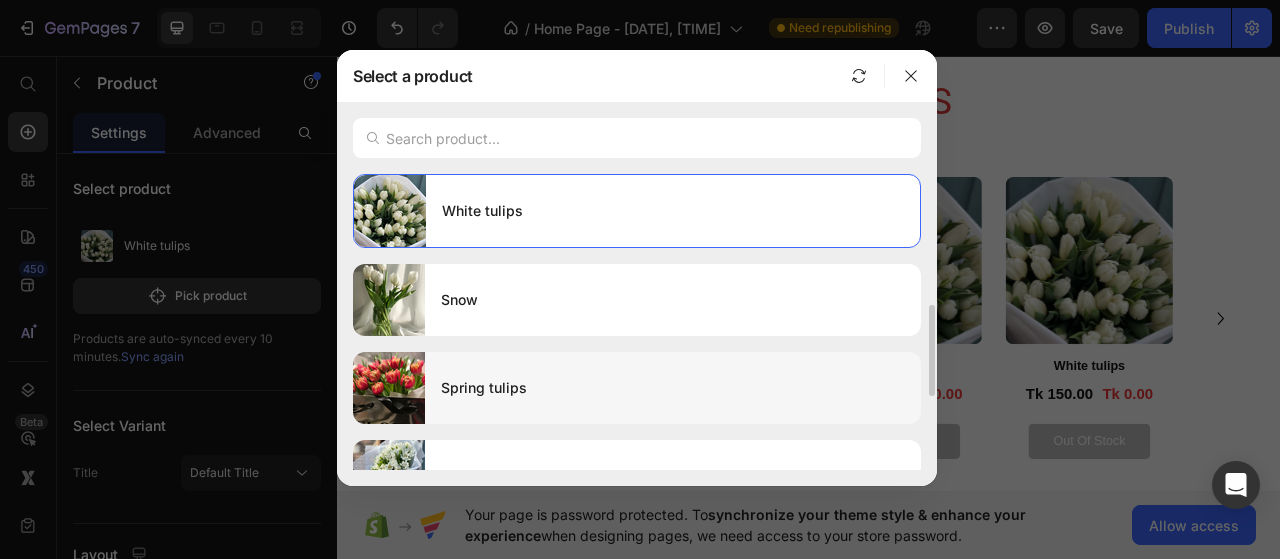 scroll, scrollTop: 200, scrollLeft: 0, axis: vertical 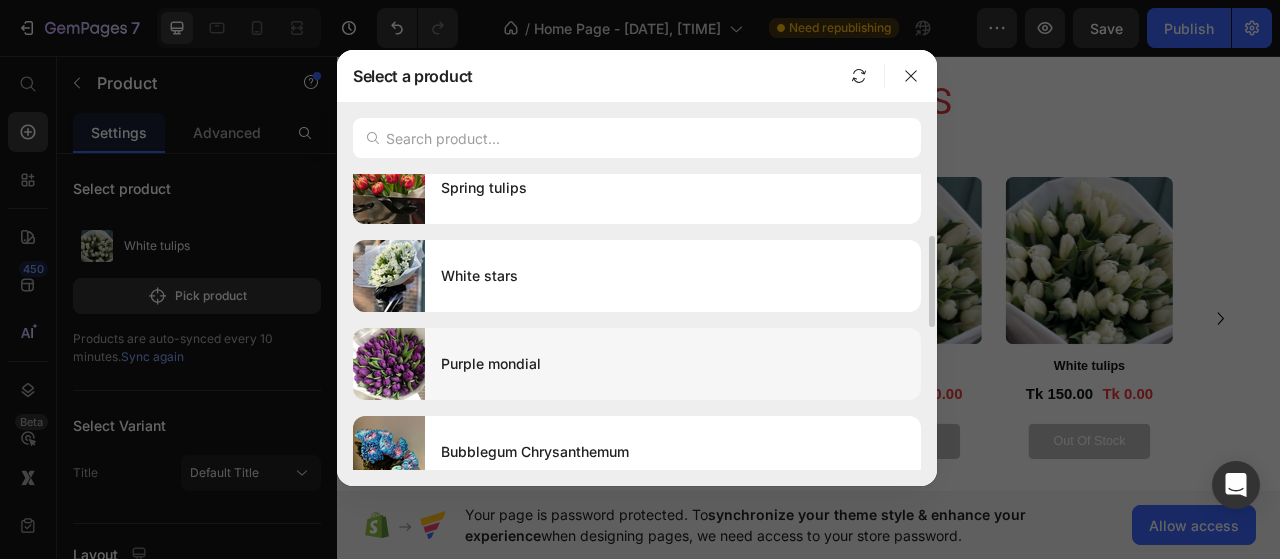 click on "Purple mondial" at bounding box center (673, 364) 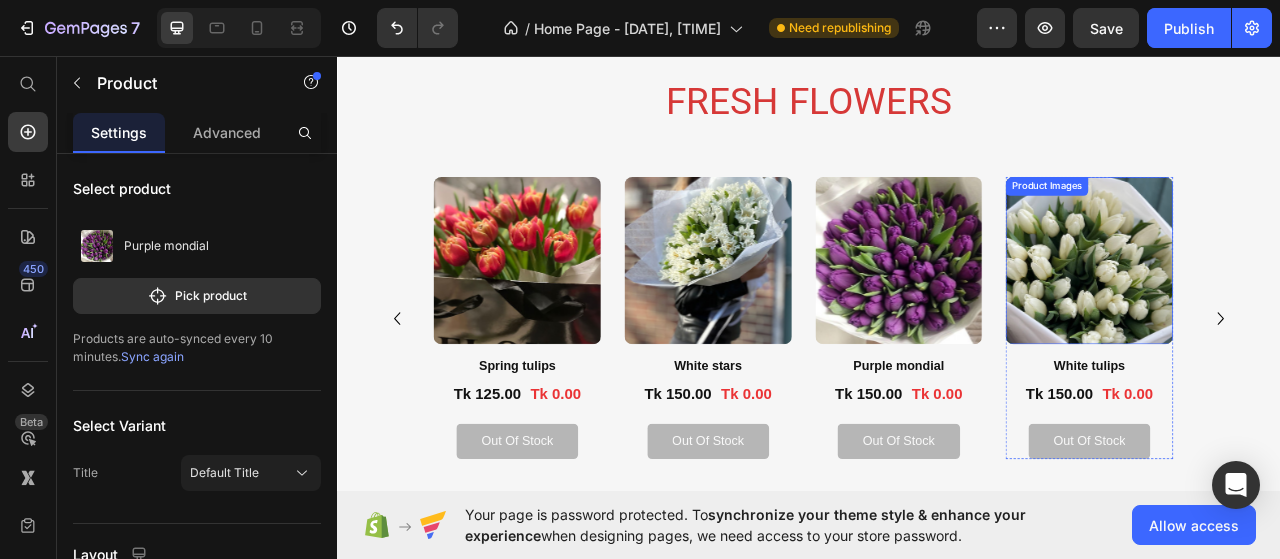 drag, startPoint x: 1273, startPoint y: 341, endPoint x: 1005, endPoint y: 385, distance: 271.58792 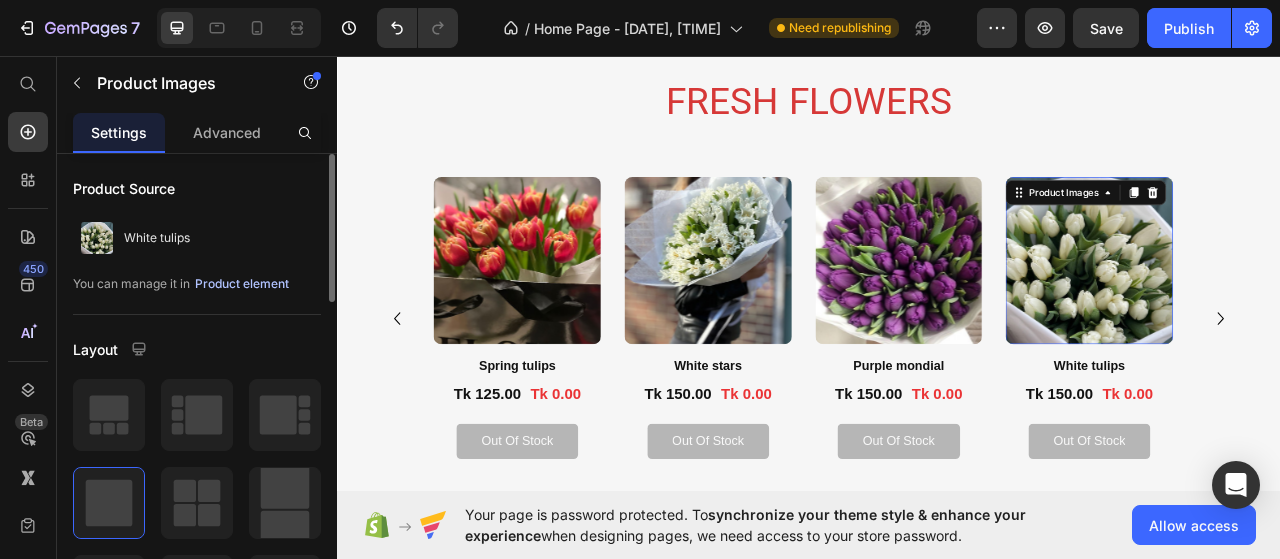 click on "Product element" at bounding box center (242, 284) 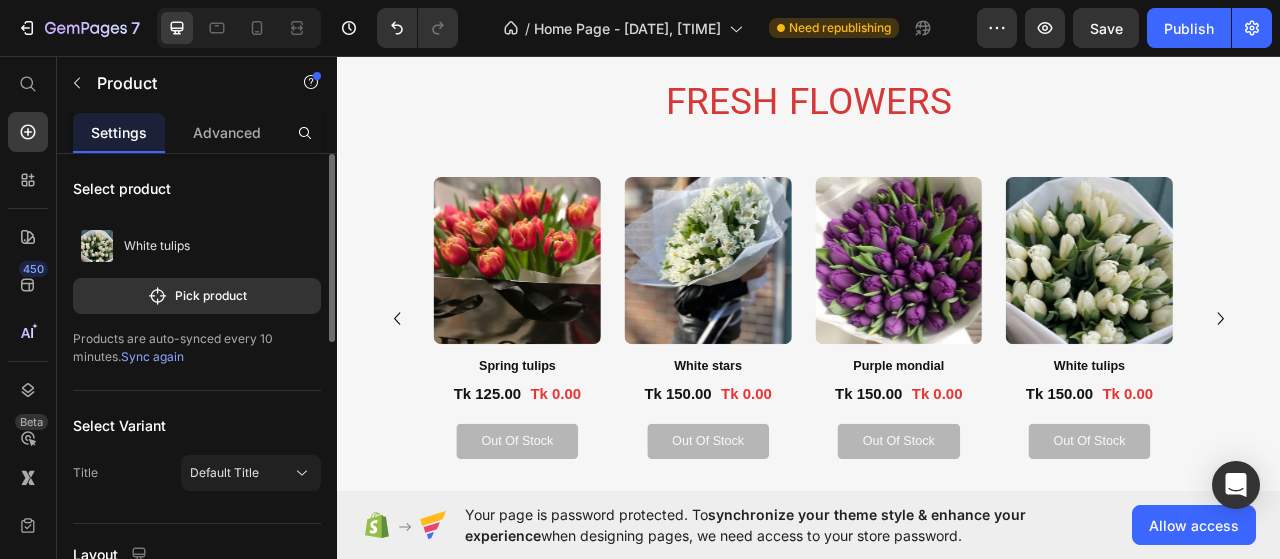 click on "Pick product" 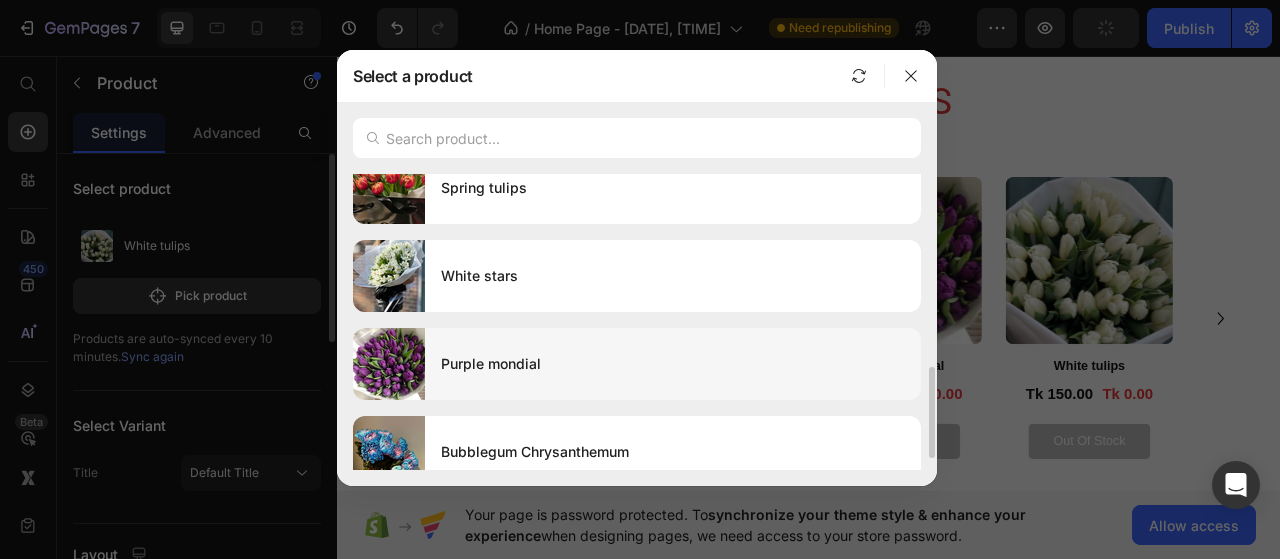 scroll, scrollTop: 300, scrollLeft: 0, axis: vertical 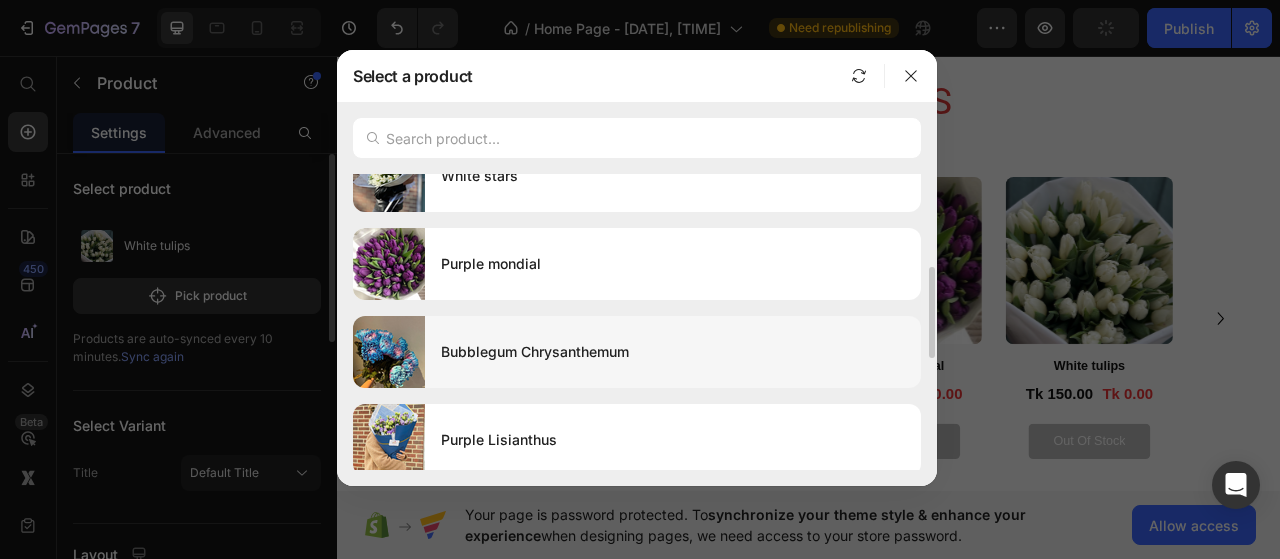 click on "Bubblegum Chrysanthemum" at bounding box center [673, 352] 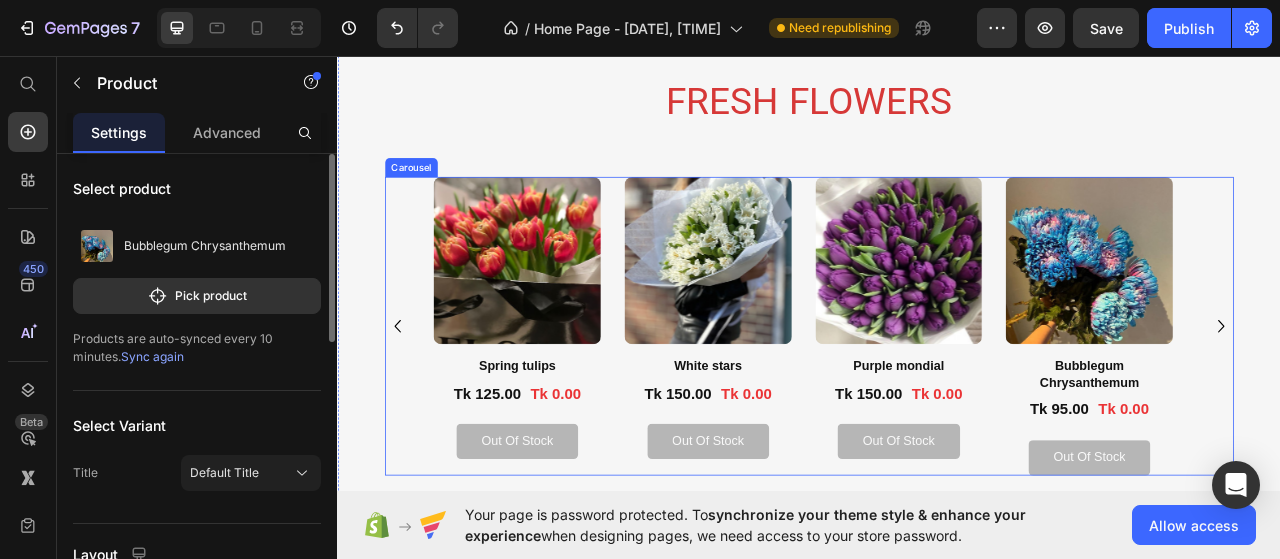 click 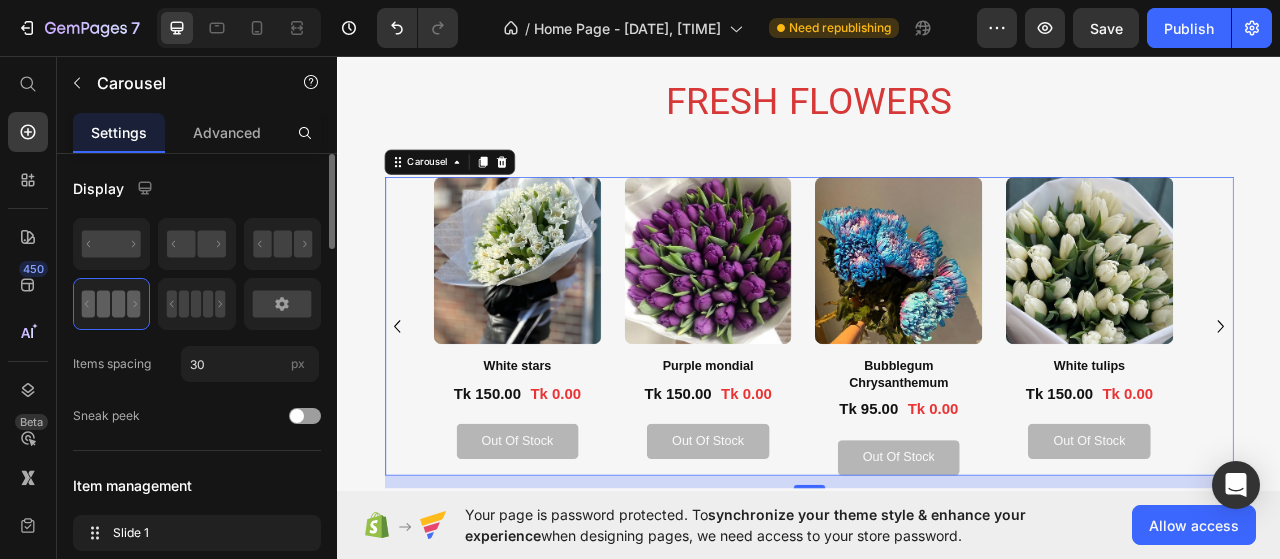 click 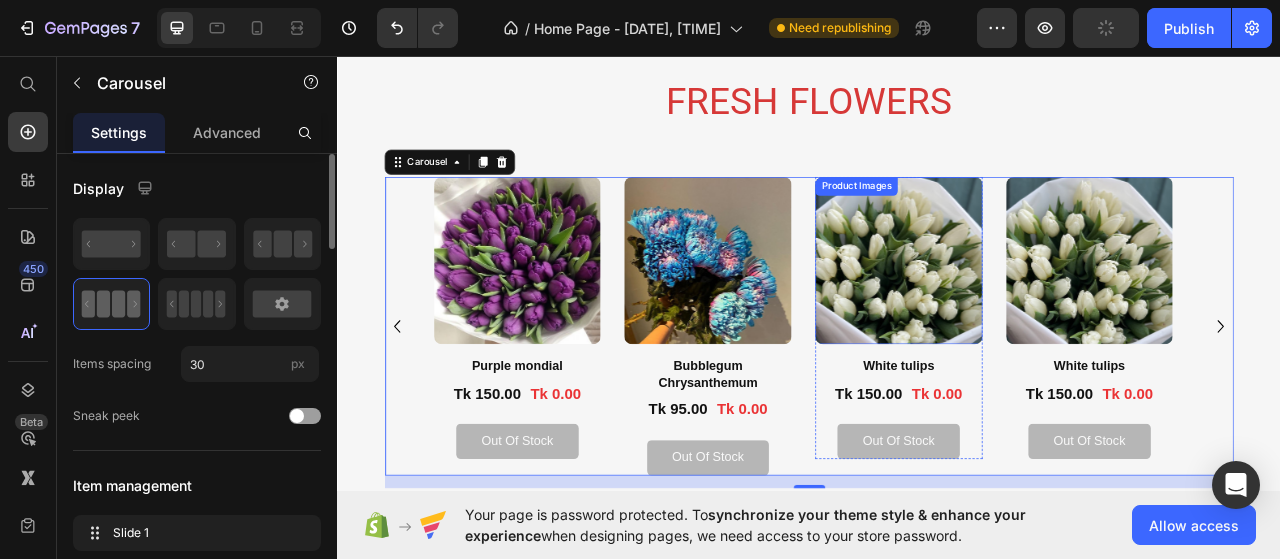 click at bounding box center [1050, 318] 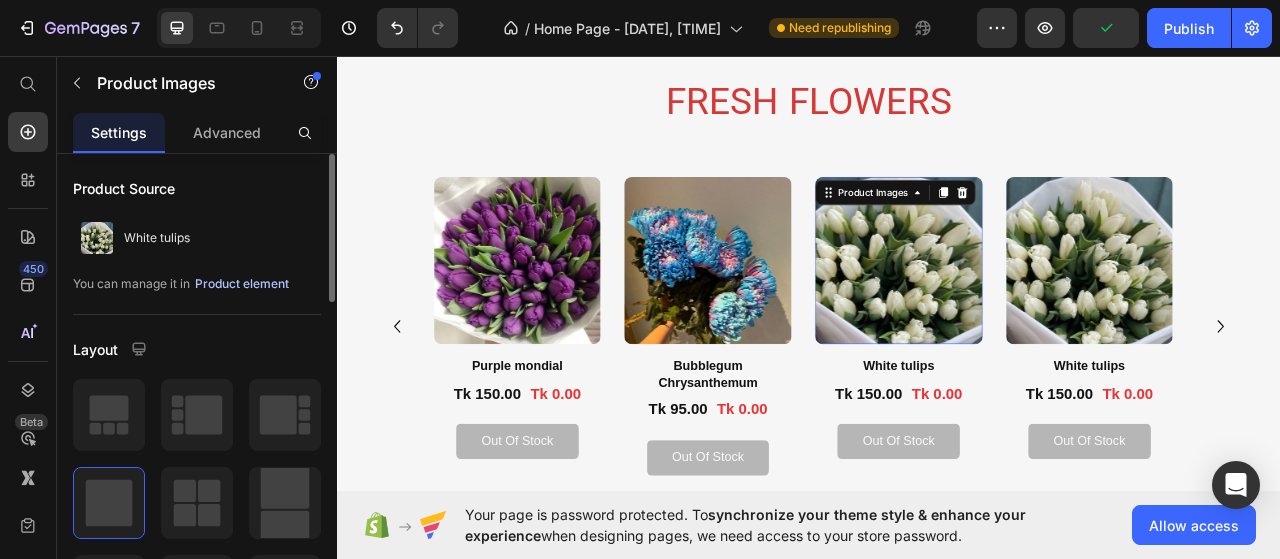 click on "Product element" at bounding box center [242, 284] 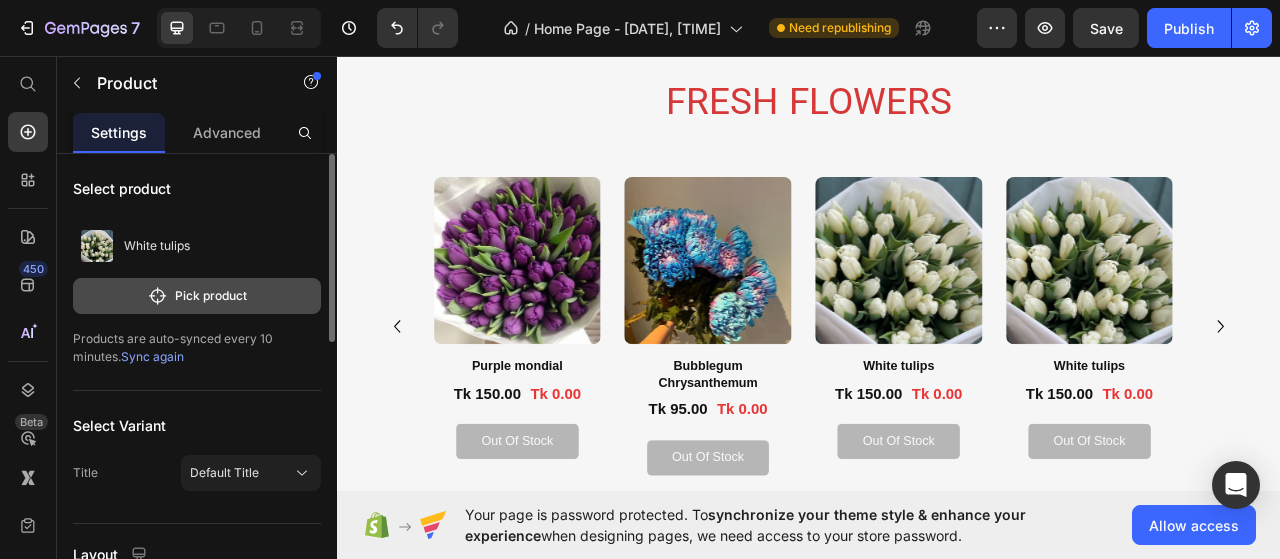 click on "Pick product" 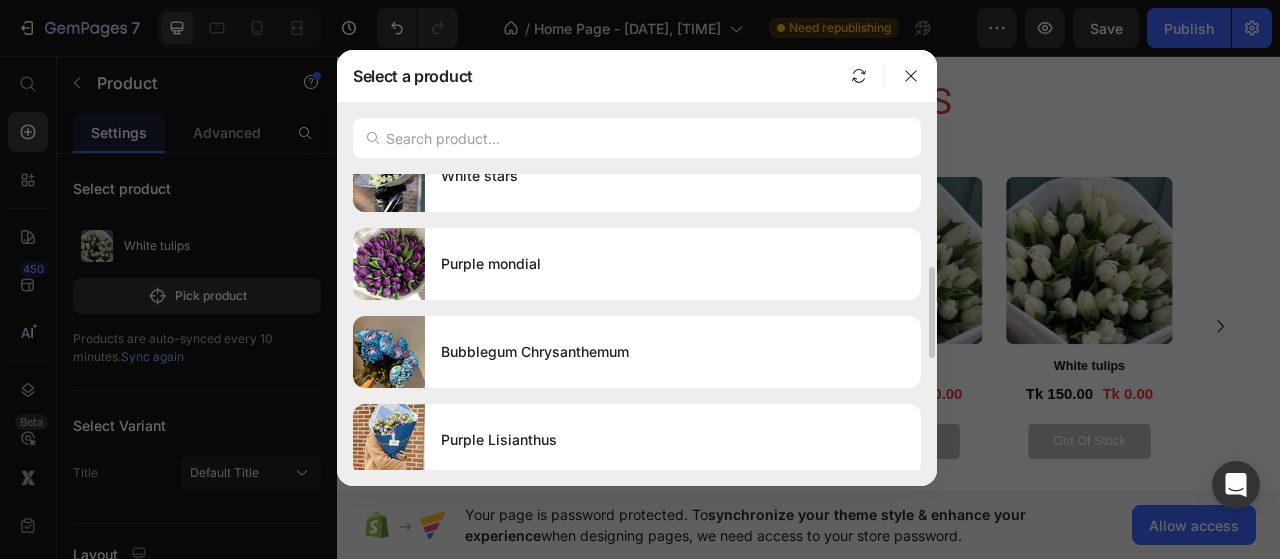 scroll, scrollTop: 400, scrollLeft: 0, axis: vertical 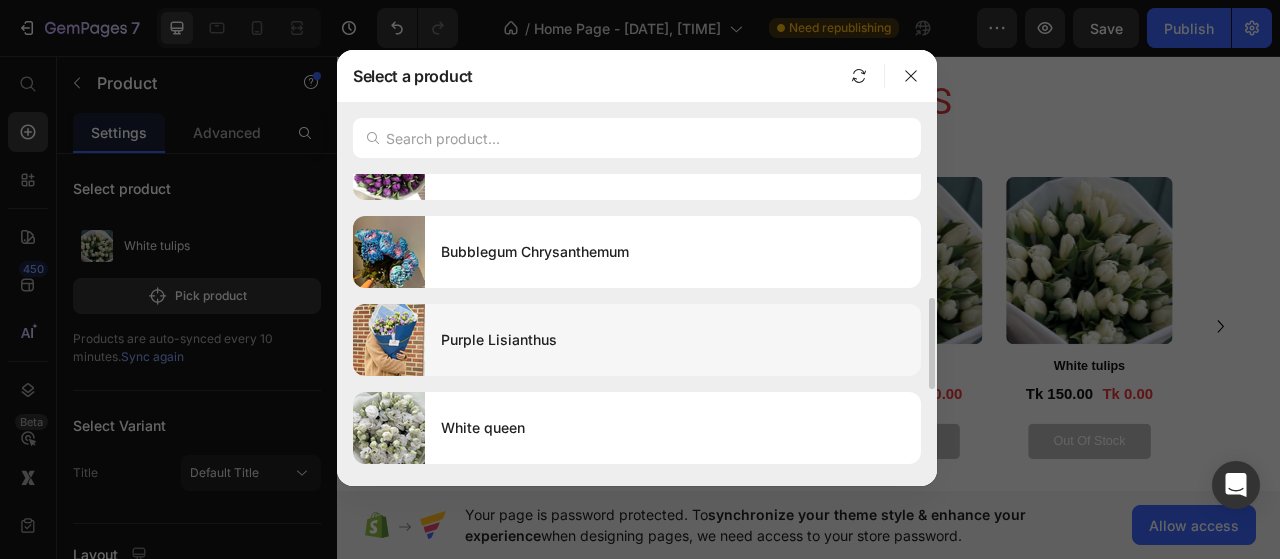 click on "Purple Lisianthus" at bounding box center [673, 340] 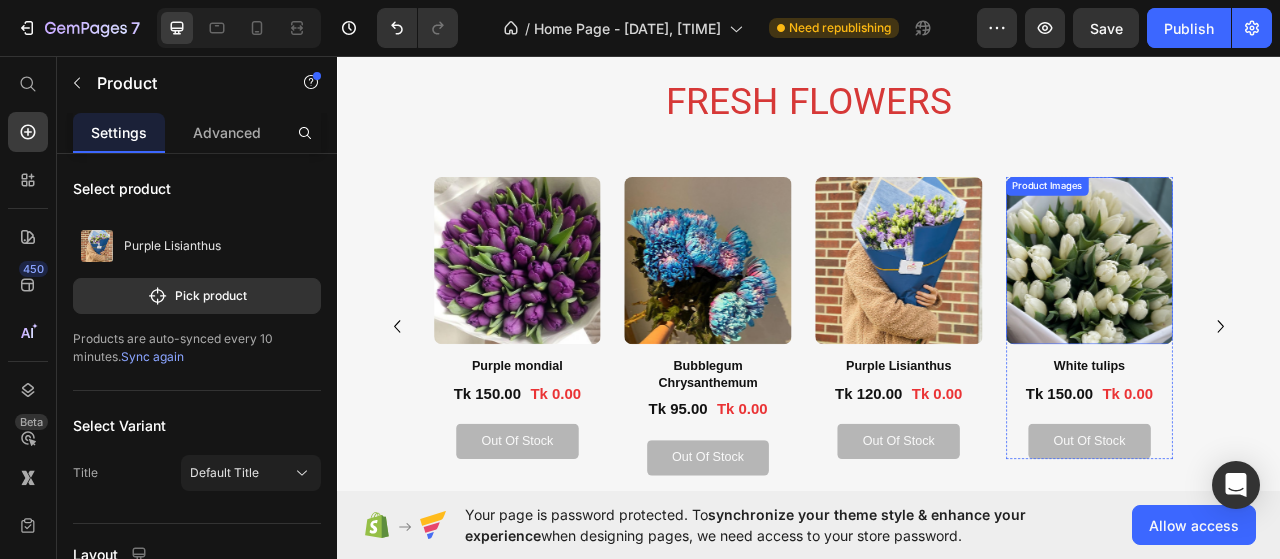 click at bounding box center [1293, 318] 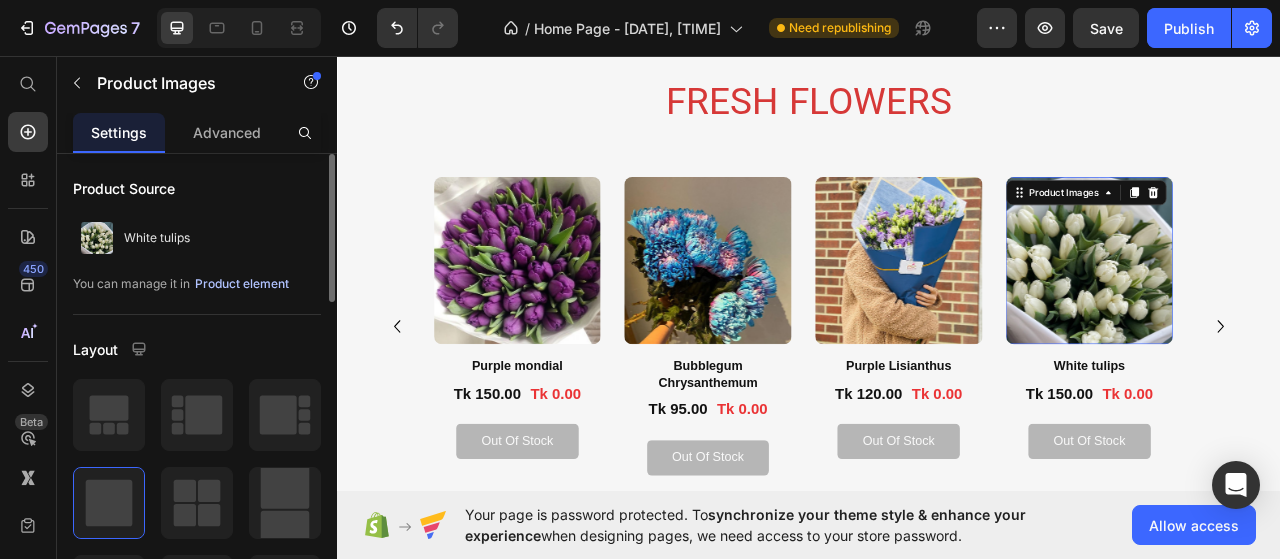 click on "Product element" at bounding box center [242, 284] 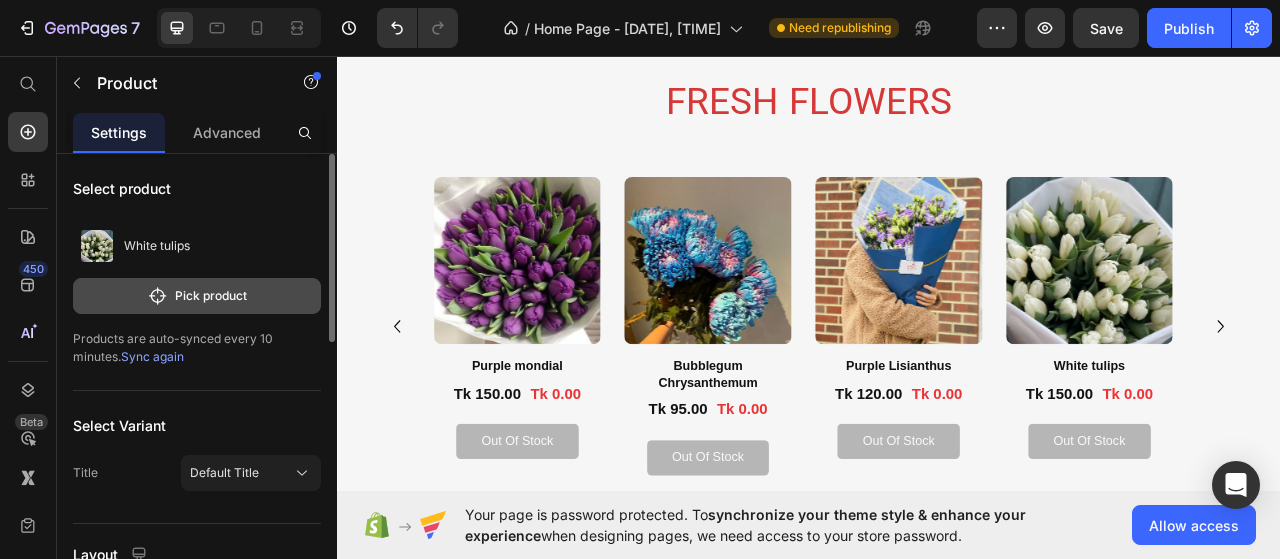 click on "Pick product" at bounding box center [197, 296] 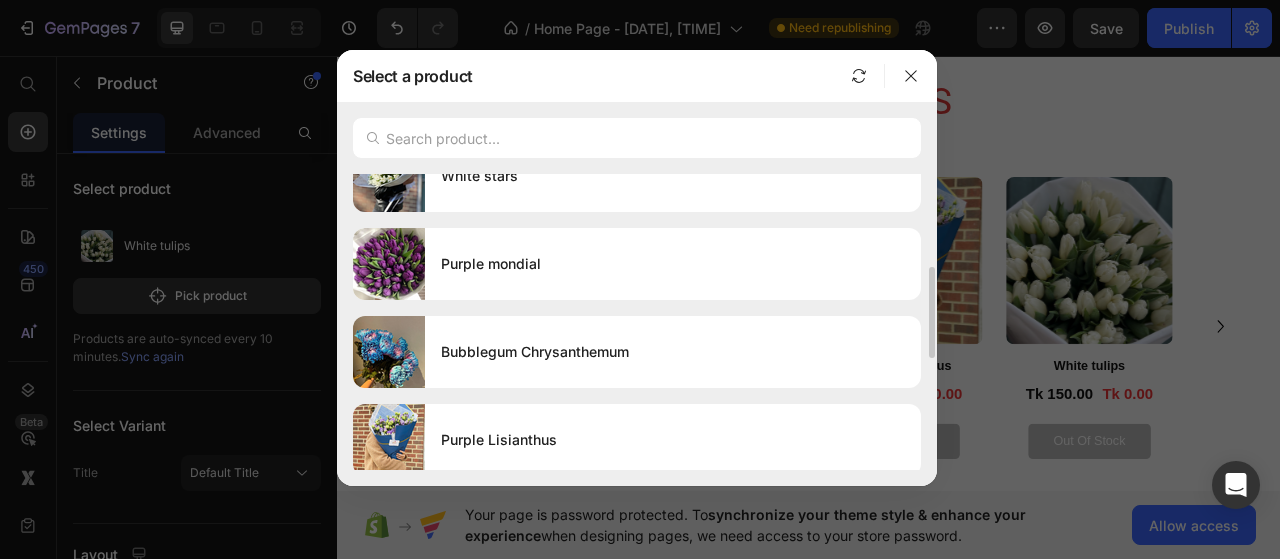 scroll, scrollTop: 500, scrollLeft: 0, axis: vertical 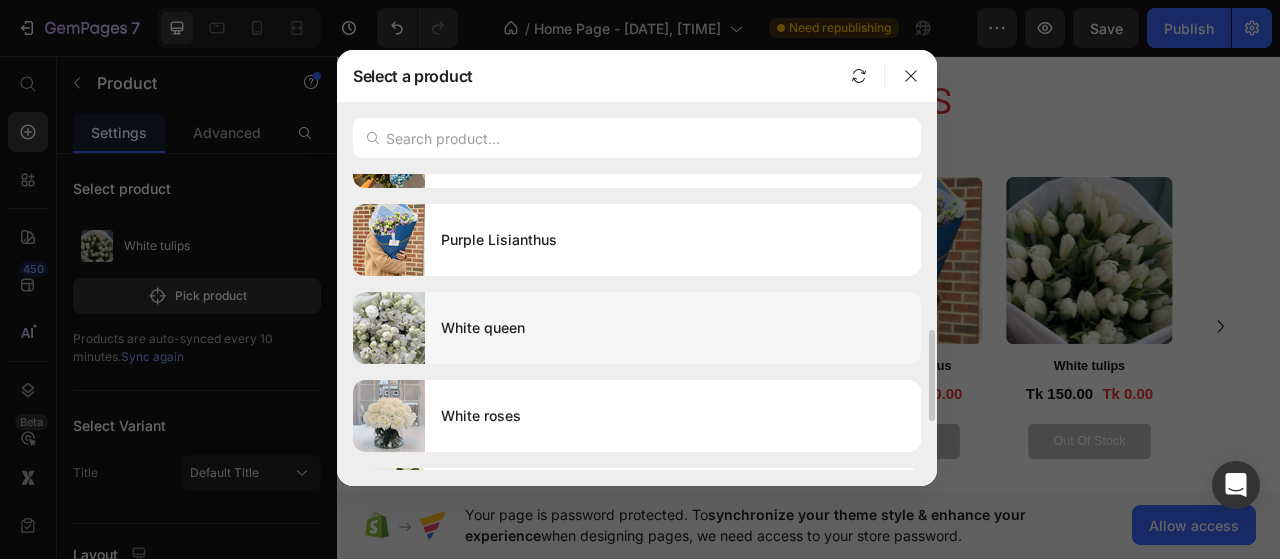click on "White queen" at bounding box center (673, 328) 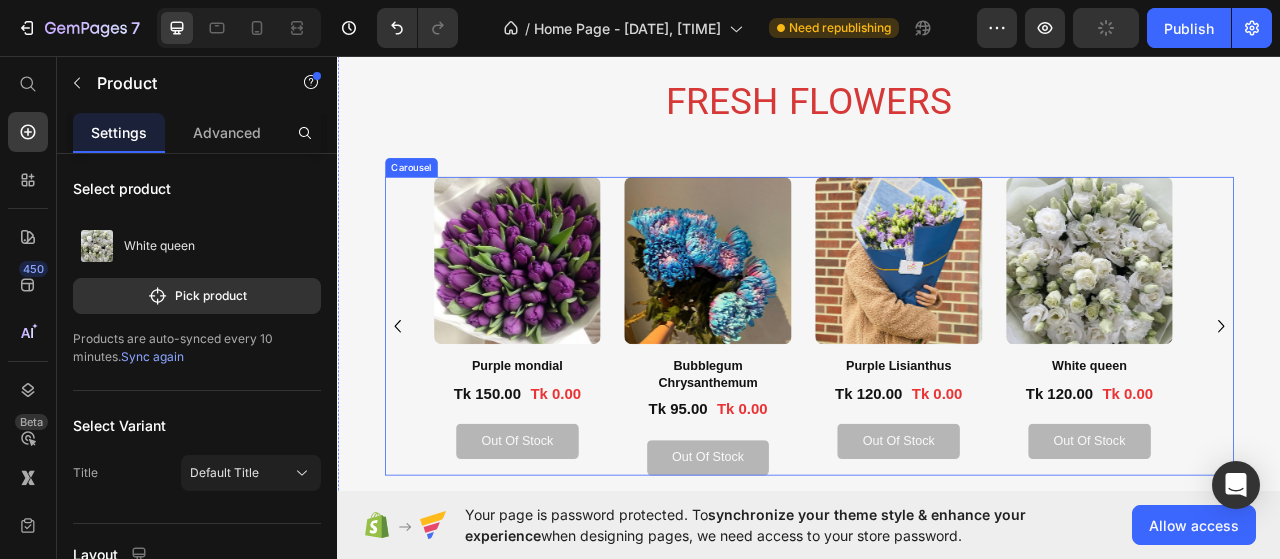 click 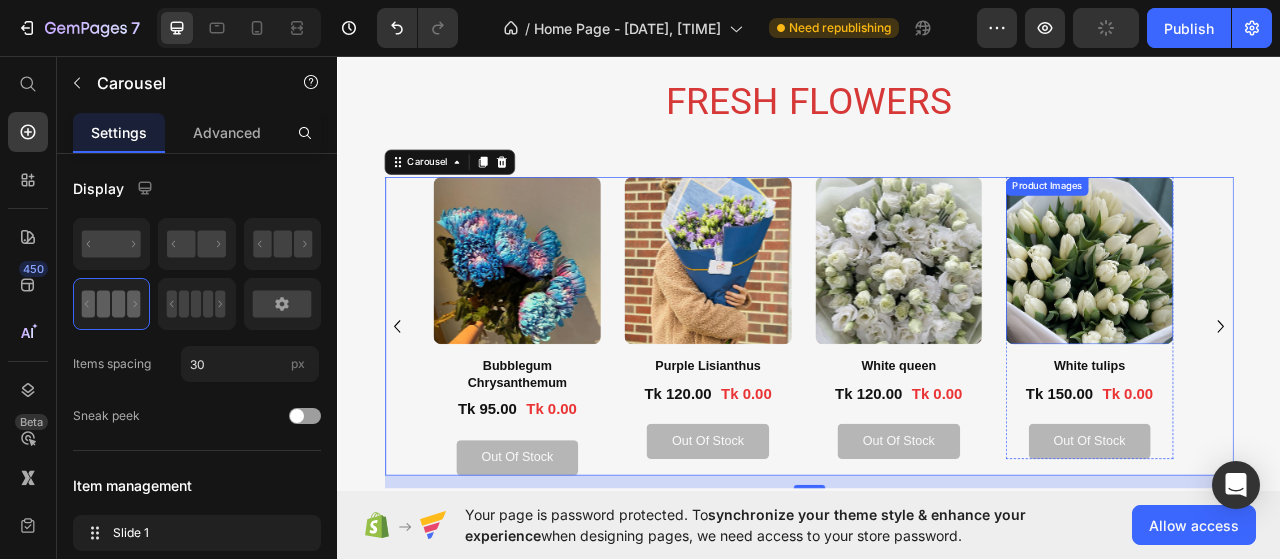 click at bounding box center (1293, 318) 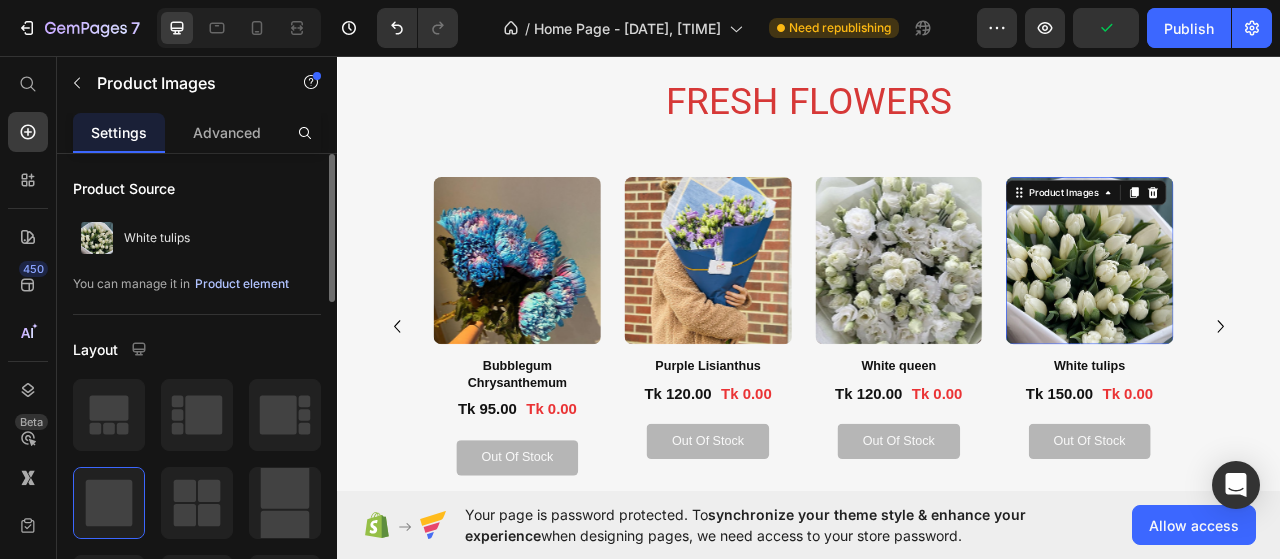 click on "Product element" at bounding box center (242, 284) 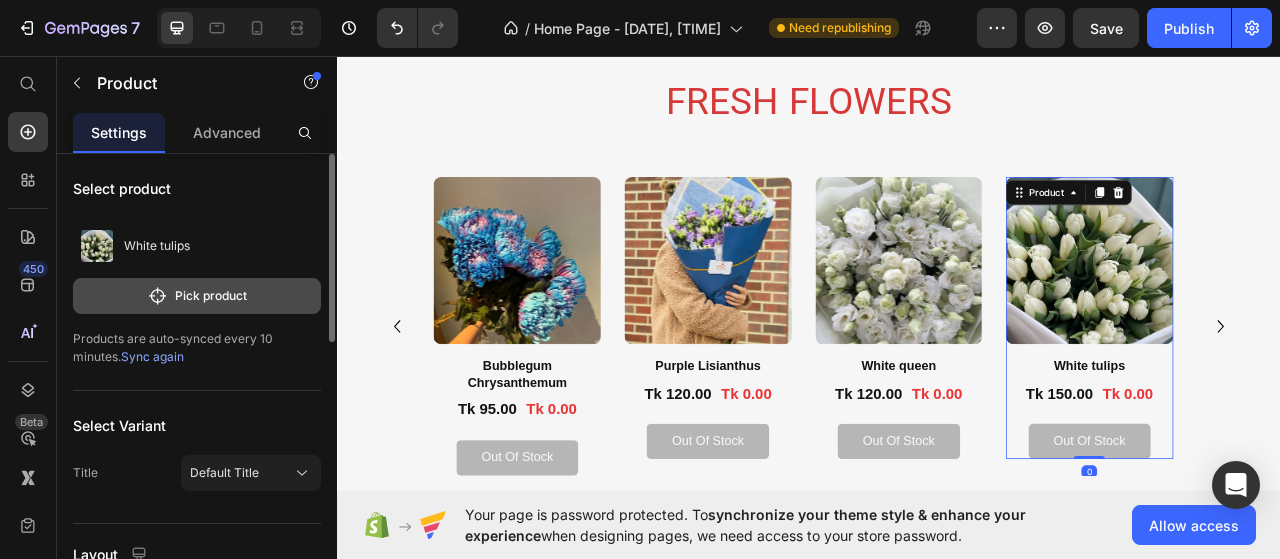 click on "Pick product" at bounding box center (197, 296) 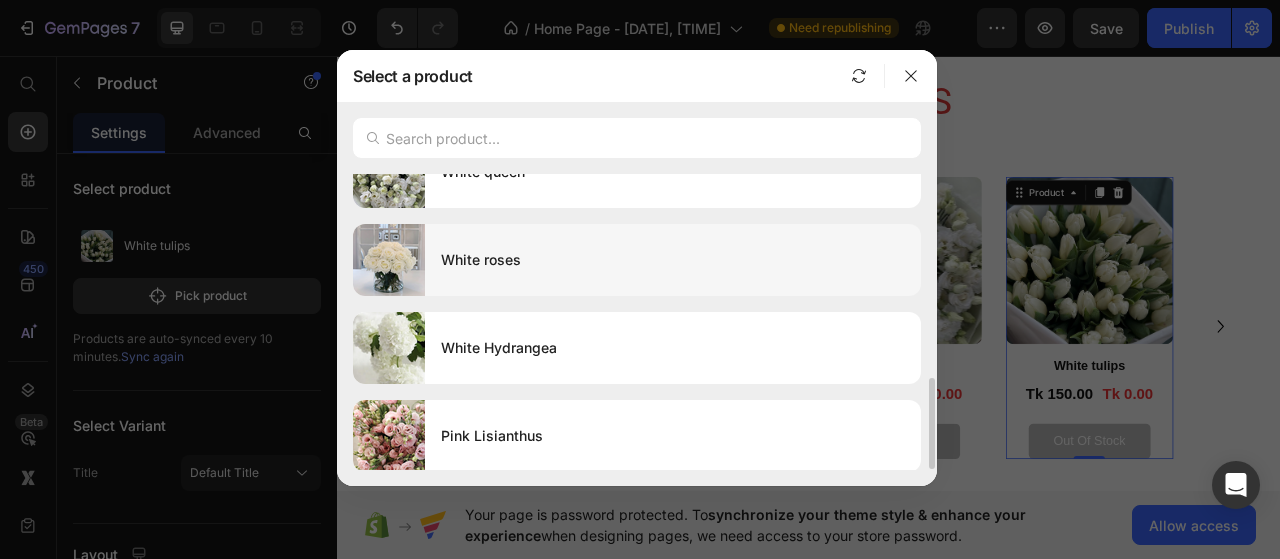 scroll, scrollTop: 556, scrollLeft: 0, axis: vertical 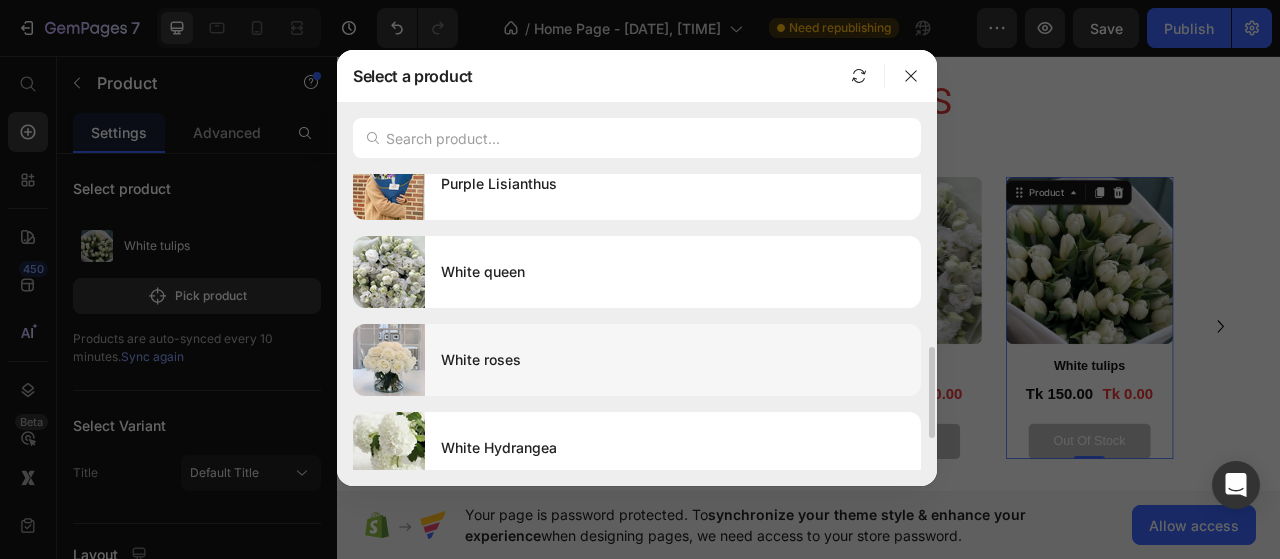 click on "White roses" at bounding box center [673, 360] 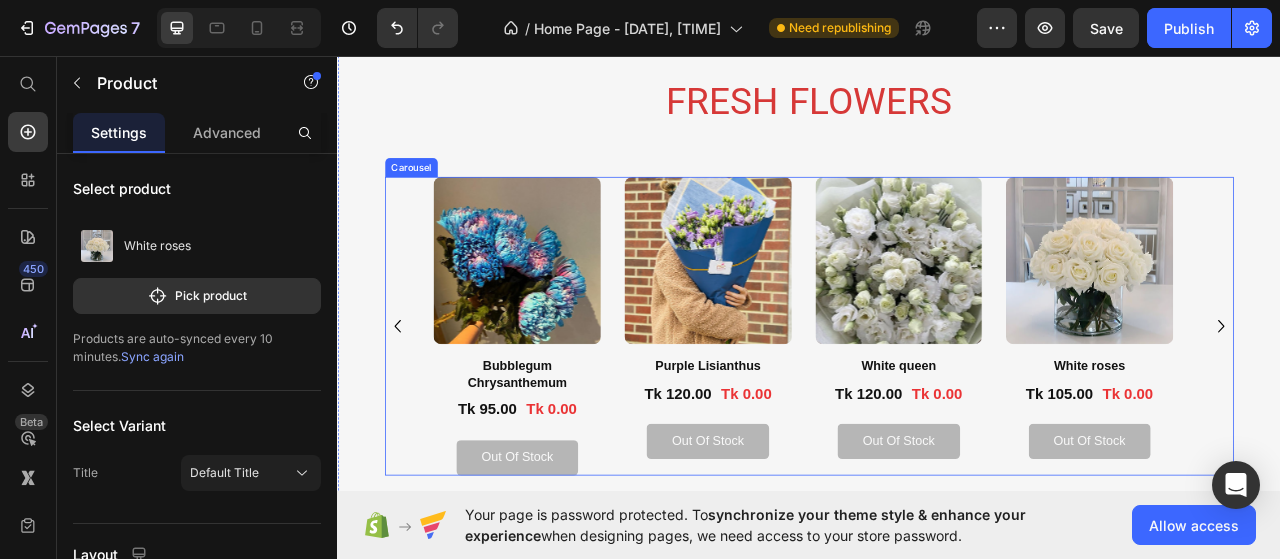 click 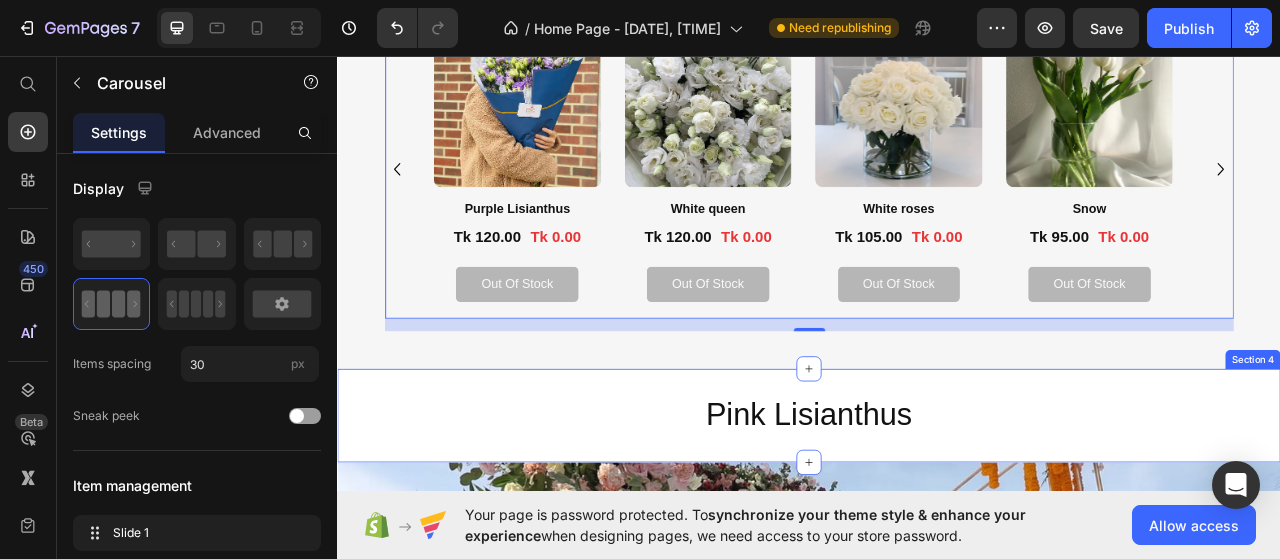 scroll, scrollTop: 1536, scrollLeft: 0, axis: vertical 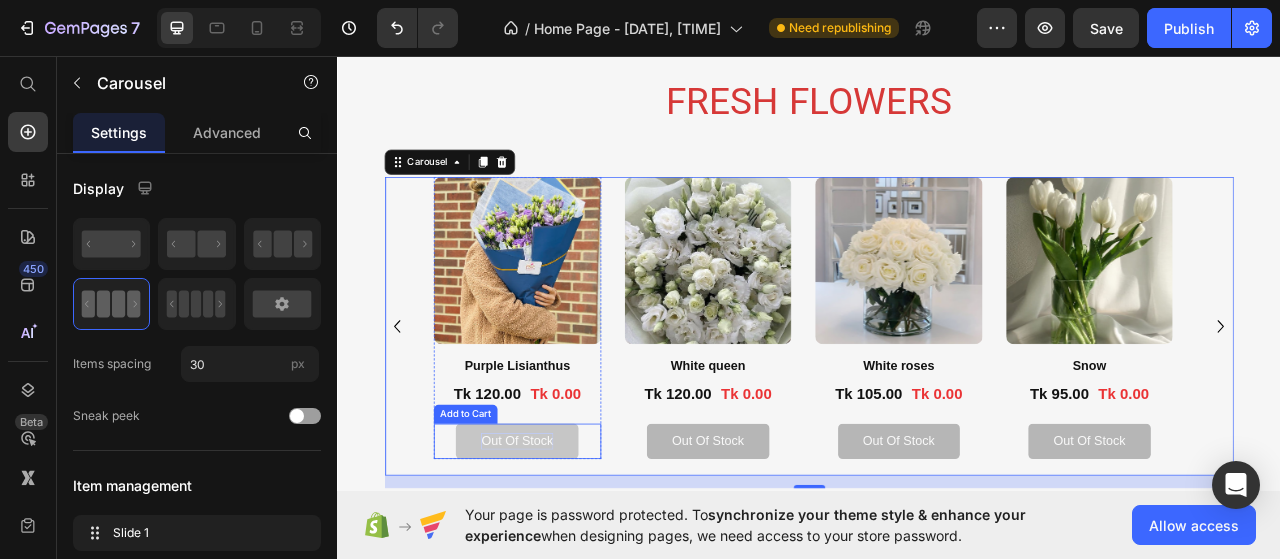 click on "out of stock" at bounding box center [565, 548] 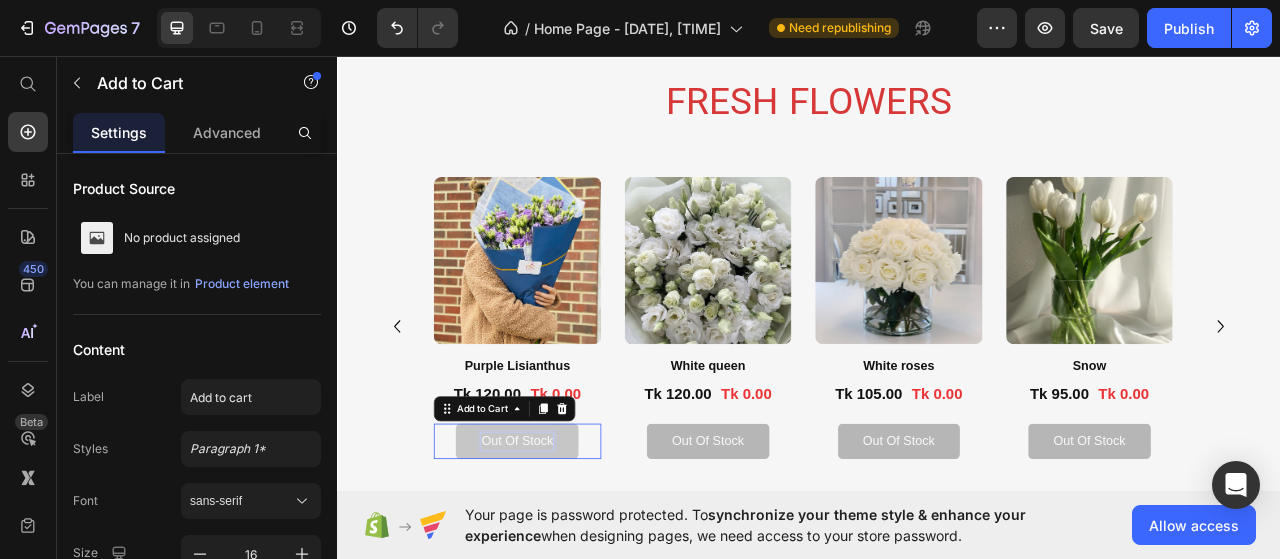 click on "out of stock" at bounding box center (565, 548) 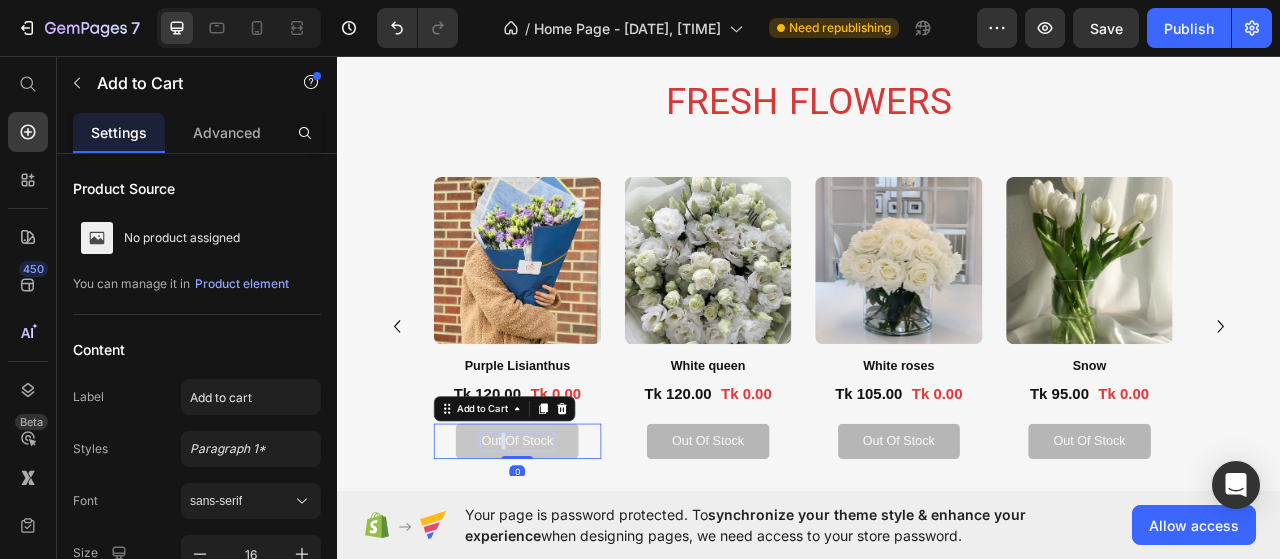 click on "out of stock" at bounding box center (565, 548) 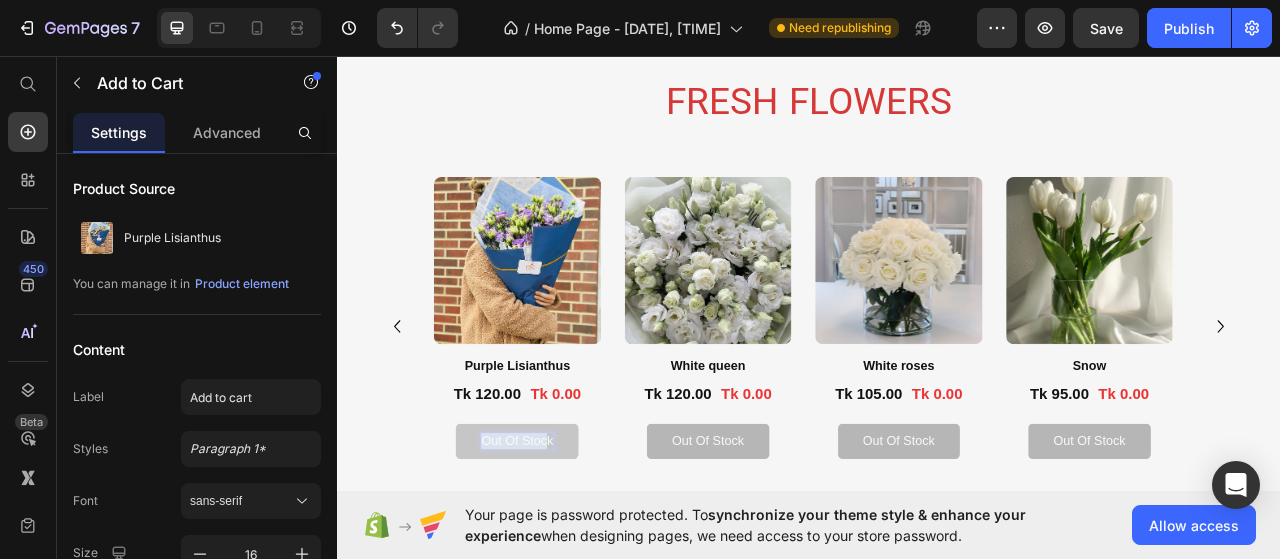 drag, startPoint x: 523, startPoint y: 545, endPoint x: 602, endPoint y: 548, distance: 79.05694 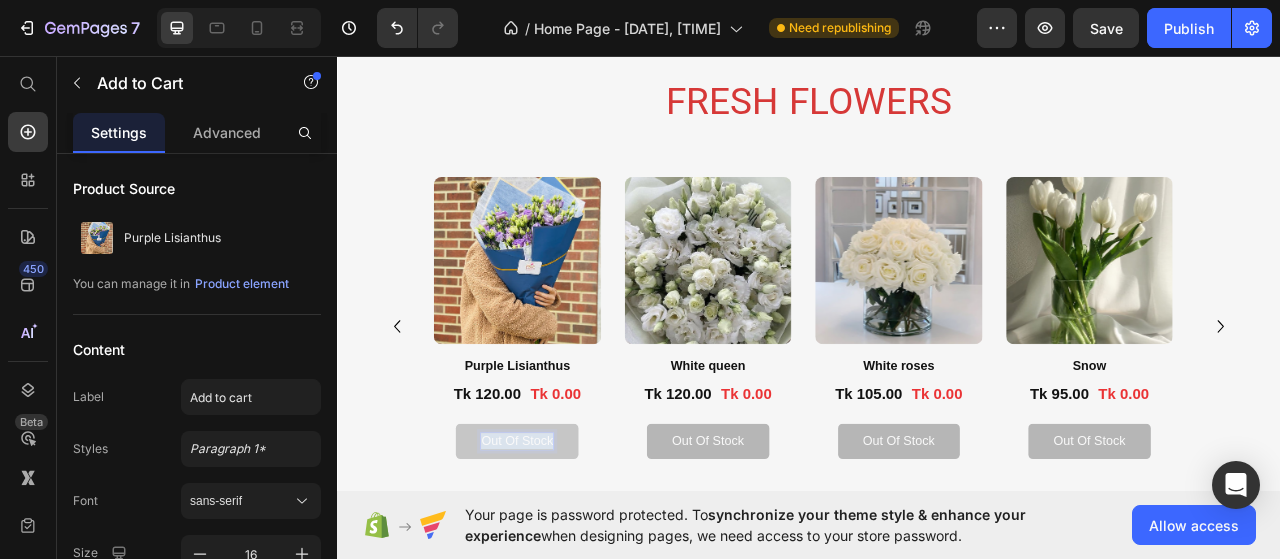 drag, startPoint x: 520, startPoint y: 547, endPoint x: 612, endPoint y: 553, distance: 92.19544 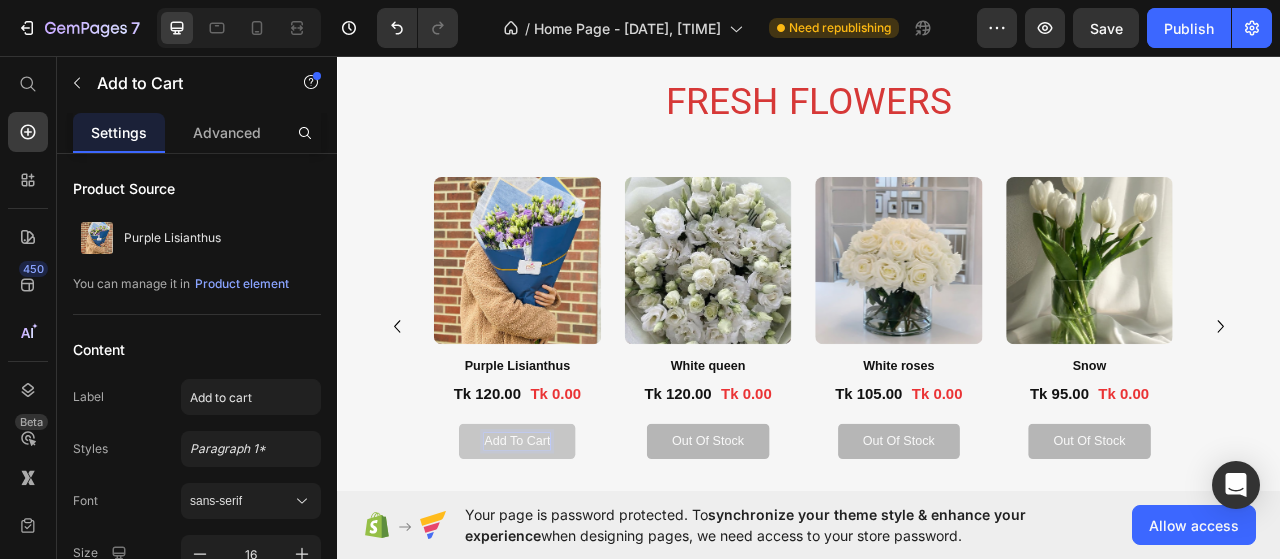 scroll, scrollTop: 39, scrollLeft: 0, axis: vertical 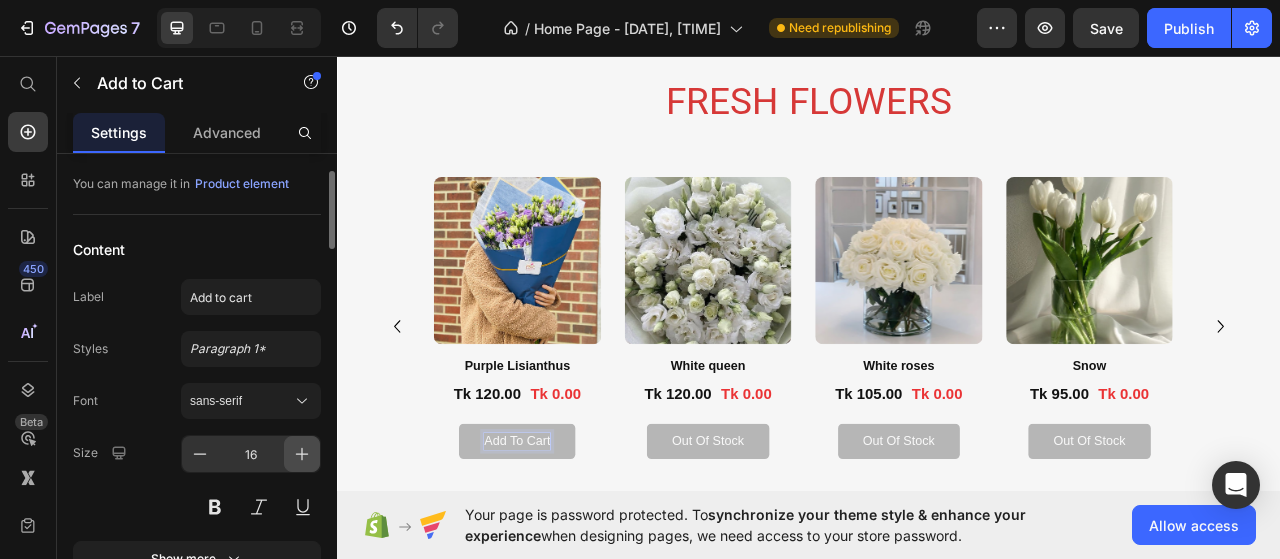 click 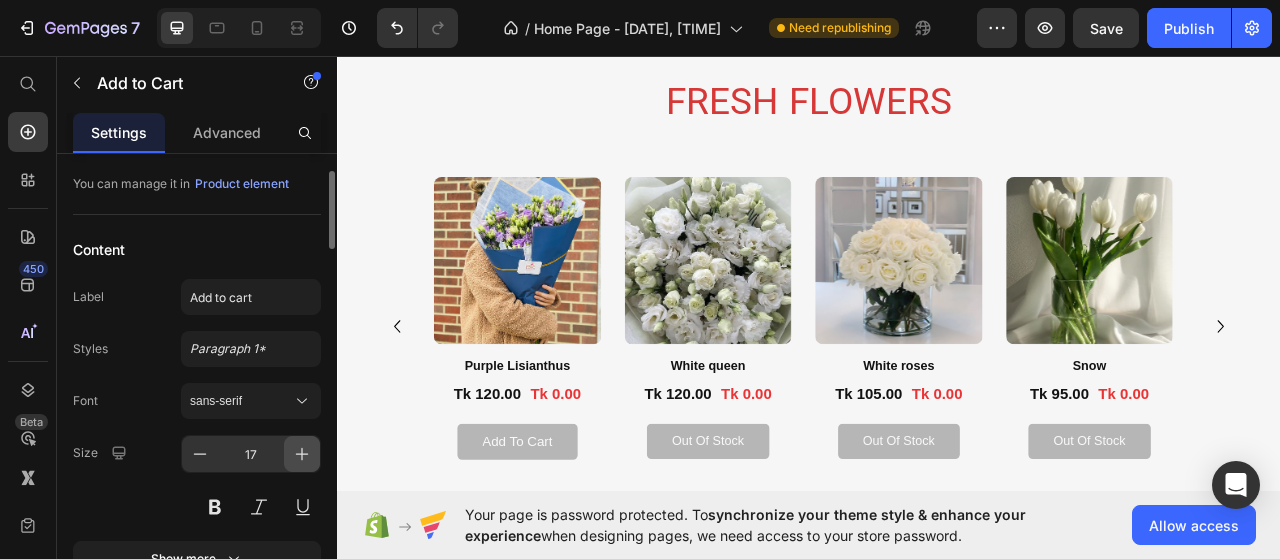click 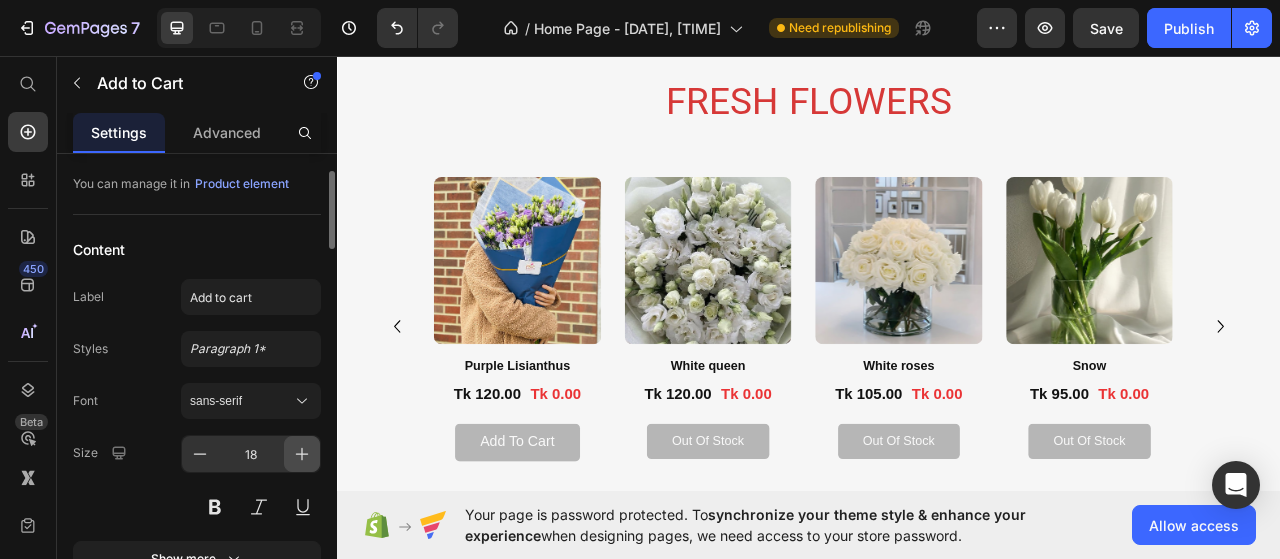 click 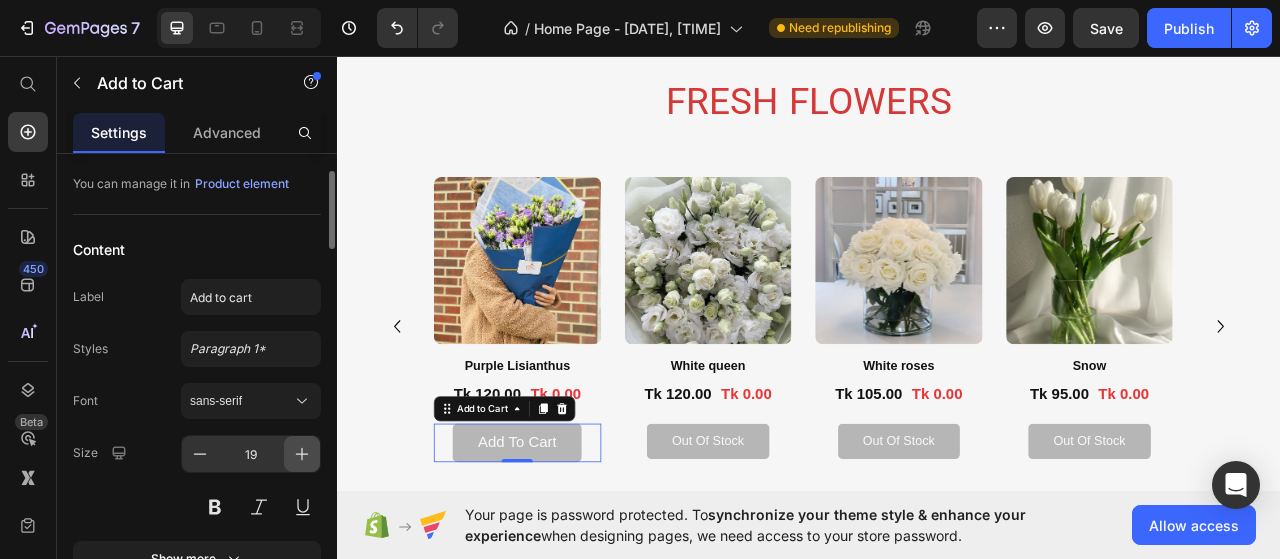 click 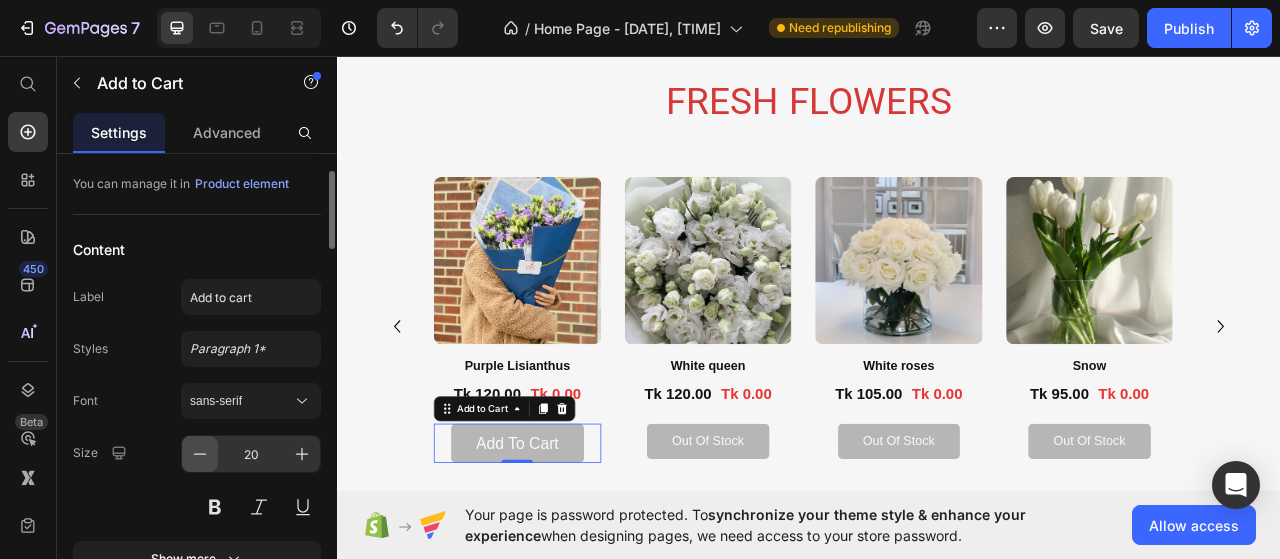 click 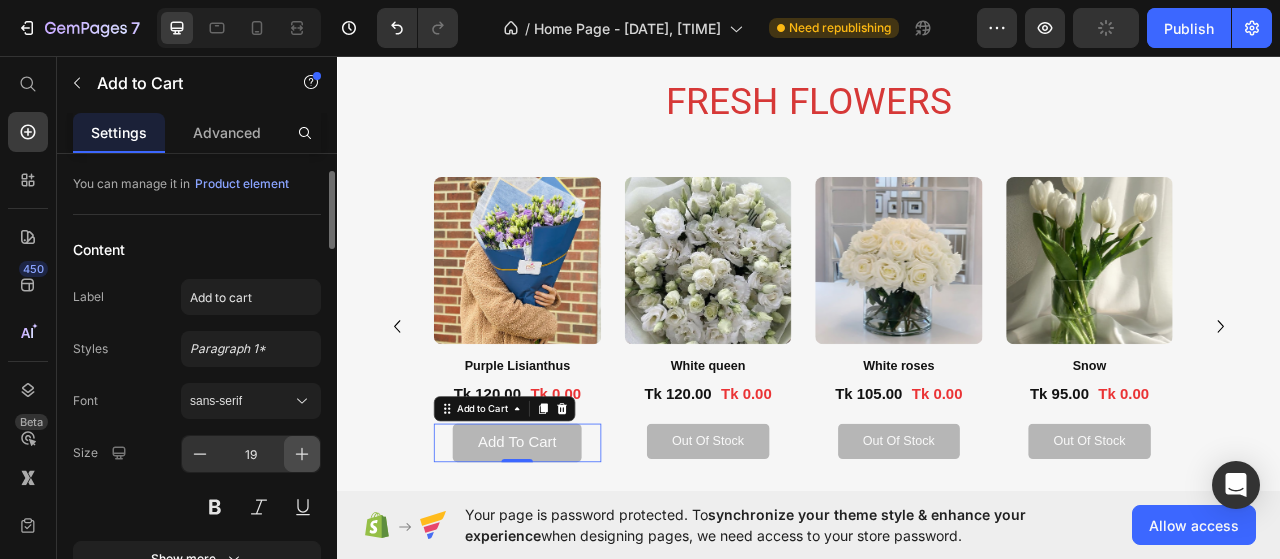click 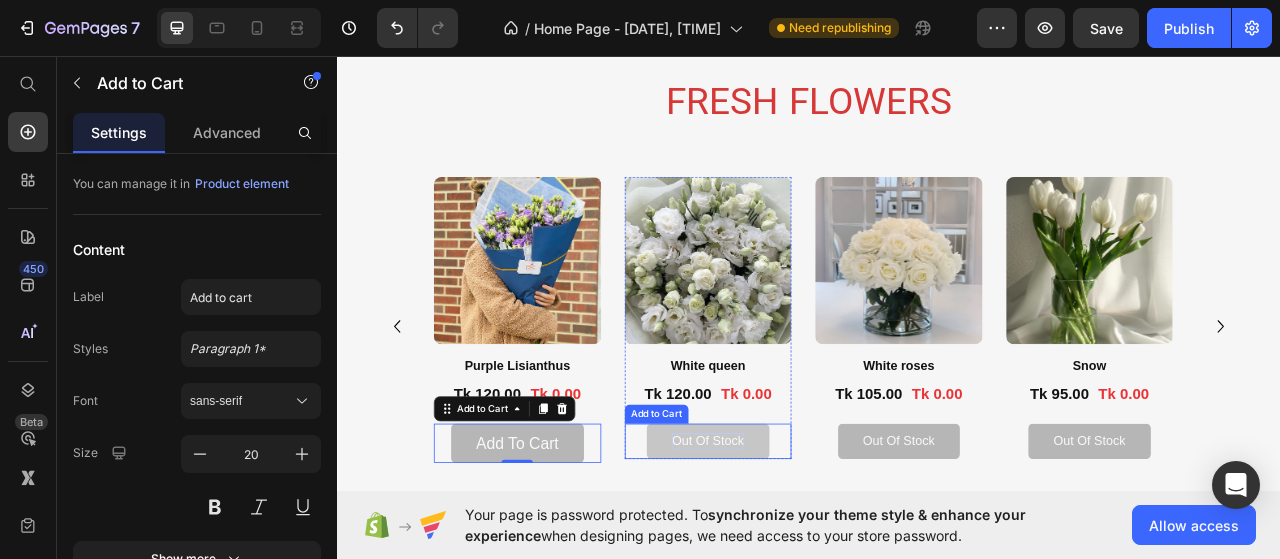 click on "out of stock" at bounding box center (808, 548) 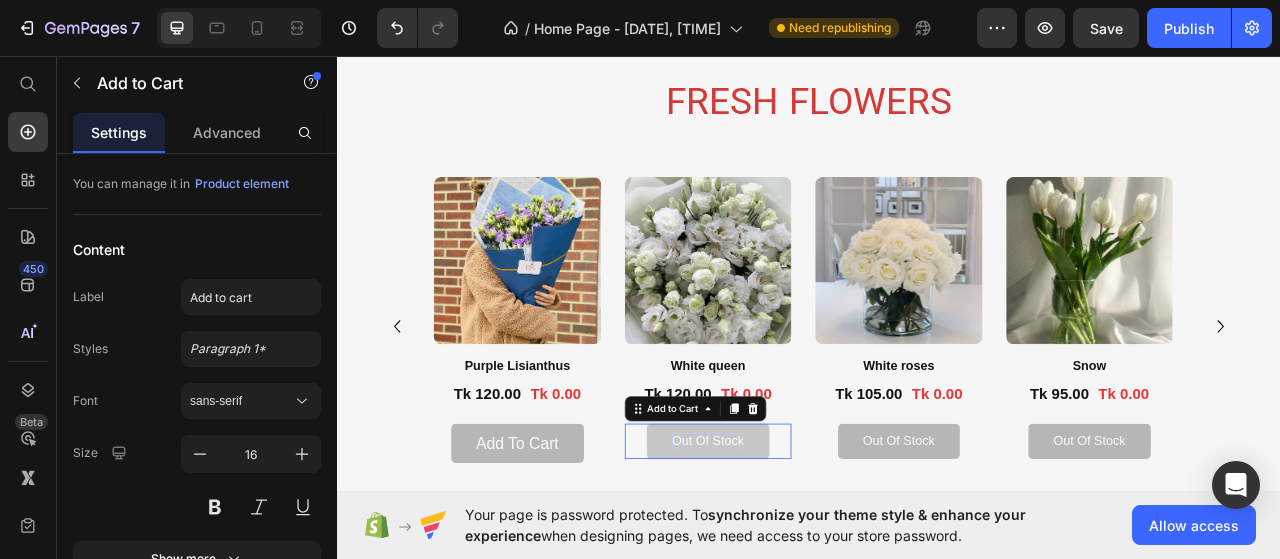 scroll, scrollTop: 0, scrollLeft: 0, axis: both 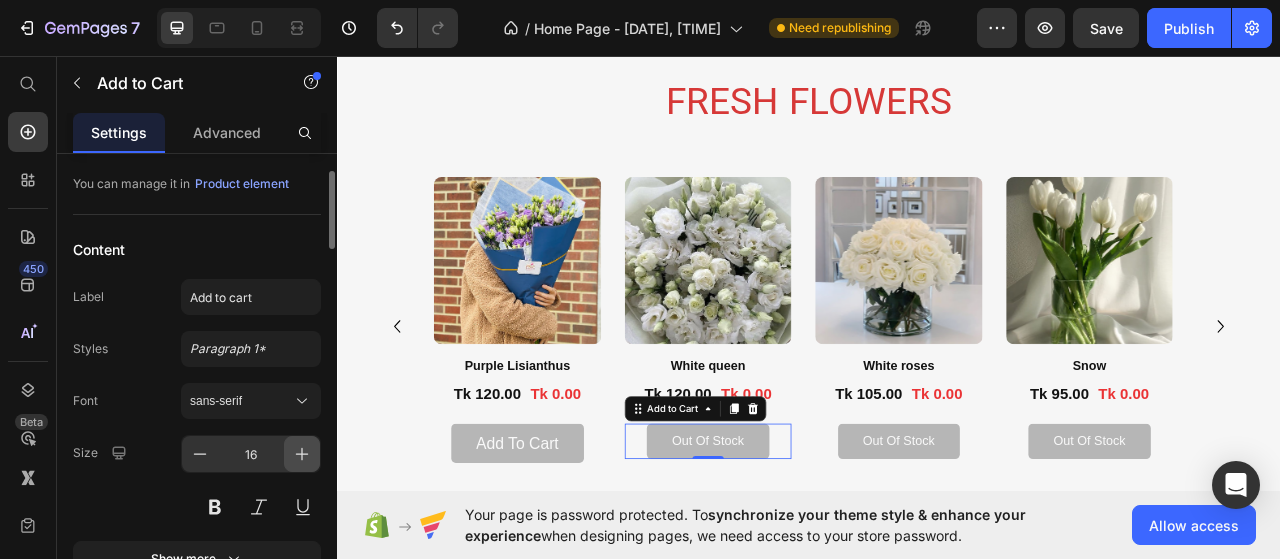 click 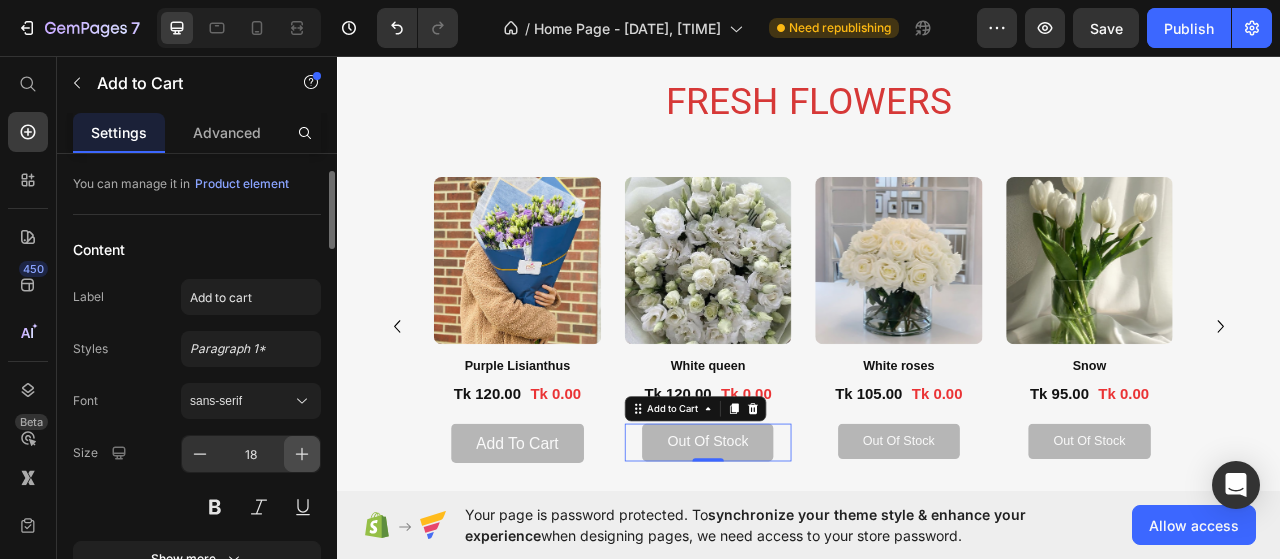 click 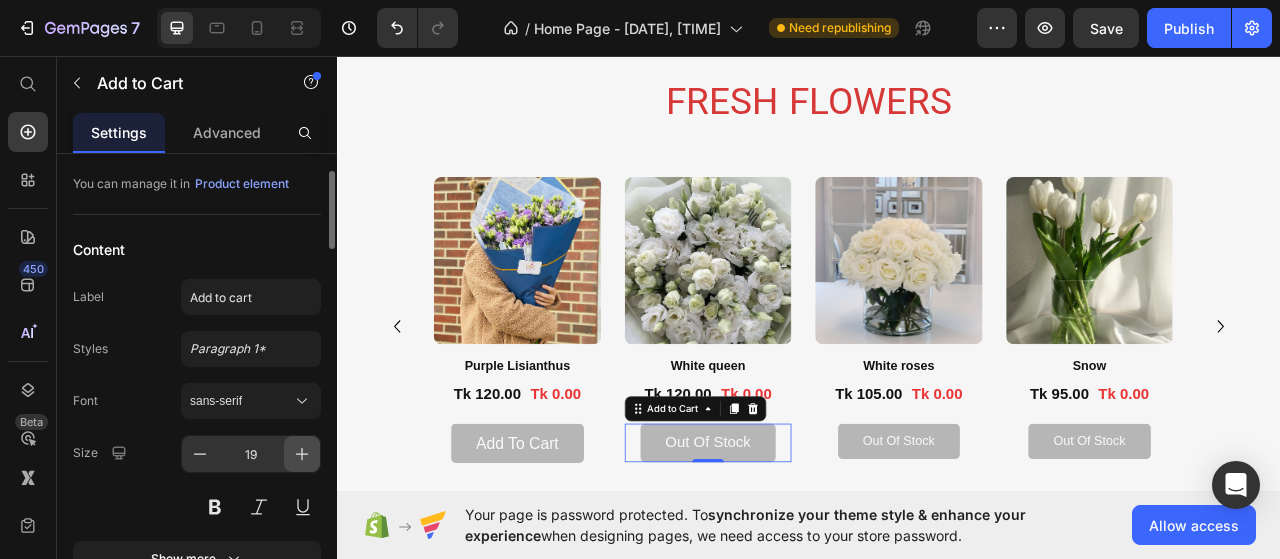 click 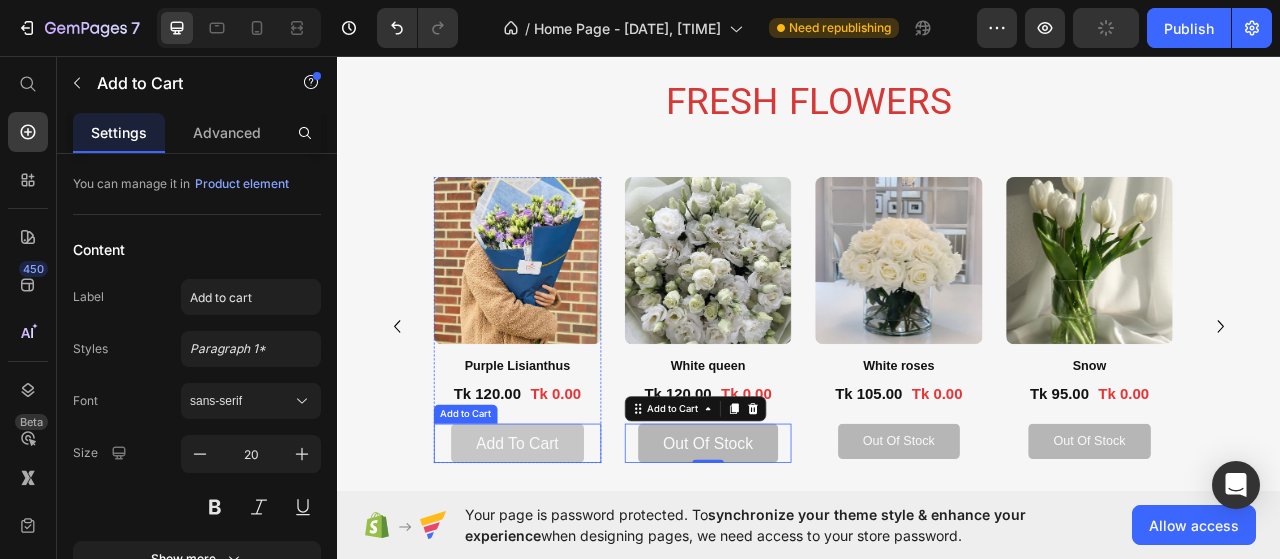 click on "Add to Cart" at bounding box center [565, 551] 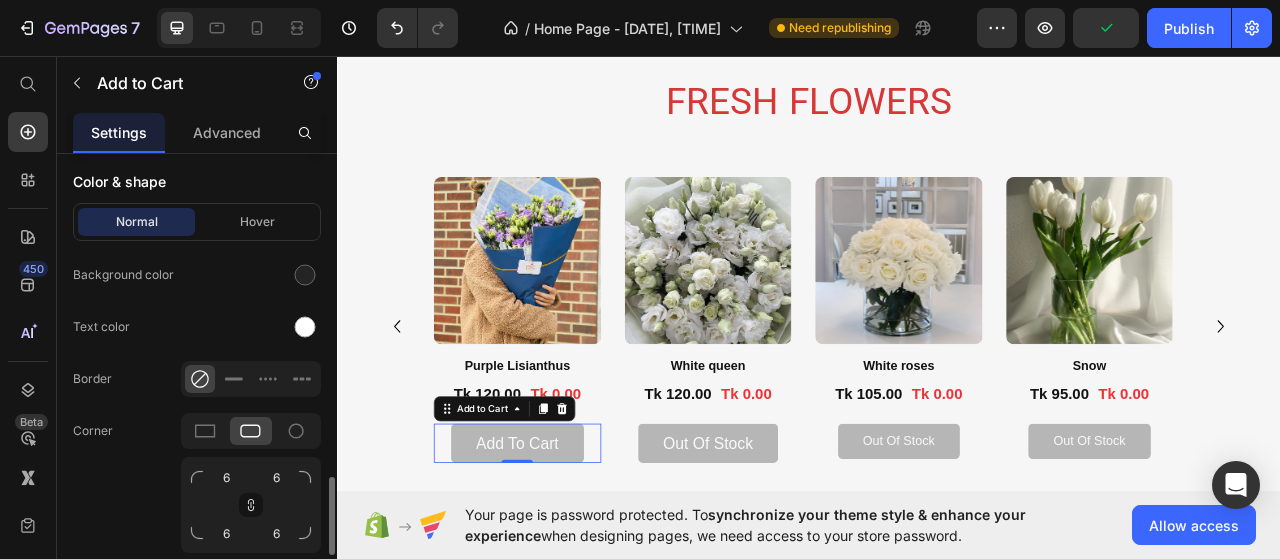 scroll, scrollTop: 1800, scrollLeft: 0, axis: vertical 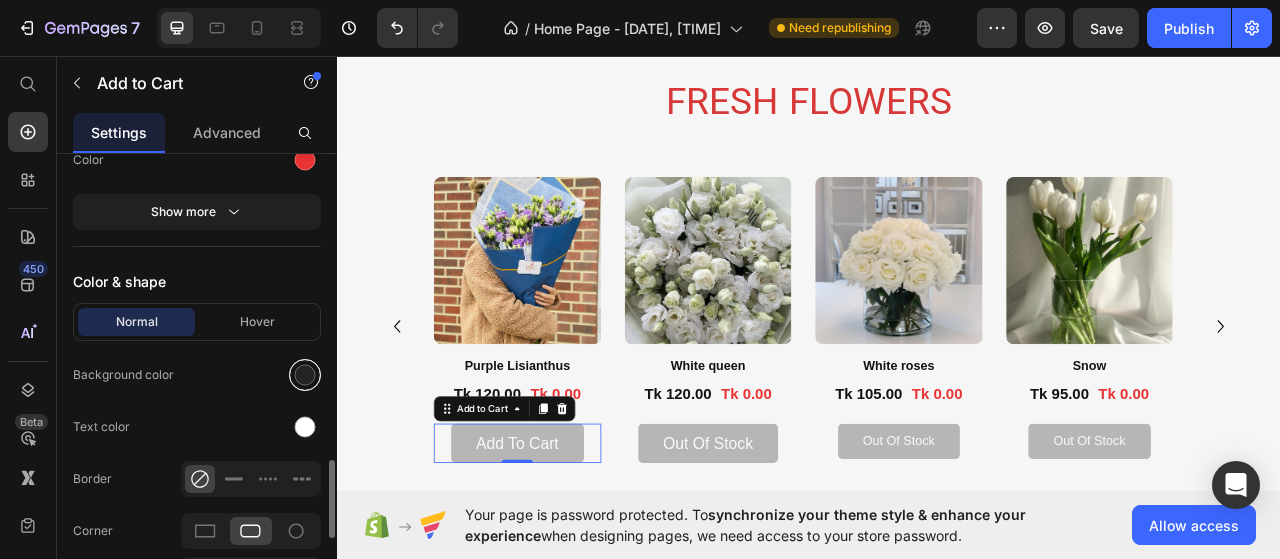 click at bounding box center [305, 375] 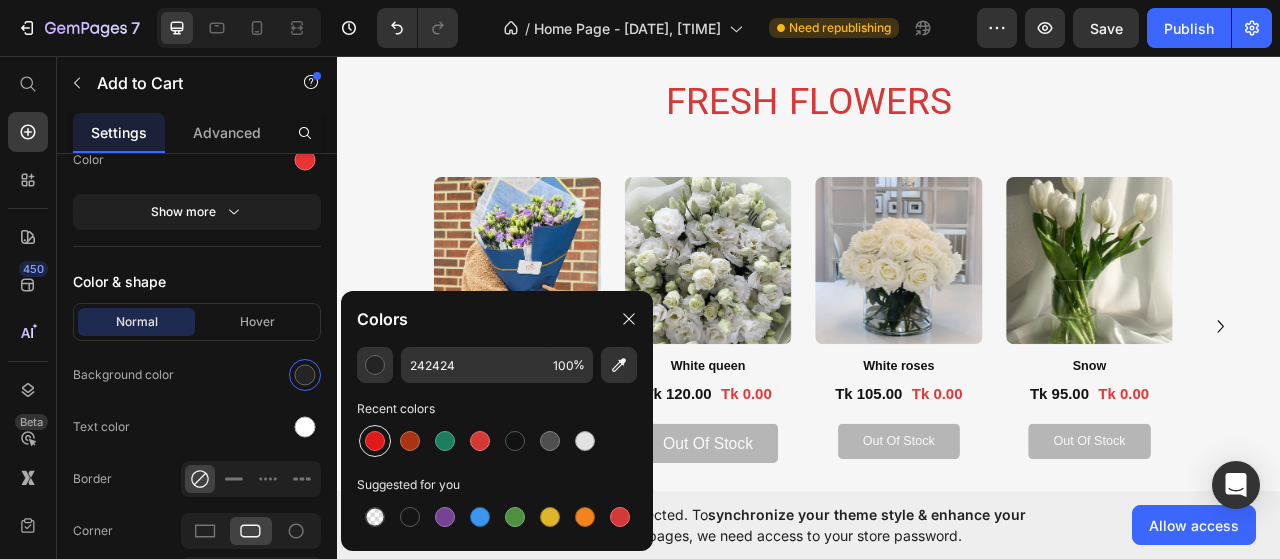 click at bounding box center [375, 441] 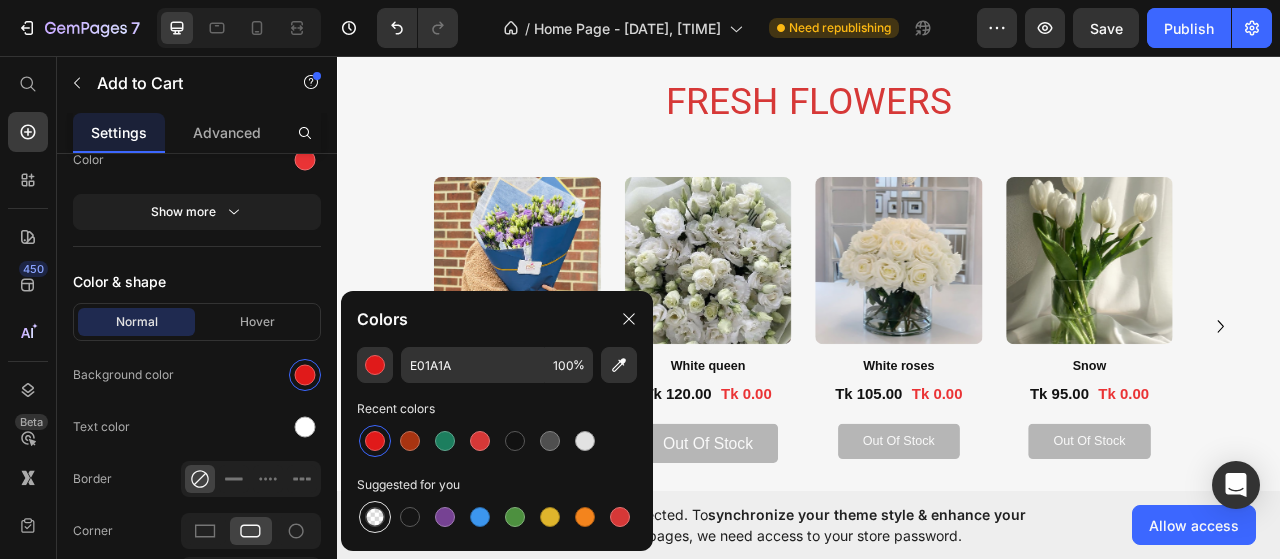 click at bounding box center [375, 517] 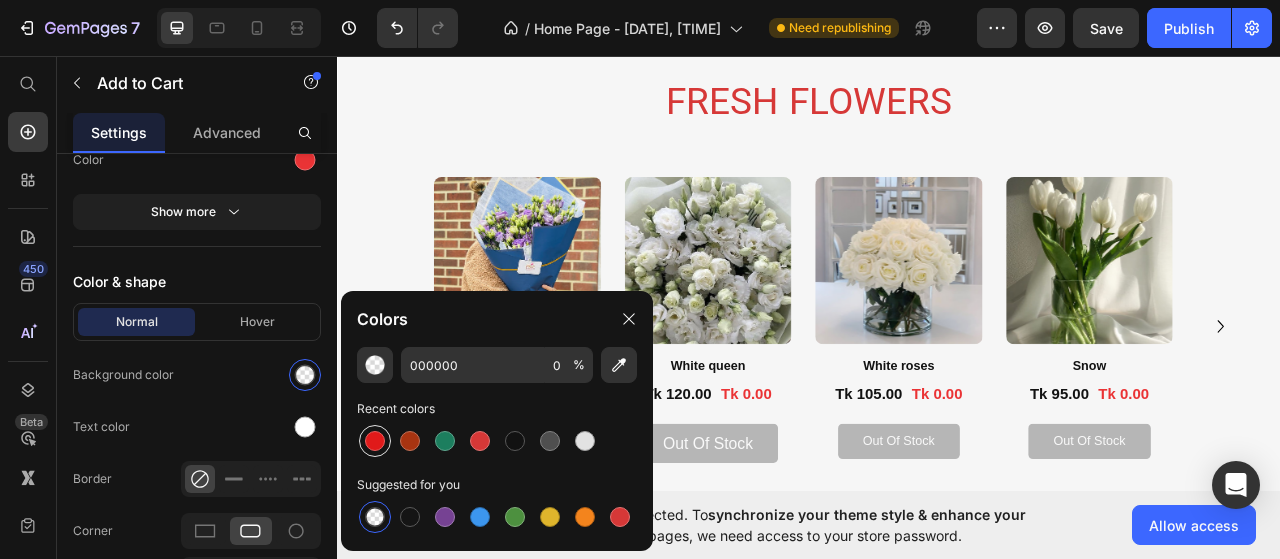 click at bounding box center (375, 441) 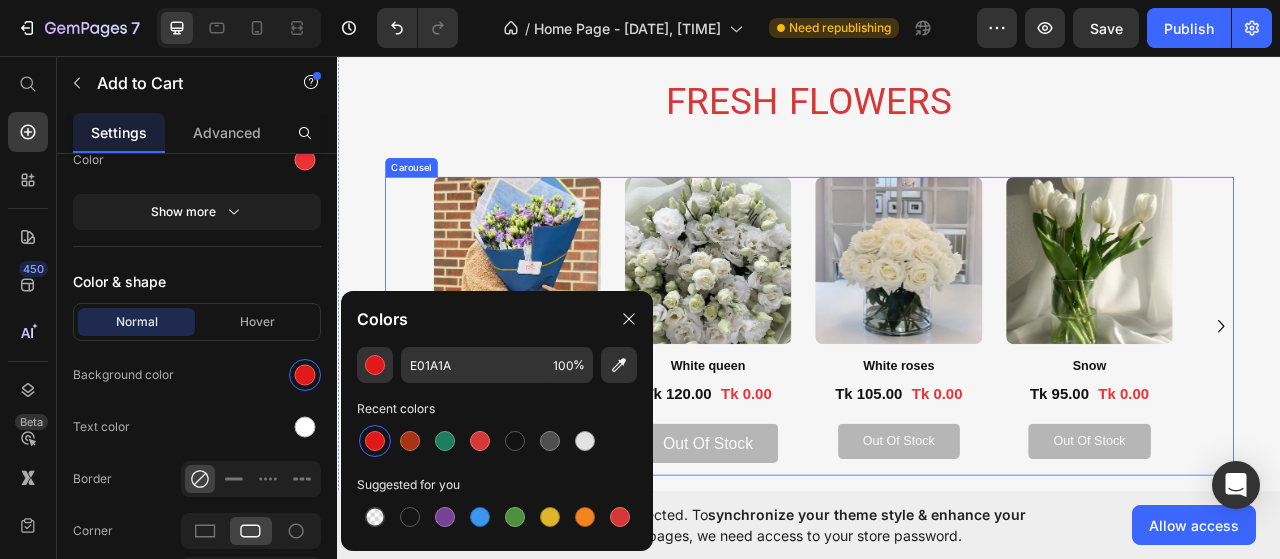 click on "Product Images White queen Product Title Tk 120.00 Product Price Tk 0.00 Product Price Row out of stock Add to Cart Product" at bounding box center [808, 402] 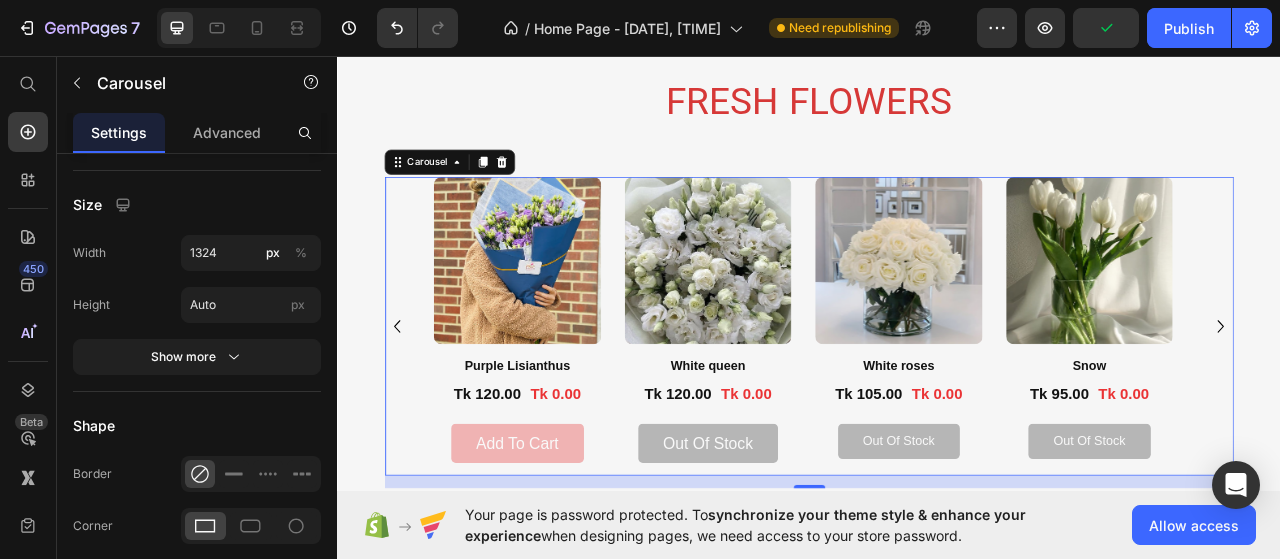 scroll, scrollTop: 1789, scrollLeft: 0, axis: vertical 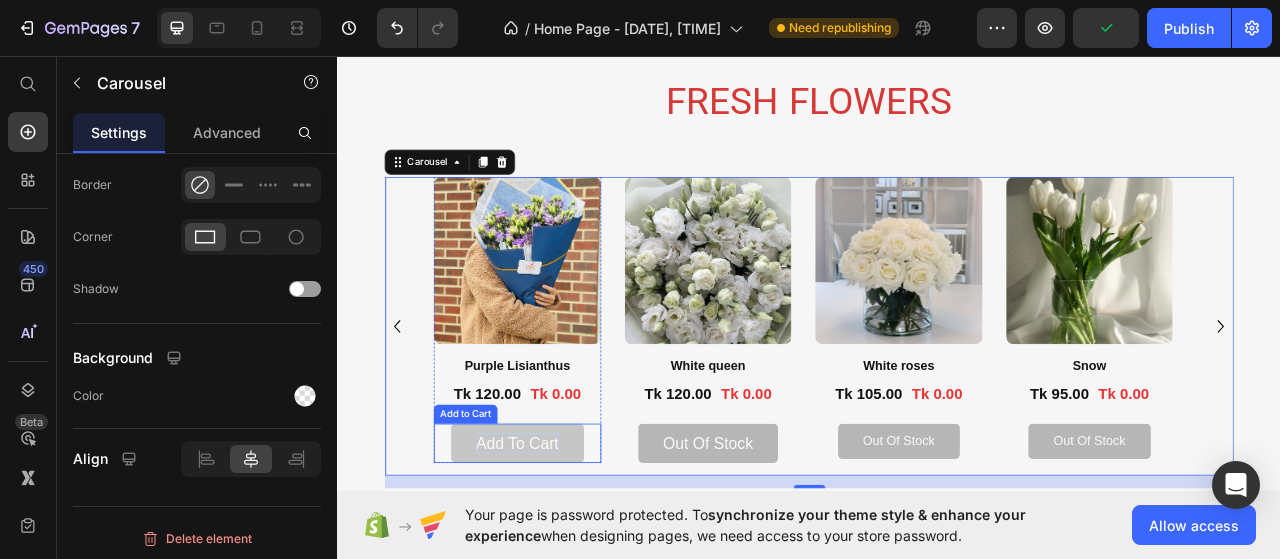 click on "Add to Cart" at bounding box center [565, 551] 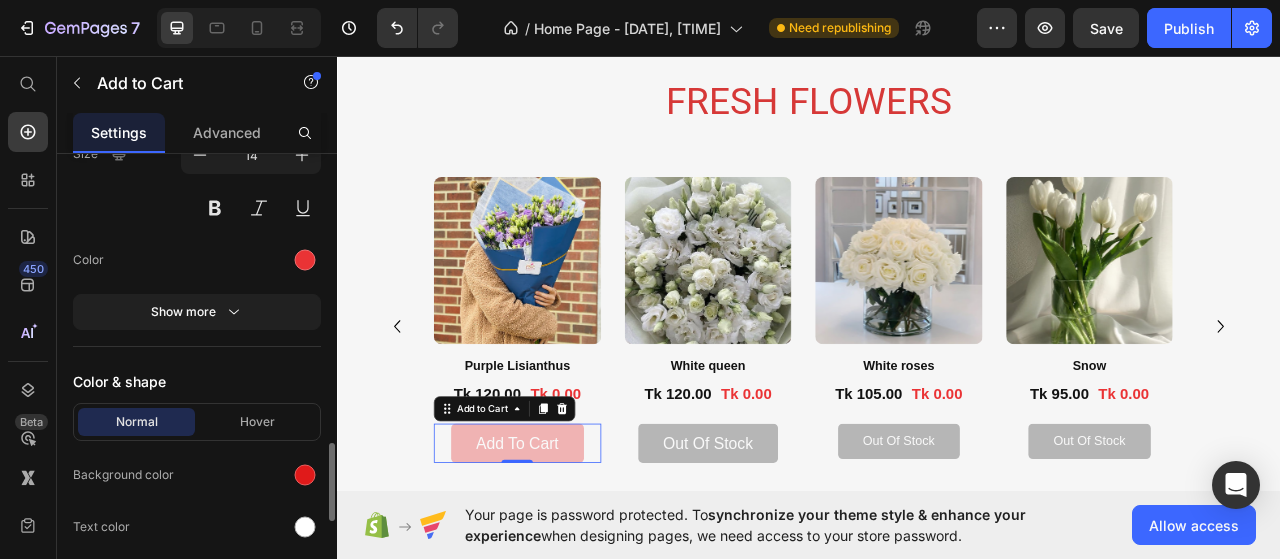 scroll, scrollTop: 1600, scrollLeft: 0, axis: vertical 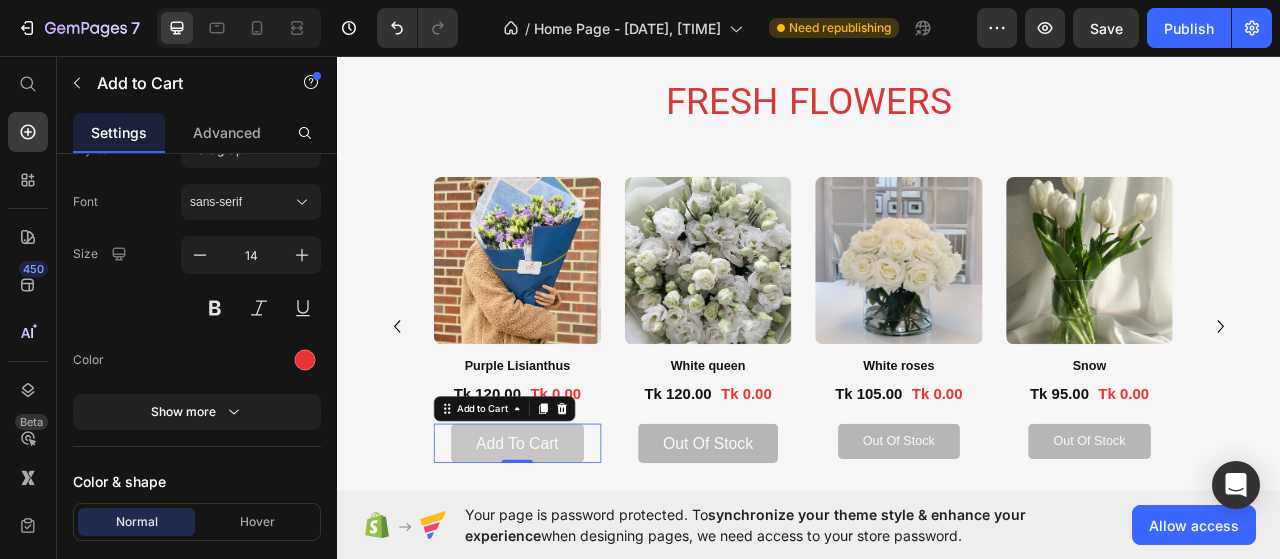 click on "Add to Cart" at bounding box center [565, 551] 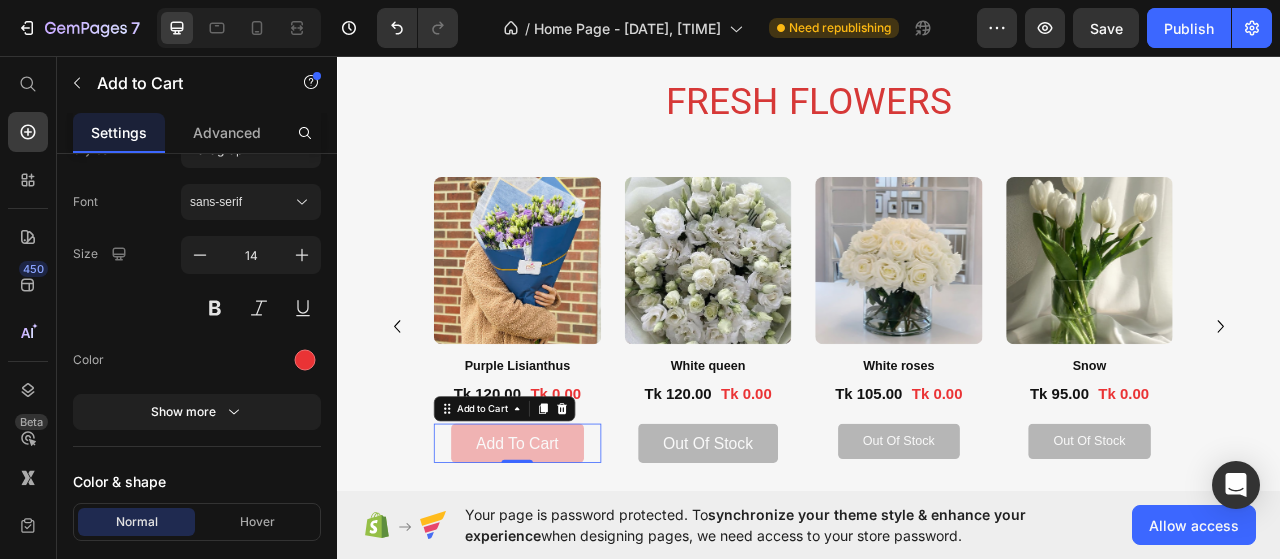 scroll, scrollTop: 1800, scrollLeft: 0, axis: vertical 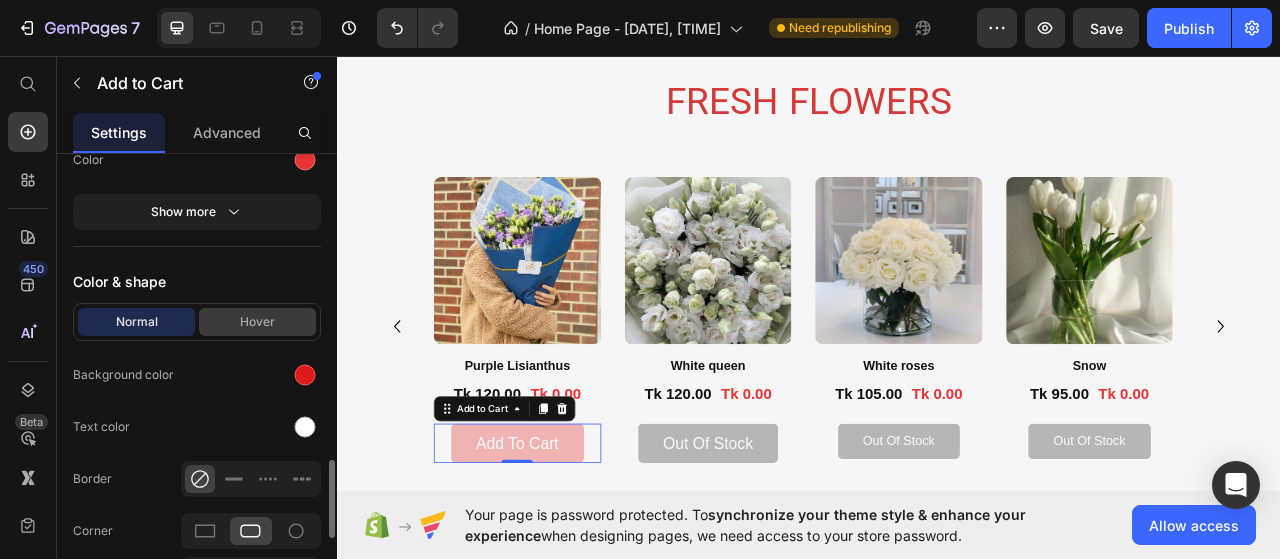 click on "Hover" at bounding box center (257, 322) 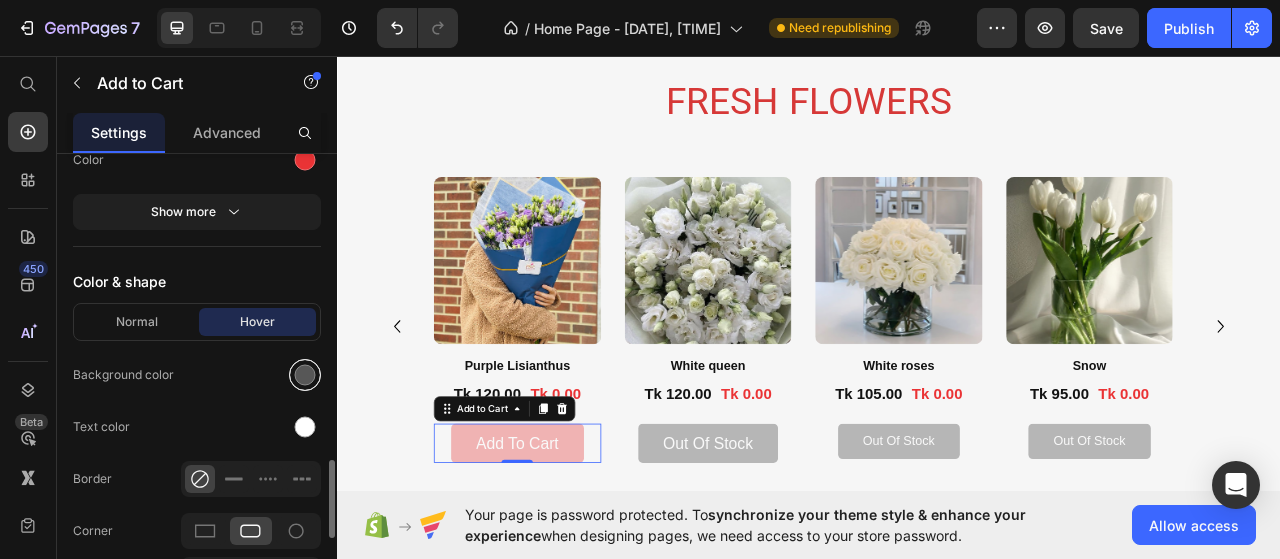 click at bounding box center [305, 375] 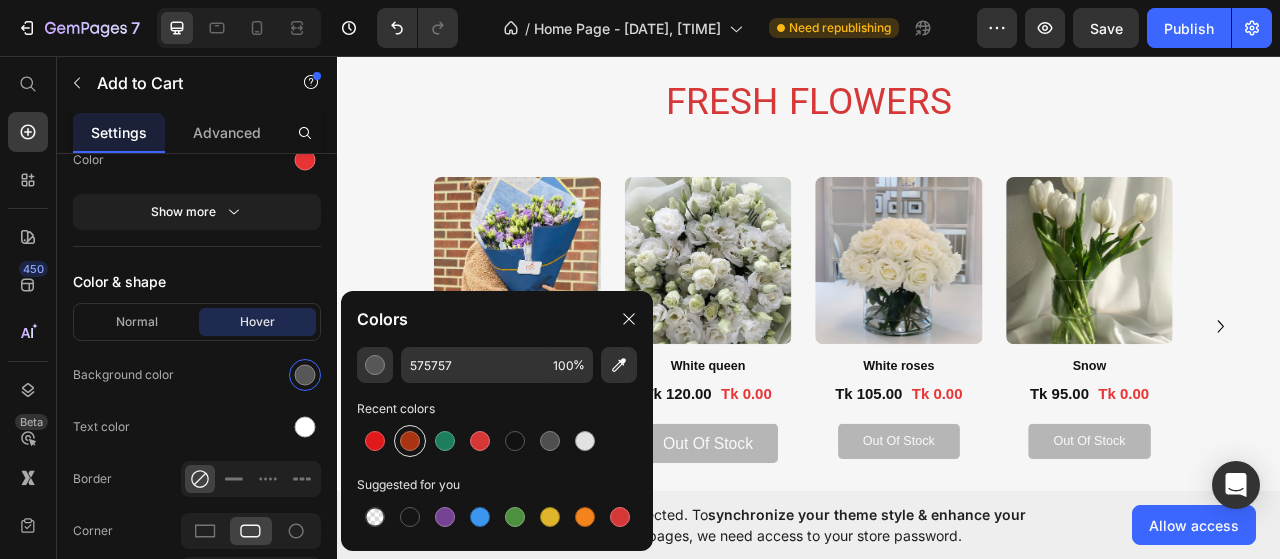 click at bounding box center [410, 441] 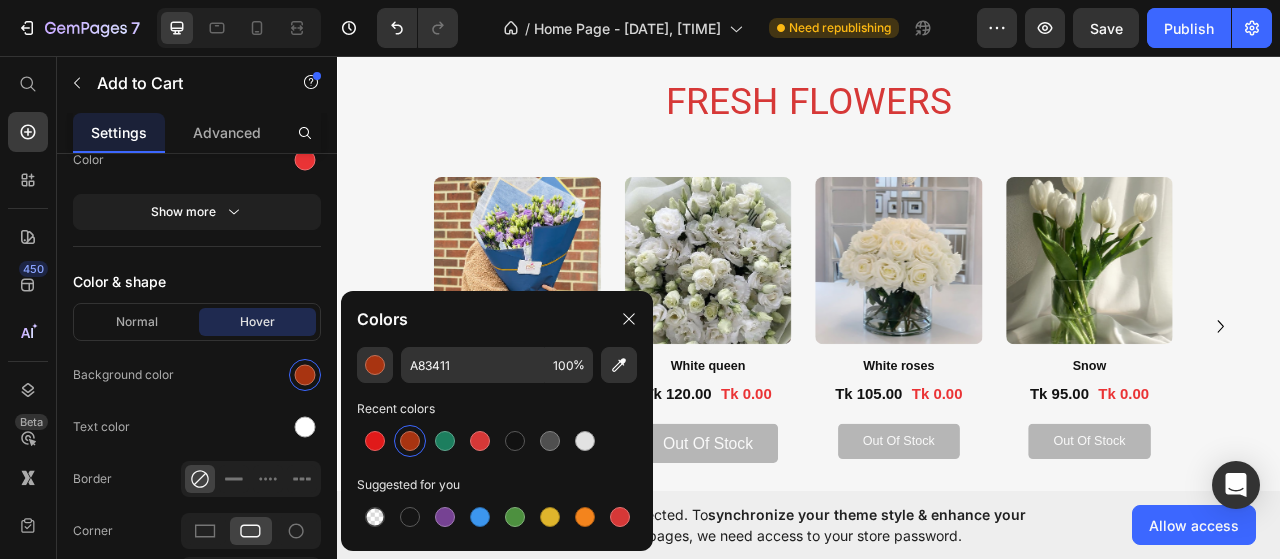 click on "Your page is password protected. To  synchronize your theme style & enhance your experience  when designing pages, we need access to your store password.  Allow access" 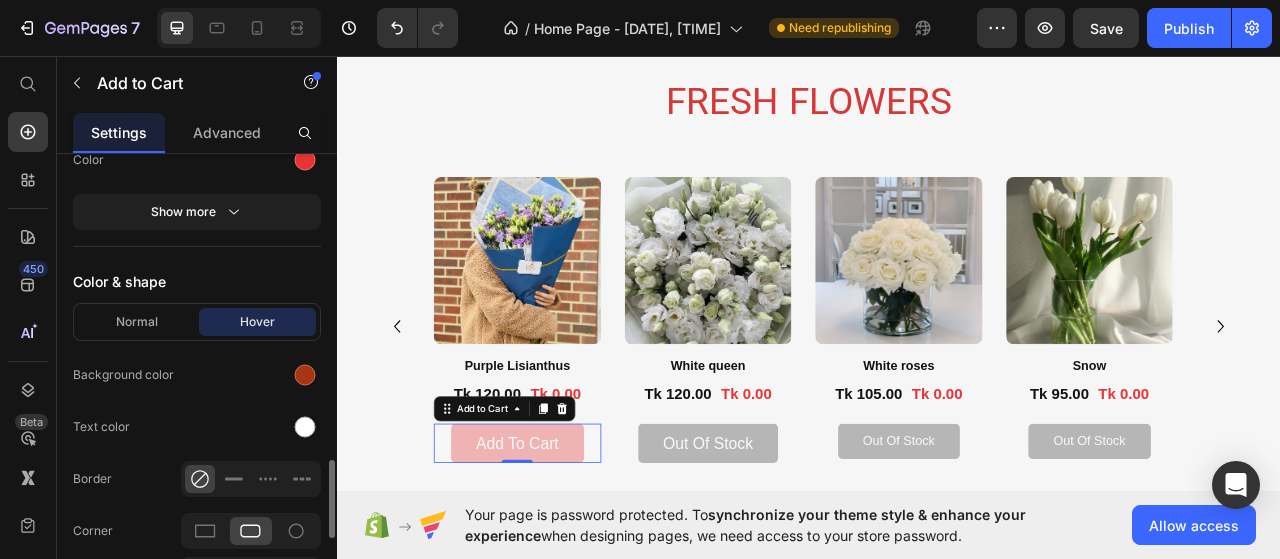 scroll, scrollTop: 2000, scrollLeft: 0, axis: vertical 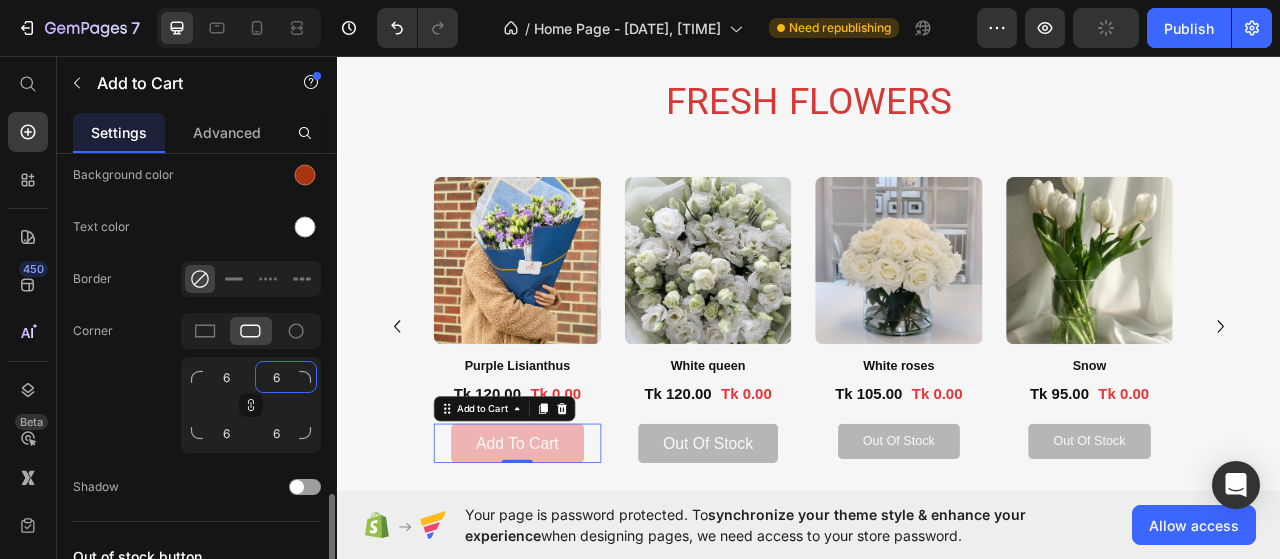 click on "6" 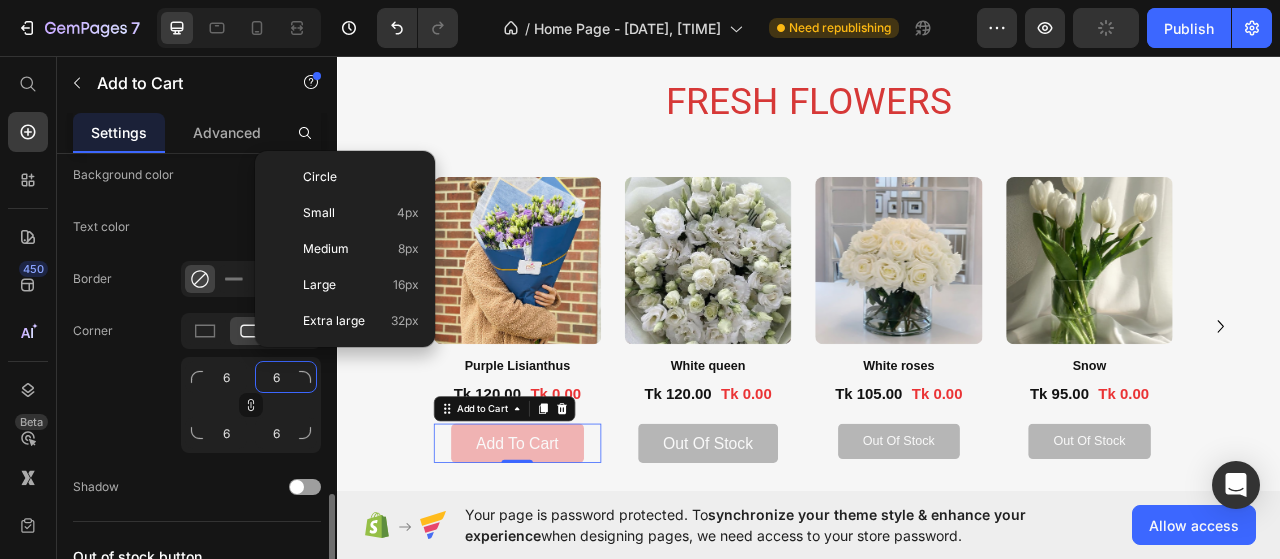 type 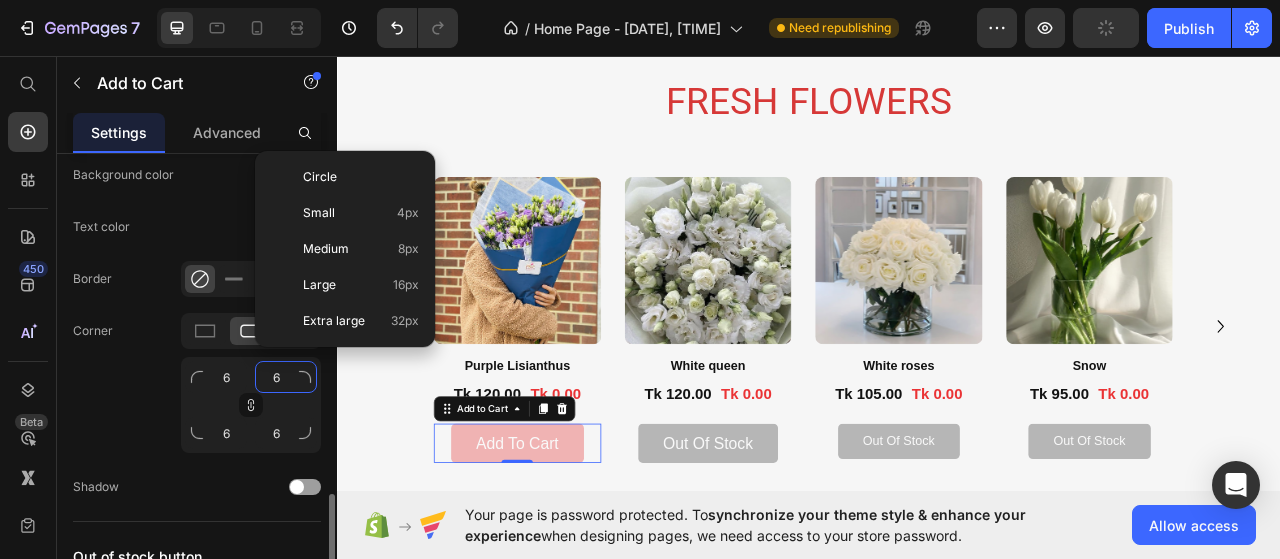 type 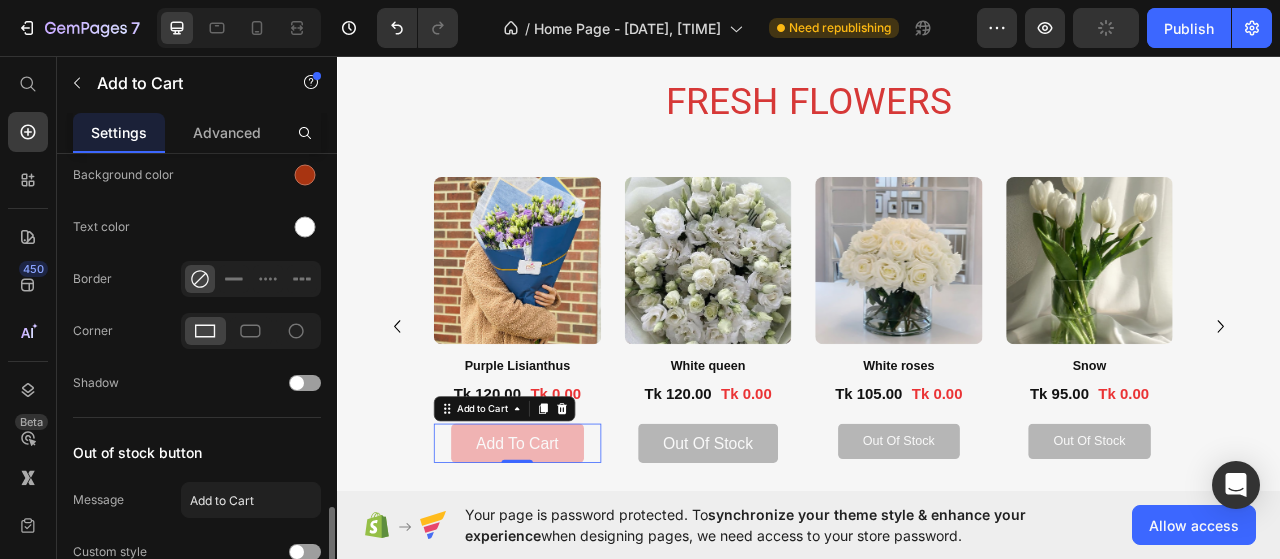 scroll, scrollTop: 2160, scrollLeft: 0, axis: vertical 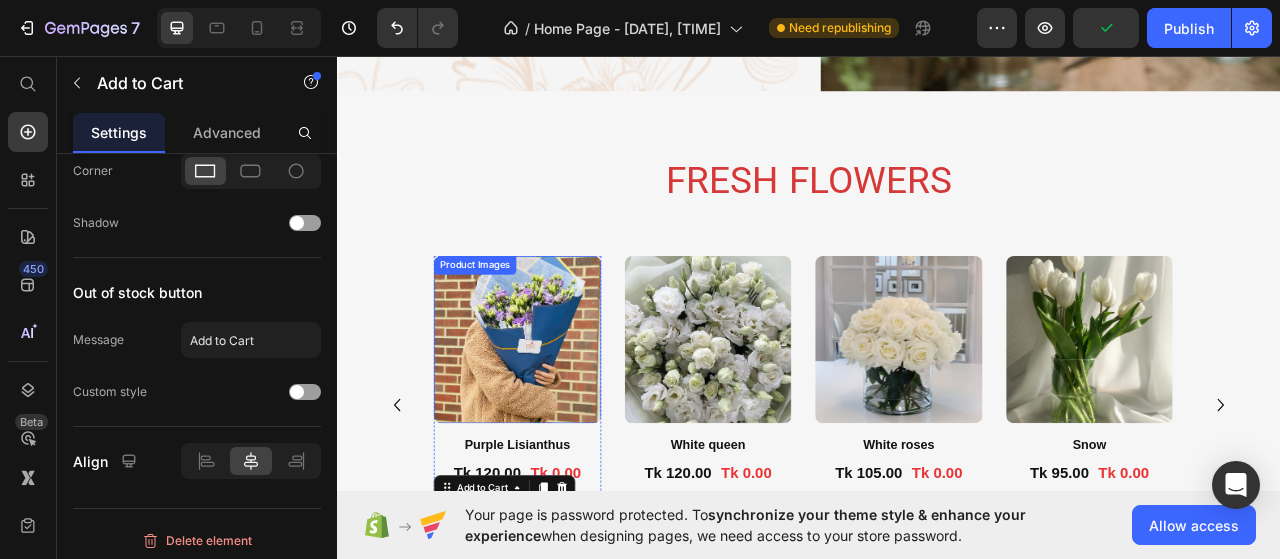 click at bounding box center [565, 418] 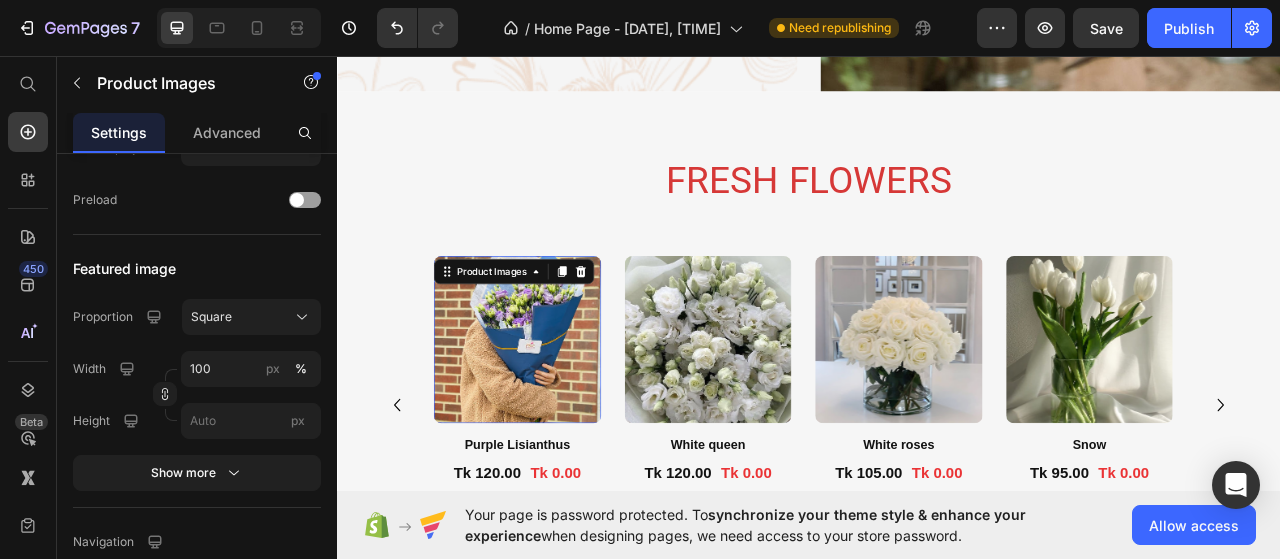 scroll, scrollTop: 278, scrollLeft: 0, axis: vertical 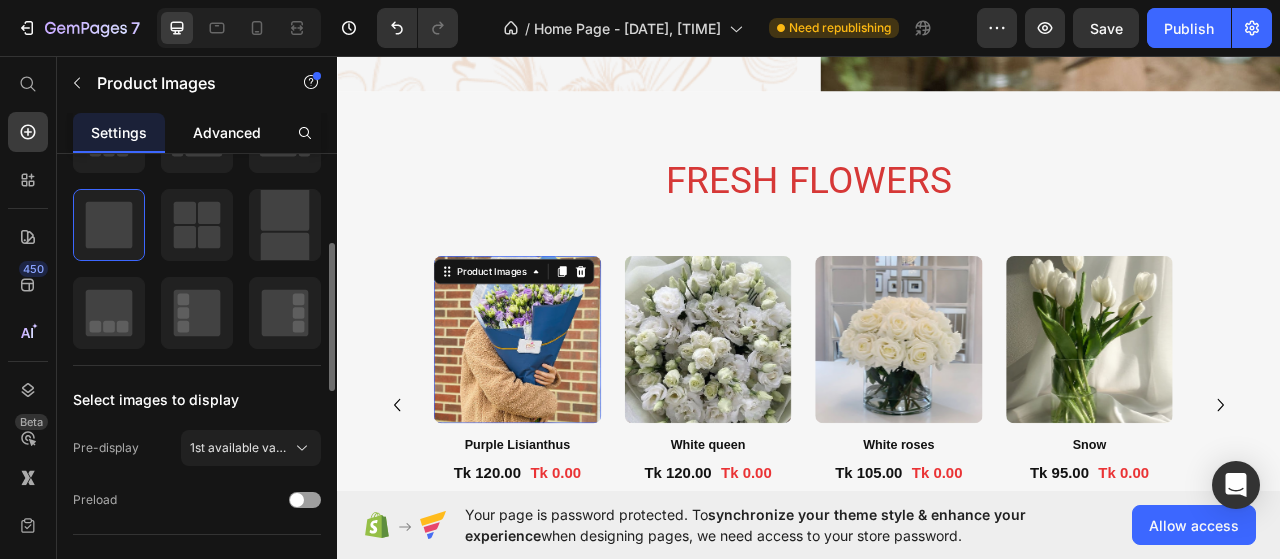 click on "Advanced" 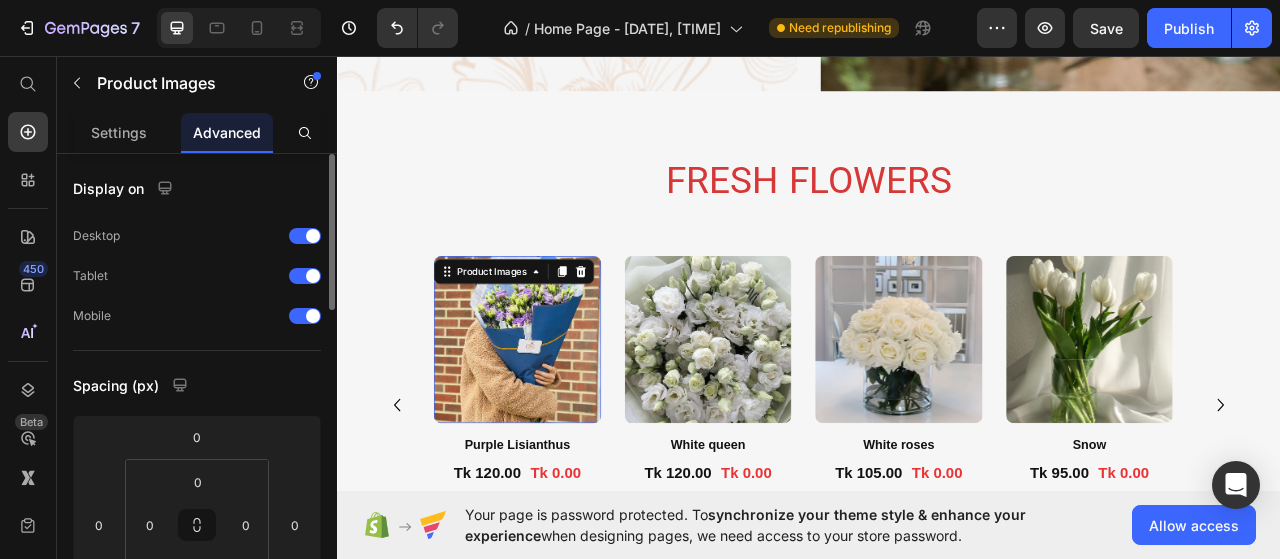 scroll, scrollTop: 200, scrollLeft: 0, axis: vertical 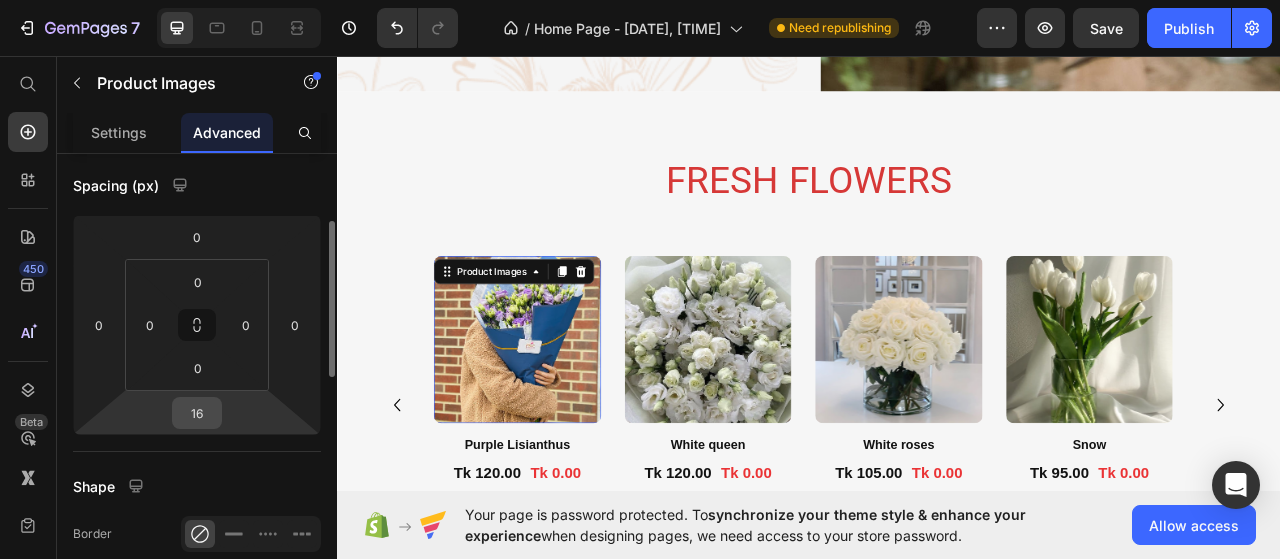 click on "16" at bounding box center (197, 413) 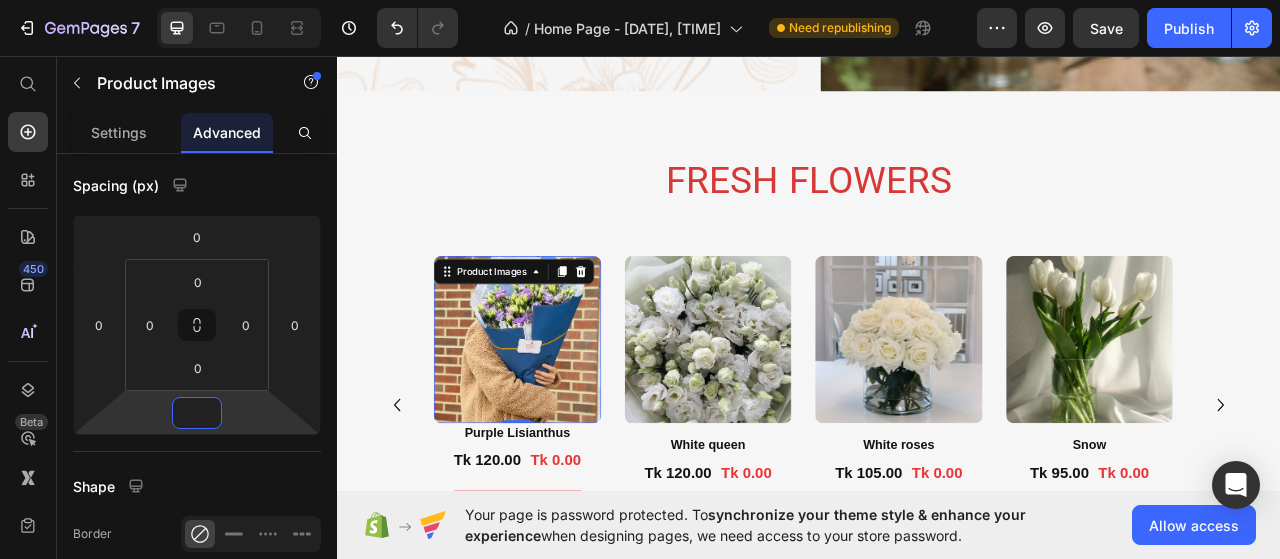 scroll, scrollTop: 1536, scrollLeft: 0, axis: vertical 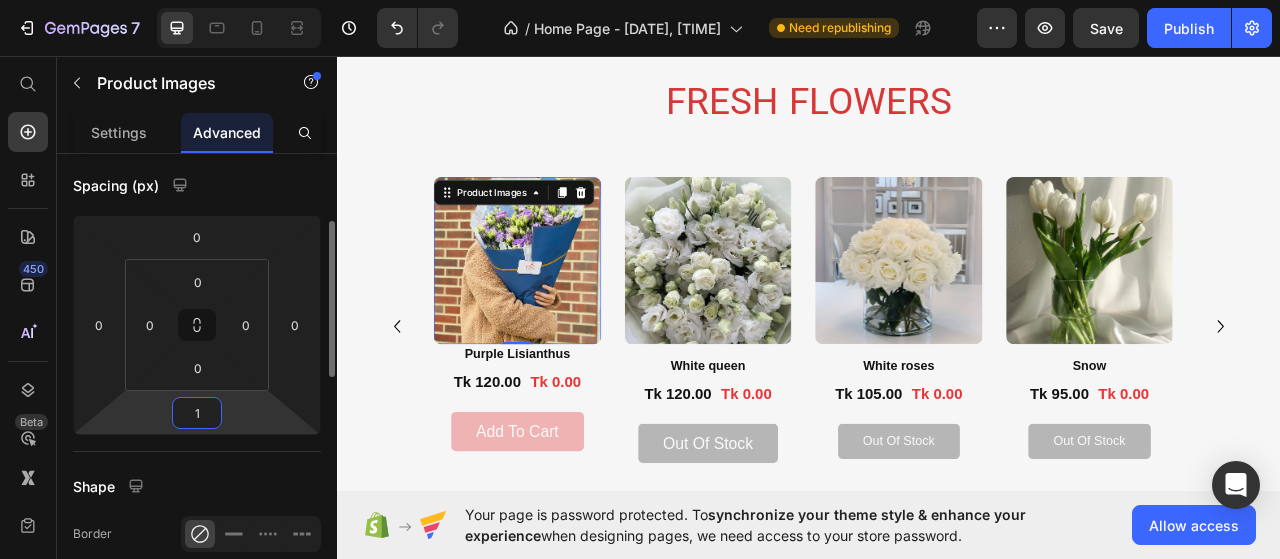 type on "16" 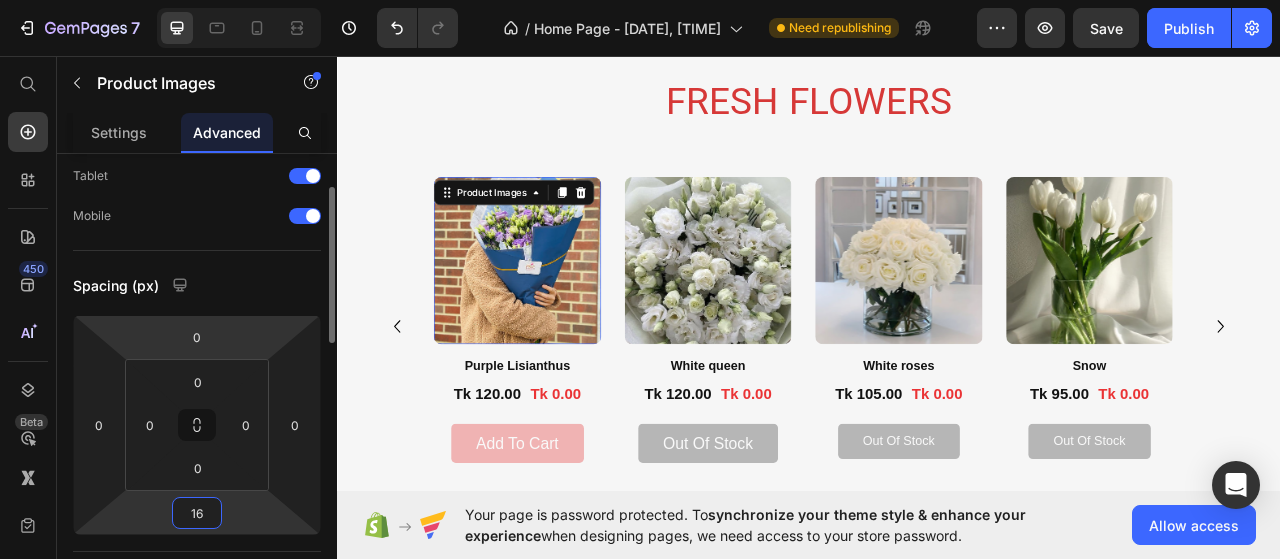 scroll, scrollTop: 0, scrollLeft: 0, axis: both 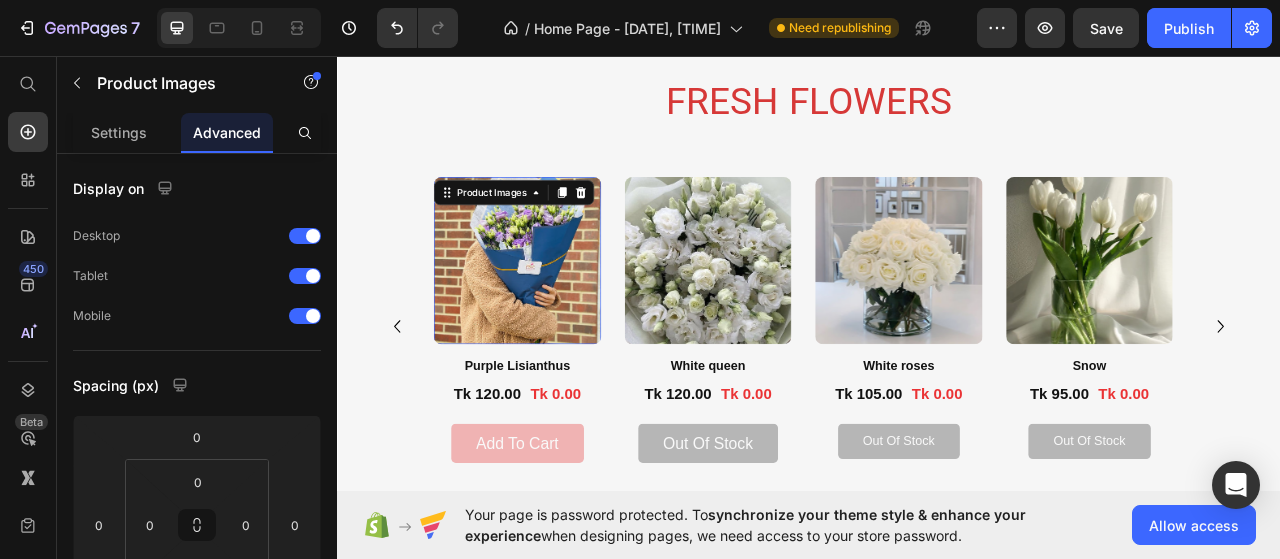 click at bounding box center [565, 318] 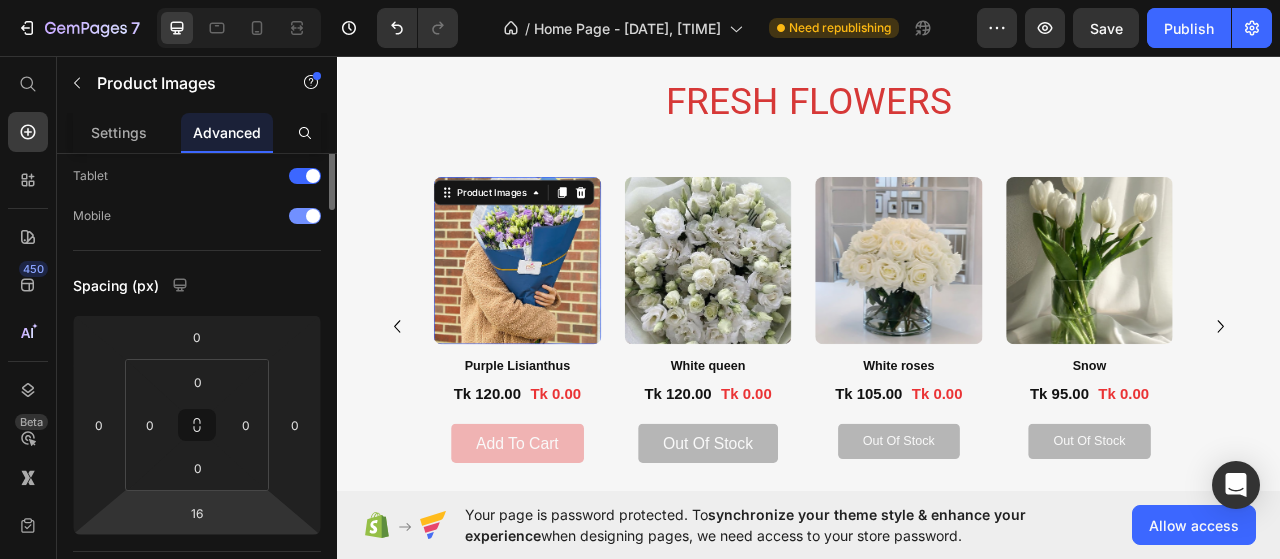 scroll, scrollTop: 0, scrollLeft: 0, axis: both 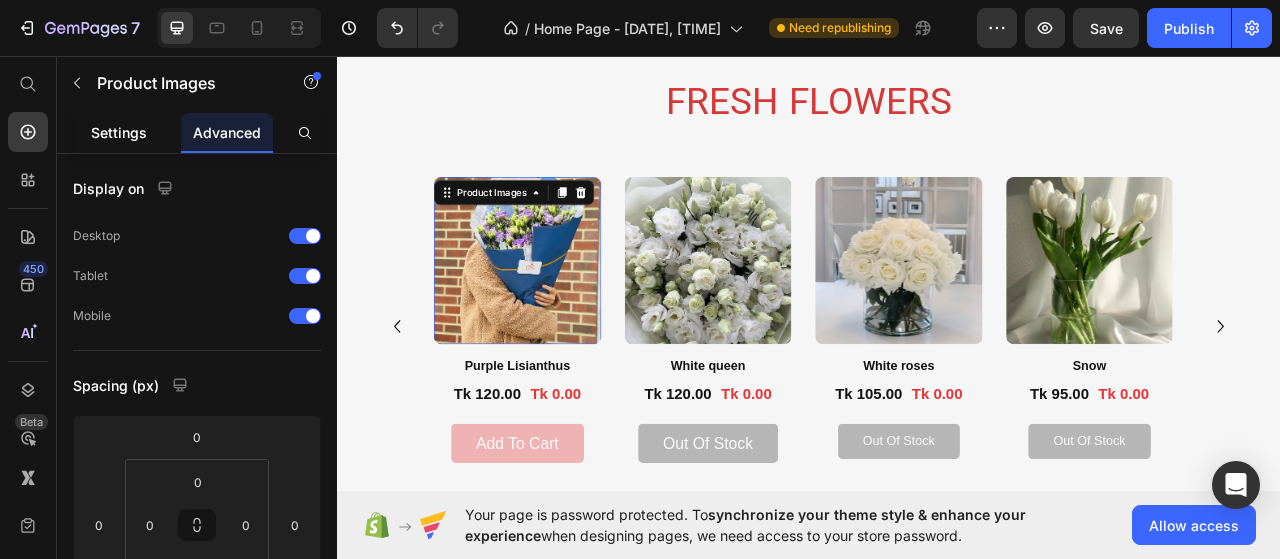 click on "Settings" at bounding box center [119, 132] 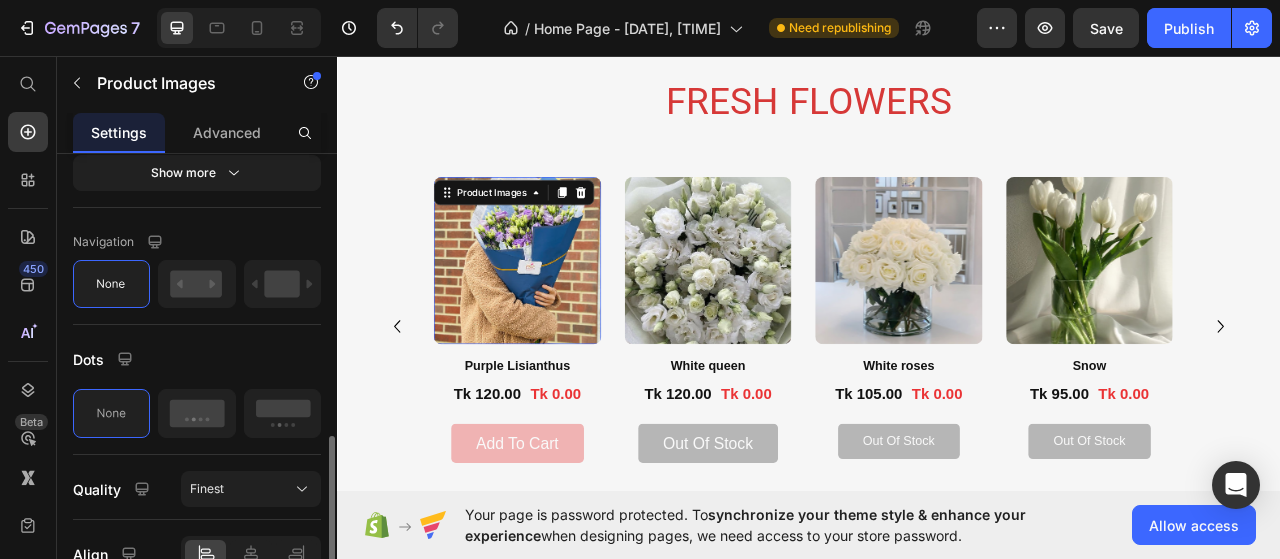 scroll, scrollTop: 778, scrollLeft: 0, axis: vertical 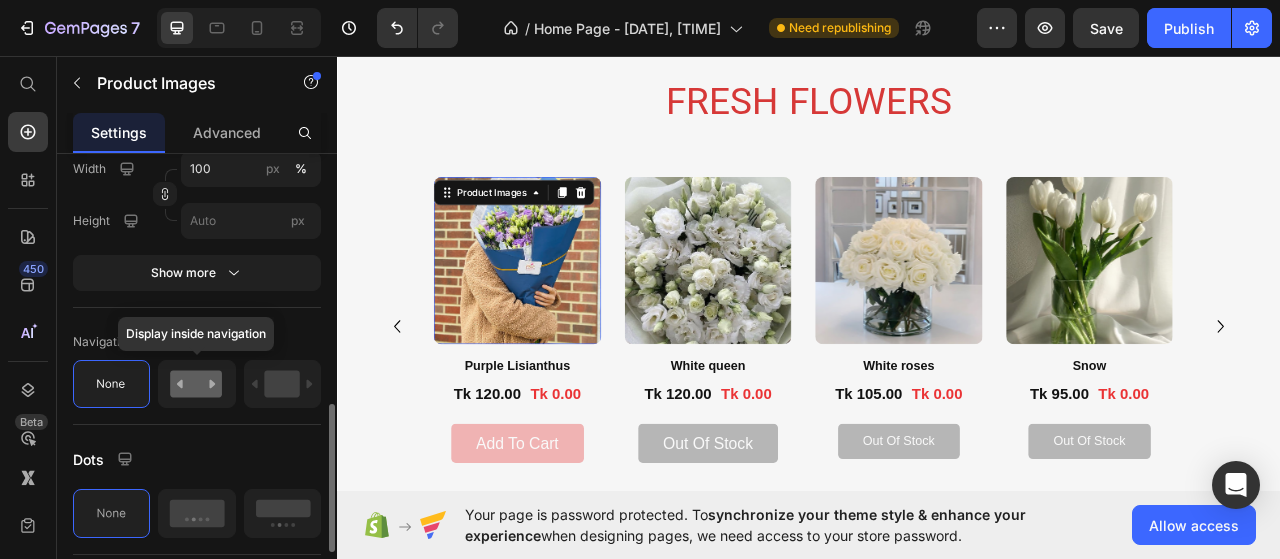 click 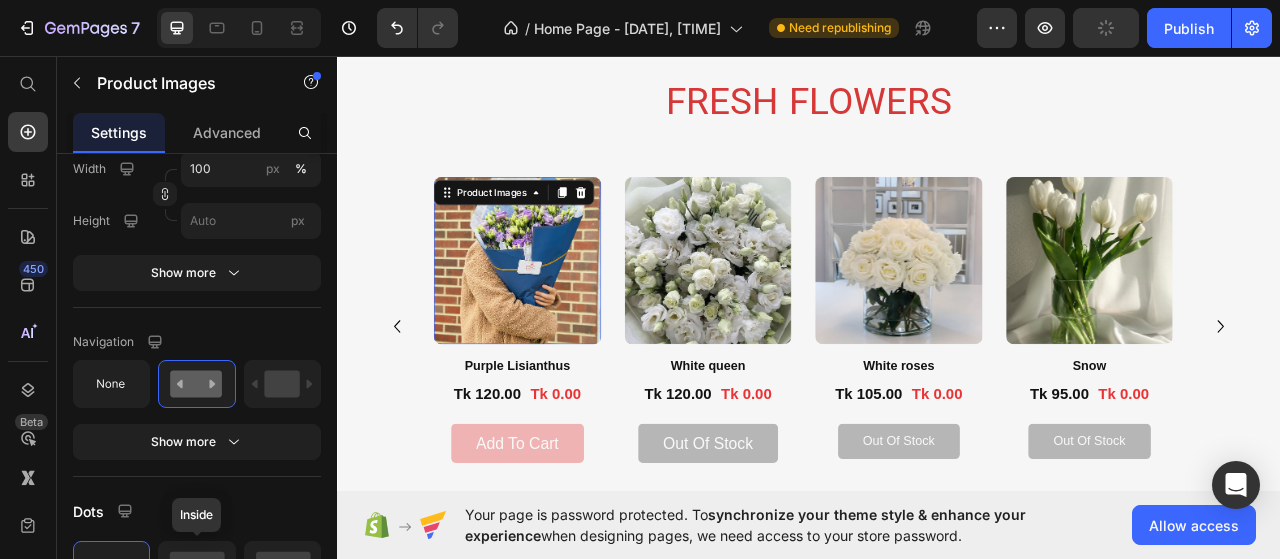 scroll, scrollTop: 978, scrollLeft: 0, axis: vertical 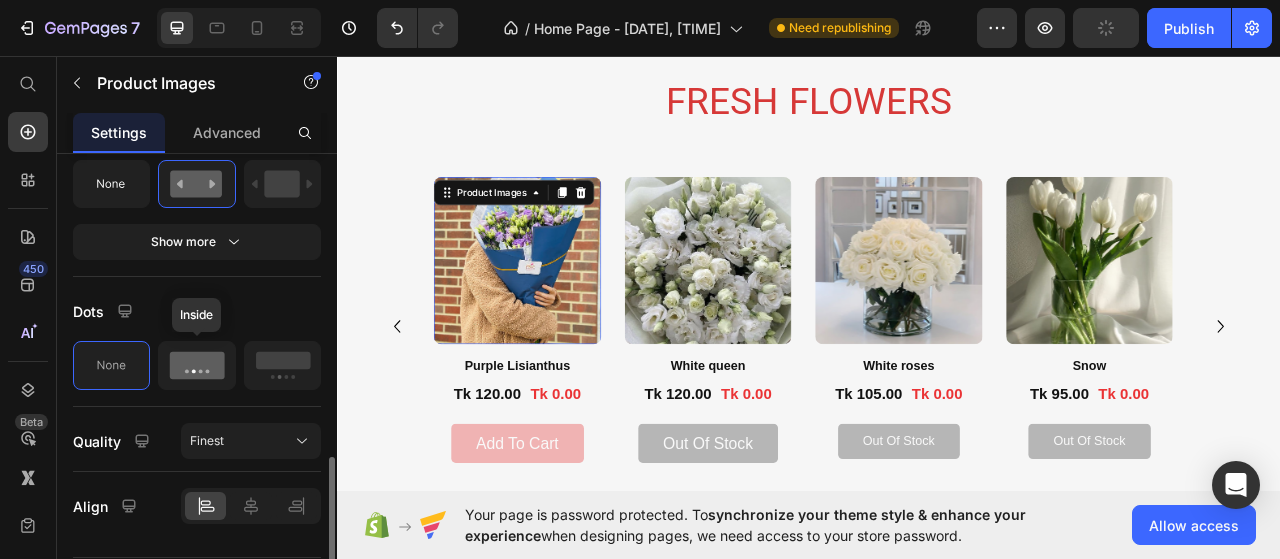 click 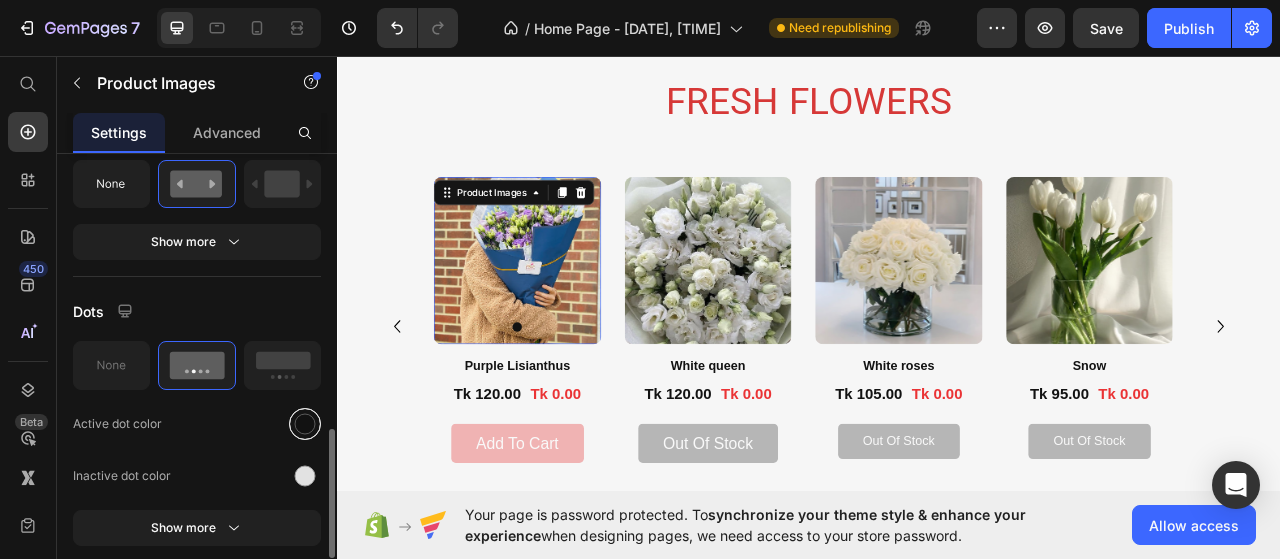 click at bounding box center [305, 424] 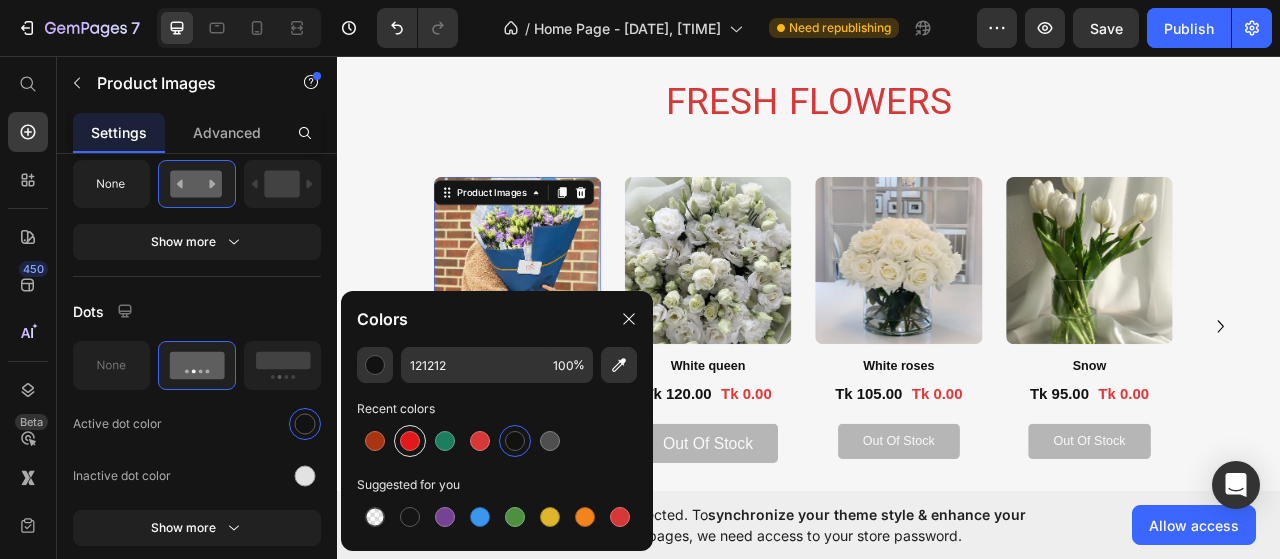 click at bounding box center (410, 441) 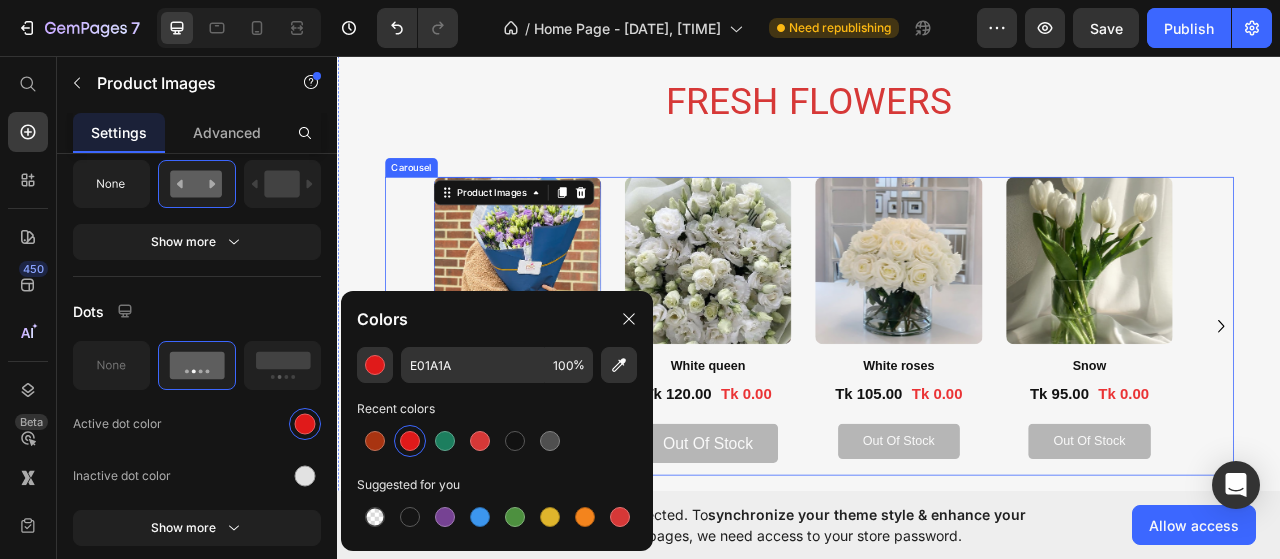 click on "Product Images White queen Product Title Tk 120.00 Product Price Tk 0.00 Product Price Row out of stock Add to Cart Product" at bounding box center (808, 402) 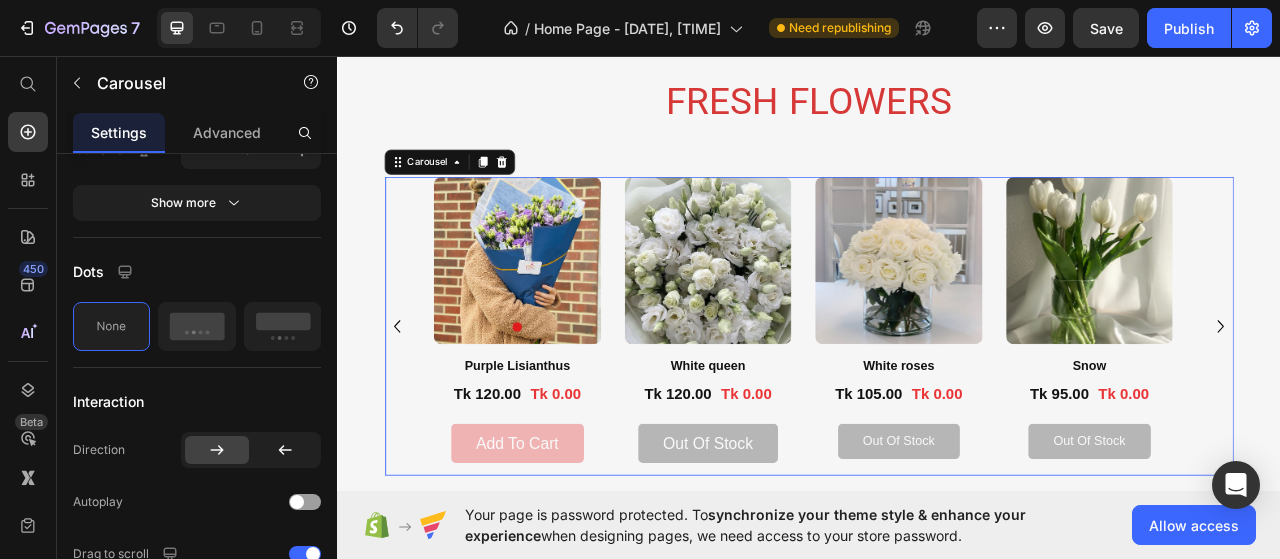 scroll, scrollTop: 1636, scrollLeft: 0, axis: vertical 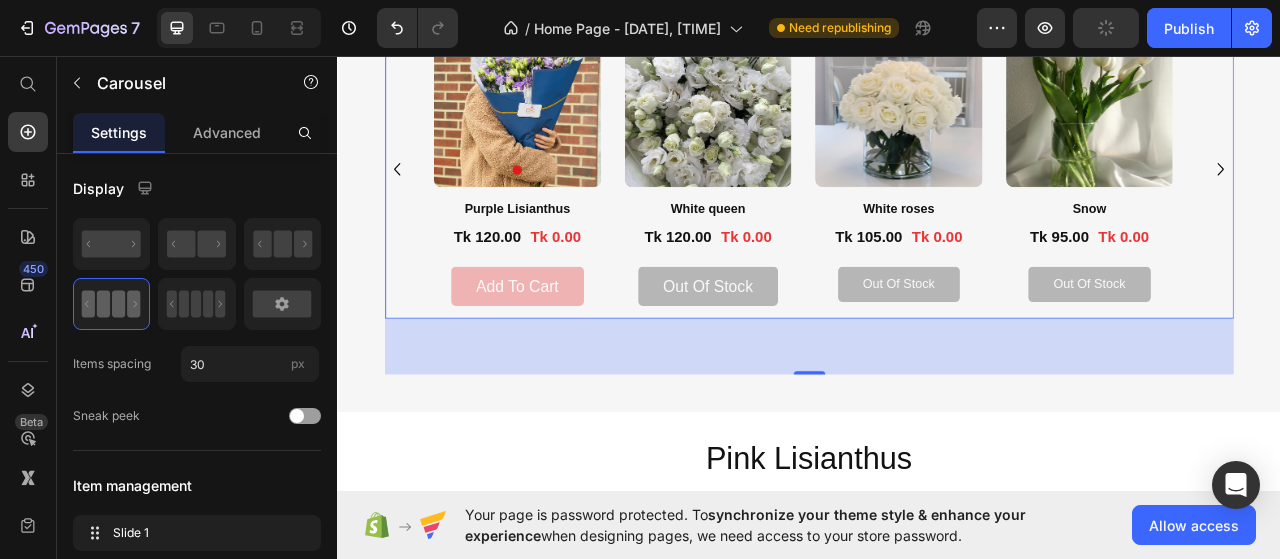 drag, startPoint x: 927, startPoint y: 402, endPoint x: 575, endPoint y: 471, distance: 358.69904 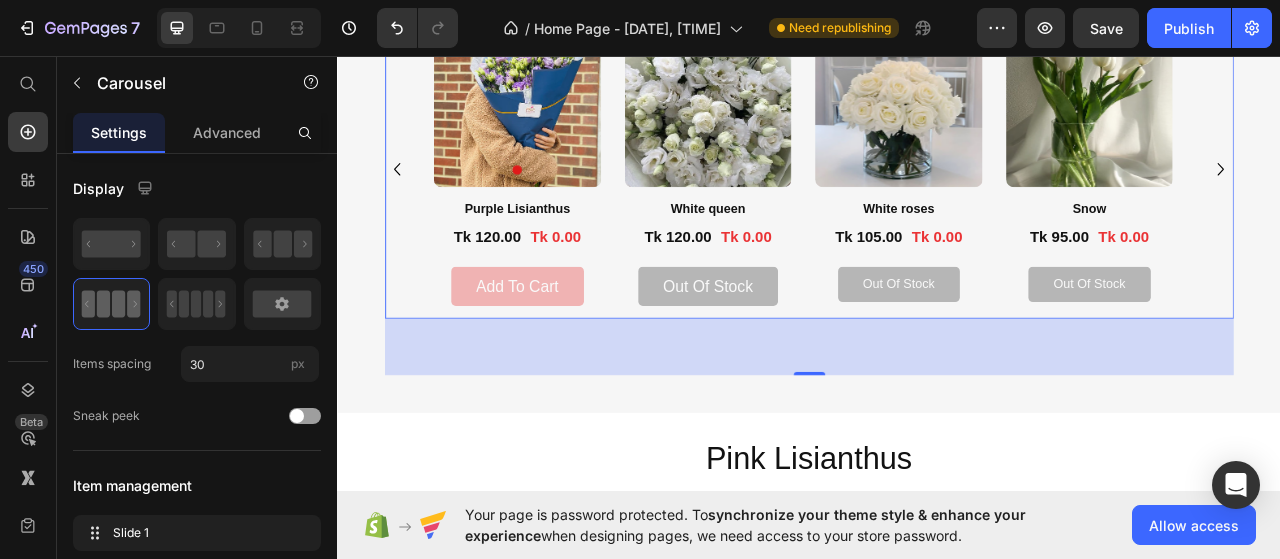 scroll, scrollTop: 1636, scrollLeft: 0, axis: vertical 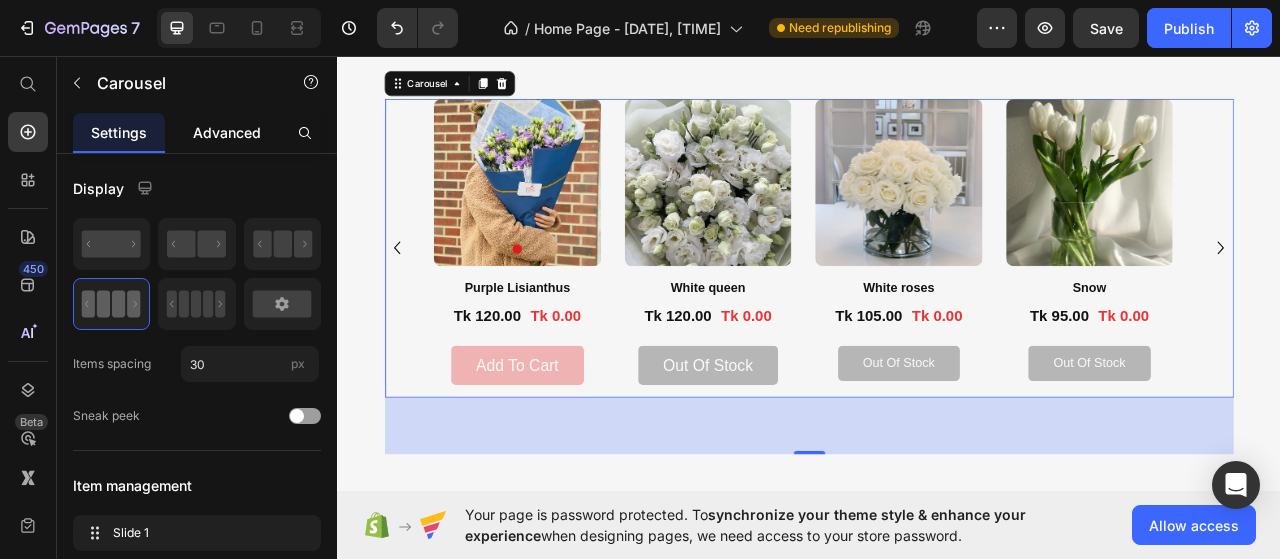 click on "Advanced" at bounding box center [227, 132] 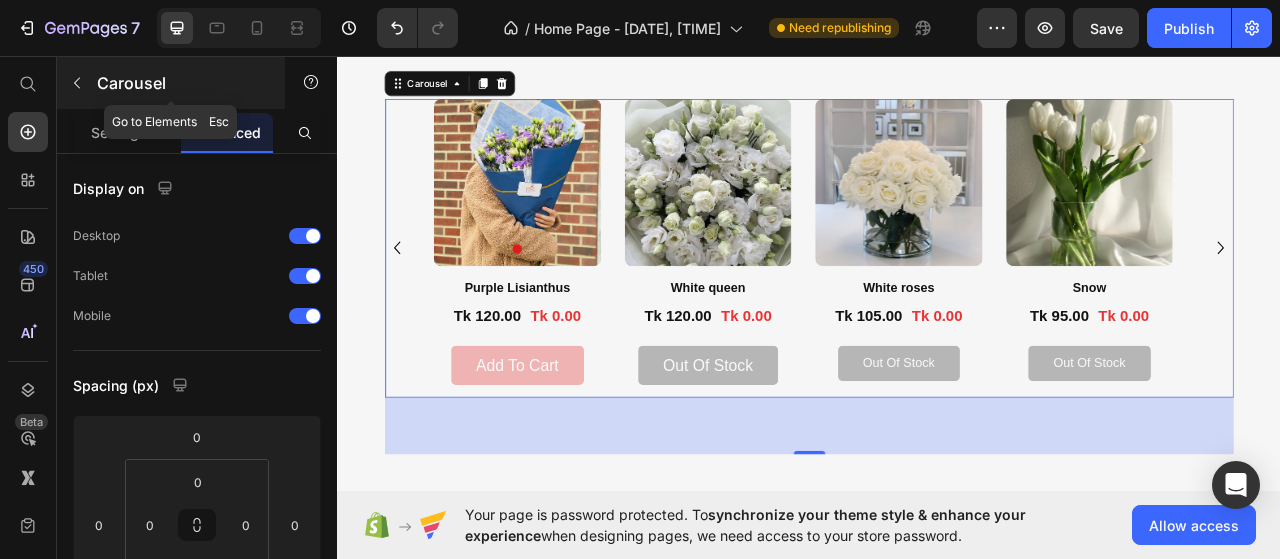 click on "Carousel" at bounding box center (182, 83) 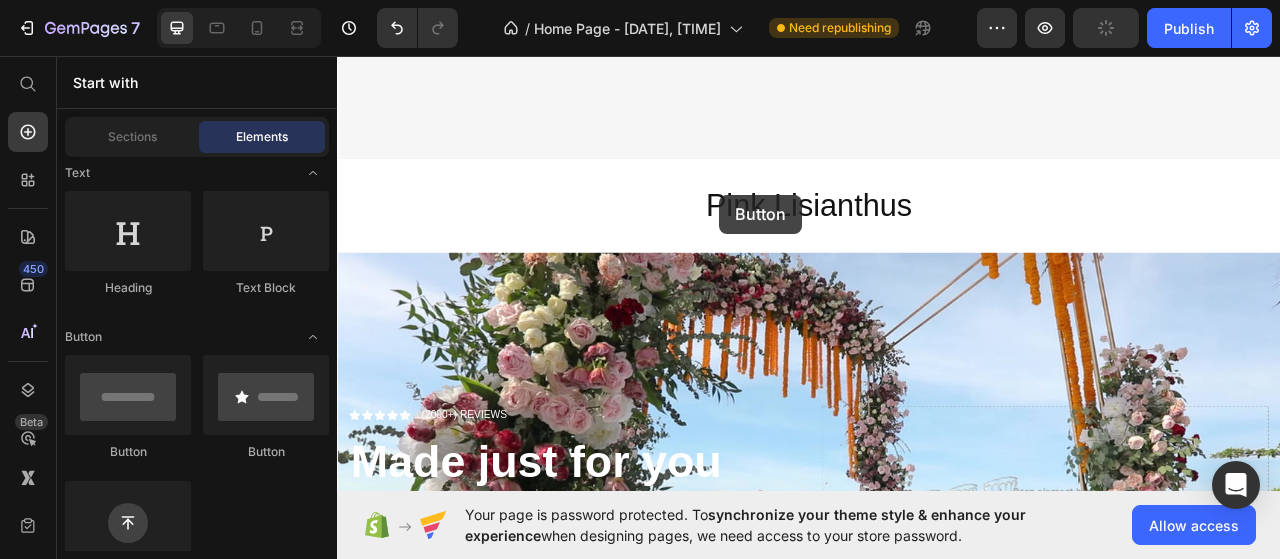 scroll, scrollTop: 1950, scrollLeft: 0, axis: vertical 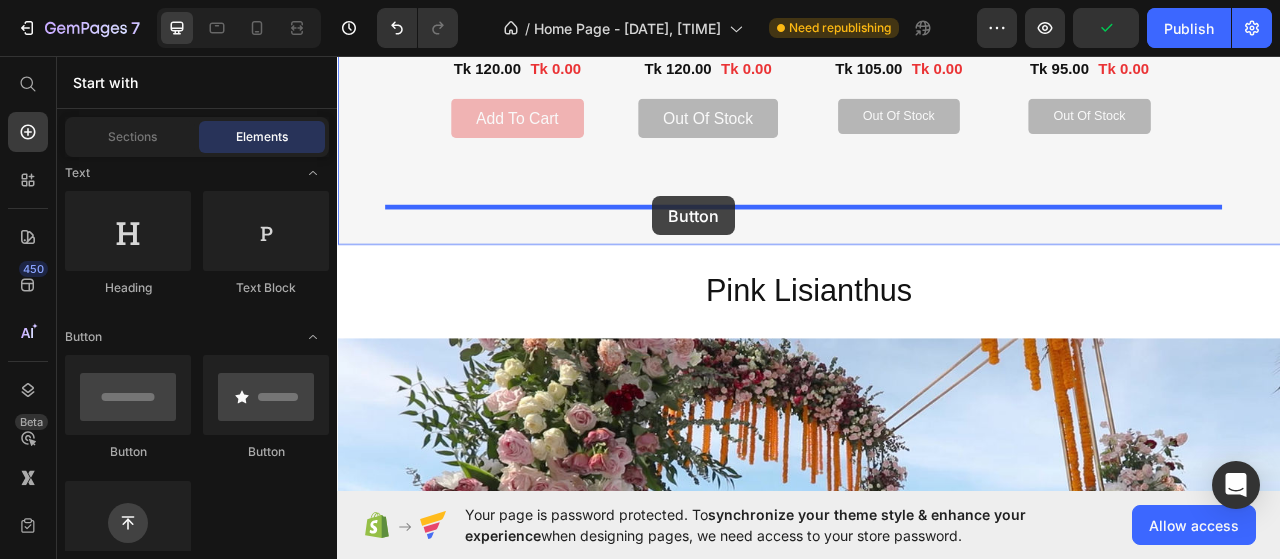 drag, startPoint x: 493, startPoint y: 445, endPoint x: 738, endPoint y: 236, distance: 322.03415 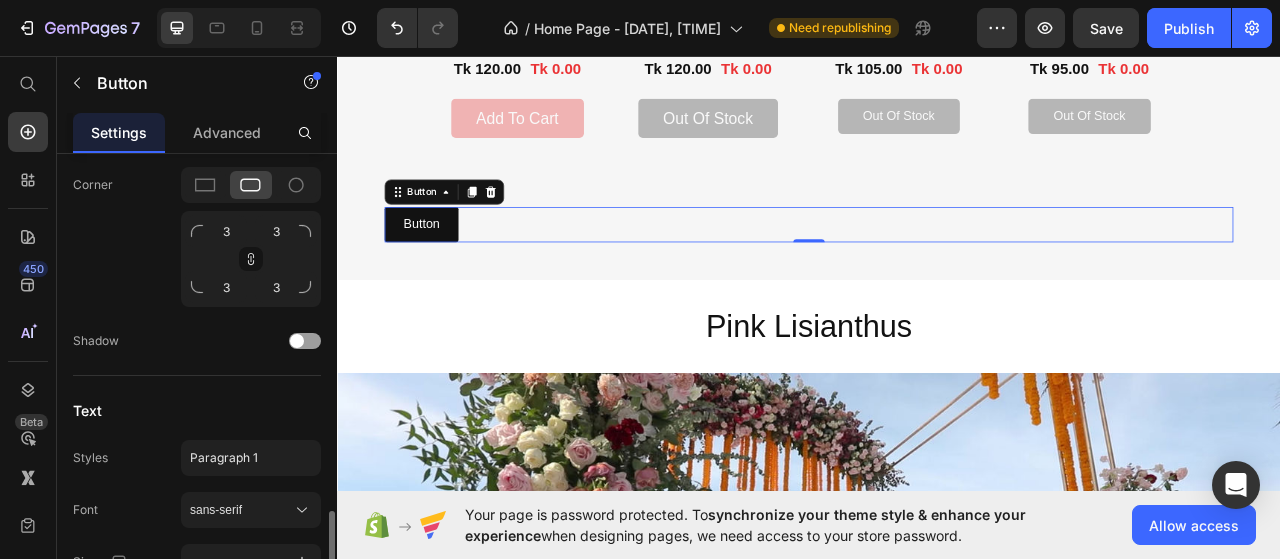 scroll, scrollTop: 979, scrollLeft: 0, axis: vertical 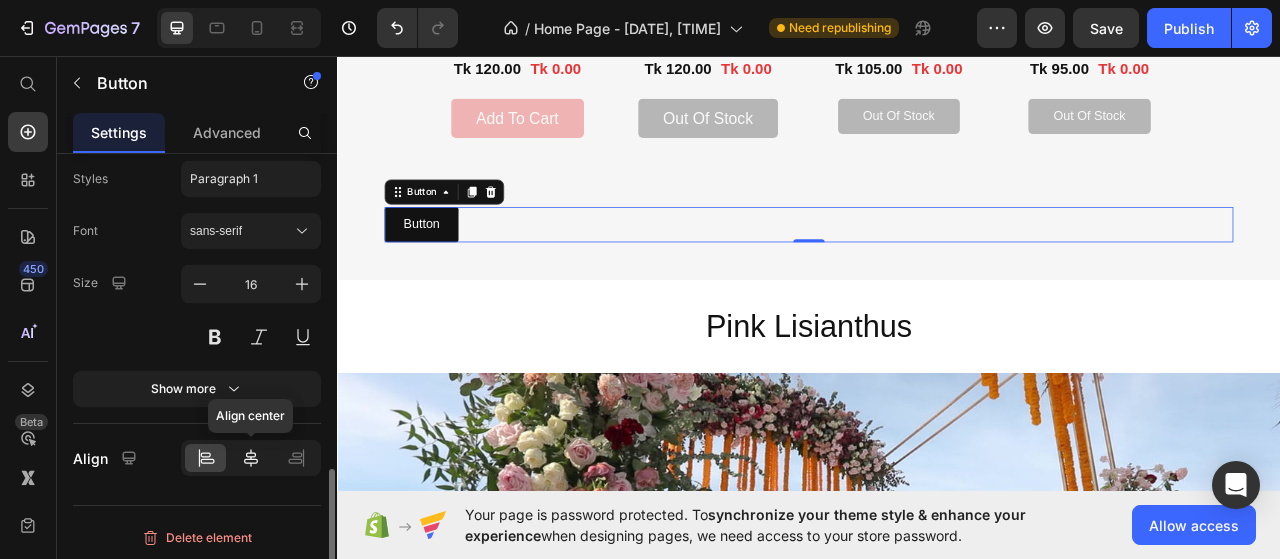 click 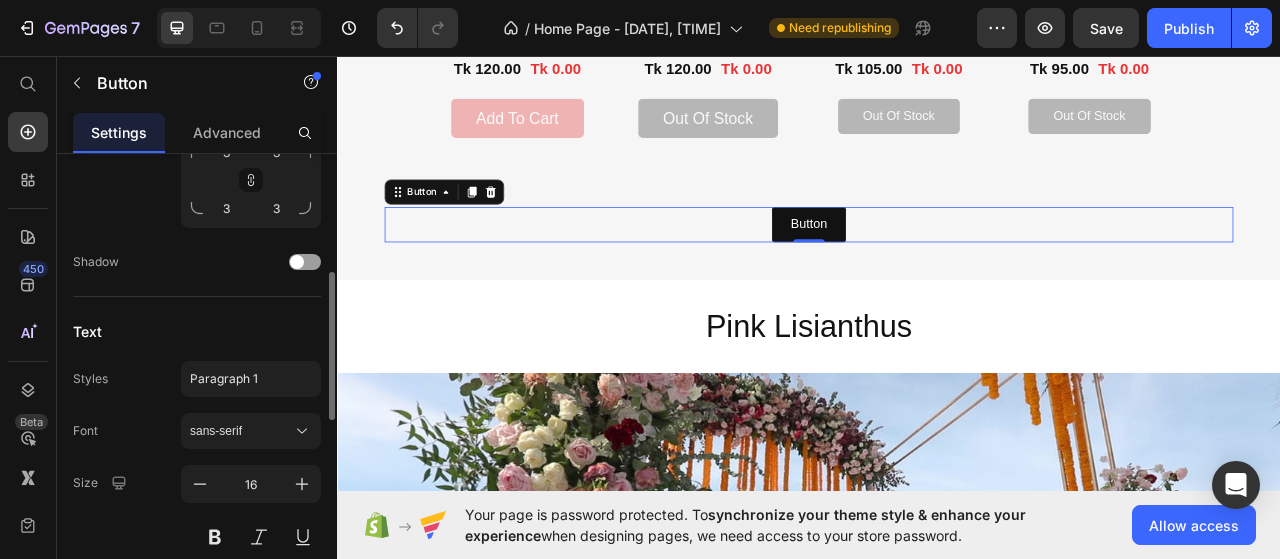 scroll, scrollTop: 679, scrollLeft: 0, axis: vertical 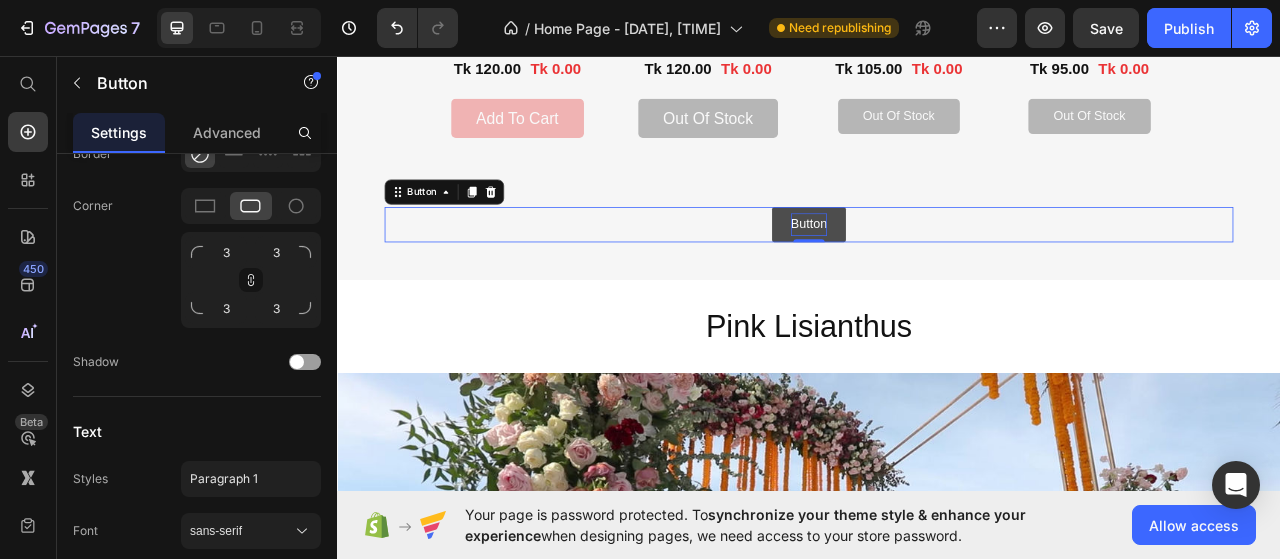 click on "Button" at bounding box center (937, 272) 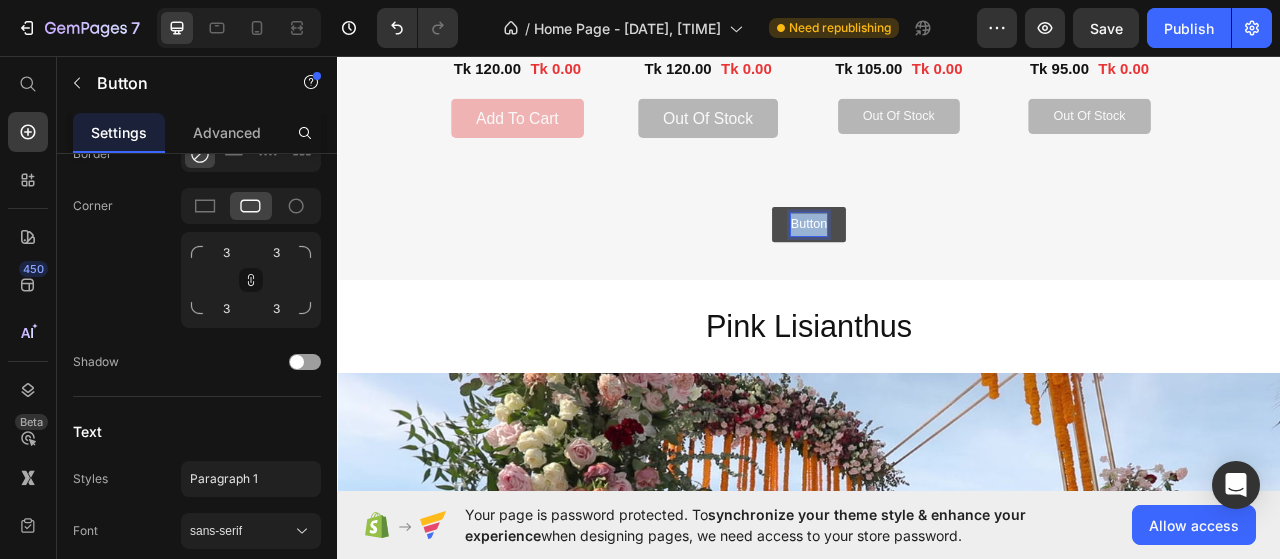 click on "Button" at bounding box center (937, 272) 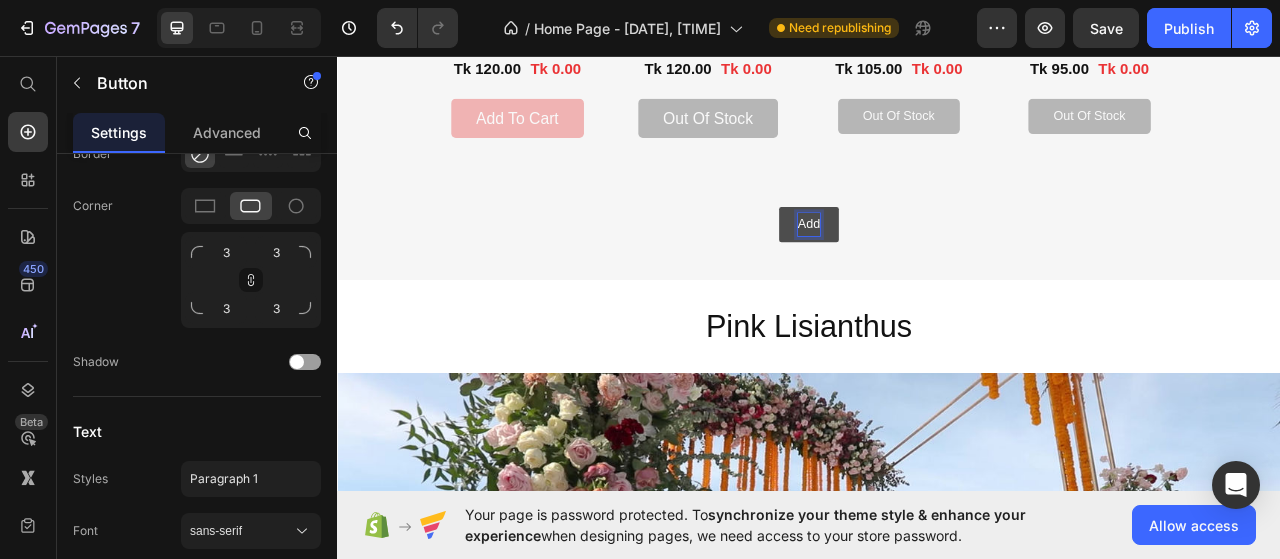 click on "Add" at bounding box center (937, 272) 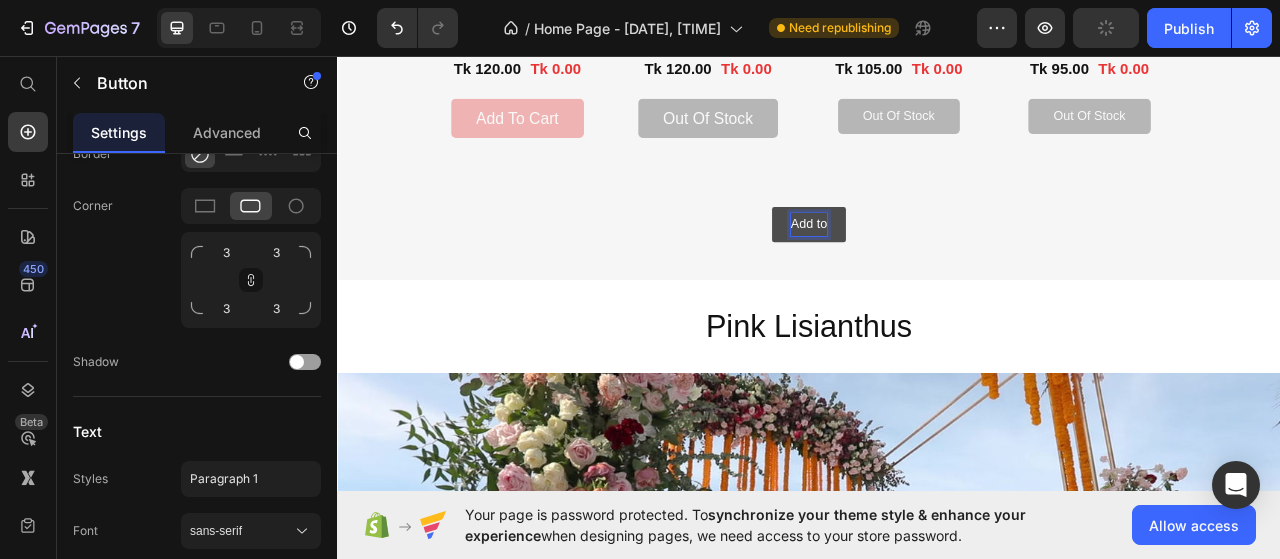 click on "Add to" at bounding box center (937, 272) 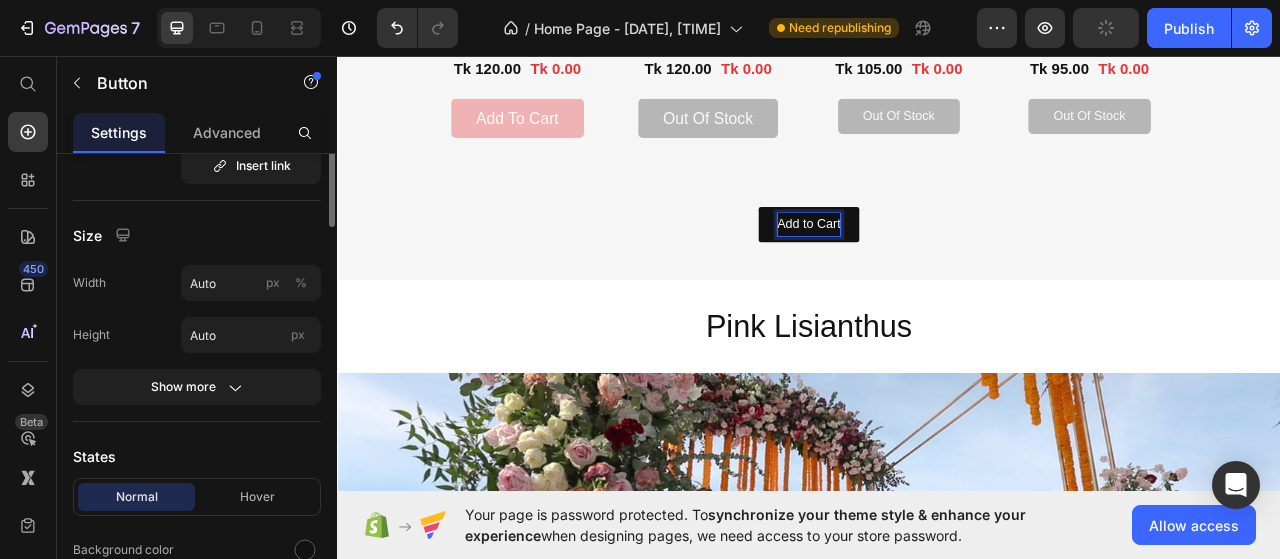 scroll, scrollTop: 0, scrollLeft: 0, axis: both 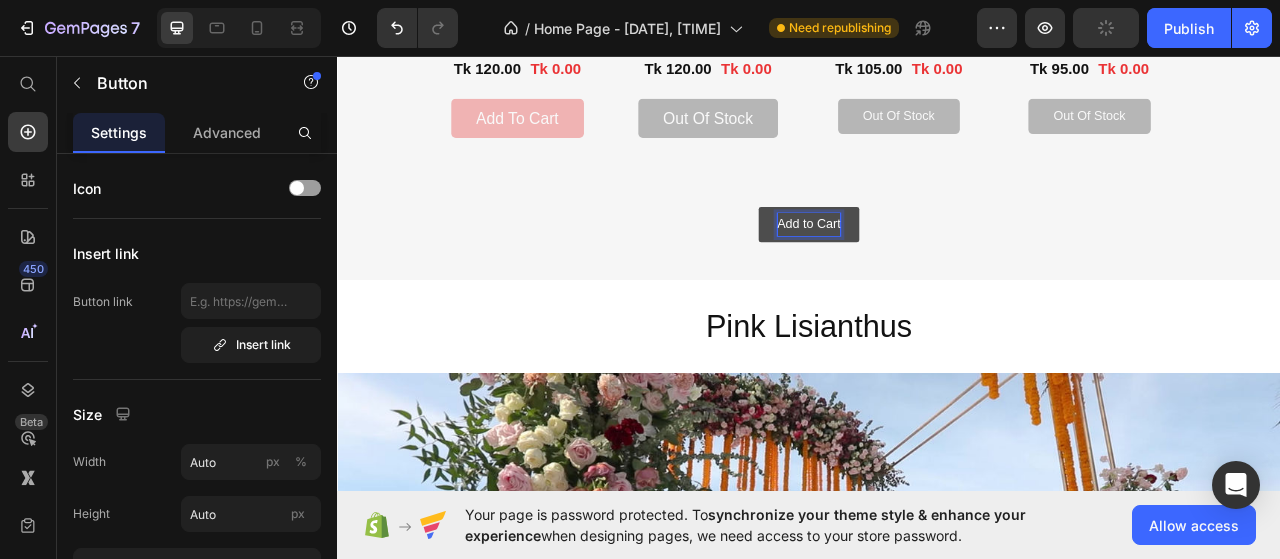 click on "Add to Cart" at bounding box center [937, 272] 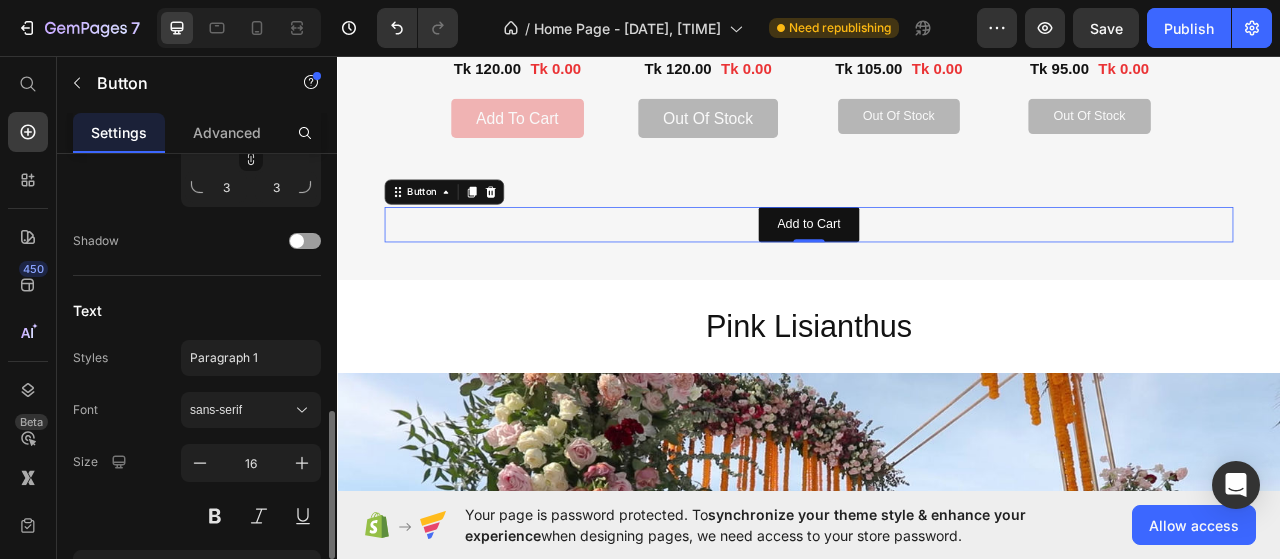 scroll, scrollTop: 900, scrollLeft: 0, axis: vertical 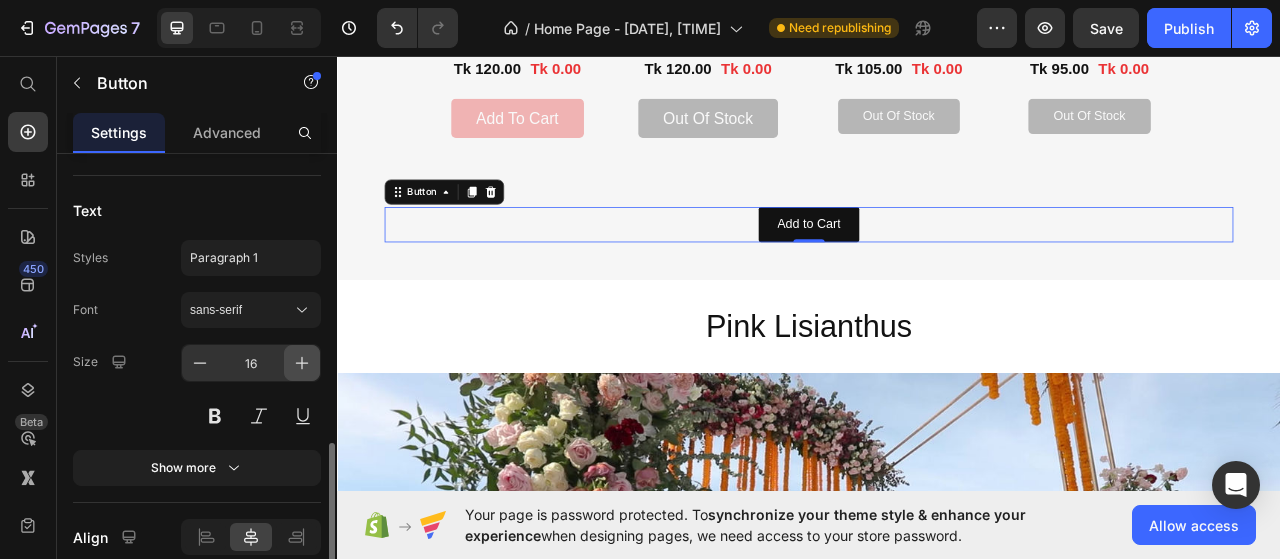 click 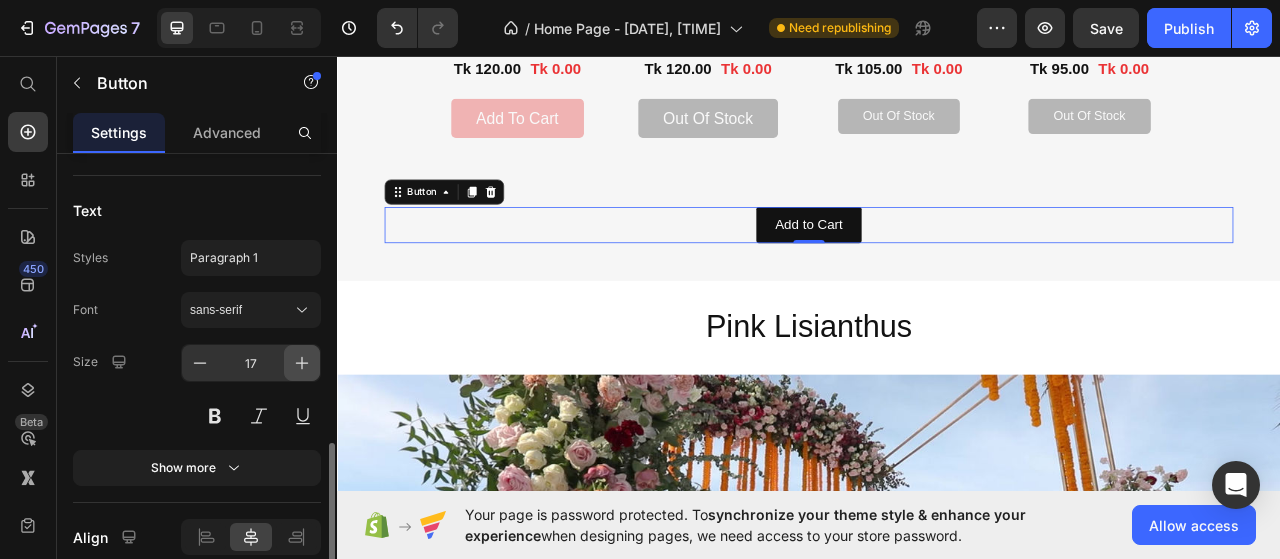 click 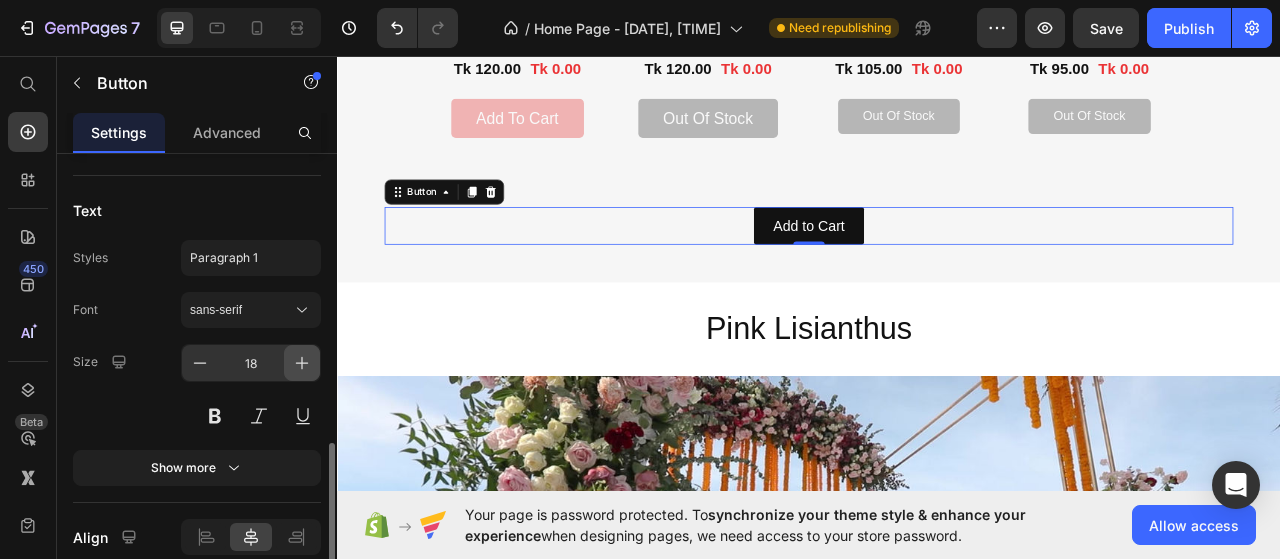 click 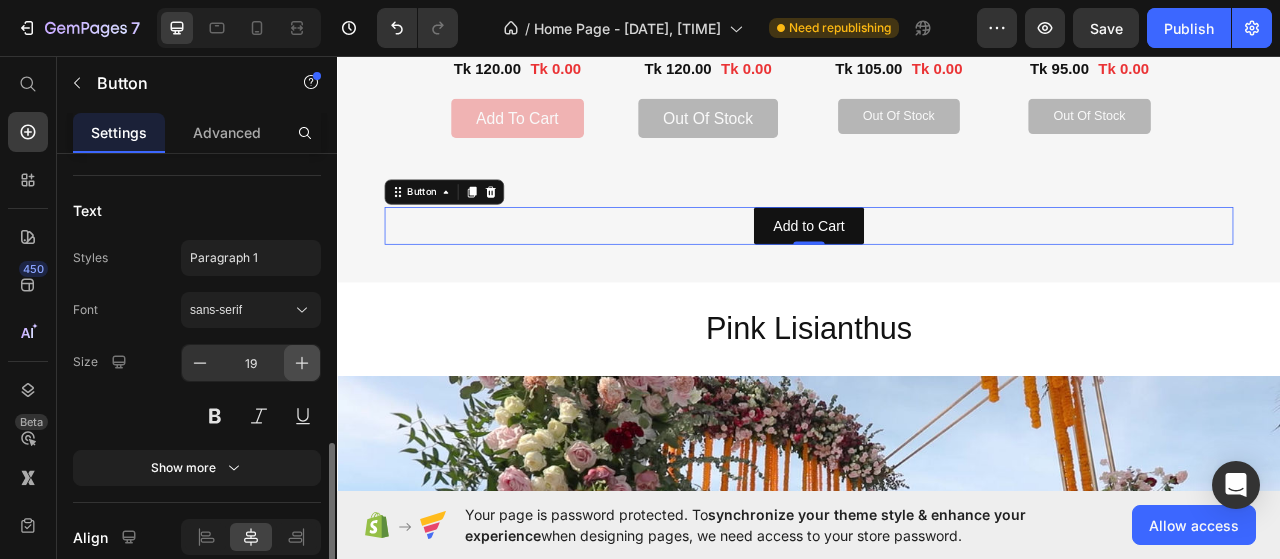 click 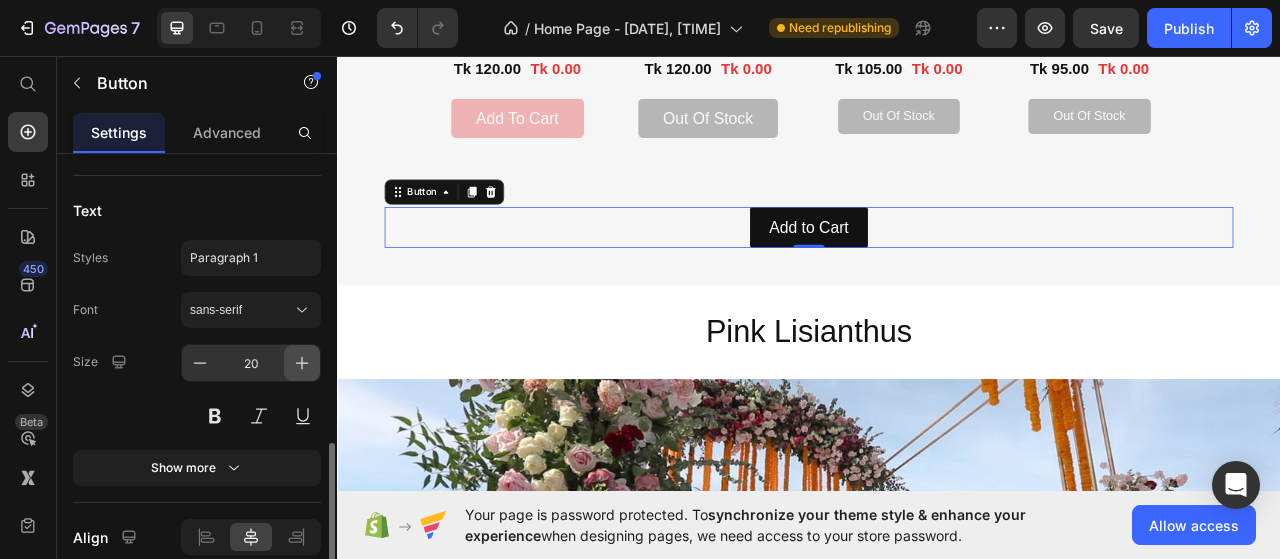 click 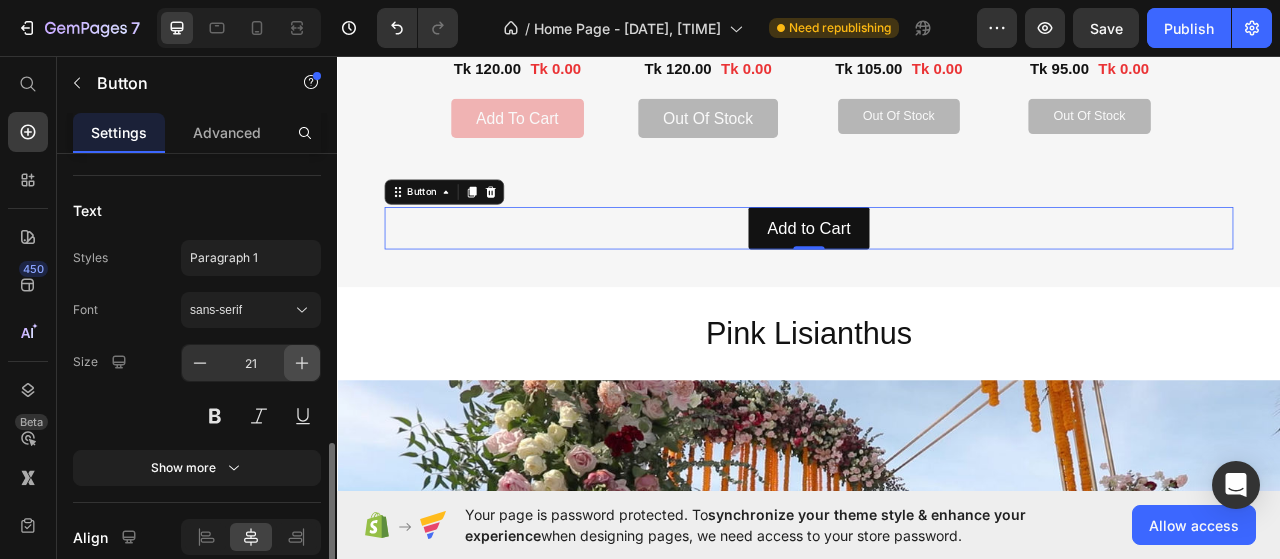 click 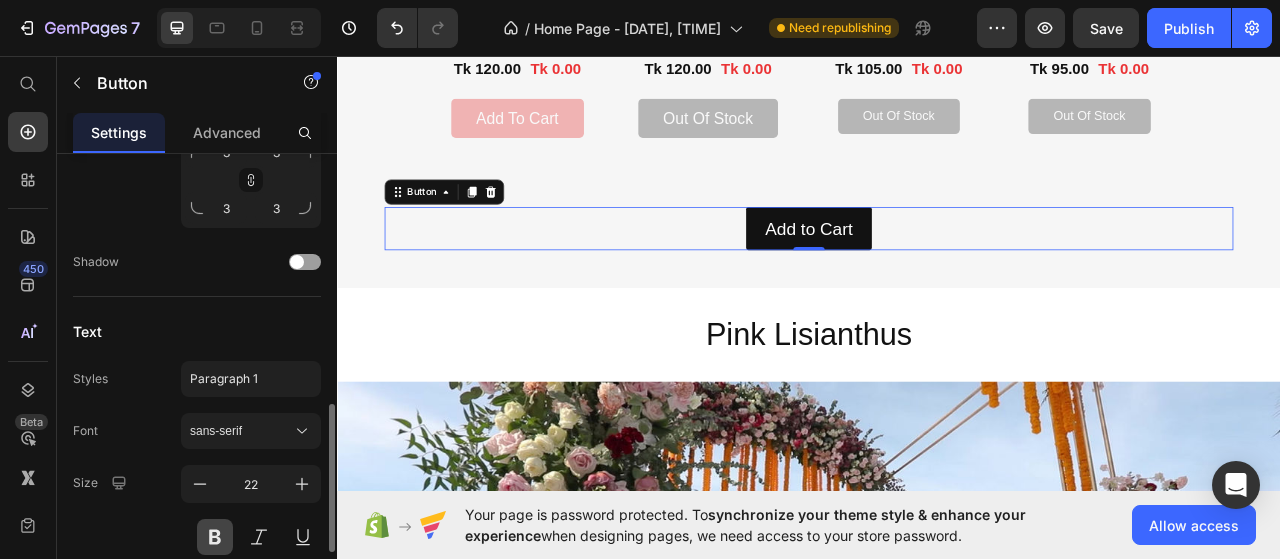 scroll, scrollTop: 579, scrollLeft: 0, axis: vertical 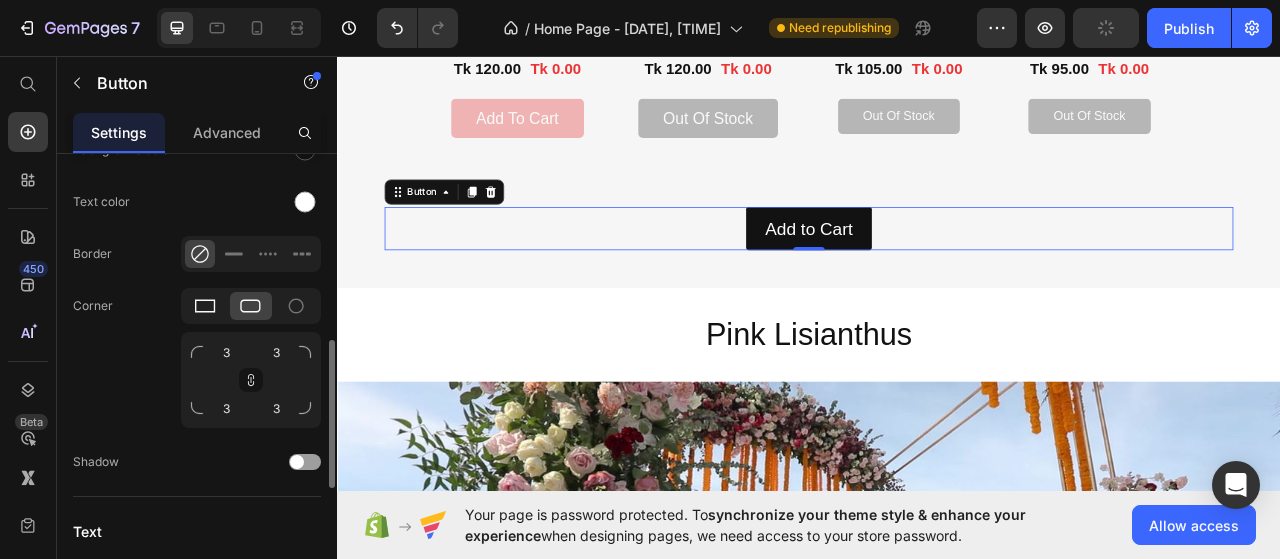 click 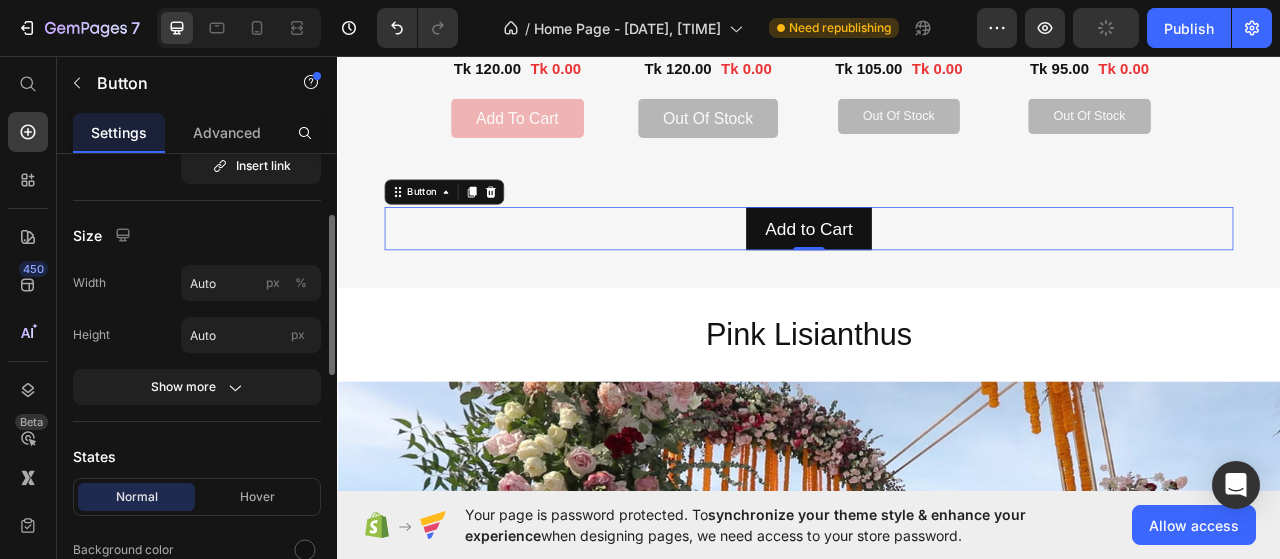 scroll, scrollTop: 79, scrollLeft: 0, axis: vertical 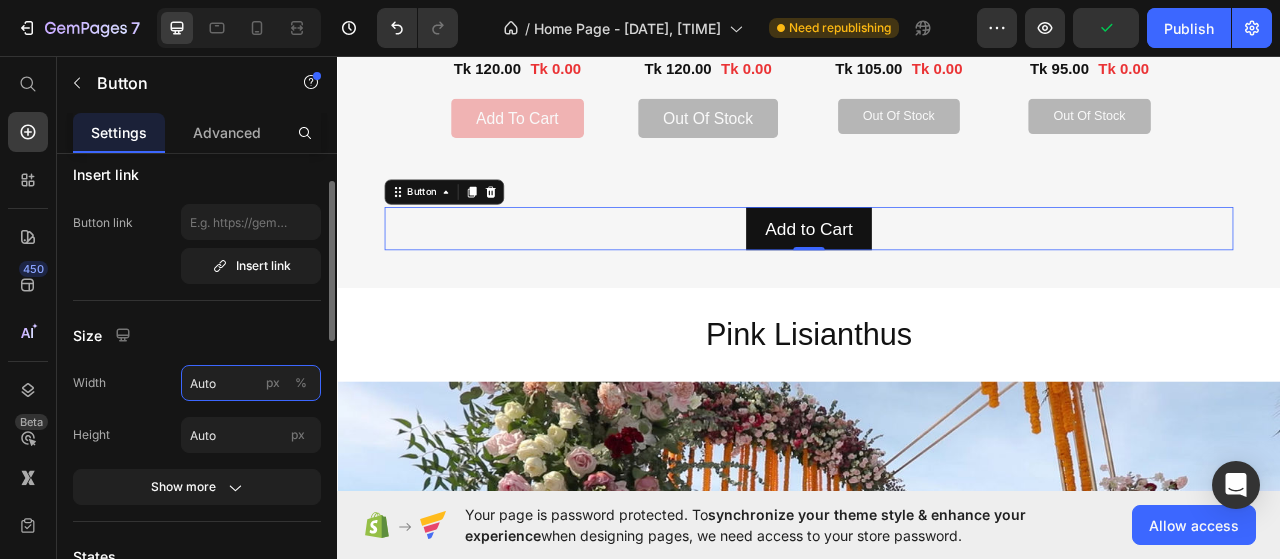 click on "Auto" at bounding box center [251, 383] 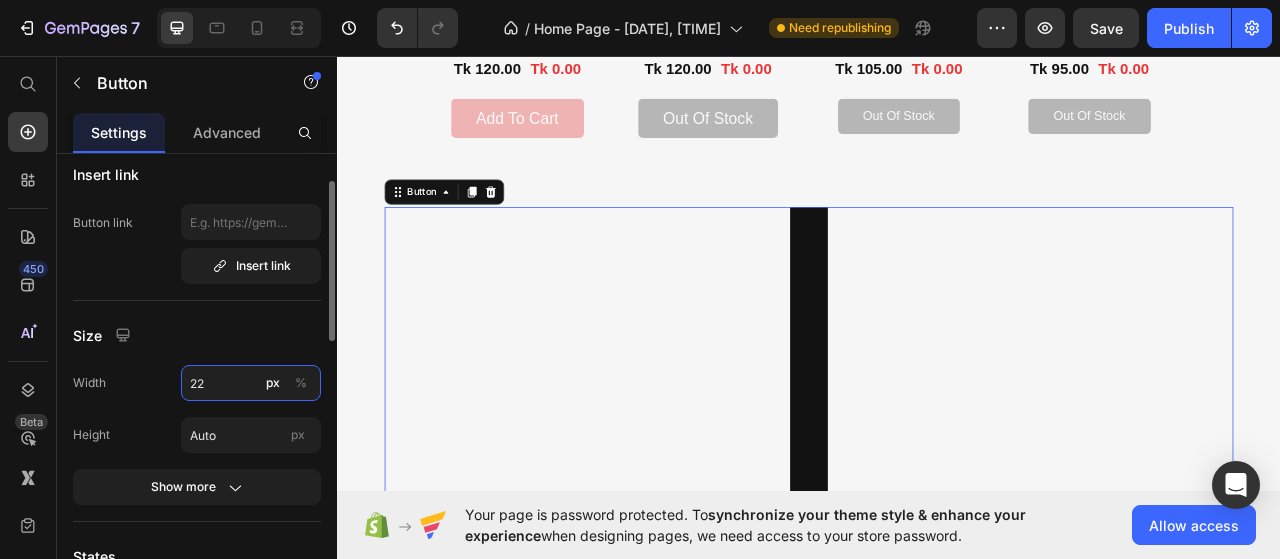 type on "2" 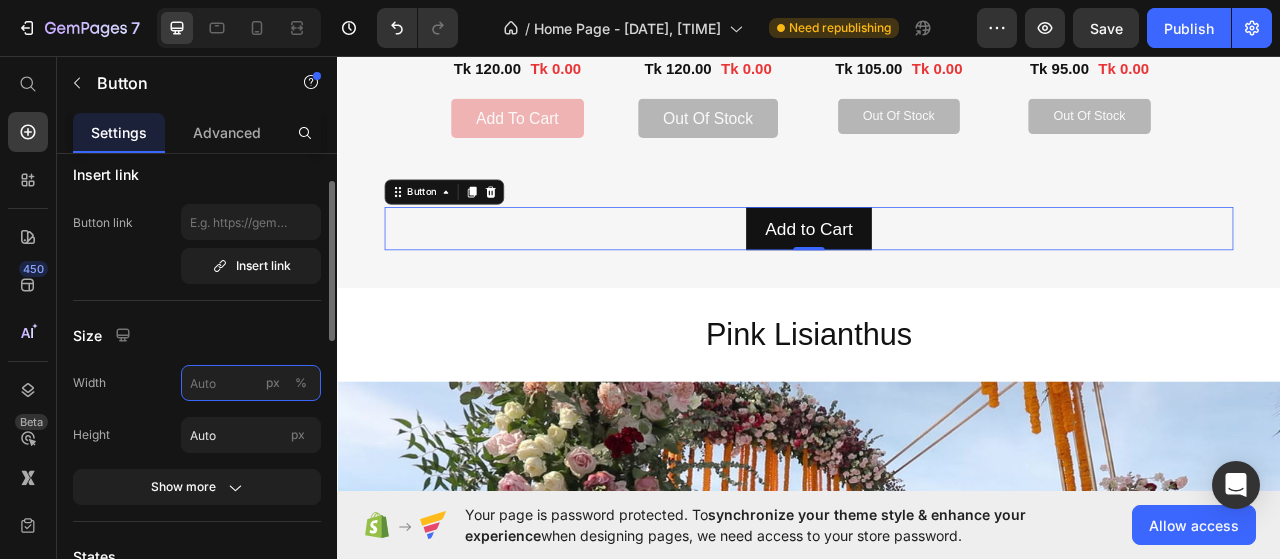 type on "6" 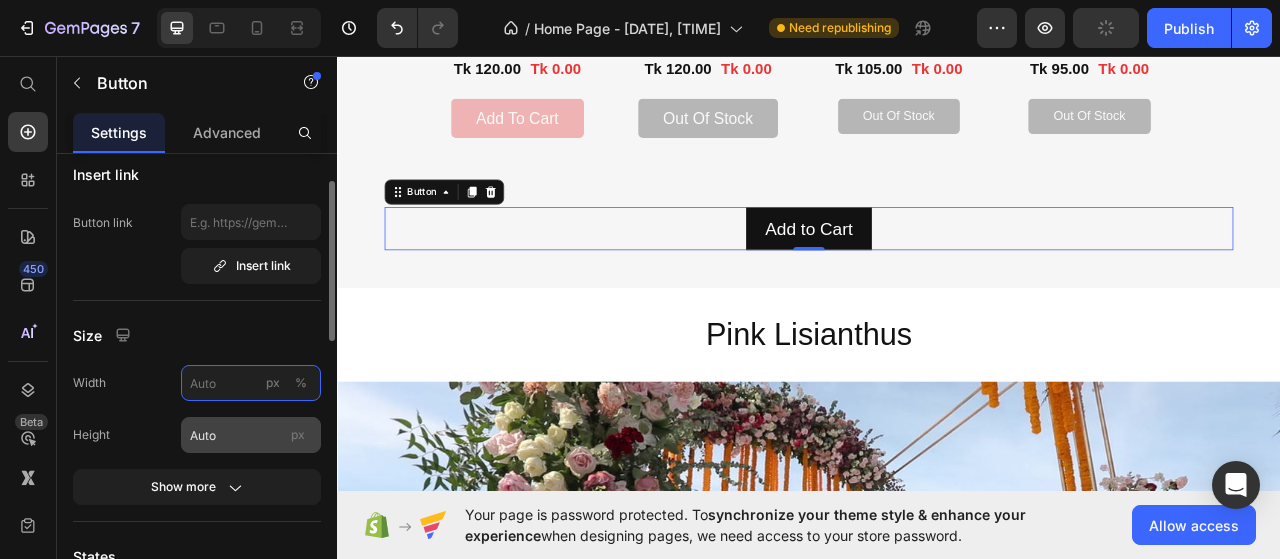 type 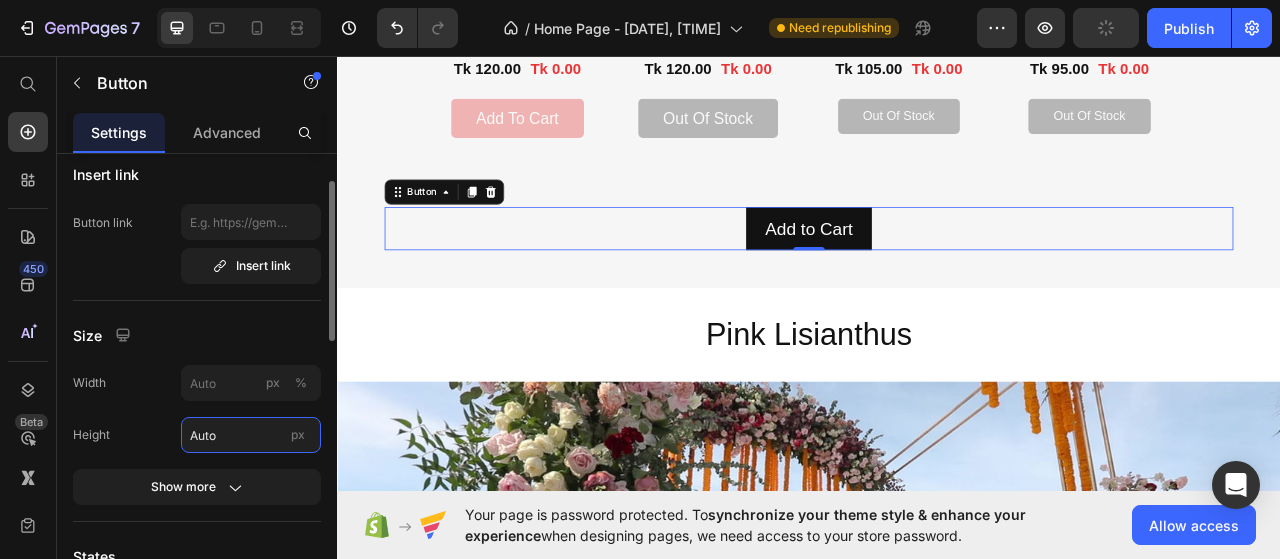 click on "Auto" at bounding box center [251, 435] 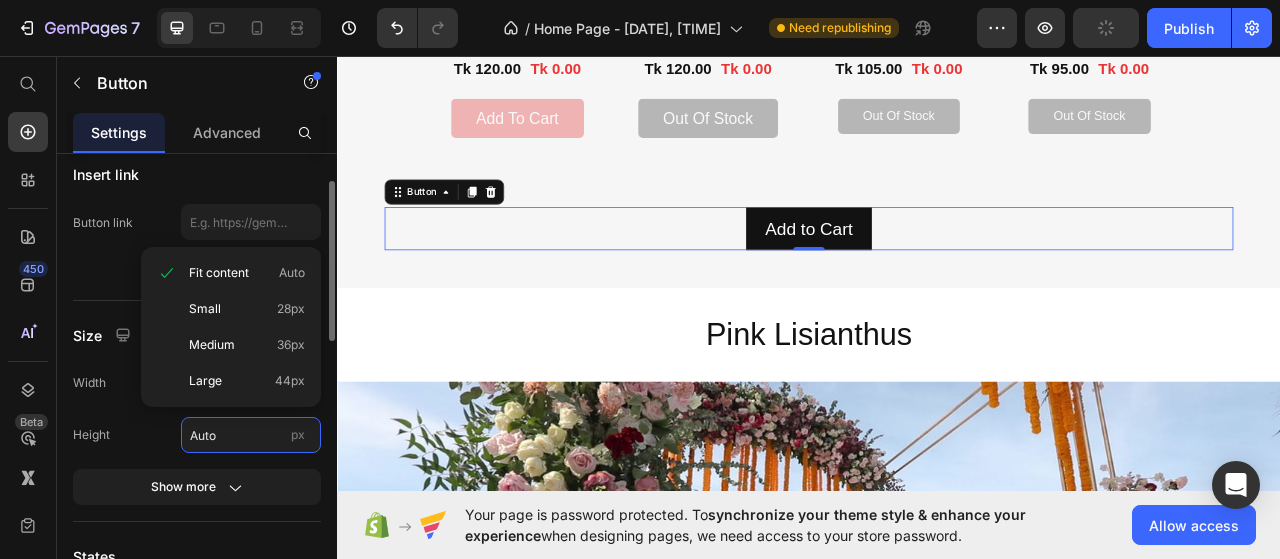 type on "6" 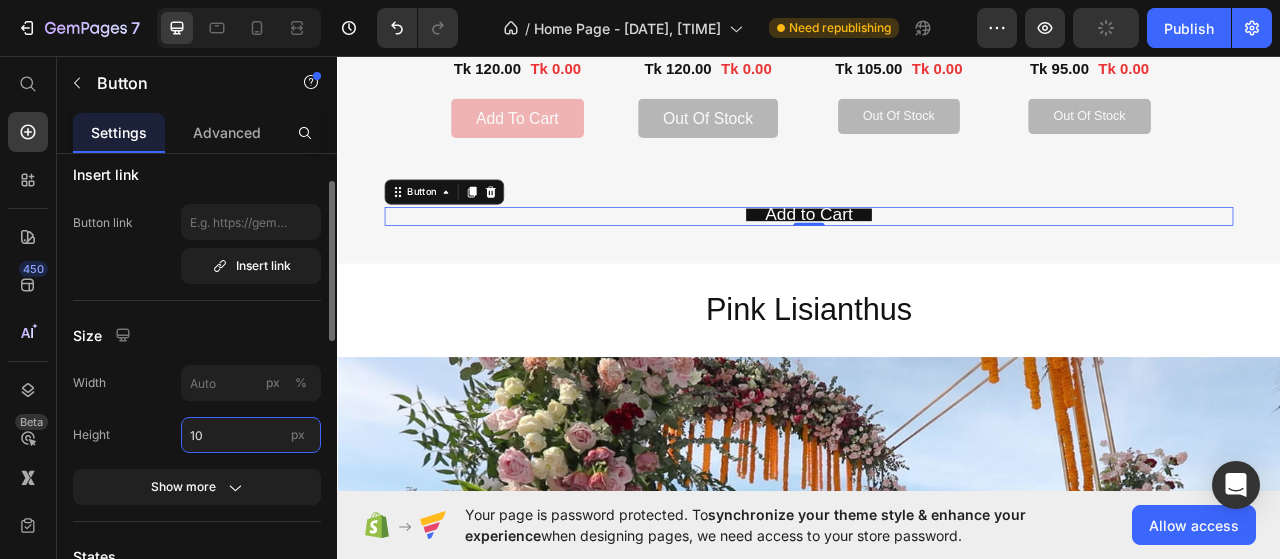 type on "1" 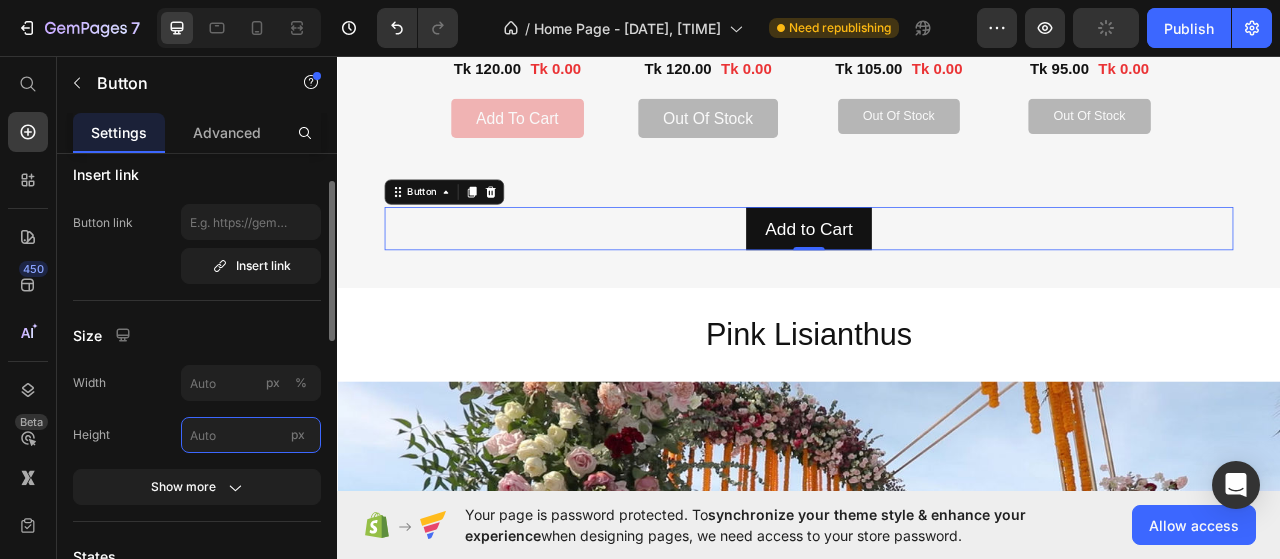 type on "1" 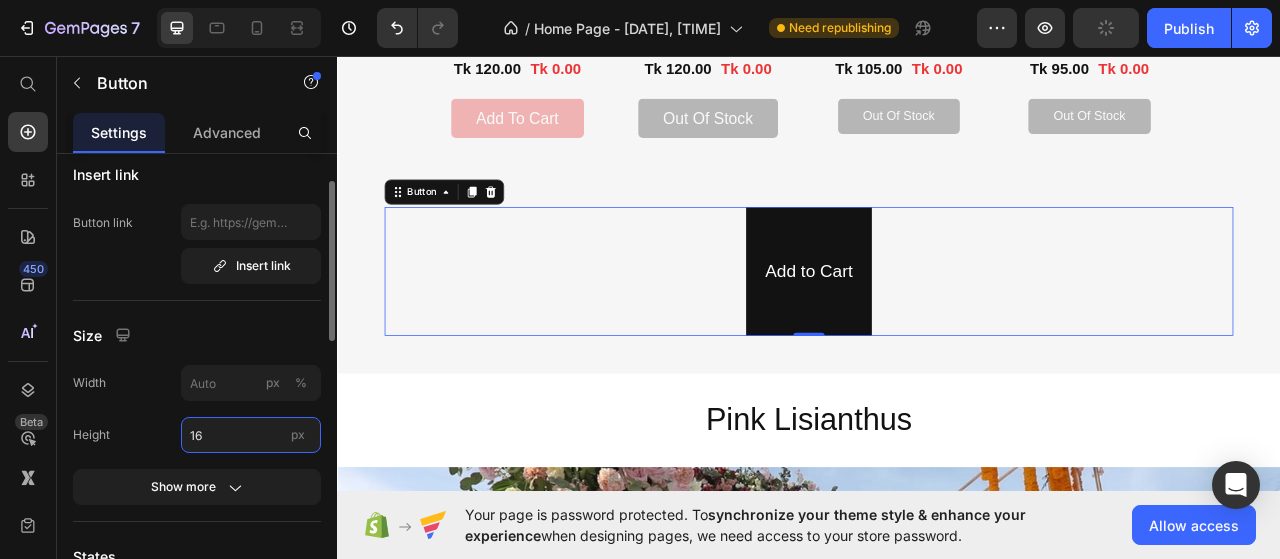 type on "1" 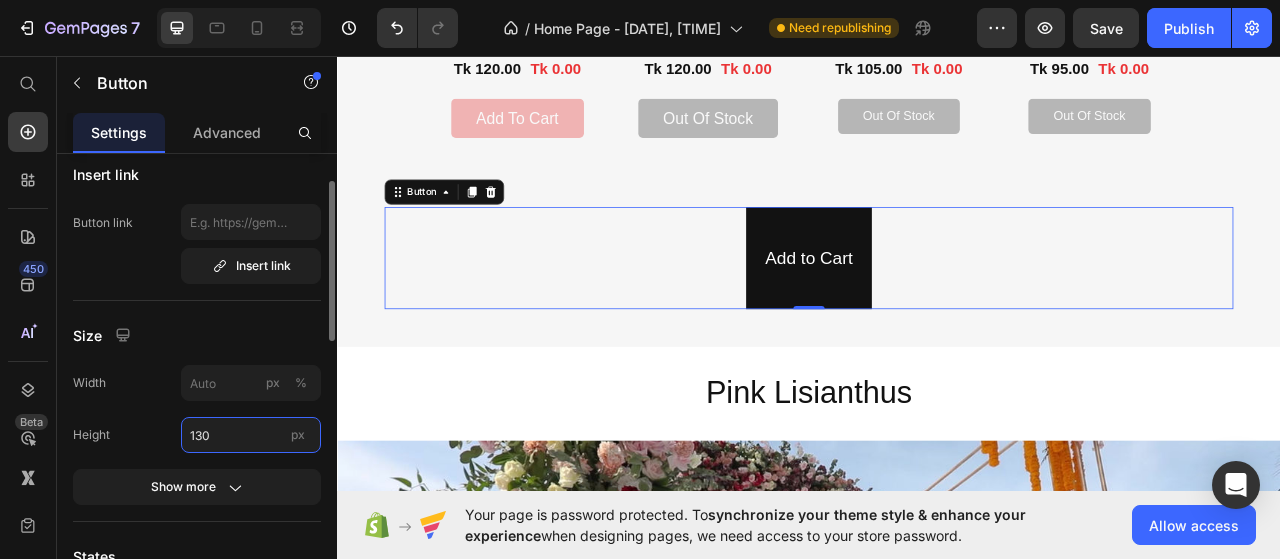click on "130" at bounding box center [251, 435] 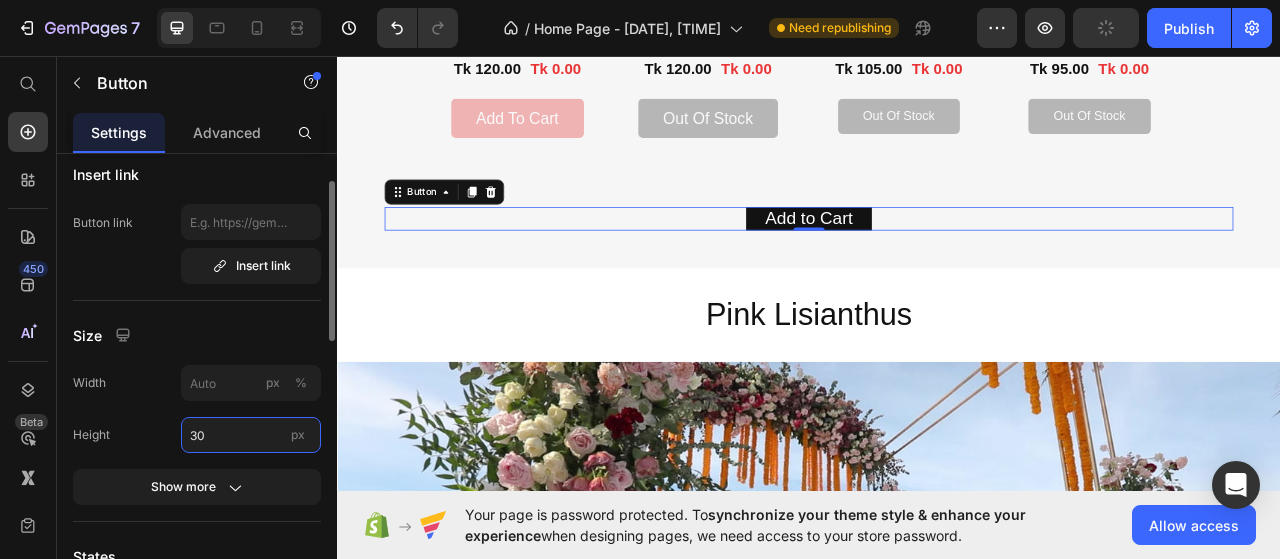 click on "30" at bounding box center (251, 435) 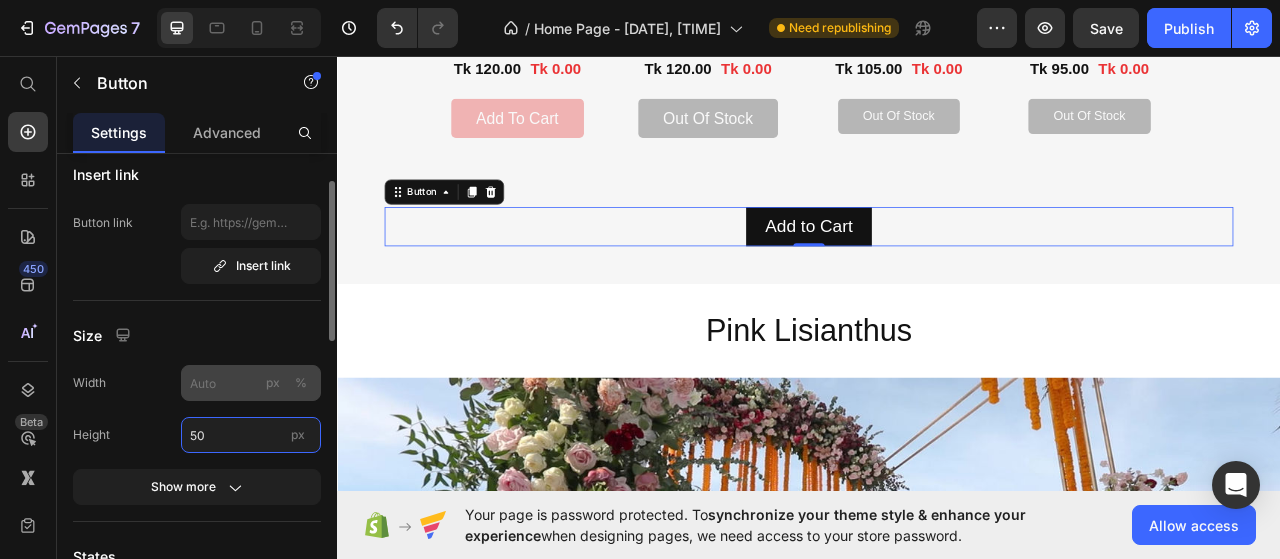 type on "50" 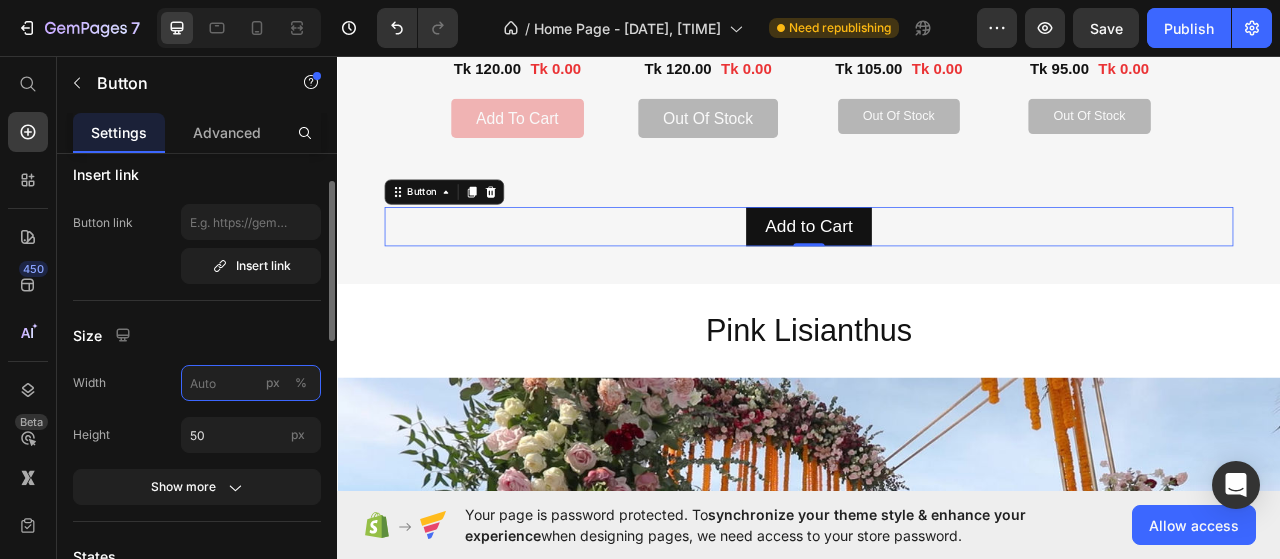 click on "px %" at bounding box center [251, 383] 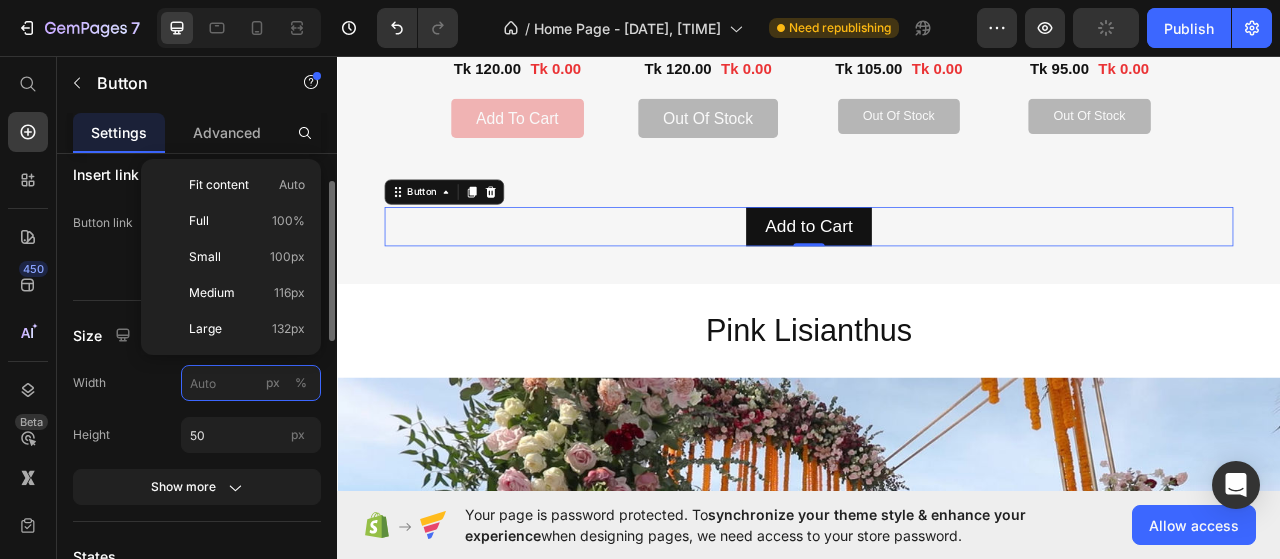 type on "3" 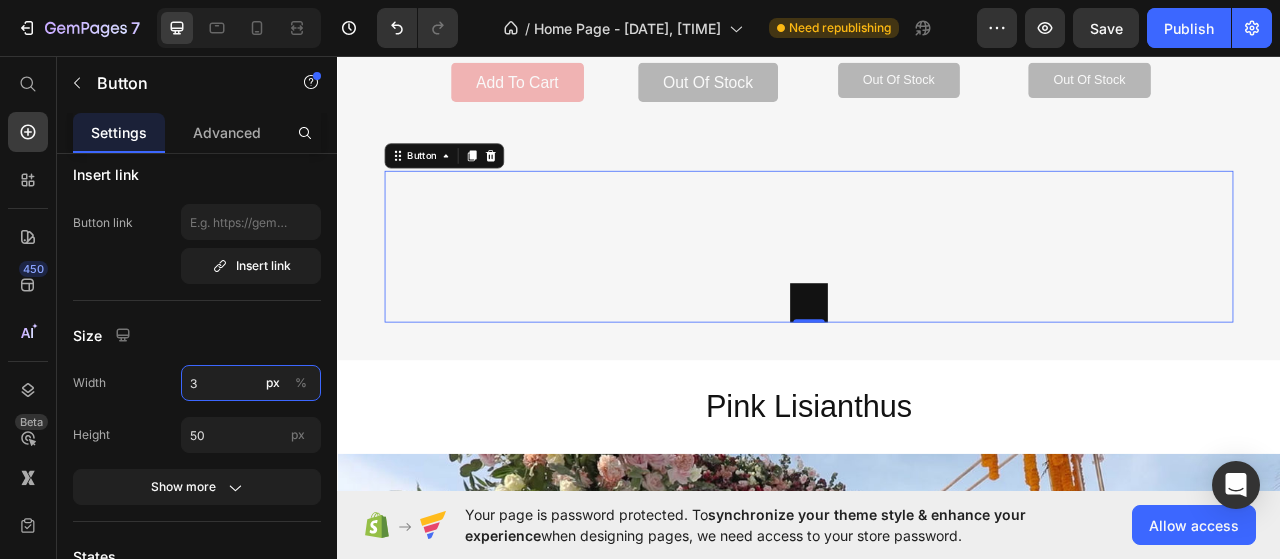 scroll, scrollTop: 1950, scrollLeft: 0, axis: vertical 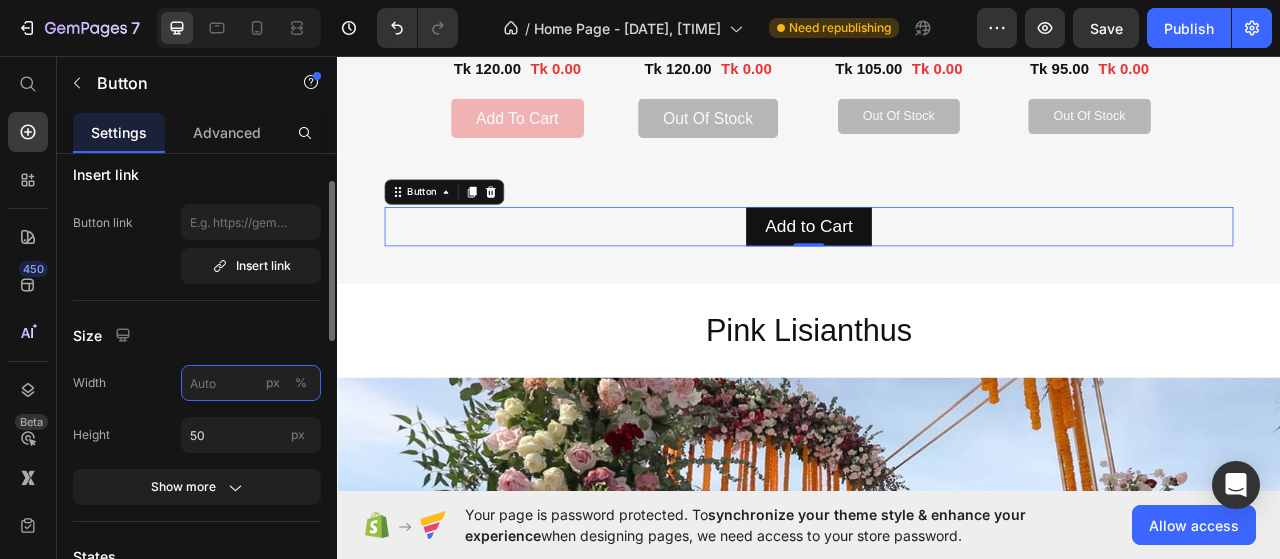 type on "1" 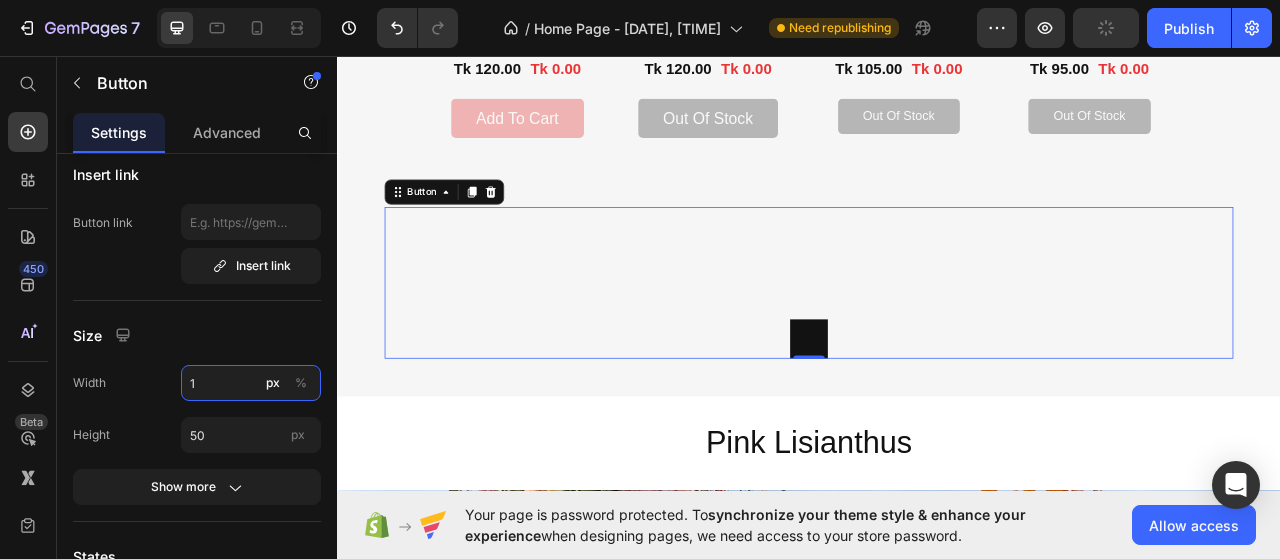 type 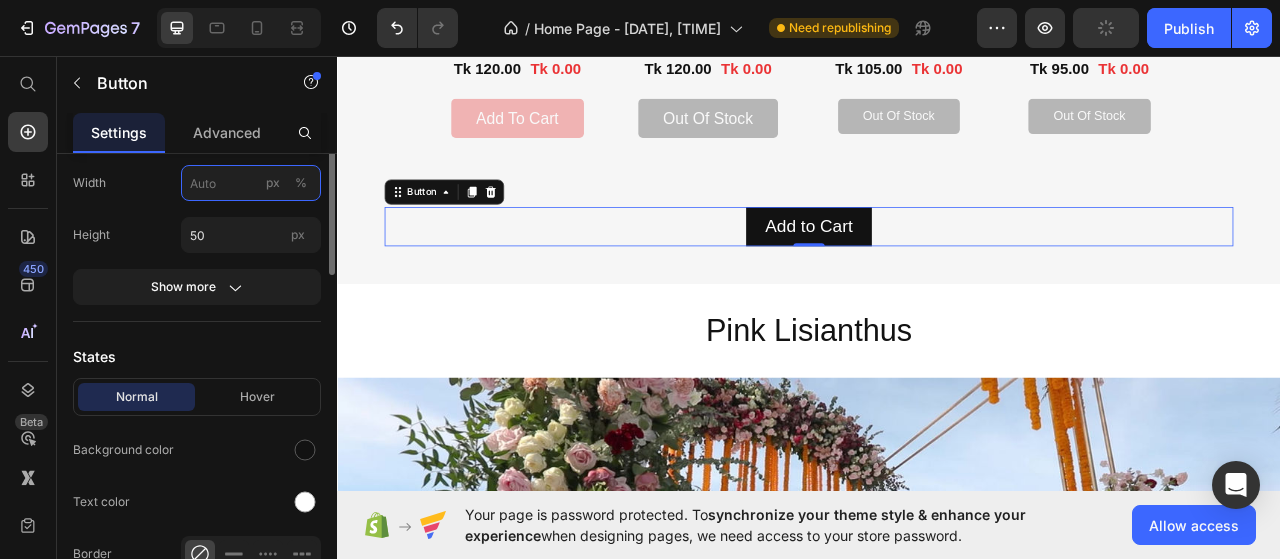 scroll, scrollTop: 179, scrollLeft: 0, axis: vertical 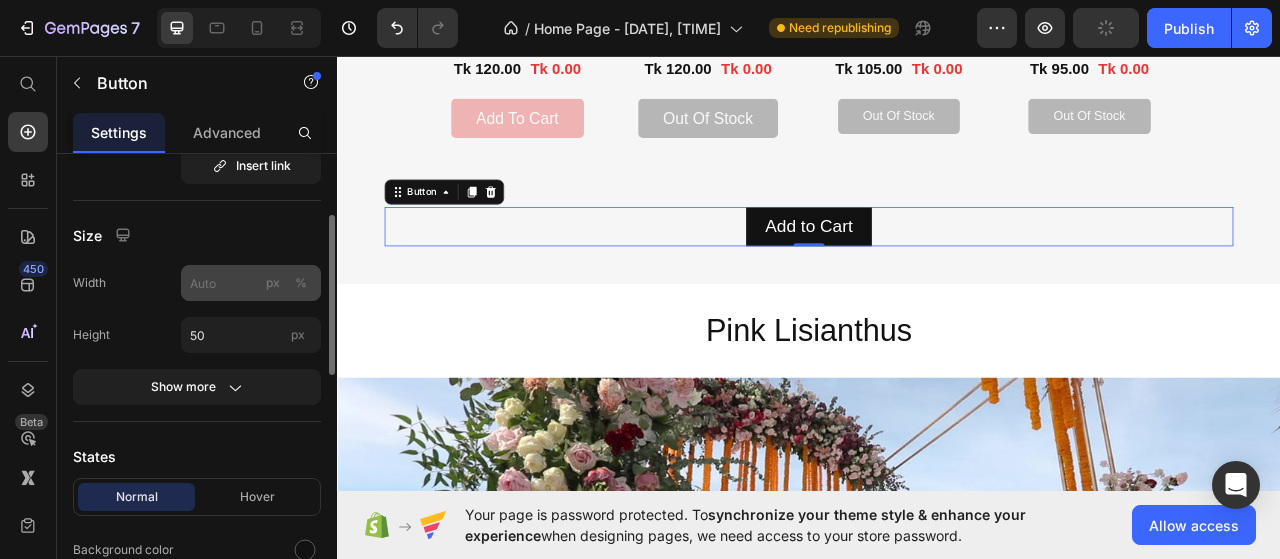 click on "%" at bounding box center (301, 283) 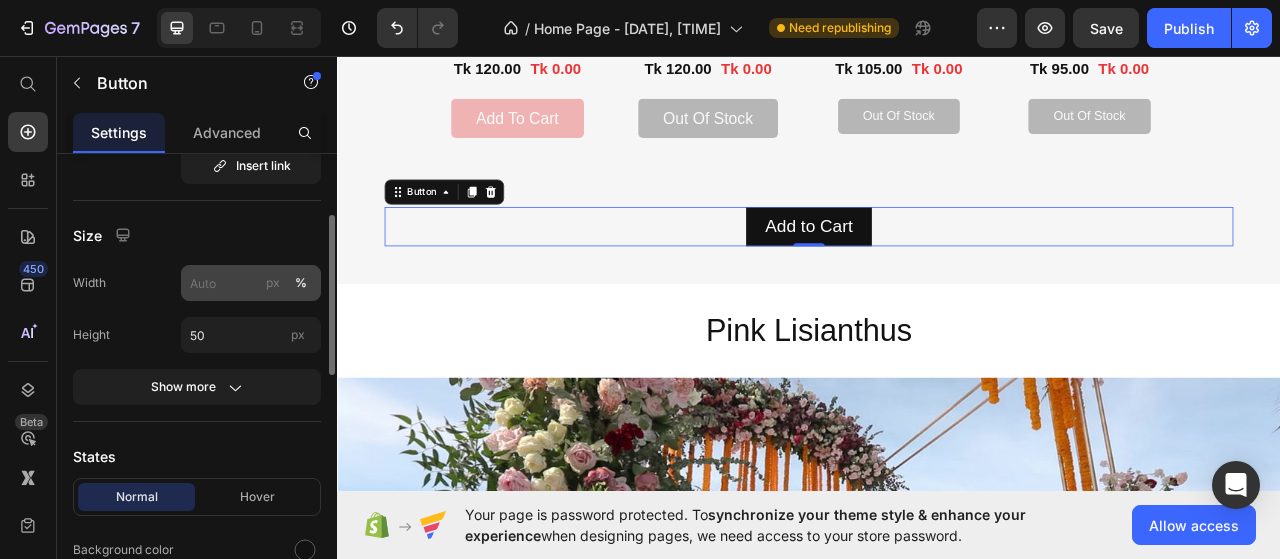 click on "px" at bounding box center (273, 283) 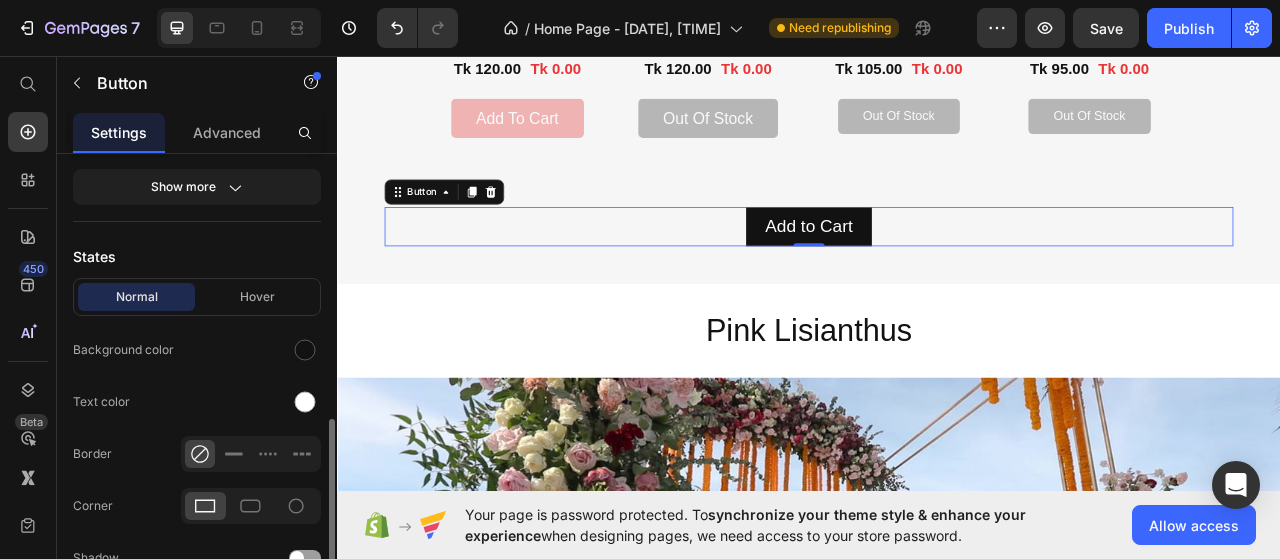 scroll, scrollTop: 479, scrollLeft: 0, axis: vertical 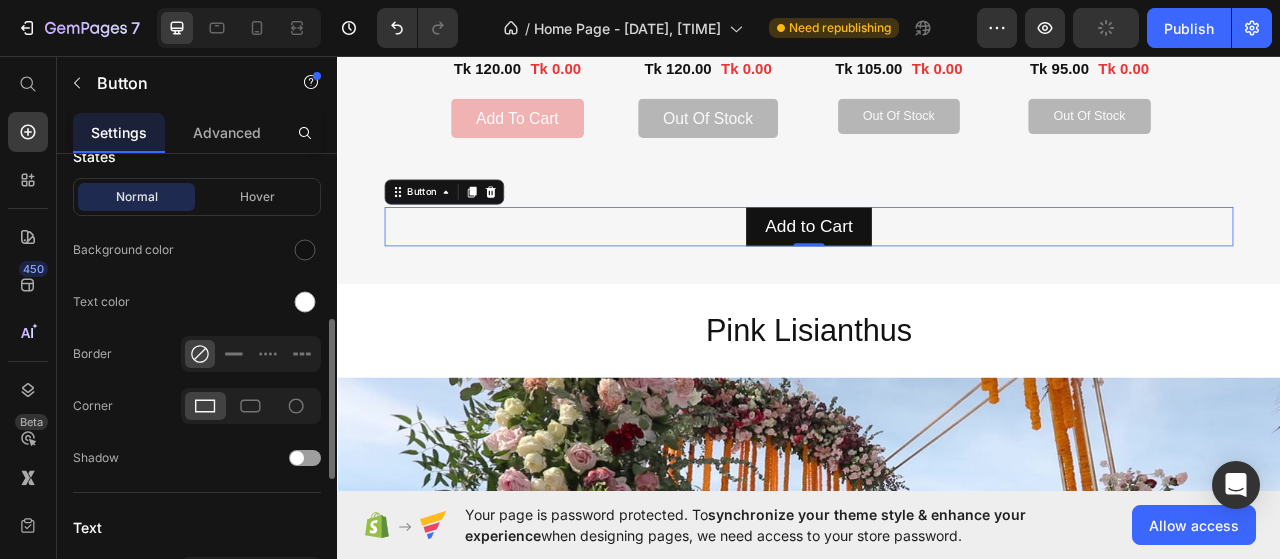 click 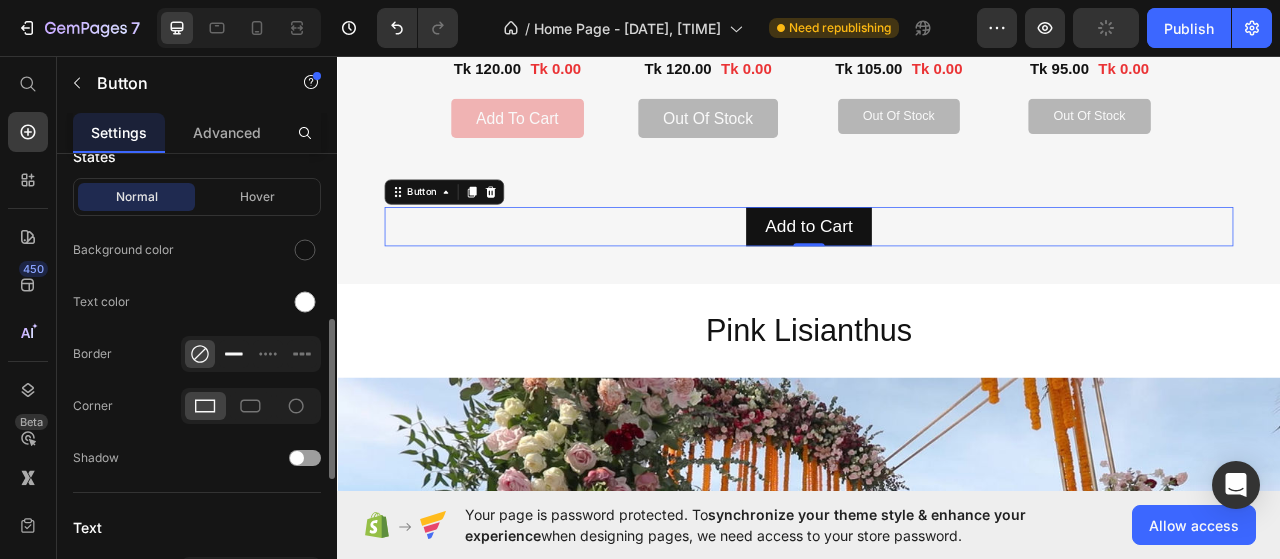 click 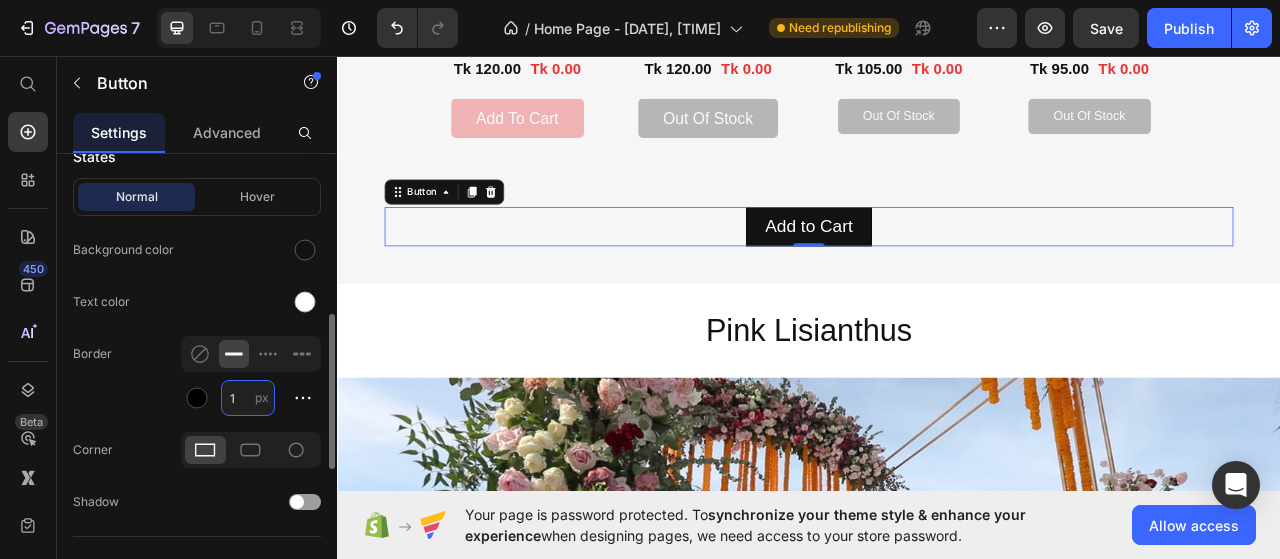 click on "1" at bounding box center [248, 398] 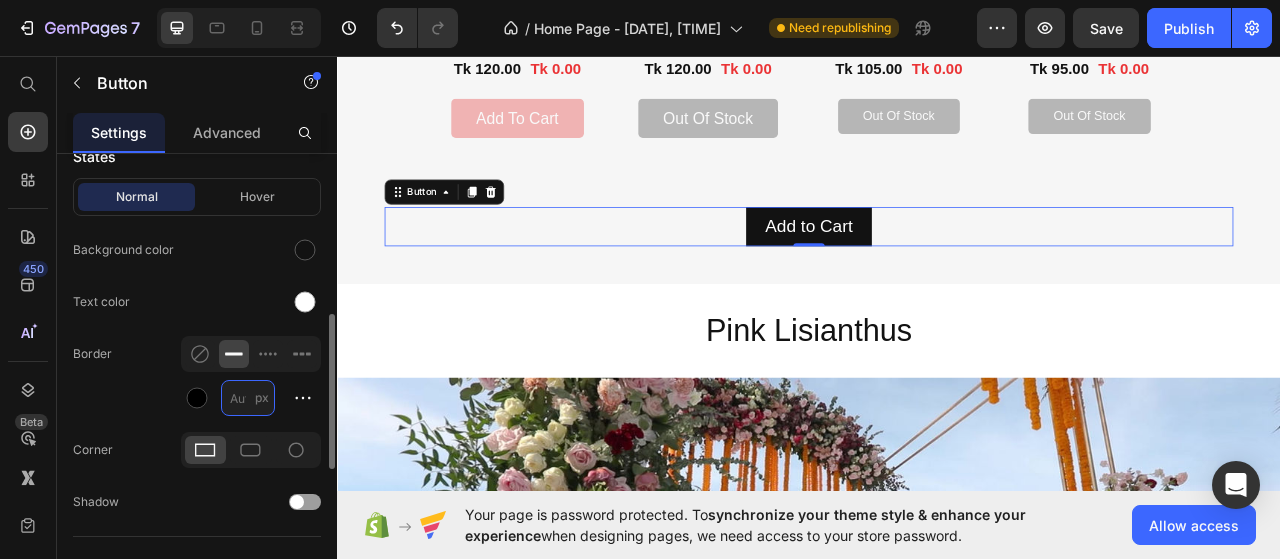 type on "4" 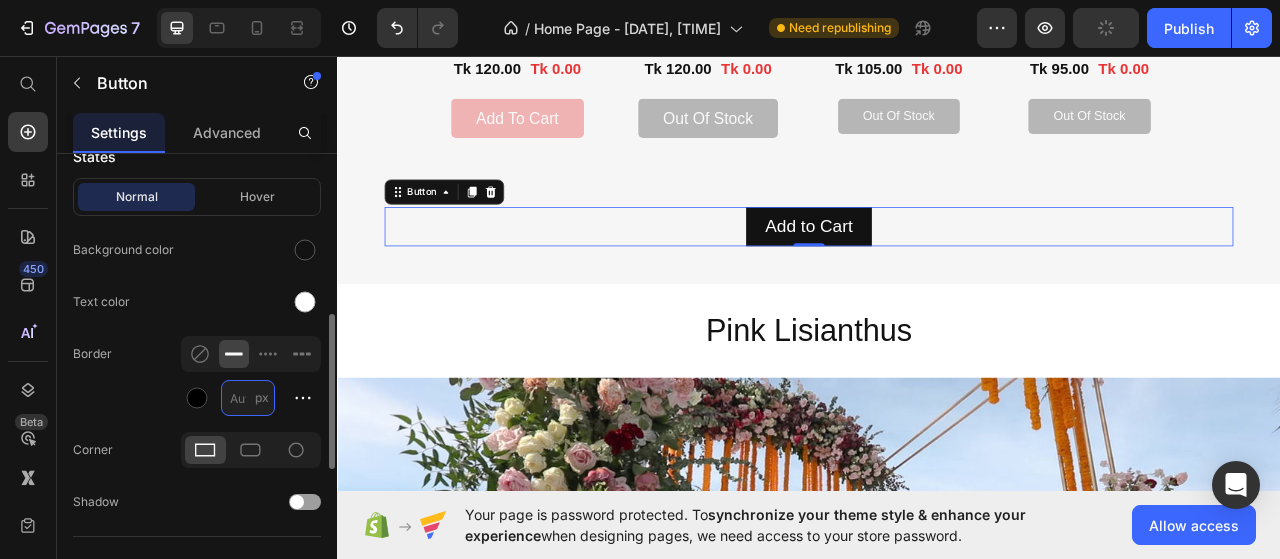 type on "7" 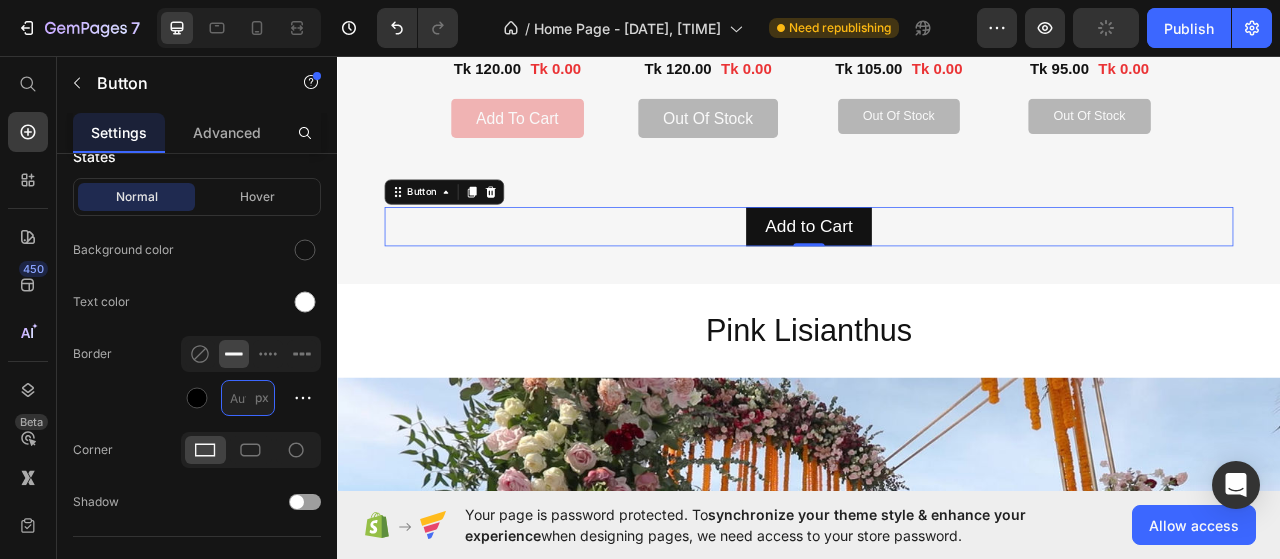 type on "1" 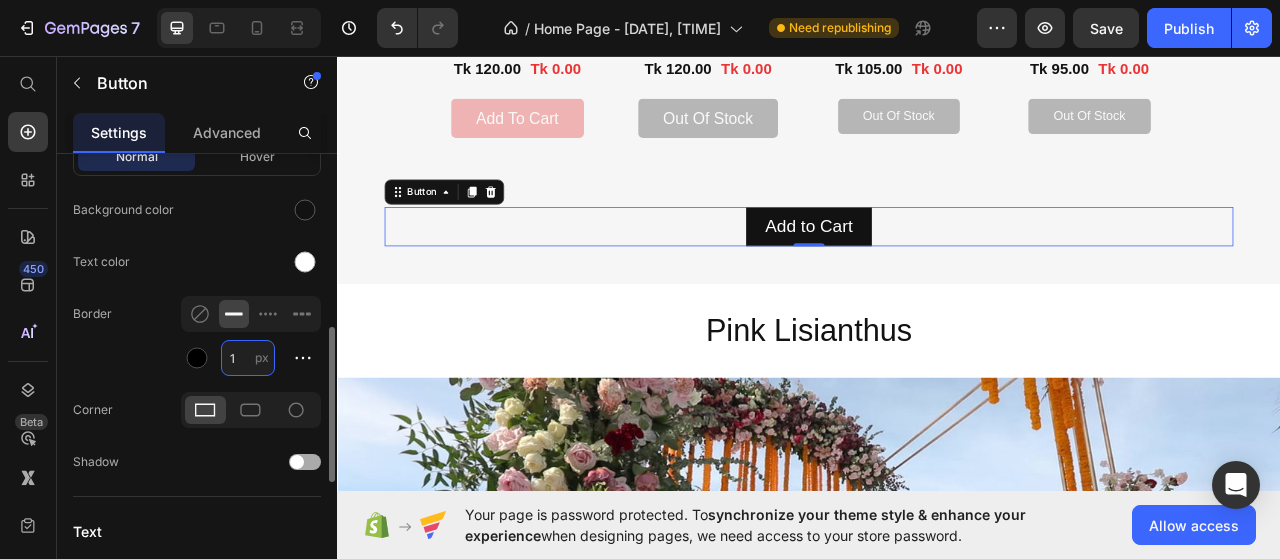 scroll, scrollTop: 619, scrollLeft: 0, axis: vertical 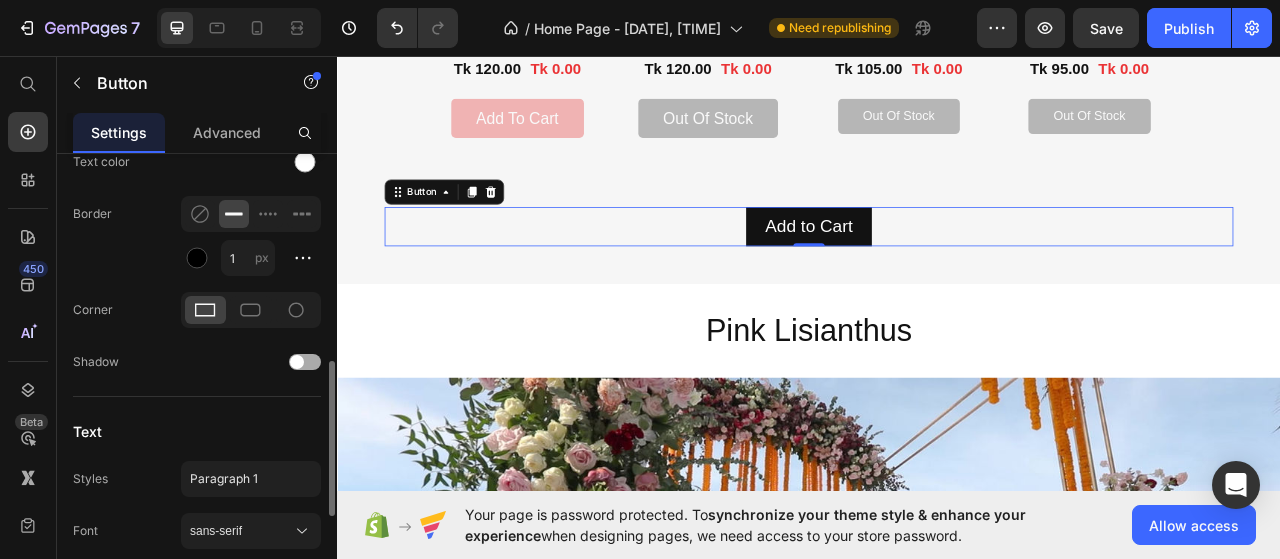 click at bounding box center [297, 362] 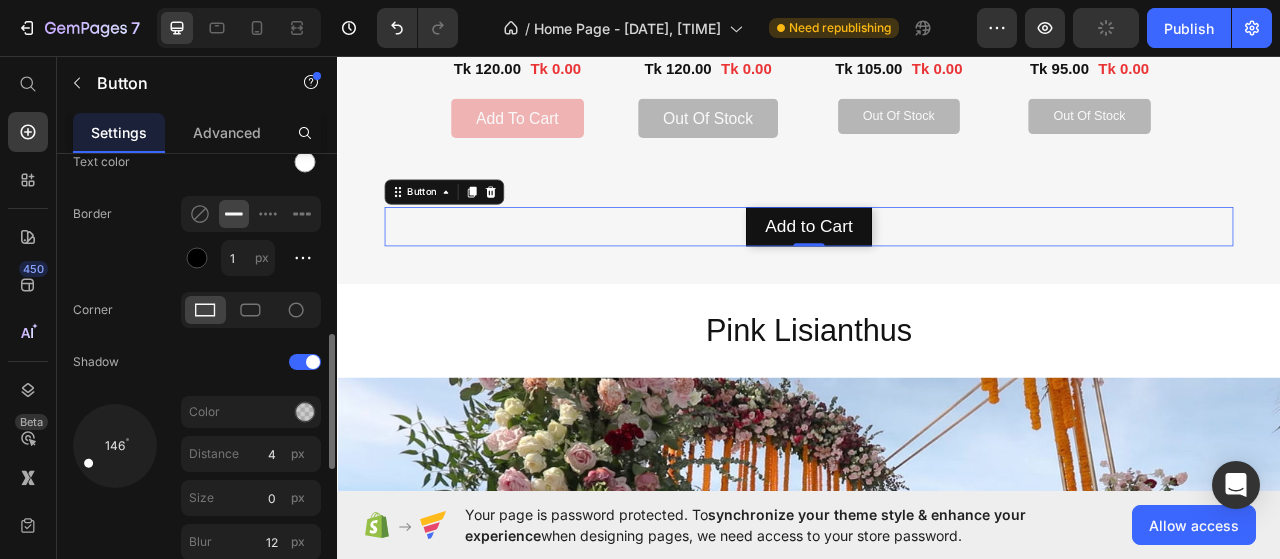drag, startPoint x: 118, startPoint y: 468, endPoint x: 71, endPoint y: 467, distance: 47.010635 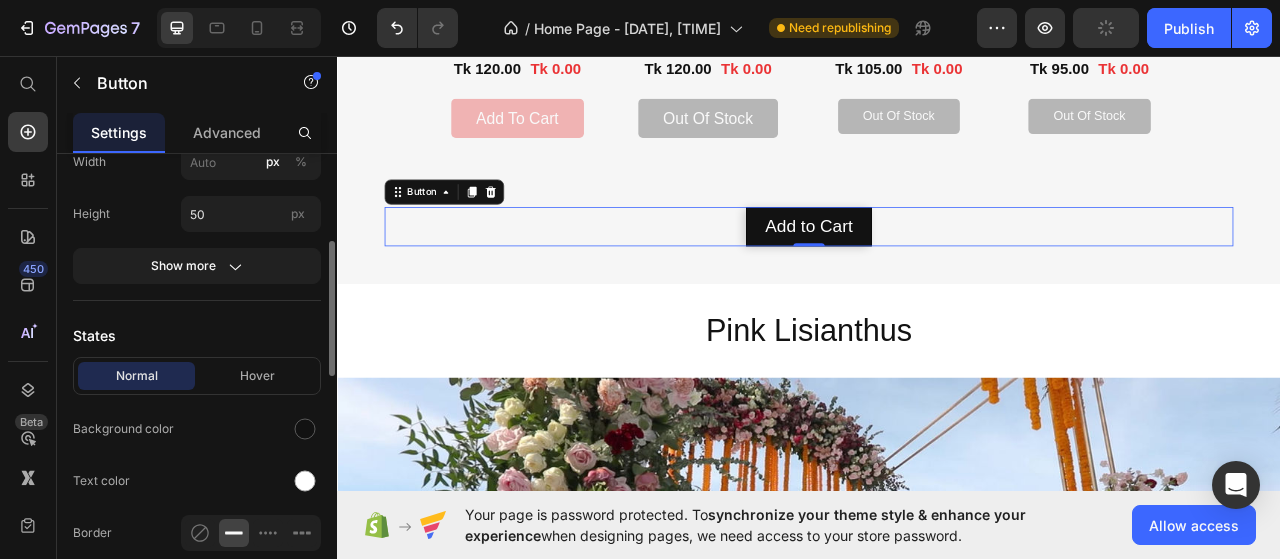 scroll, scrollTop: 400, scrollLeft: 0, axis: vertical 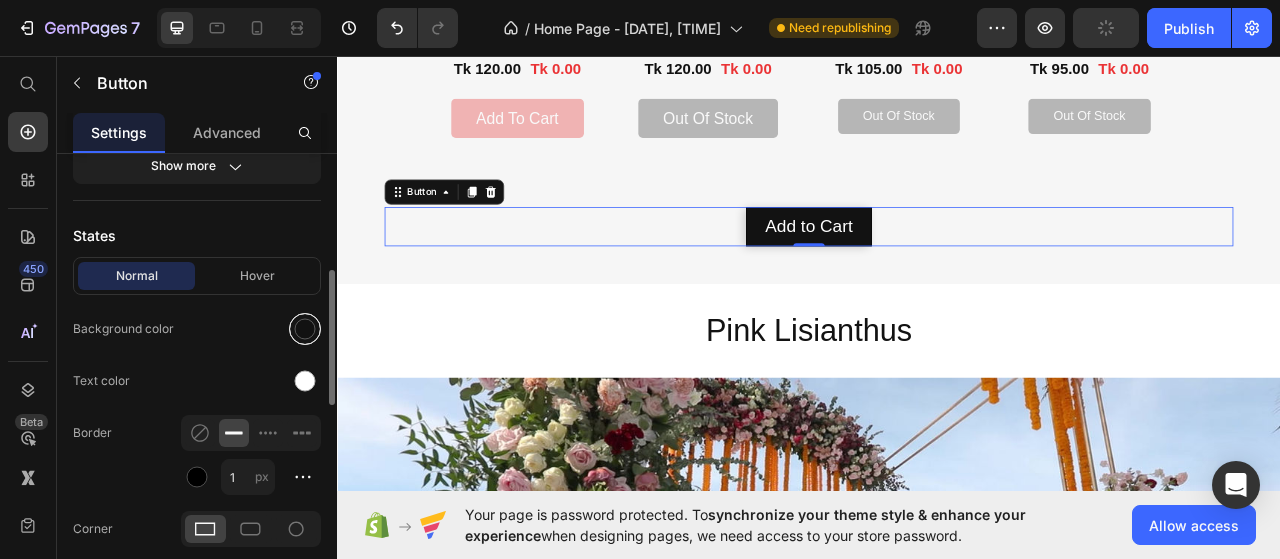 click at bounding box center (305, 329) 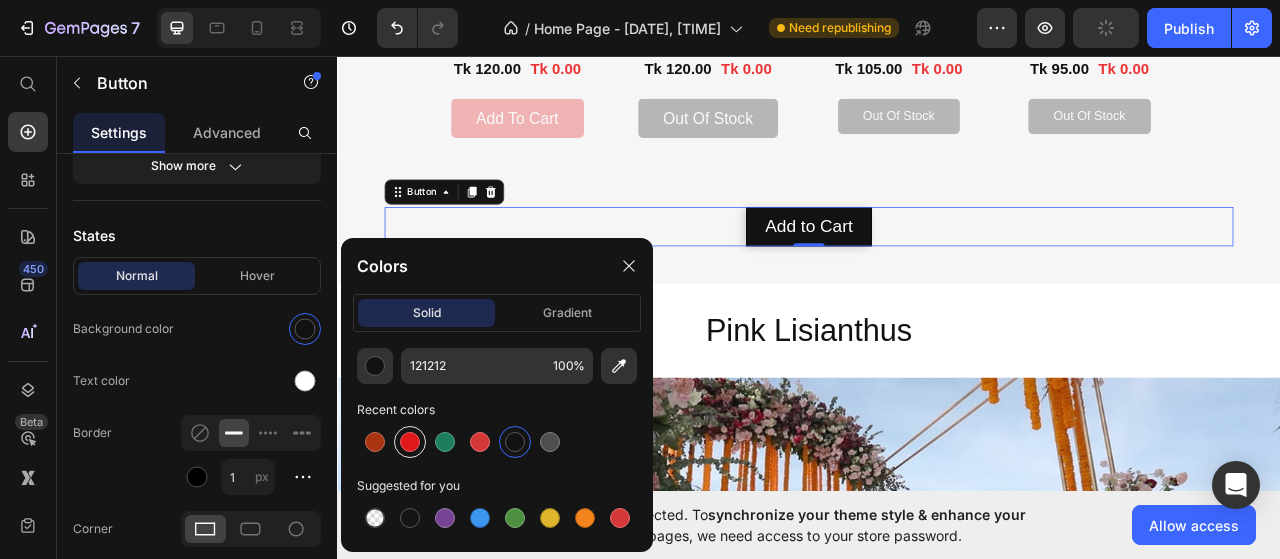click at bounding box center (410, 442) 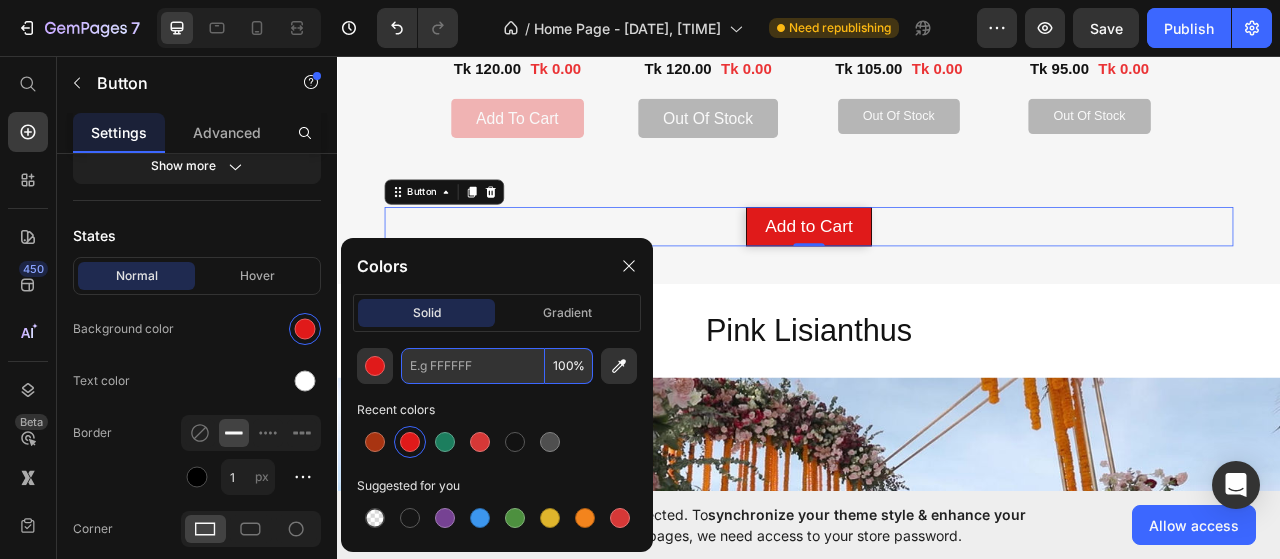 paste on "#A83411" 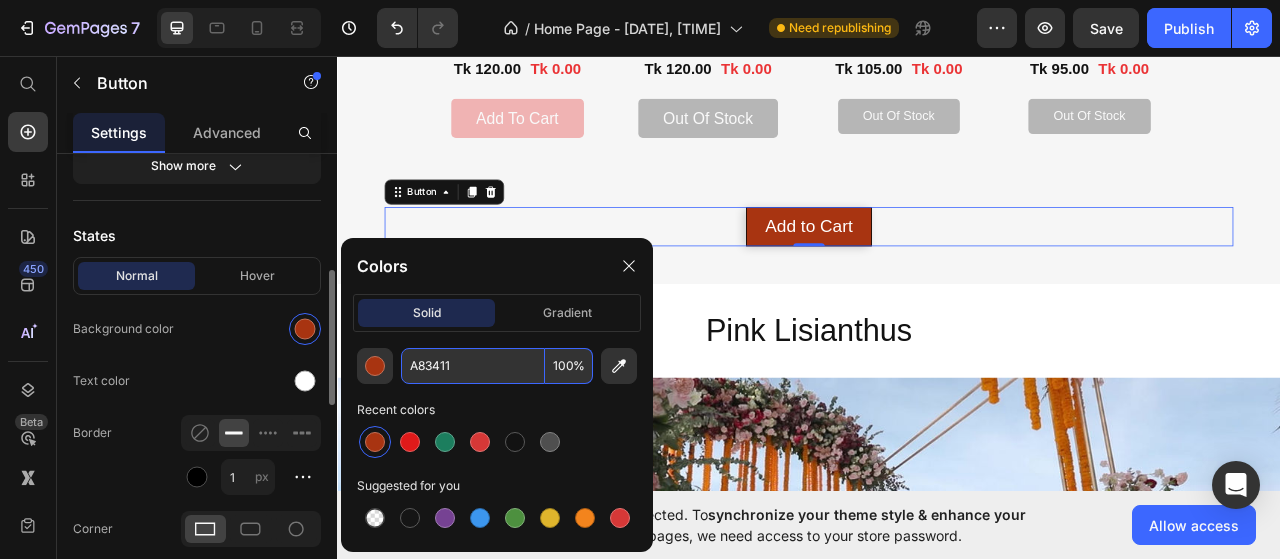 type on "A83411" 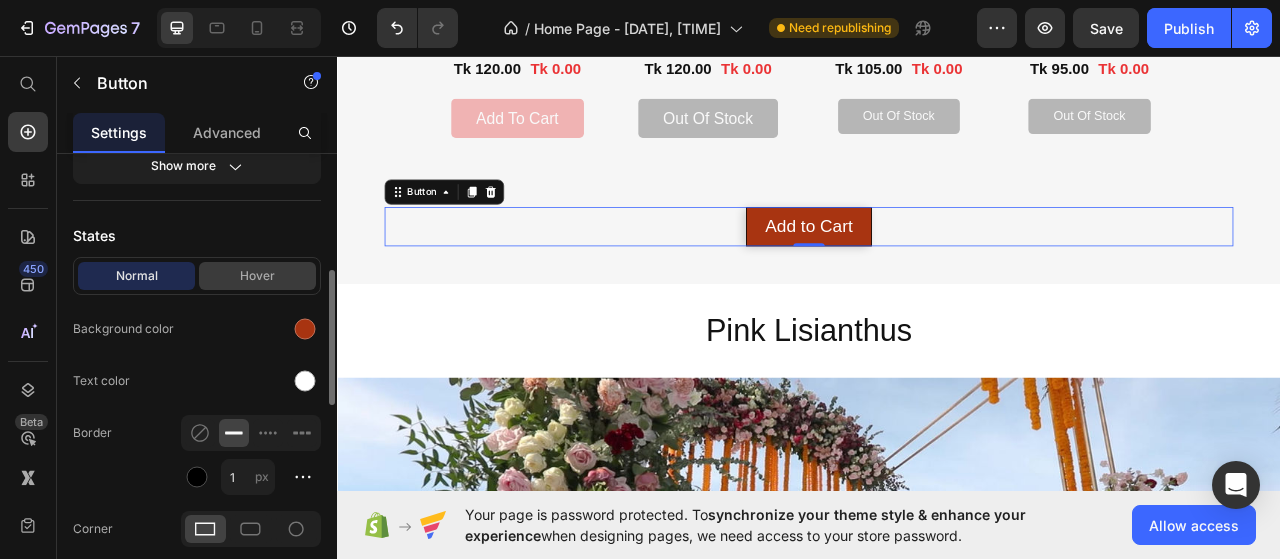click on "Hover" at bounding box center (257, 276) 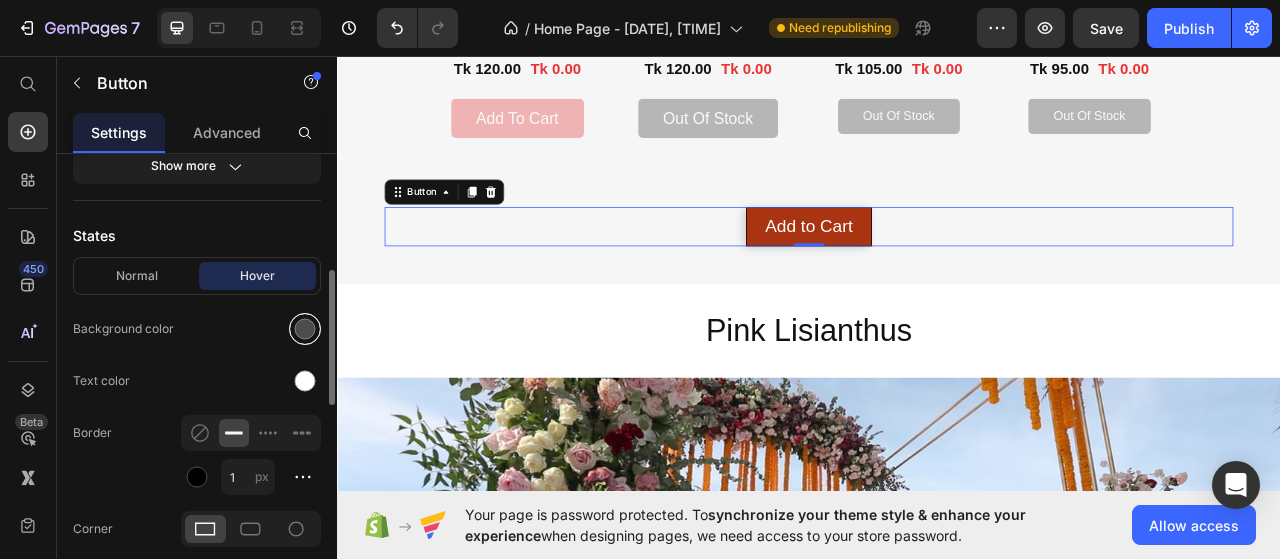 click at bounding box center (305, 329) 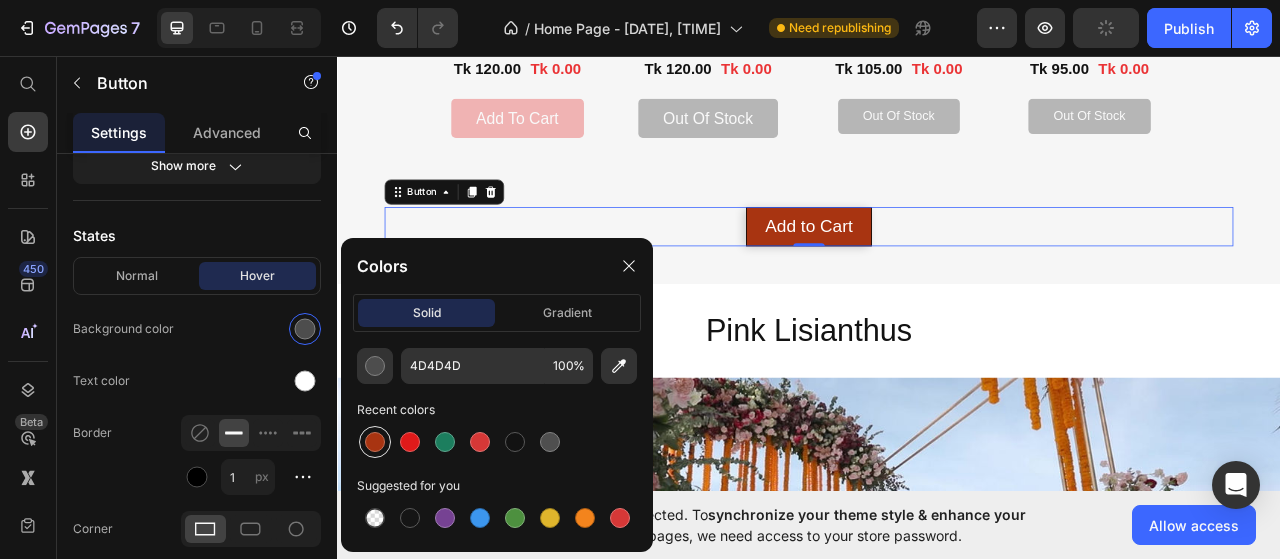 click at bounding box center (375, 442) 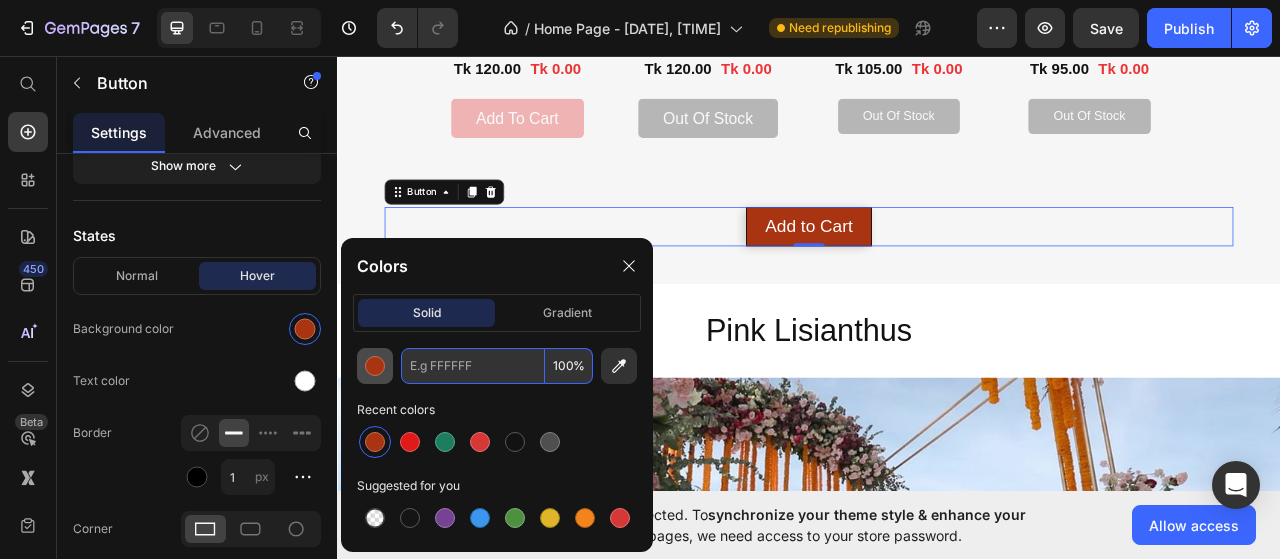 paste on "#C17057" 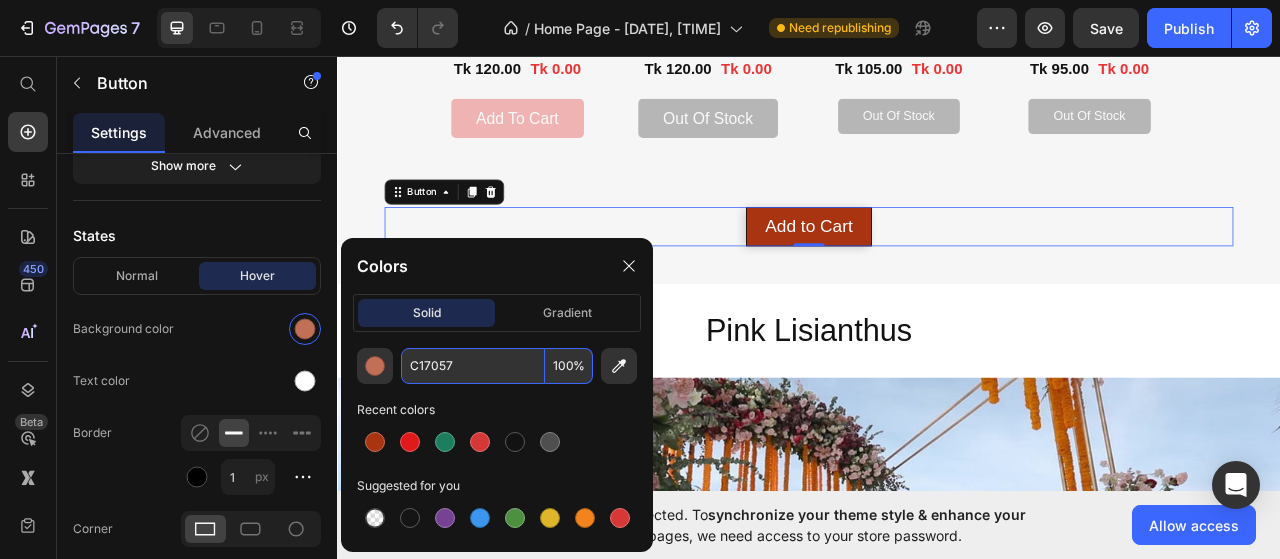 type on "C17057" 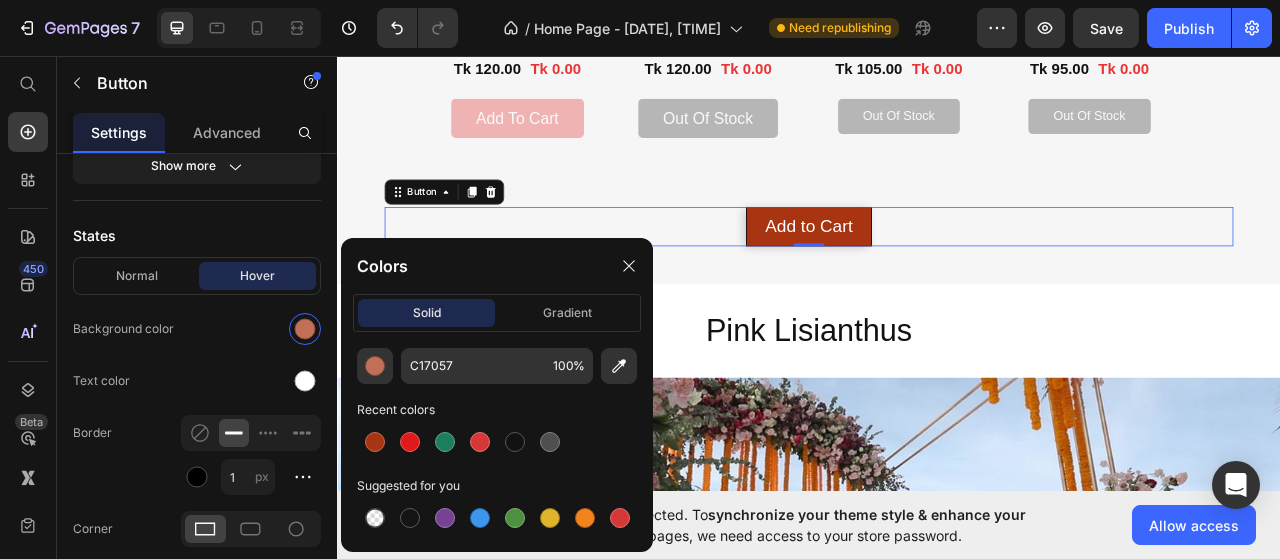 click on "Add to Cart Button   0" at bounding box center [937, 275] 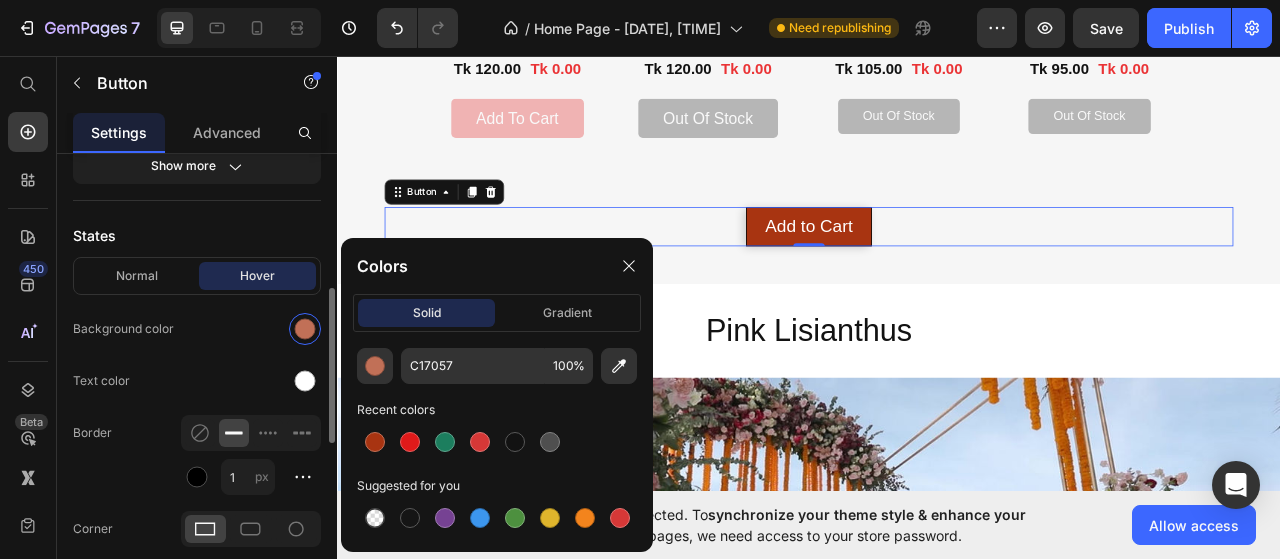click on "Icon Insert link Button link  Insert link  Size Width px % Height 50 px Show more States Normal Hover Background color Text color Border 1 px Corner Shadow Text Styles Paragraph 1 Font sans-serif Size 22 Show more Align" at bounding box center (197, 397) 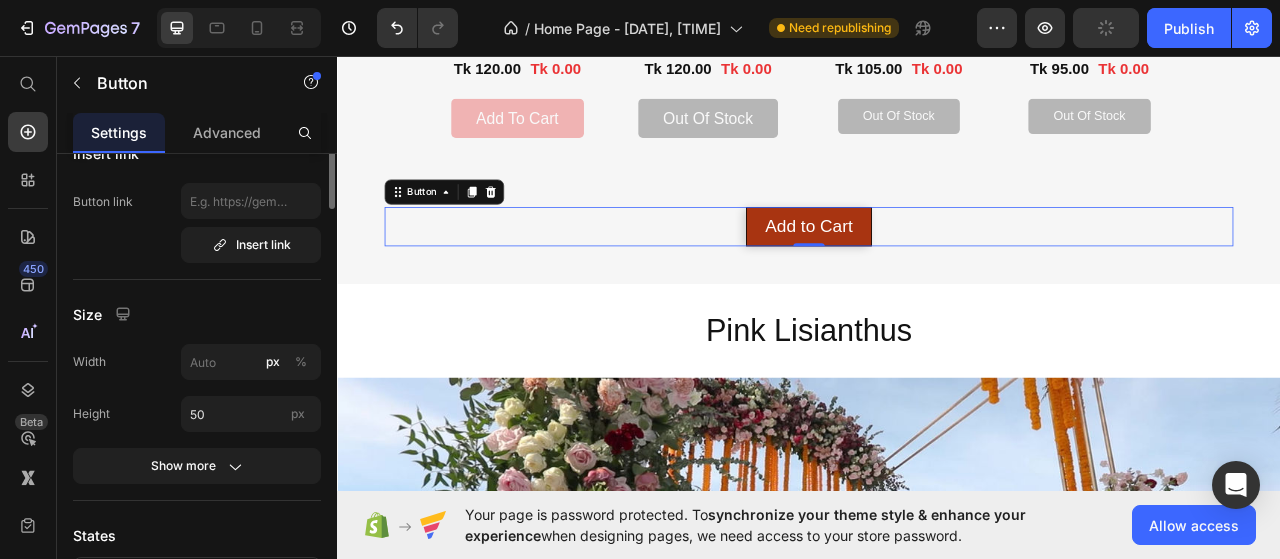 scroll, scrollTop: 0, scrollLeft: 0, axis: both 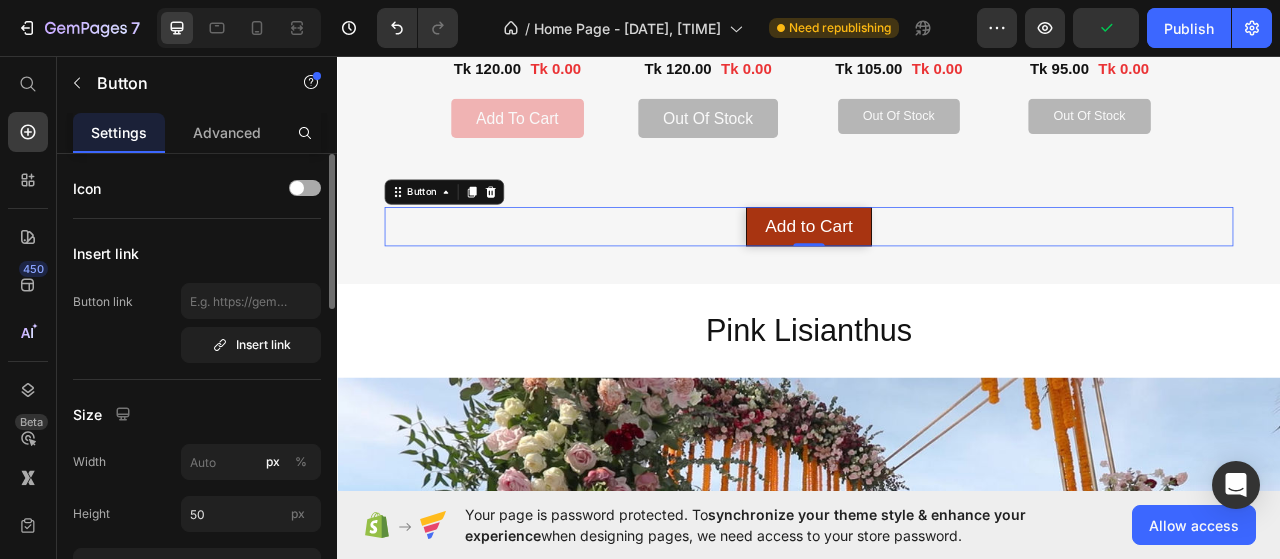 click at bounding box center (297, 188) 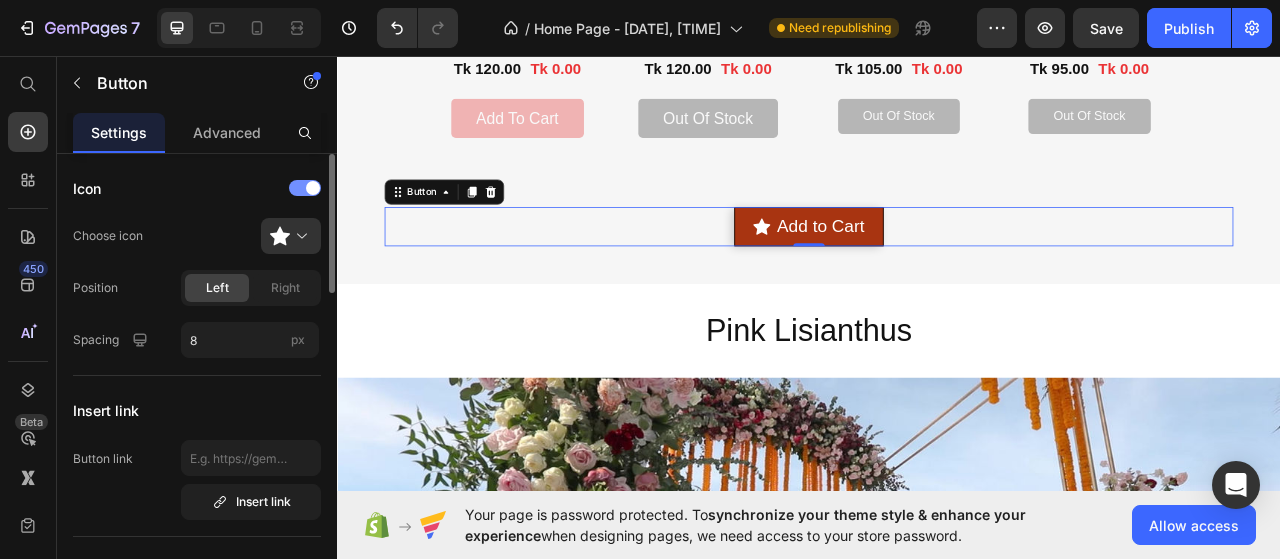 click at bounding box center [313, 188] 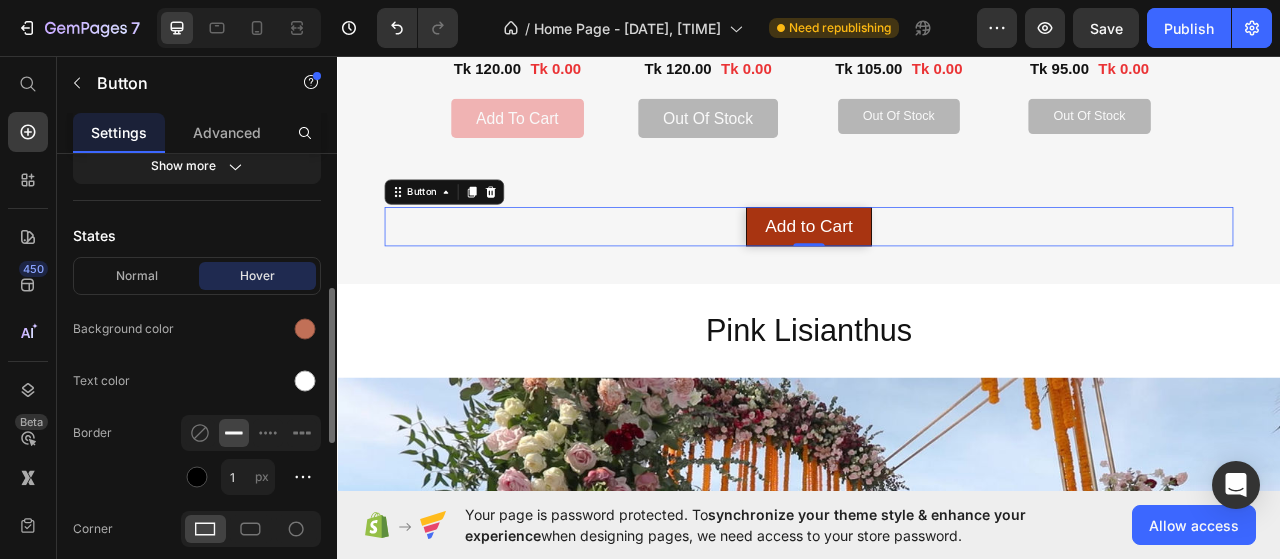 scroll, scrollTop: 500, scrollLeft: 0, axis: vertical 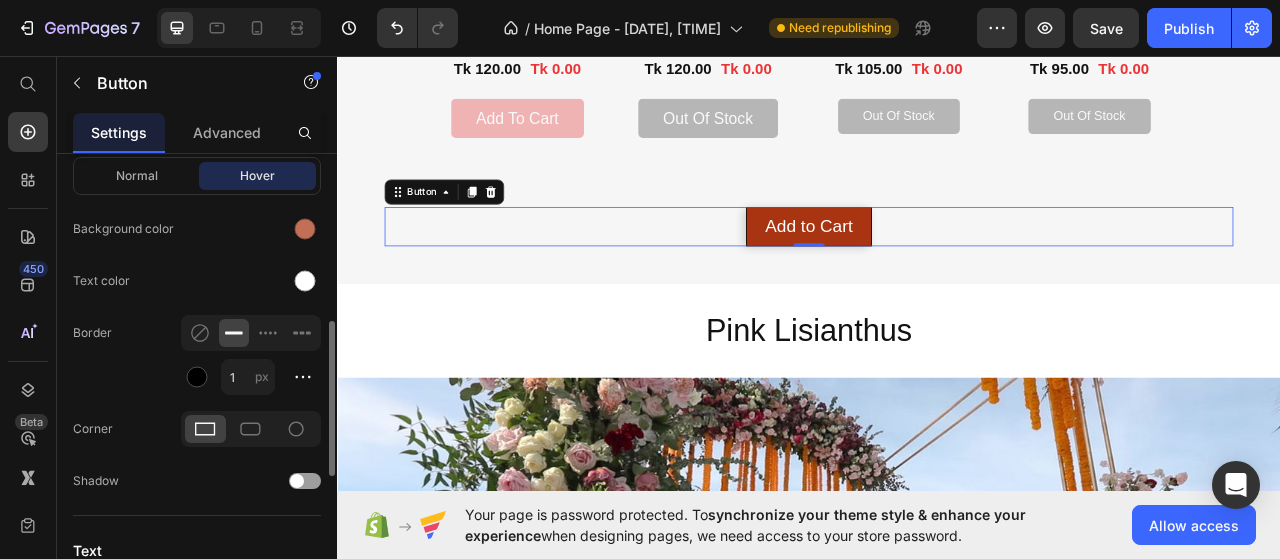 click 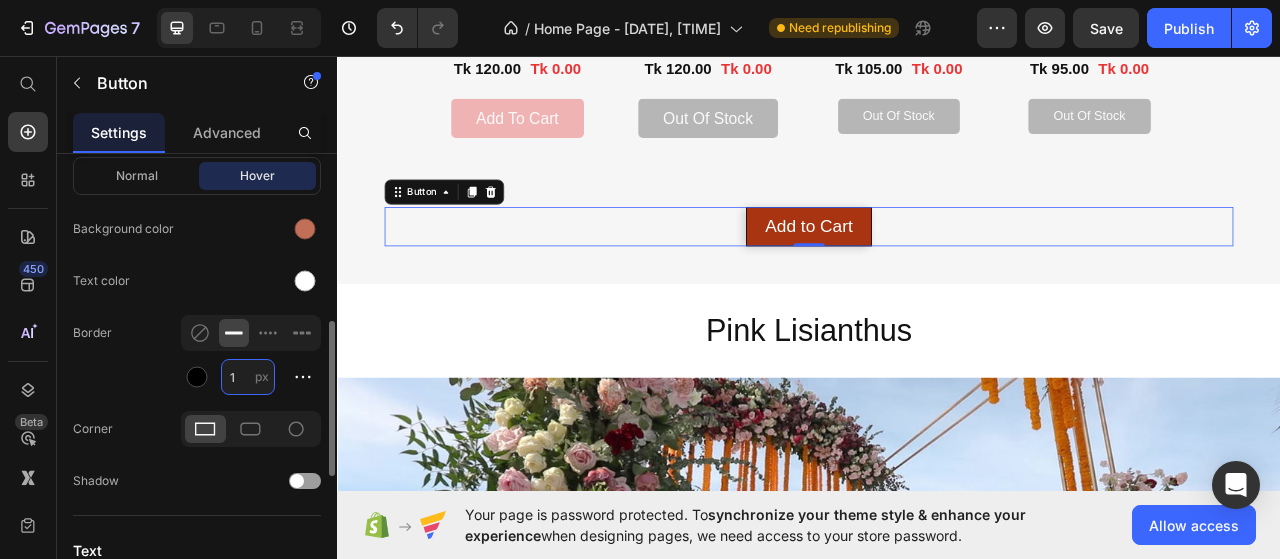 click on "1" at bounding box center (248, 377) 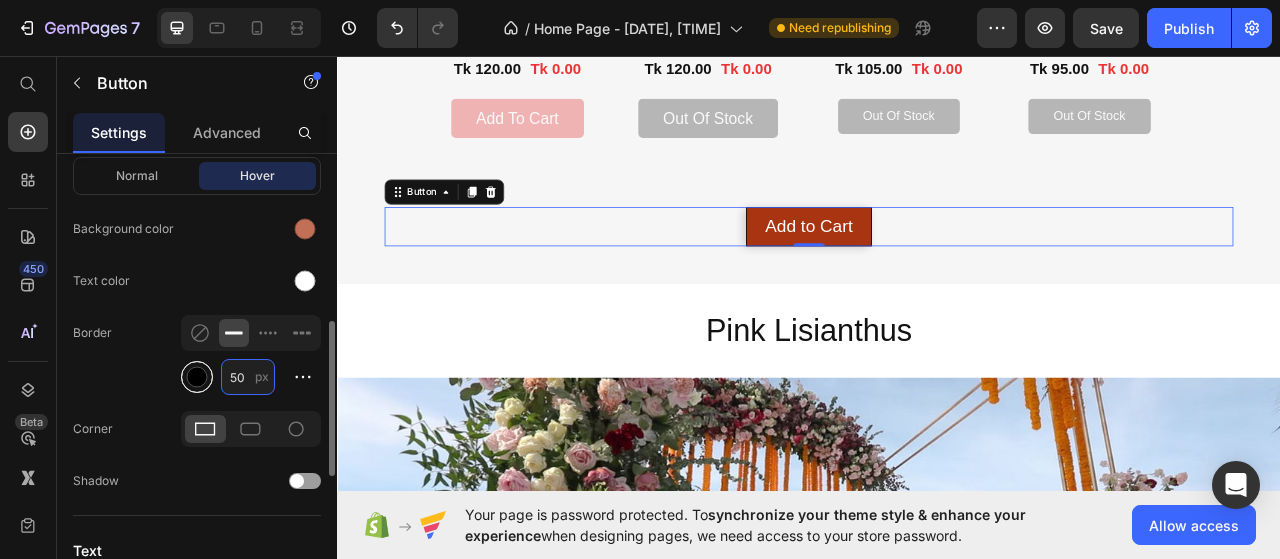 type on "50" 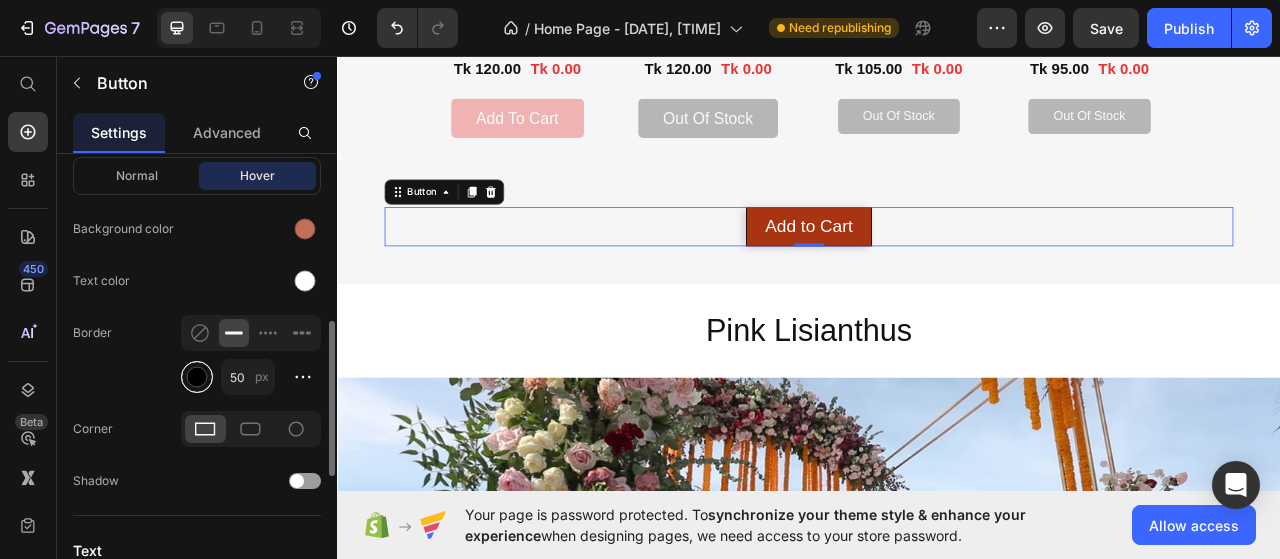 click at bounding box center (197, 377) 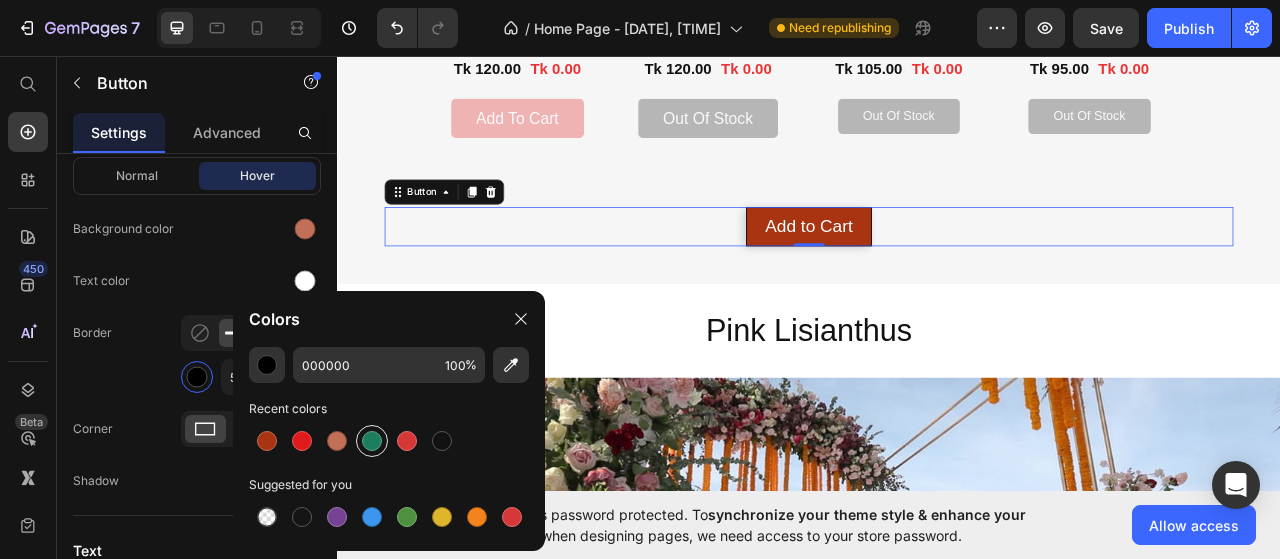 click at bounding box center (372, 441) 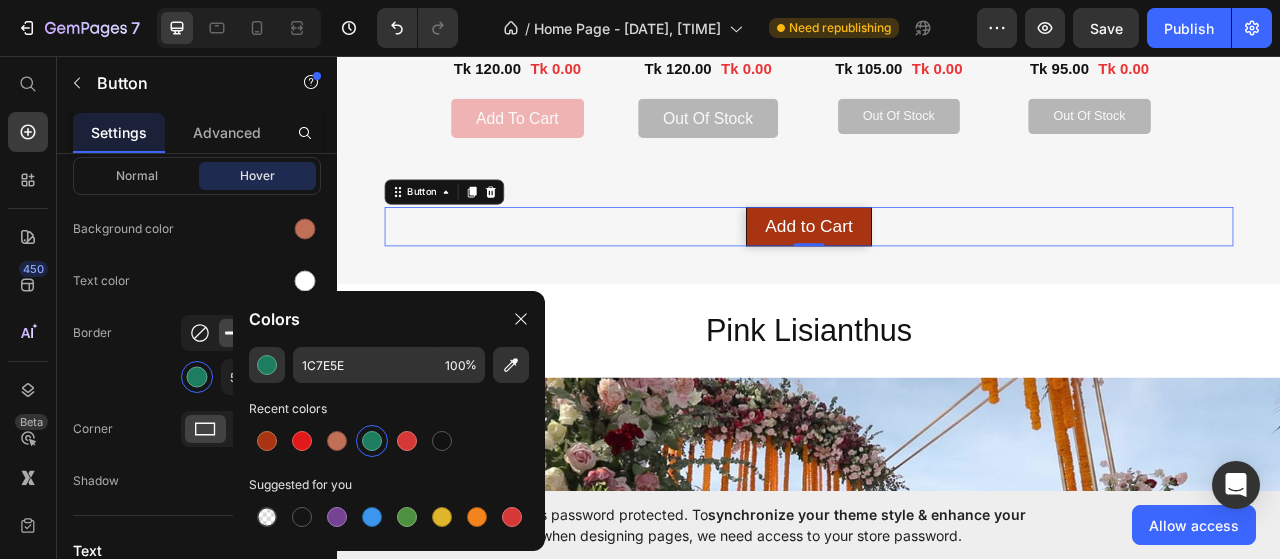 click 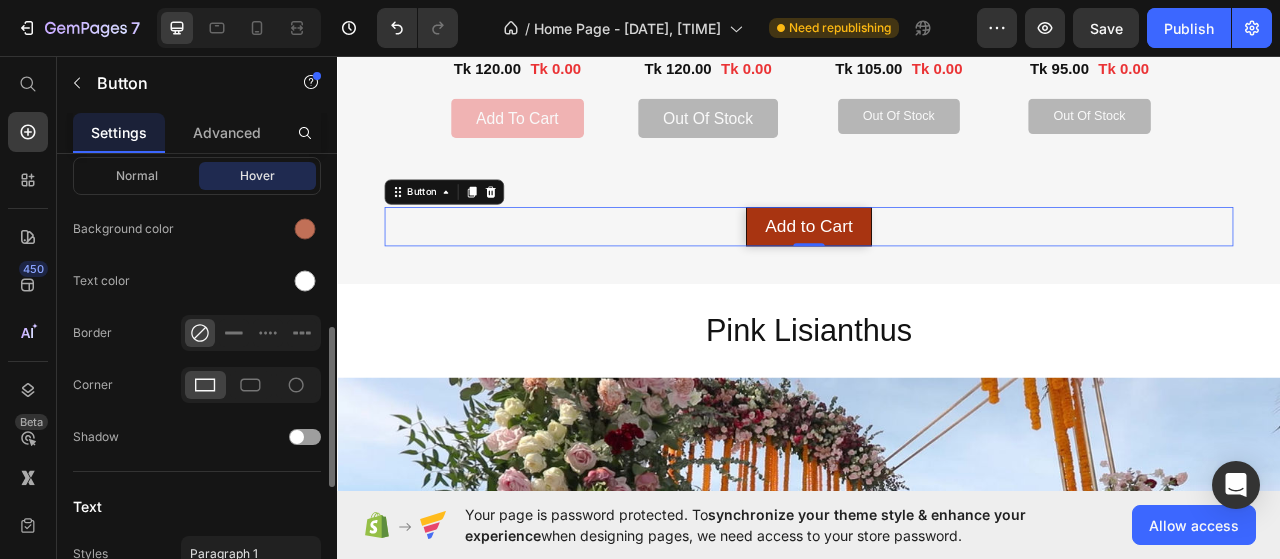 scroll, scrollTop: 600, scrollLeft: 0, axis: vertical 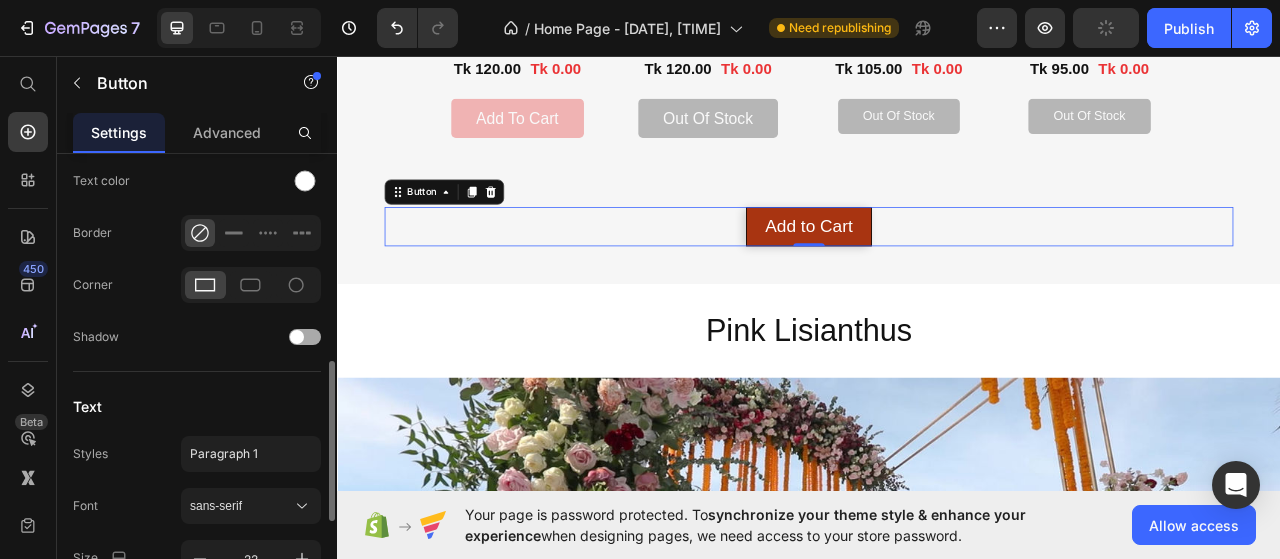 click on "Shadow" at bounding box center (96, 337) 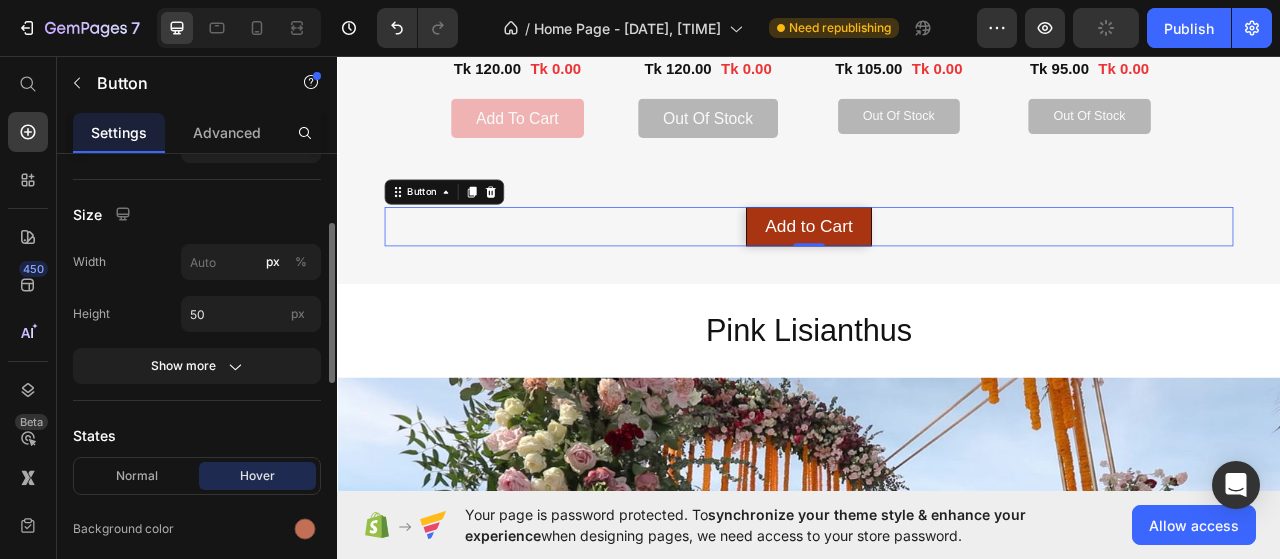 scroll, scrollTop: 300, scrollLeft: 0, axis: vertical 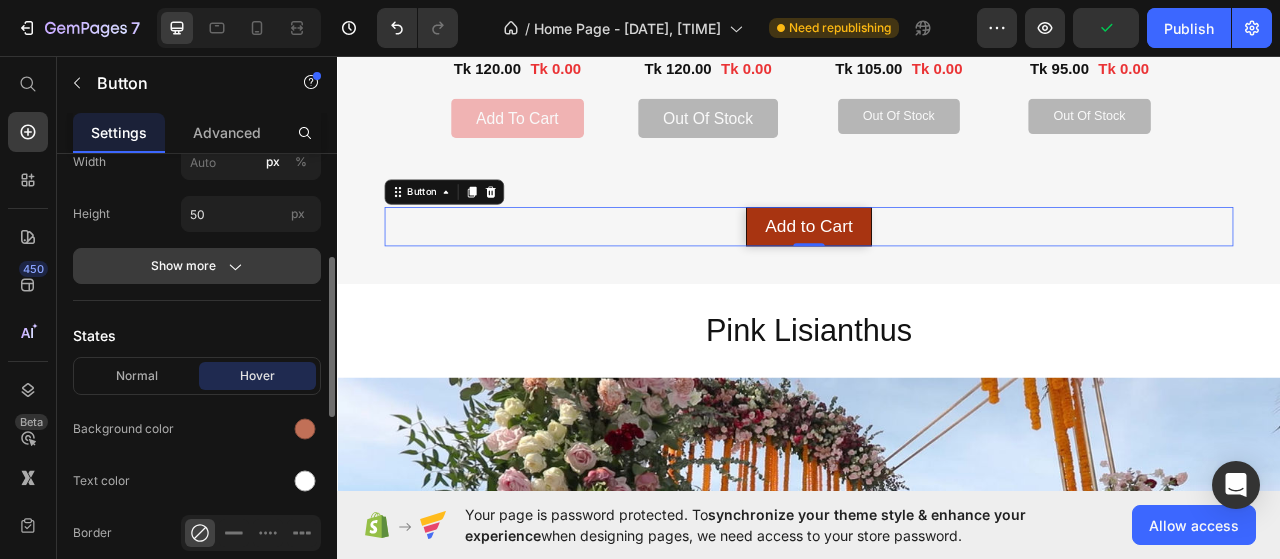 click on "Show more" at bounding box center [197, 266] 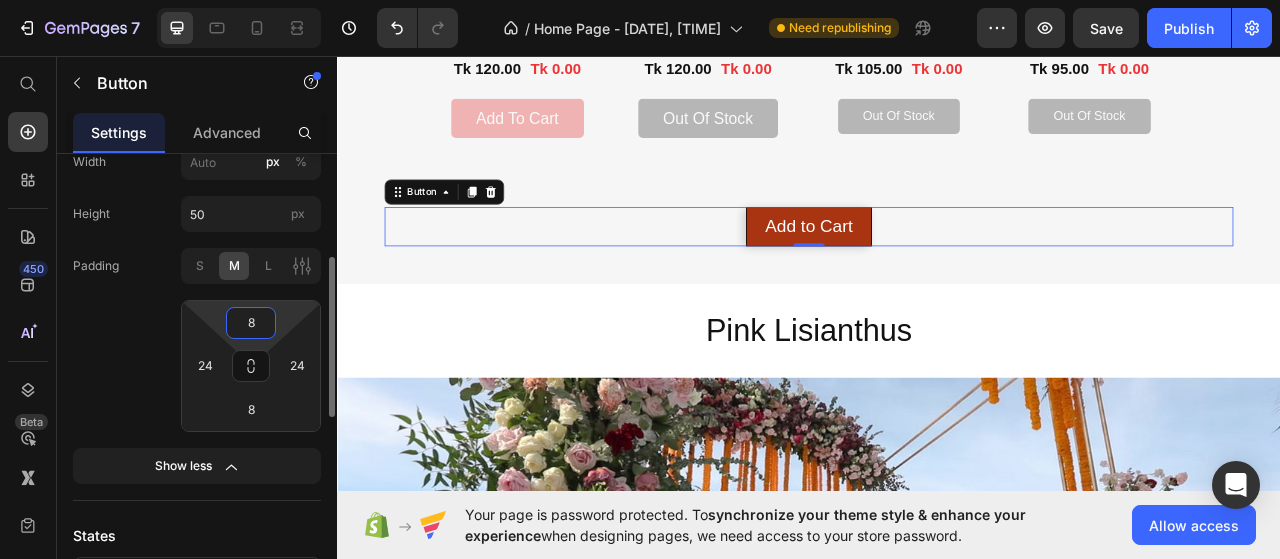 click on "8" at bounding box center (251, 323) 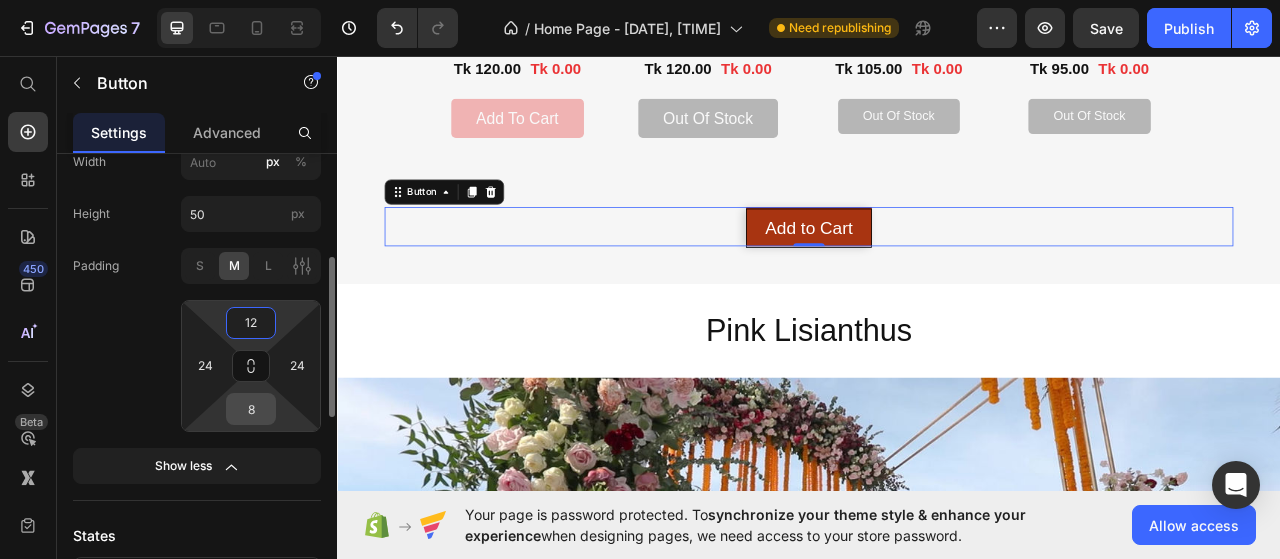 type on "12" 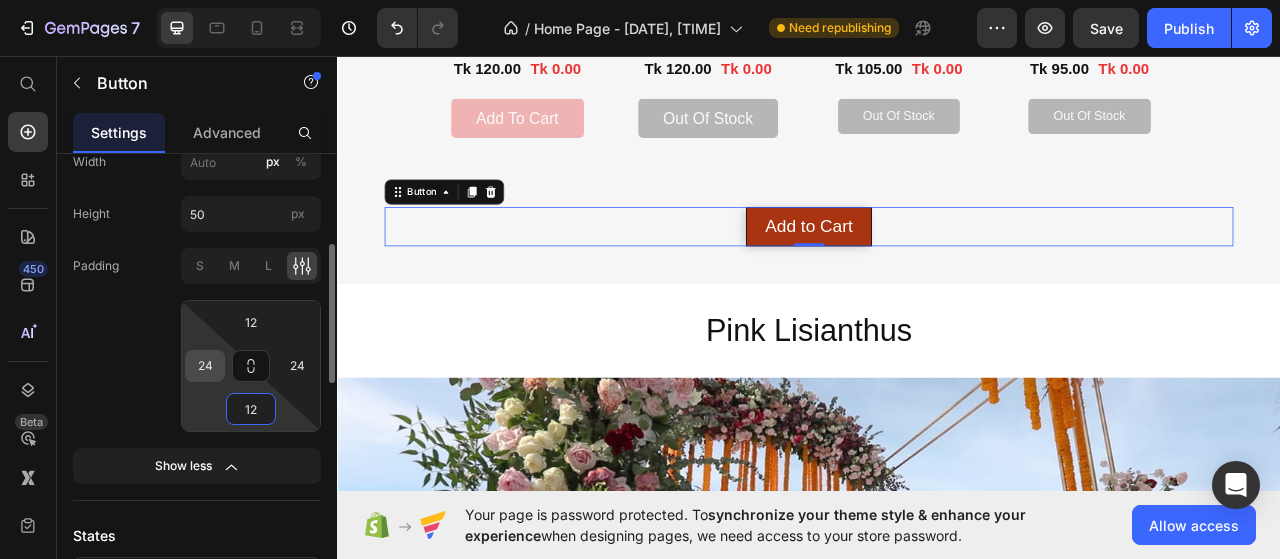 type on "12" 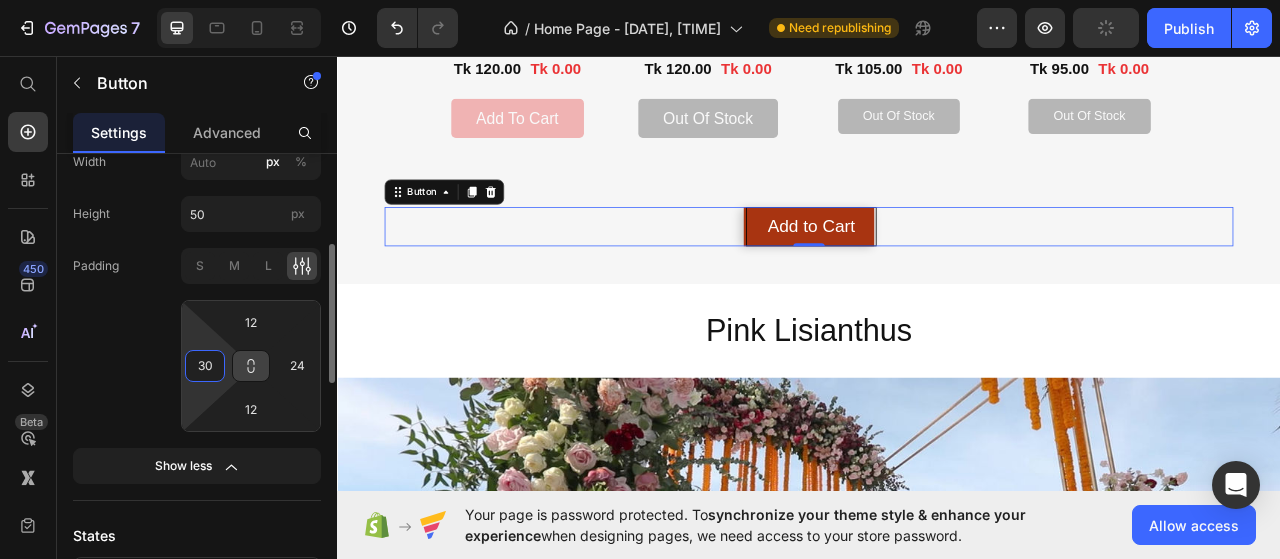 type on "3" 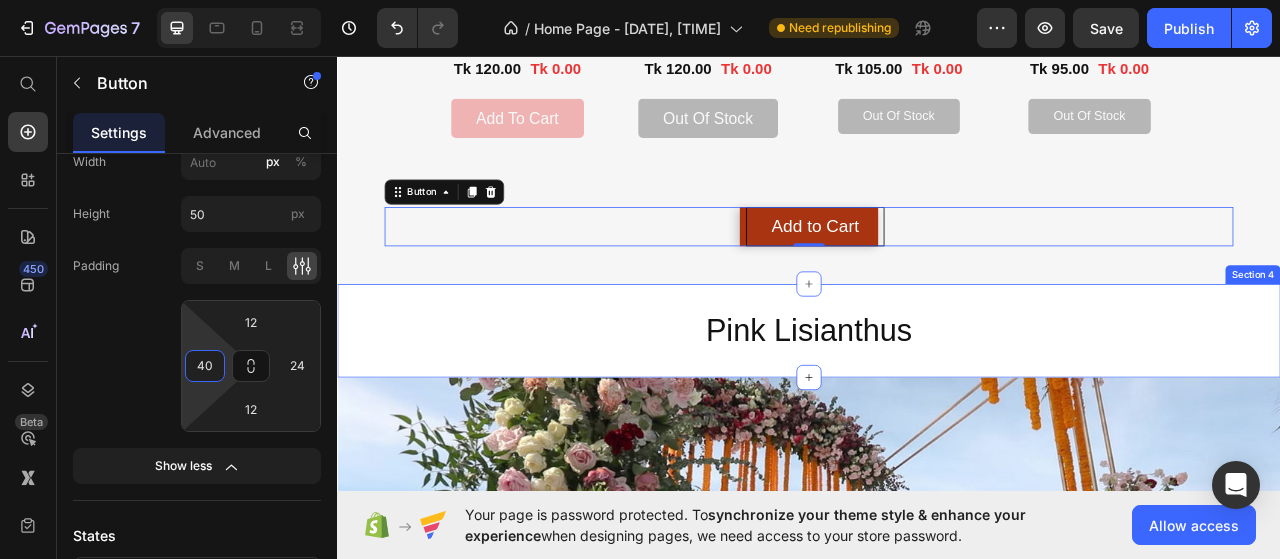 type on "40" 